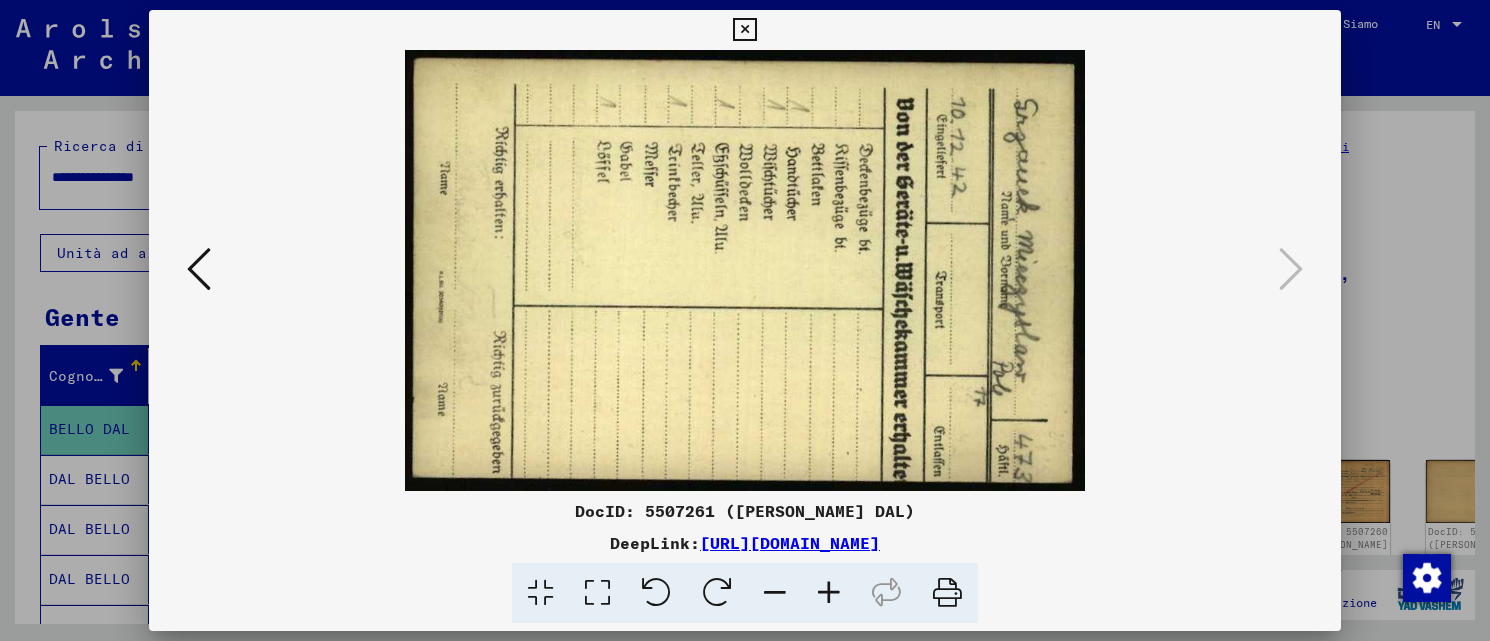 scroll, scrollTop: 0, scrollLeft: 0, axis: both 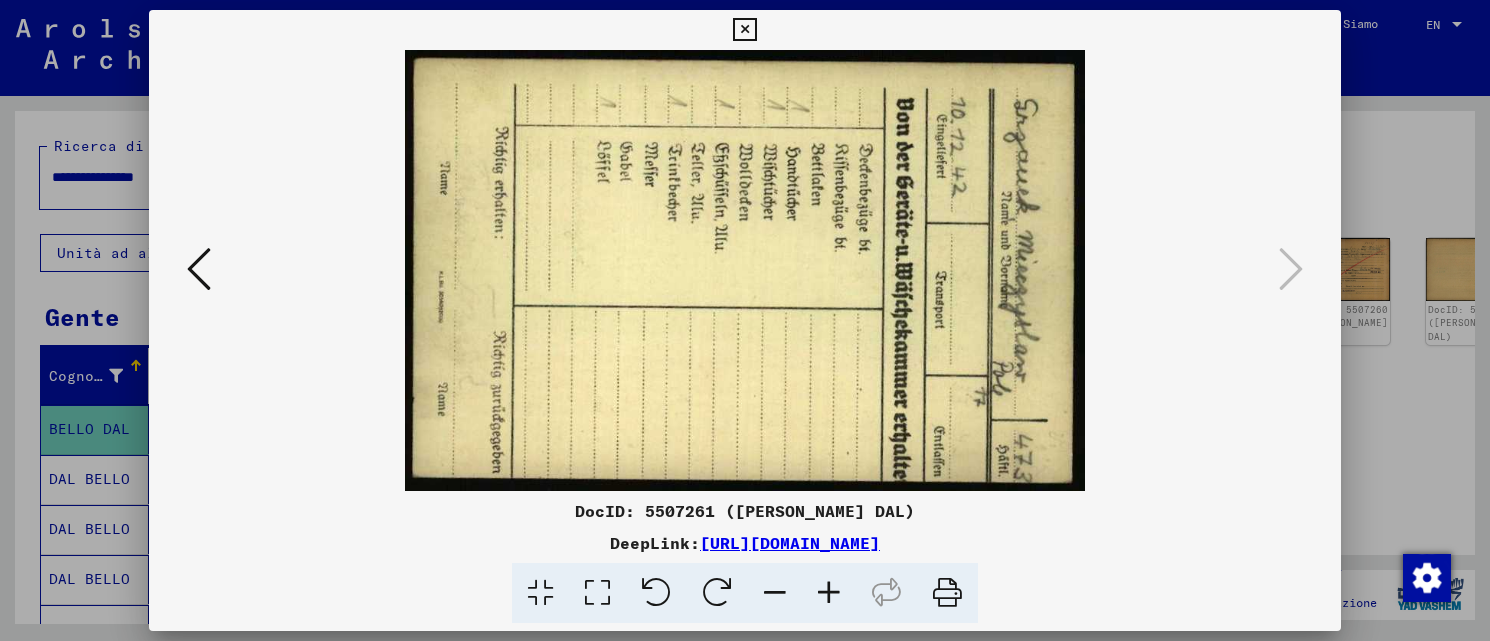 click at bounding box center [199, 269] 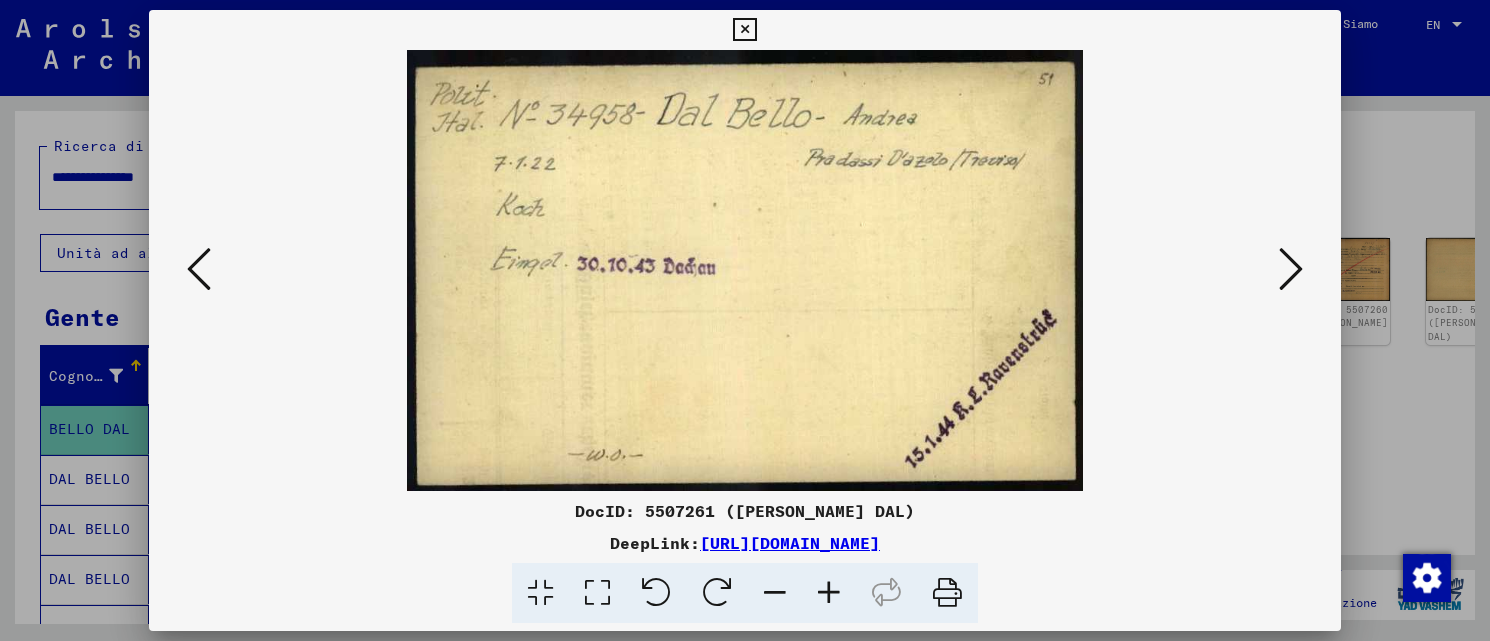 click at bounding box center [829, 593] 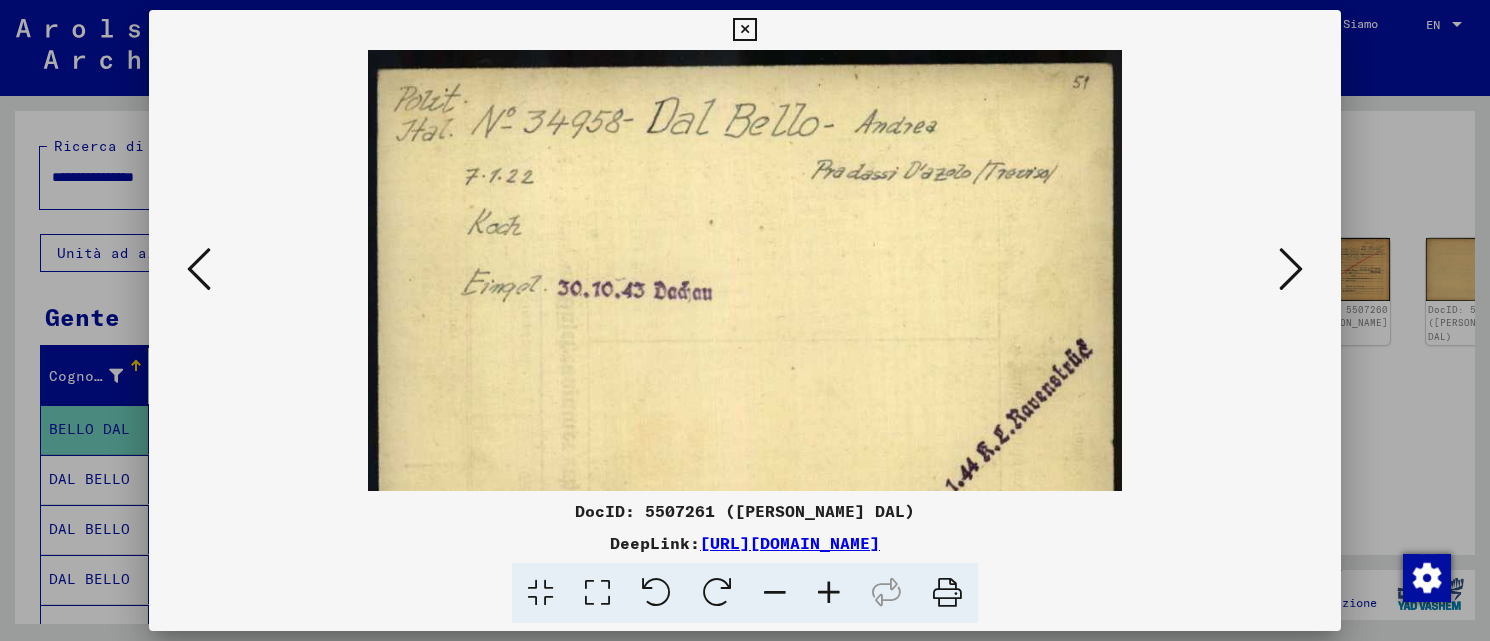 click at bounding box center [829, 593] 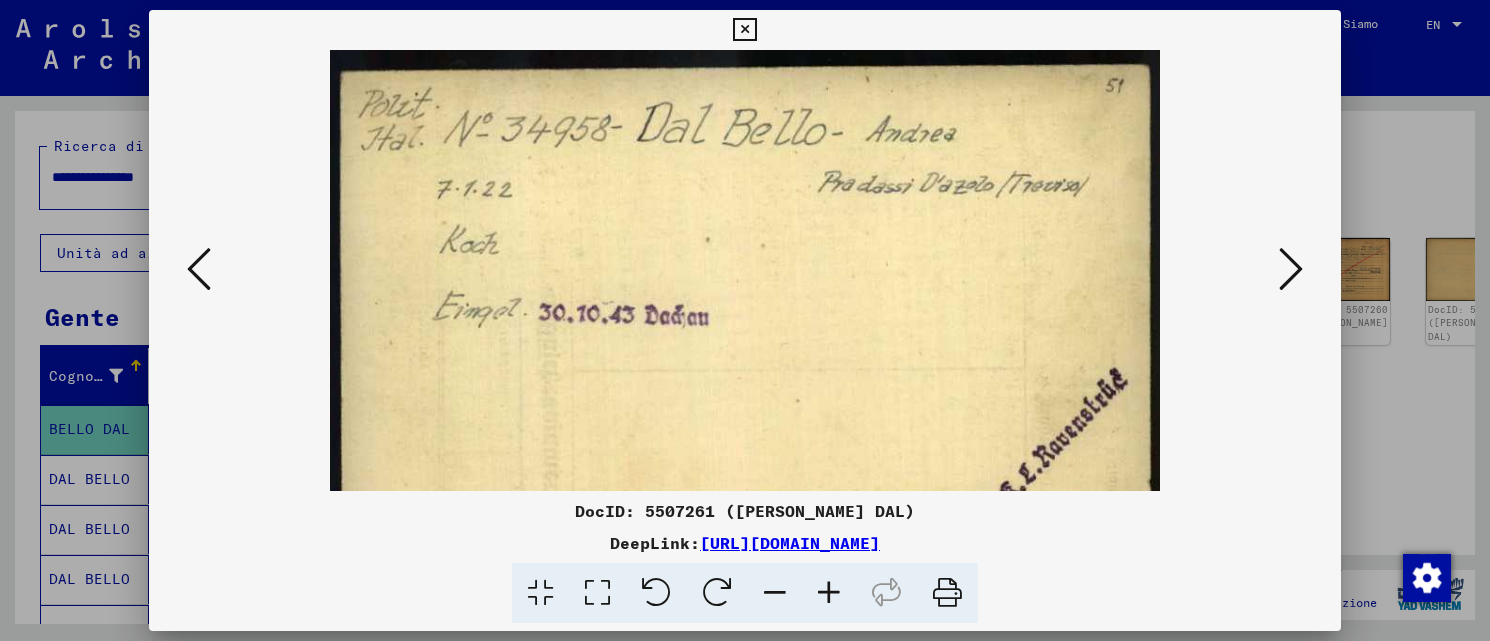 click at bounding box center (829, 593) 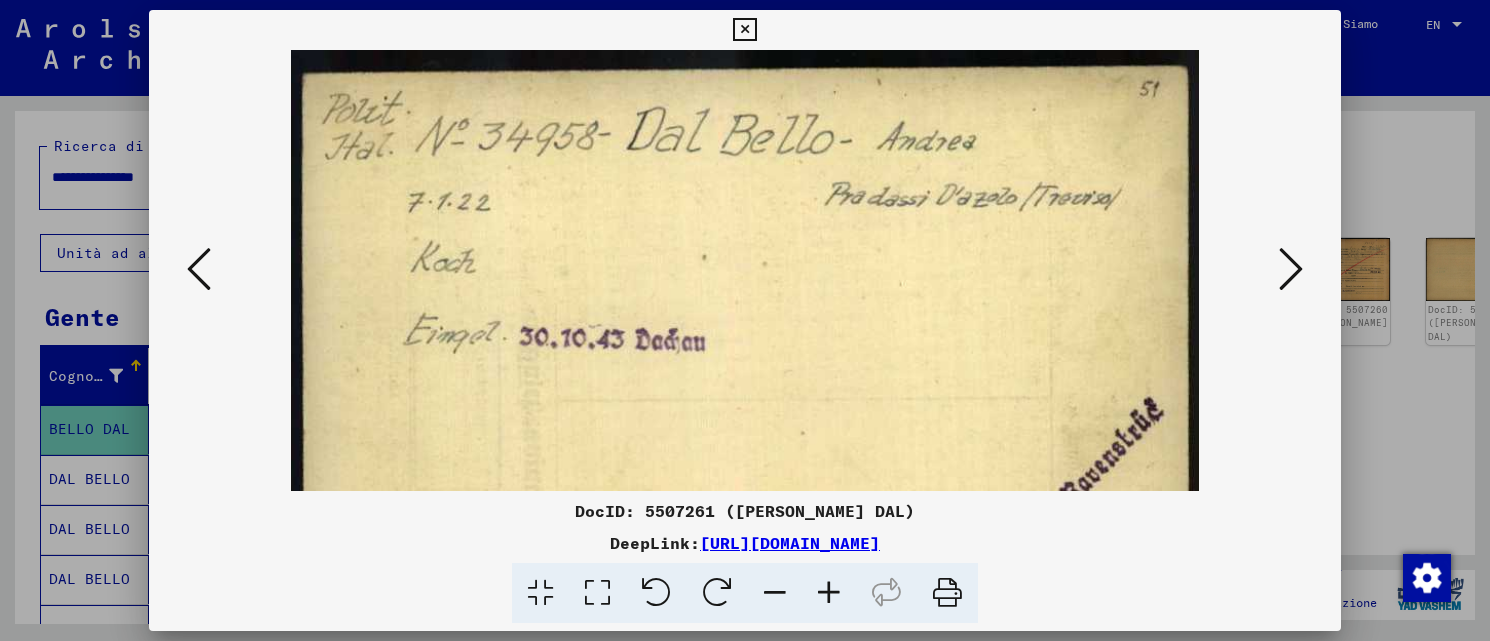 click at bounding box center (829, 593) 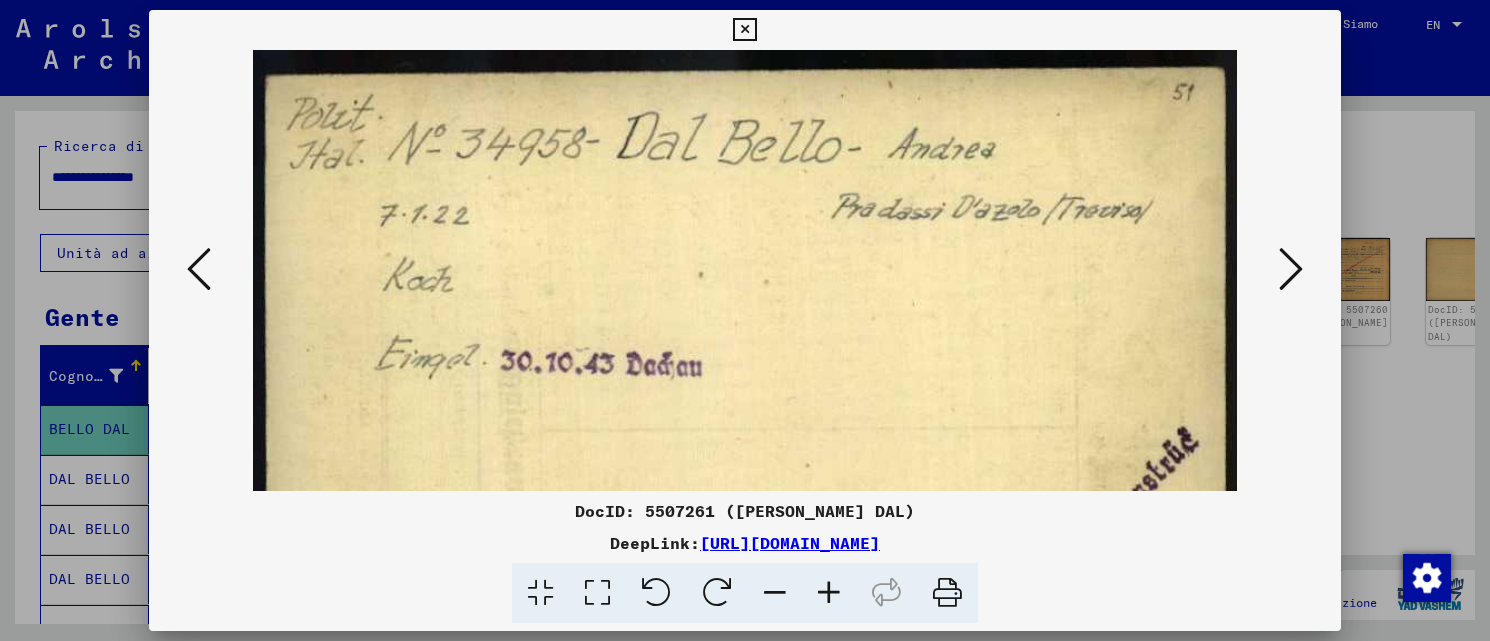 click at bounding box center [829, 593] 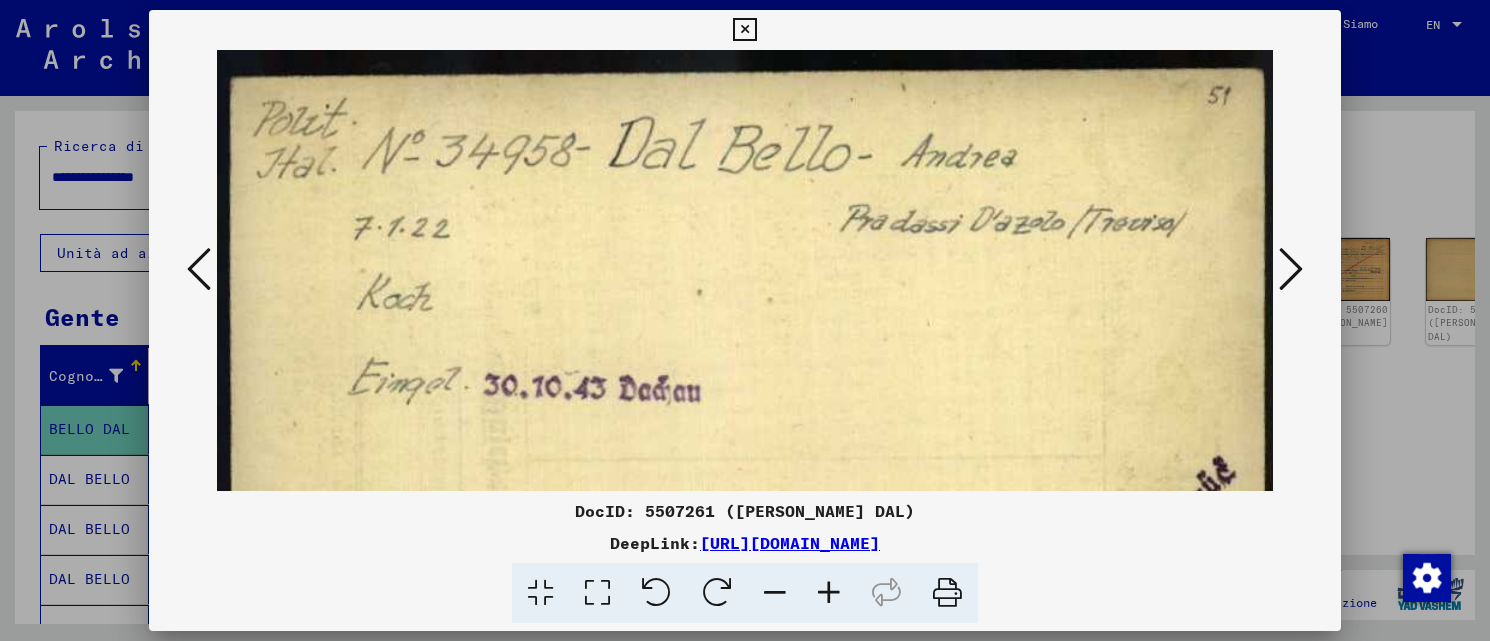 click at bounding box center (199, 269) 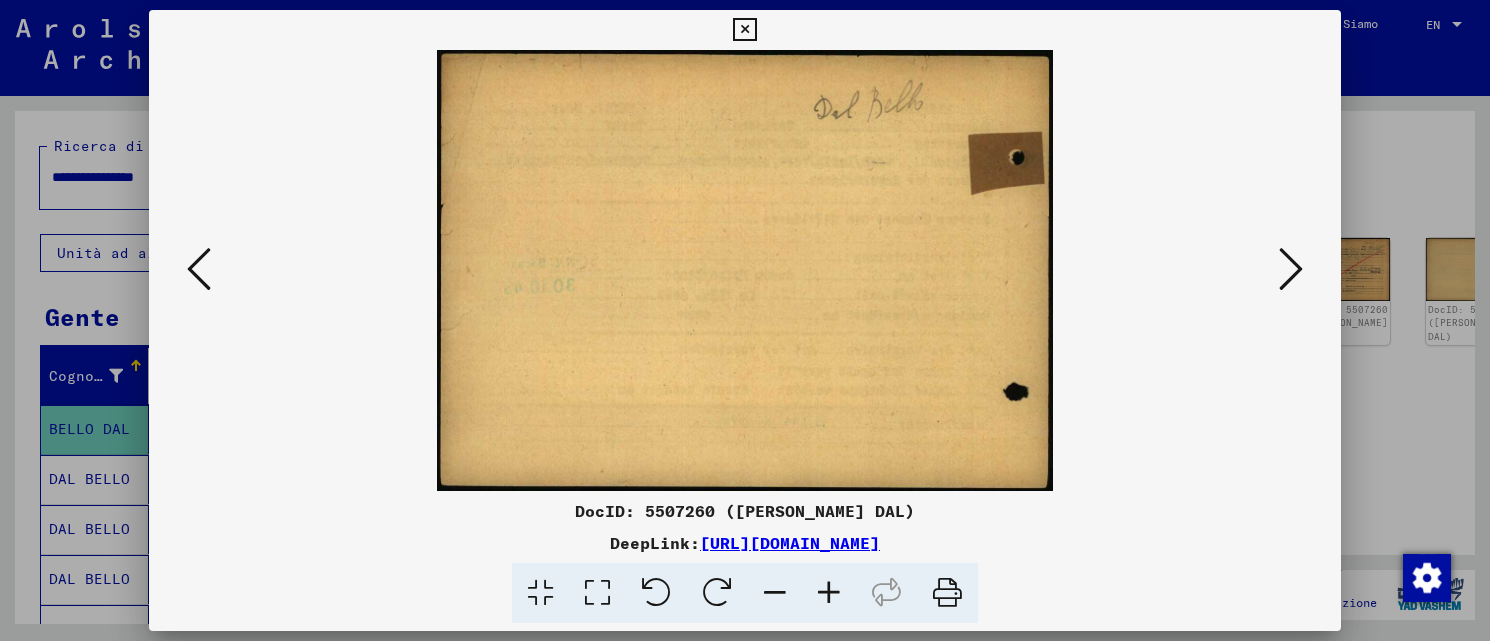 click at bounding box center (199, 269) 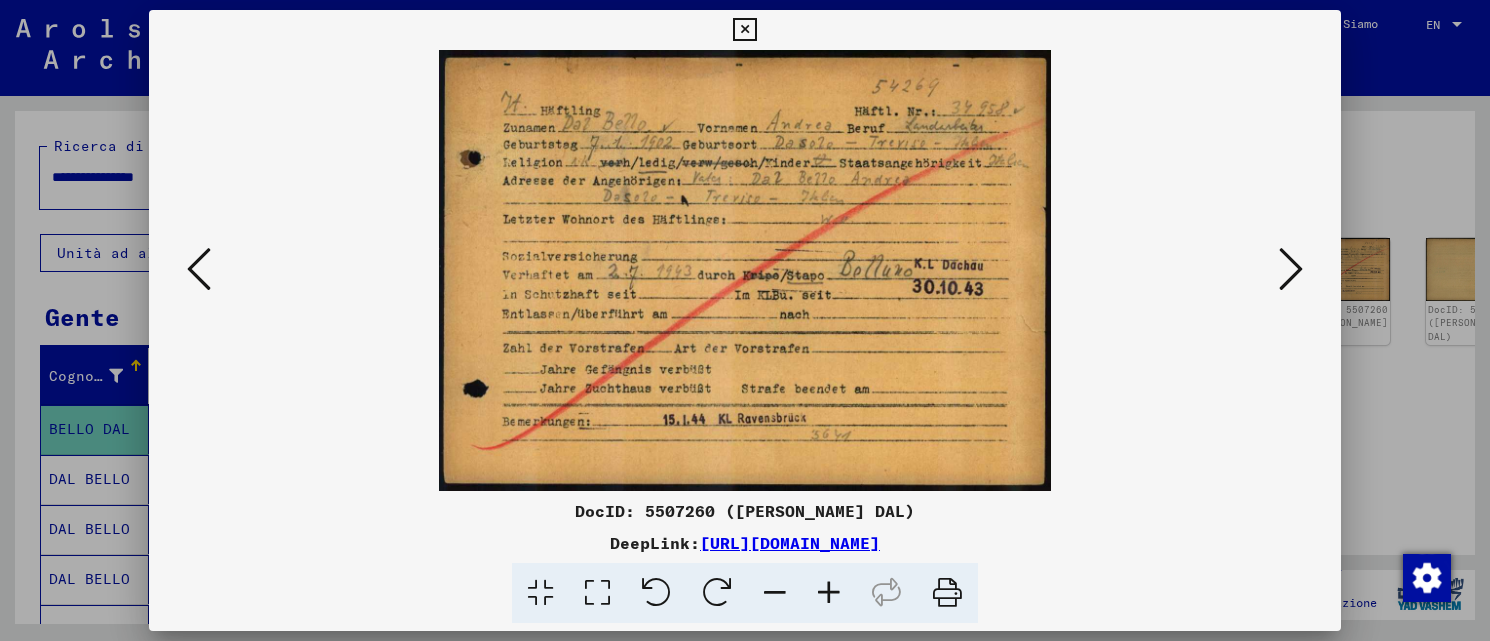 click at bounding box center [829, 593] 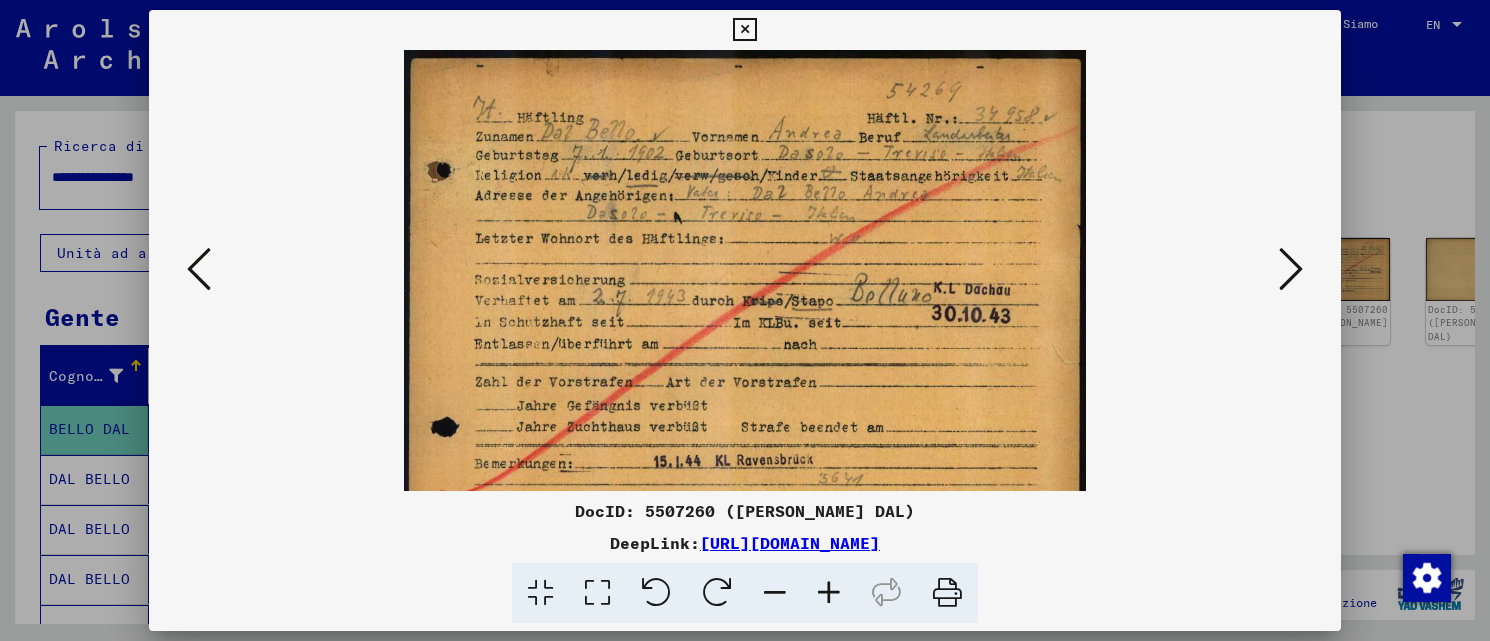 click at bounding box center (829, 593) 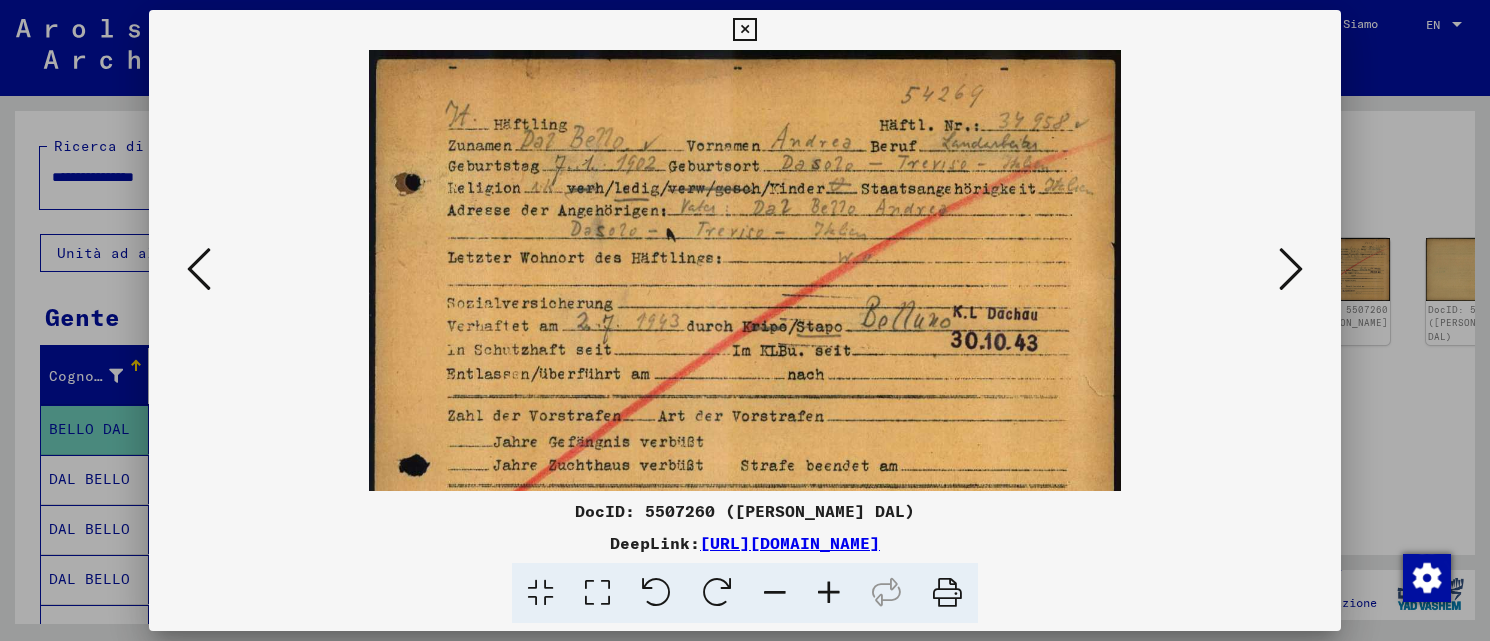 click at bounding box center [829, 593] 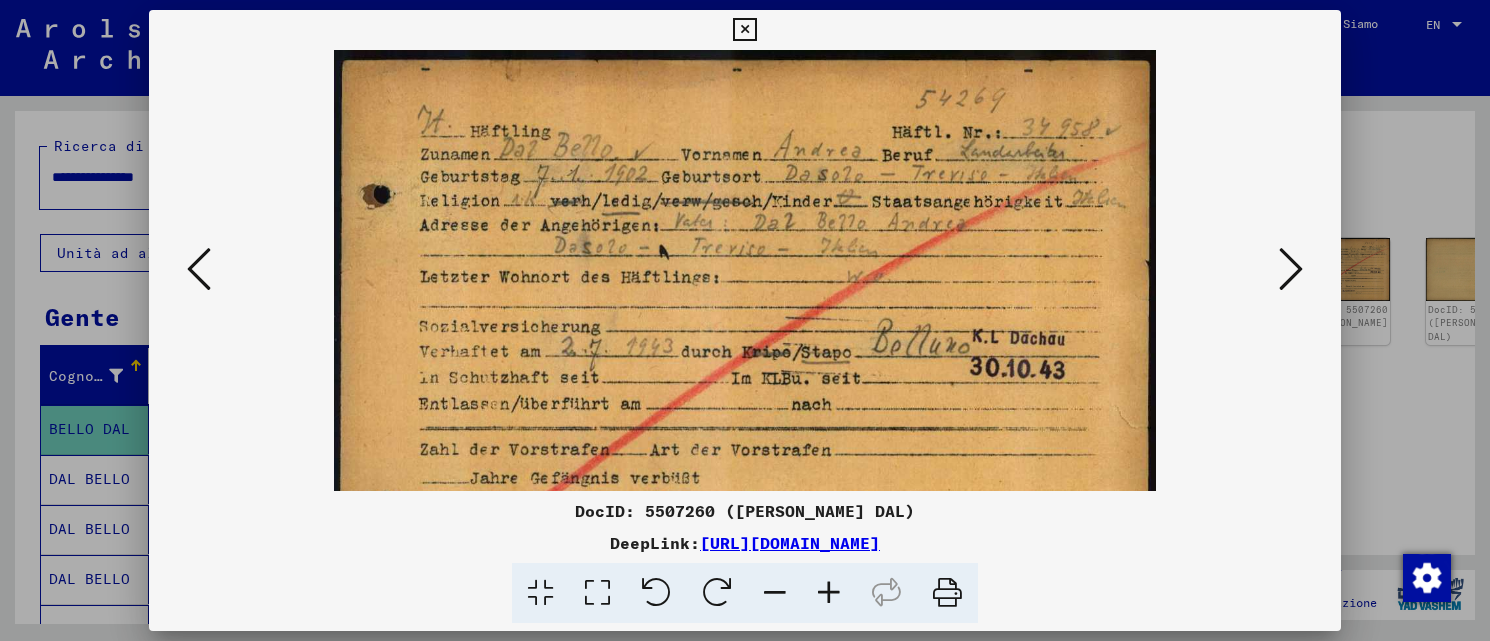 click at bounding box center [829, 593] 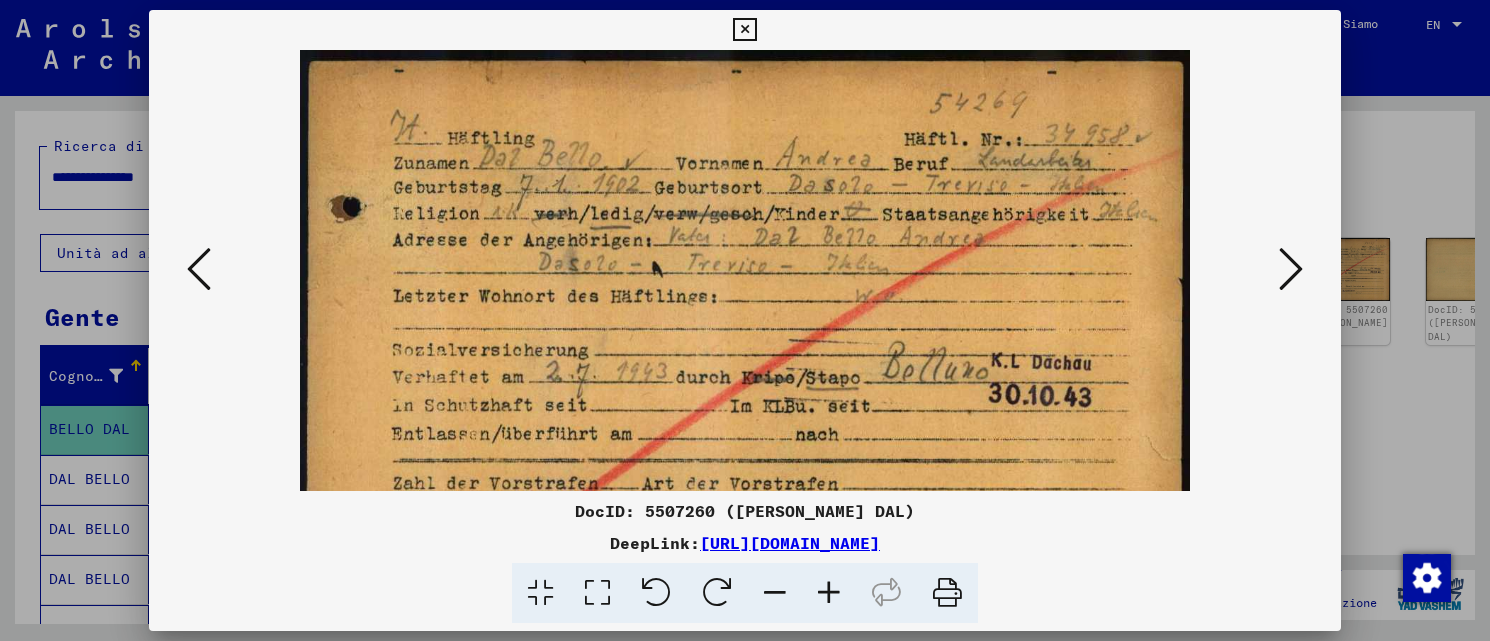 click at bounding box center [829, 593] 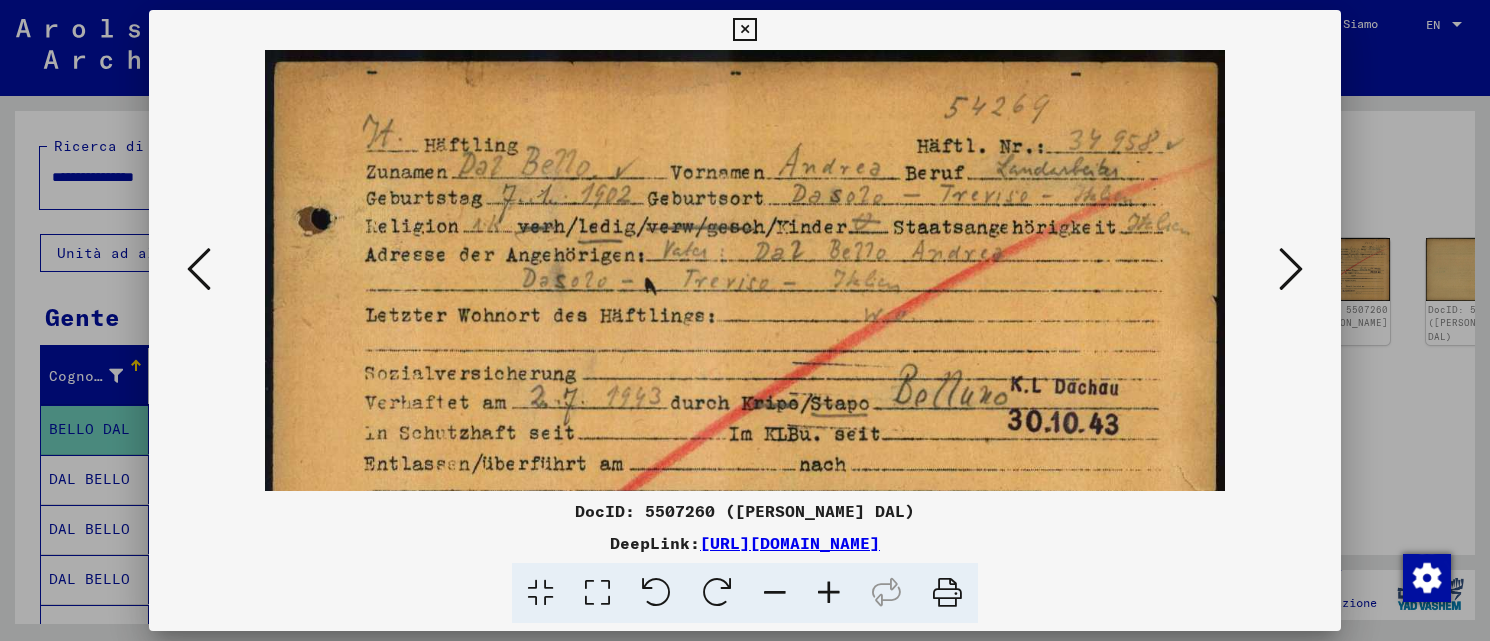 click at bounding box center [829, 593] 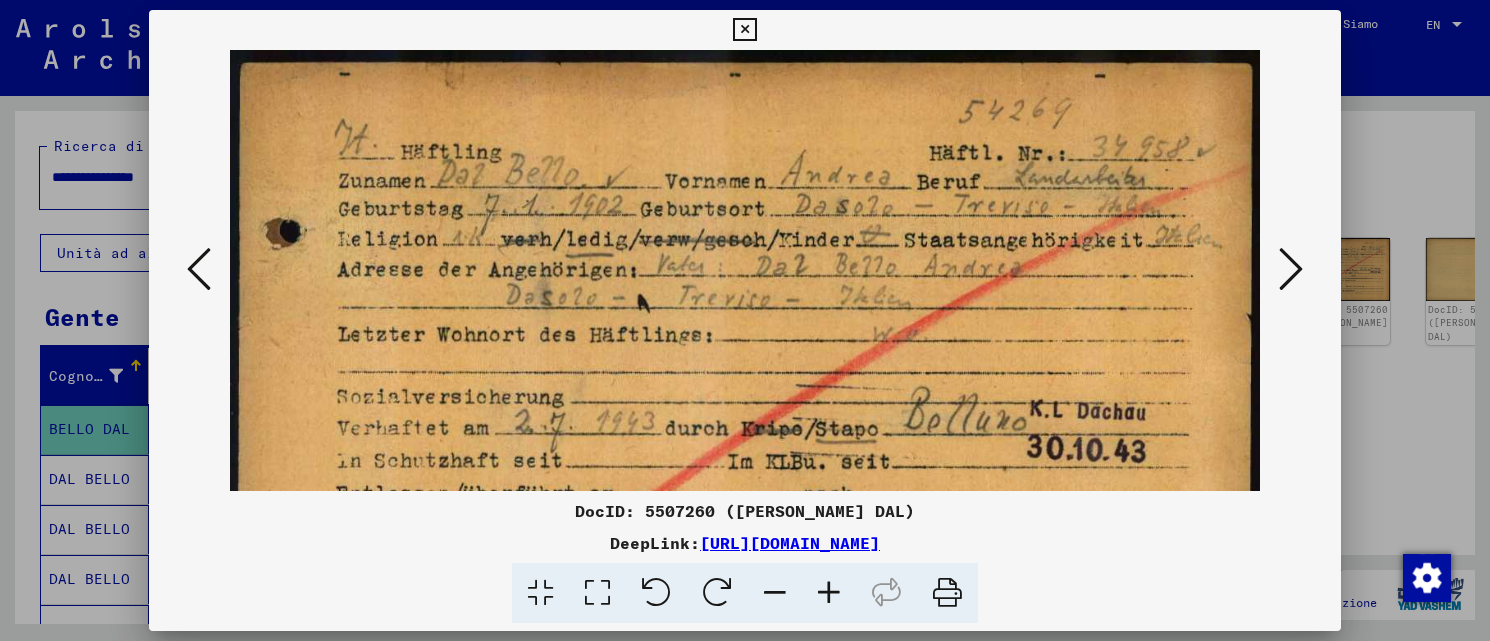 click at bounding box center [829, 593] 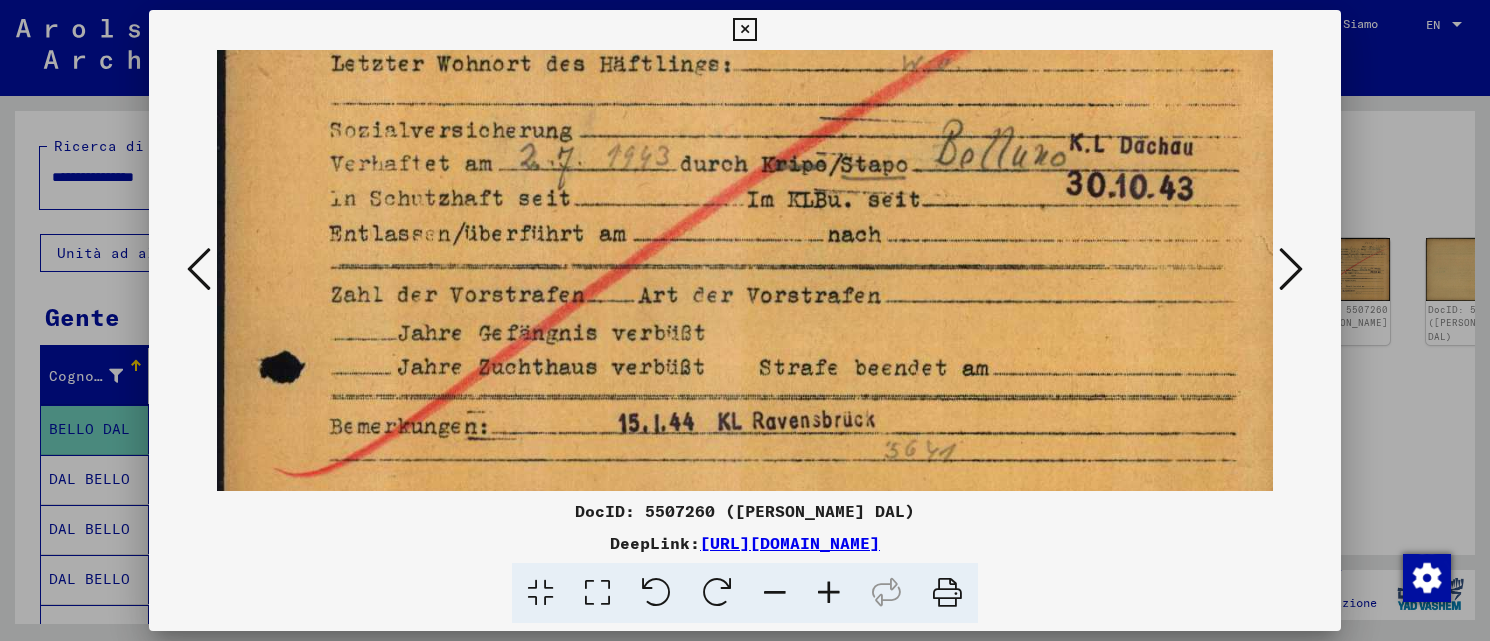 scroll, scrollTop: 297, scrollLeft: 1, axis: both 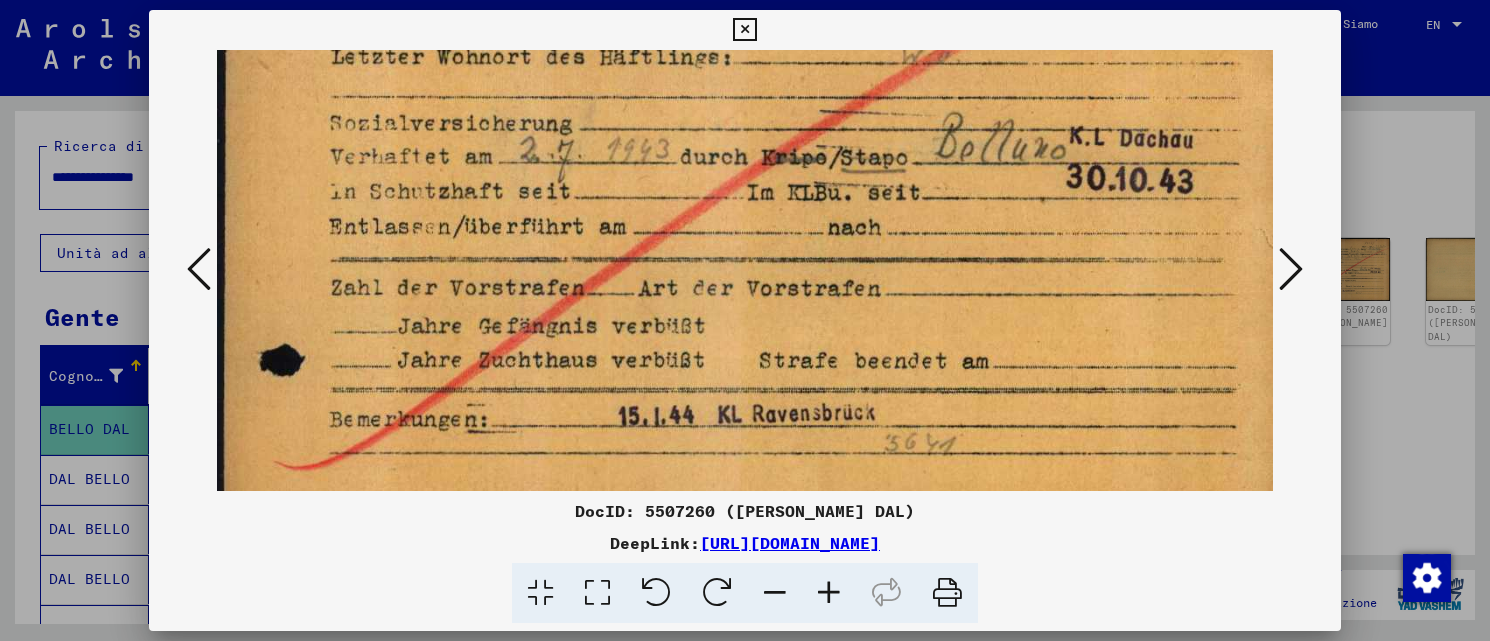 drag, startPoint x: 968, startPoint y: 308, endPoint x: 1081, endPoint y: 25, distance: 304.7261 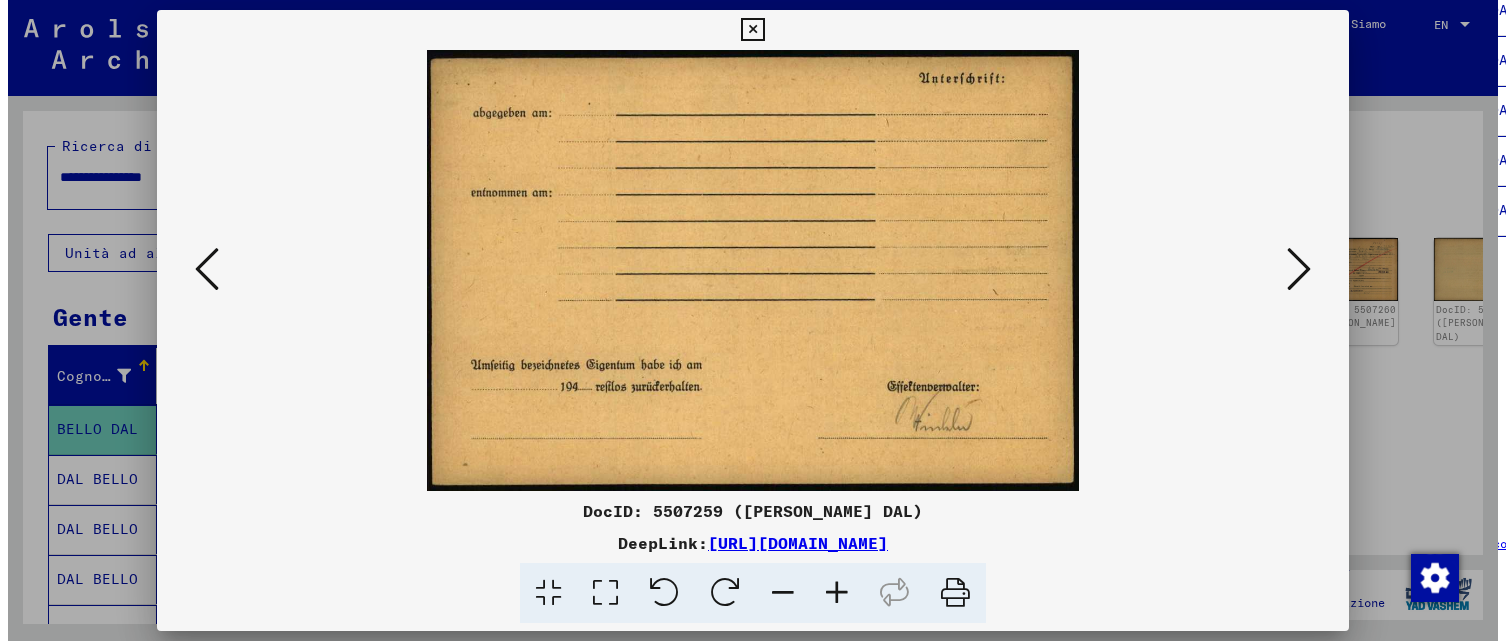 scroll, scrollTop: 0, scrollLeft: 0, axis: both 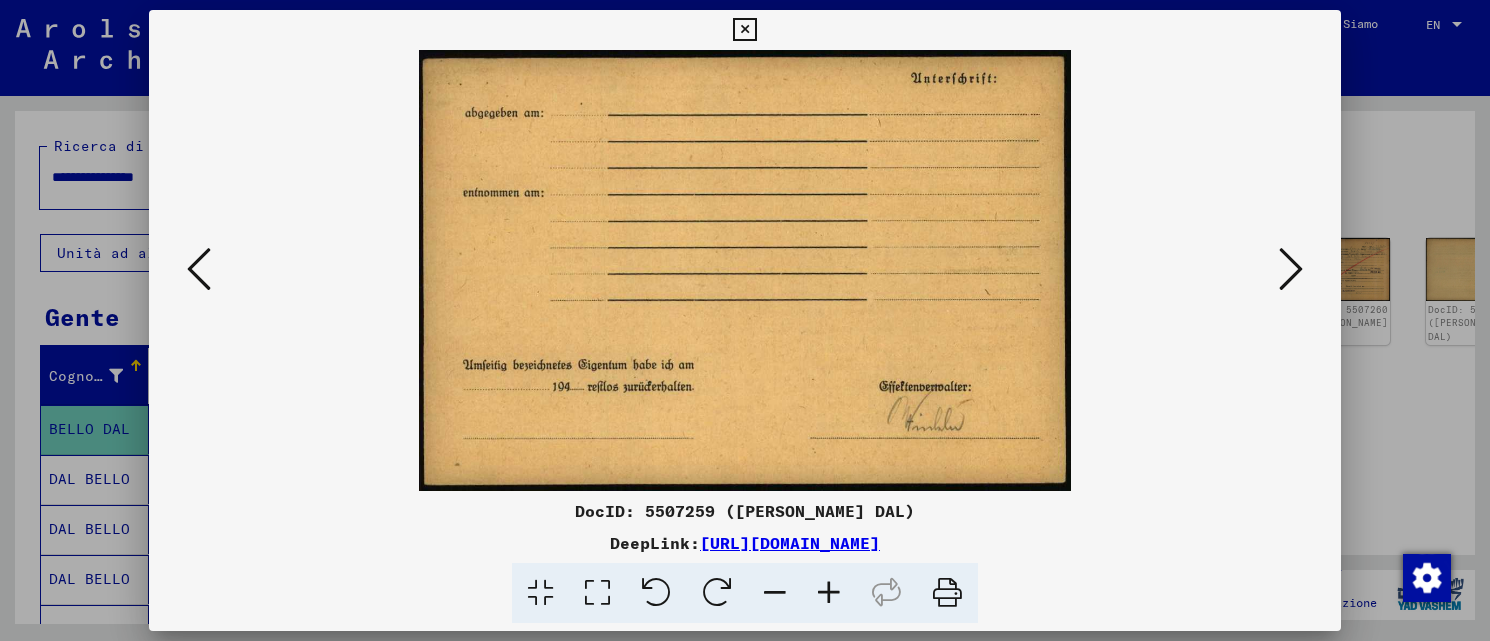 click at bounding box center (199, 269) 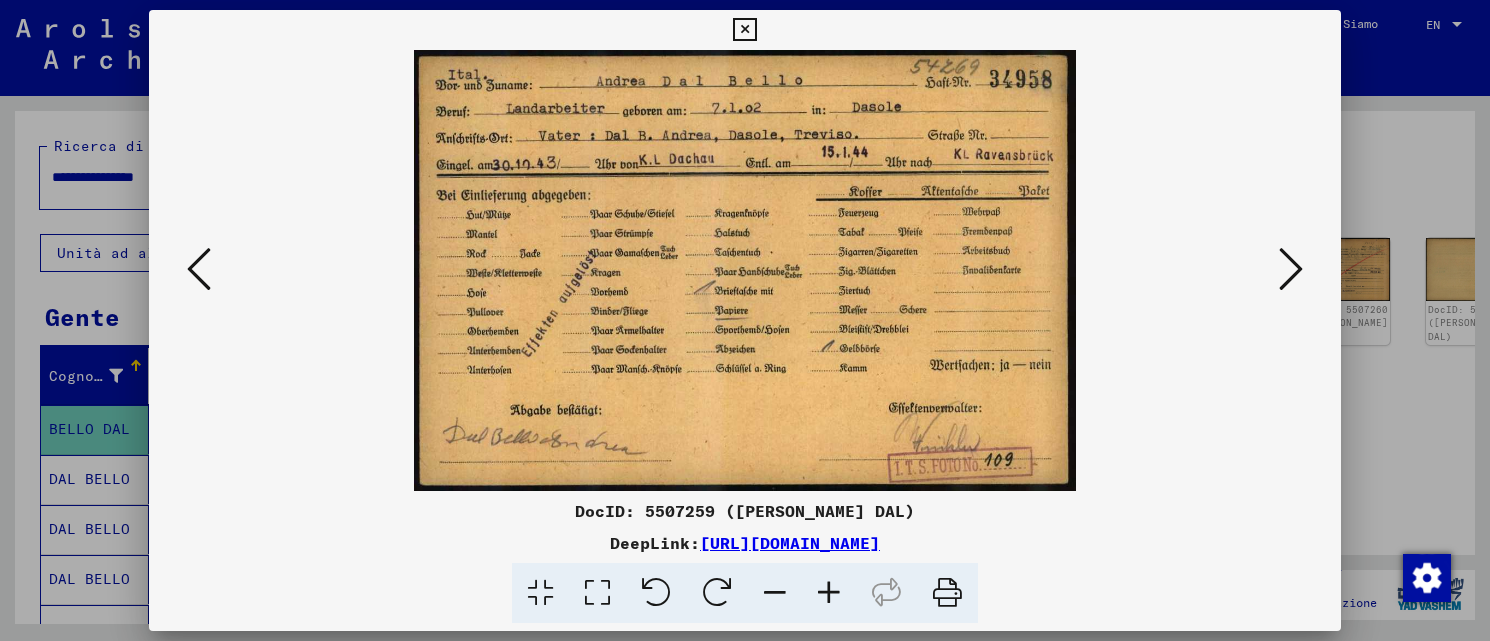 click at bounding box center (829, 593) 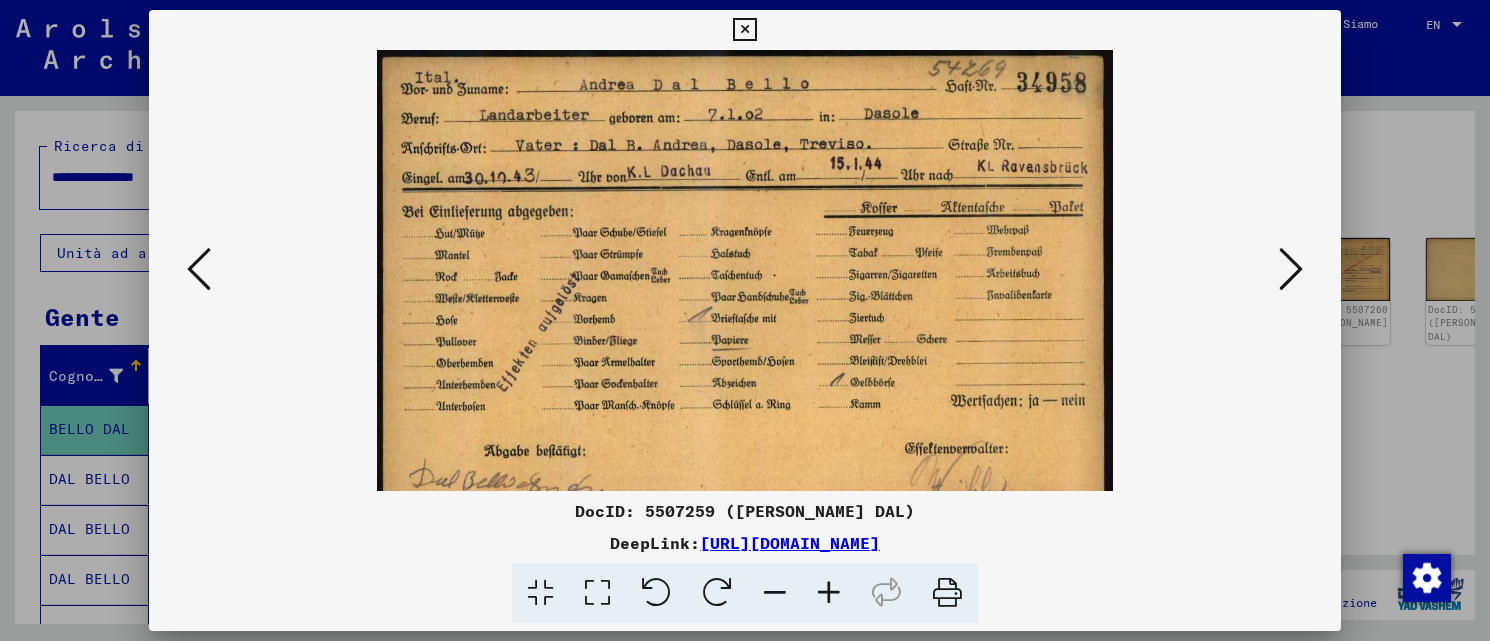 click at bounding box center [829, 593] 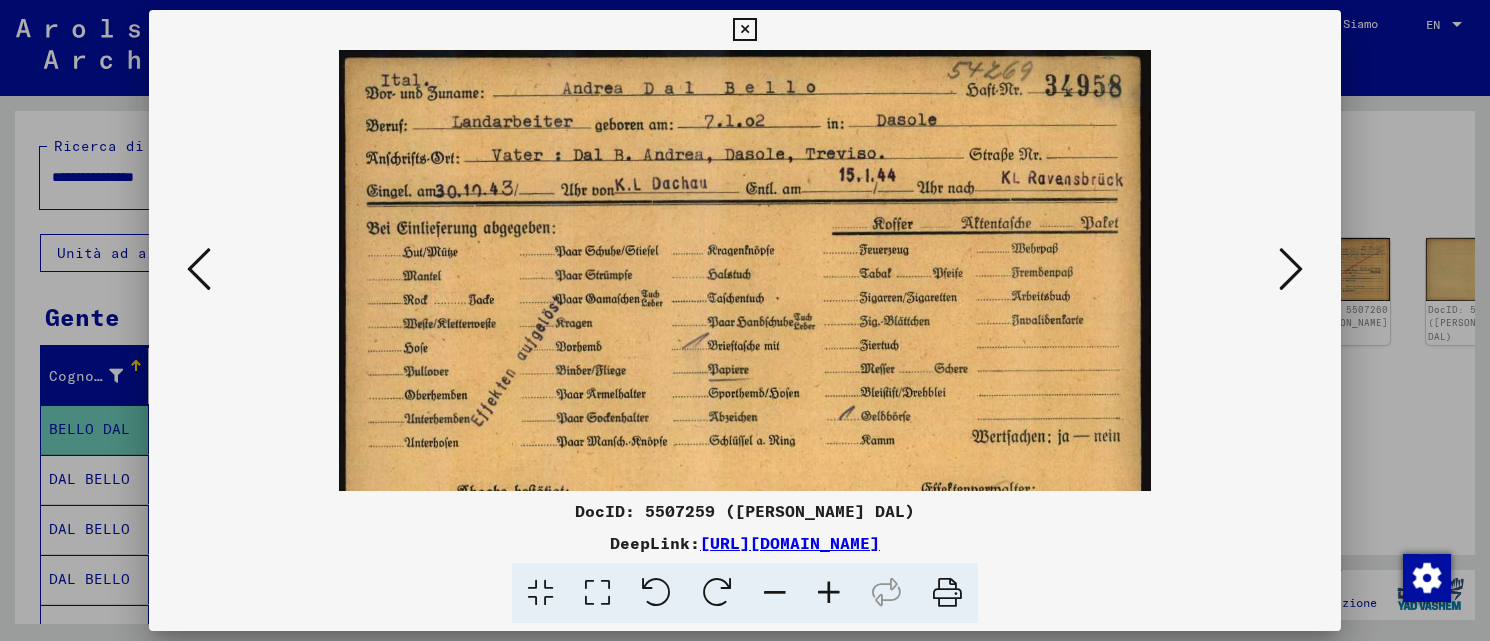 click at bounding box center (829, 593) 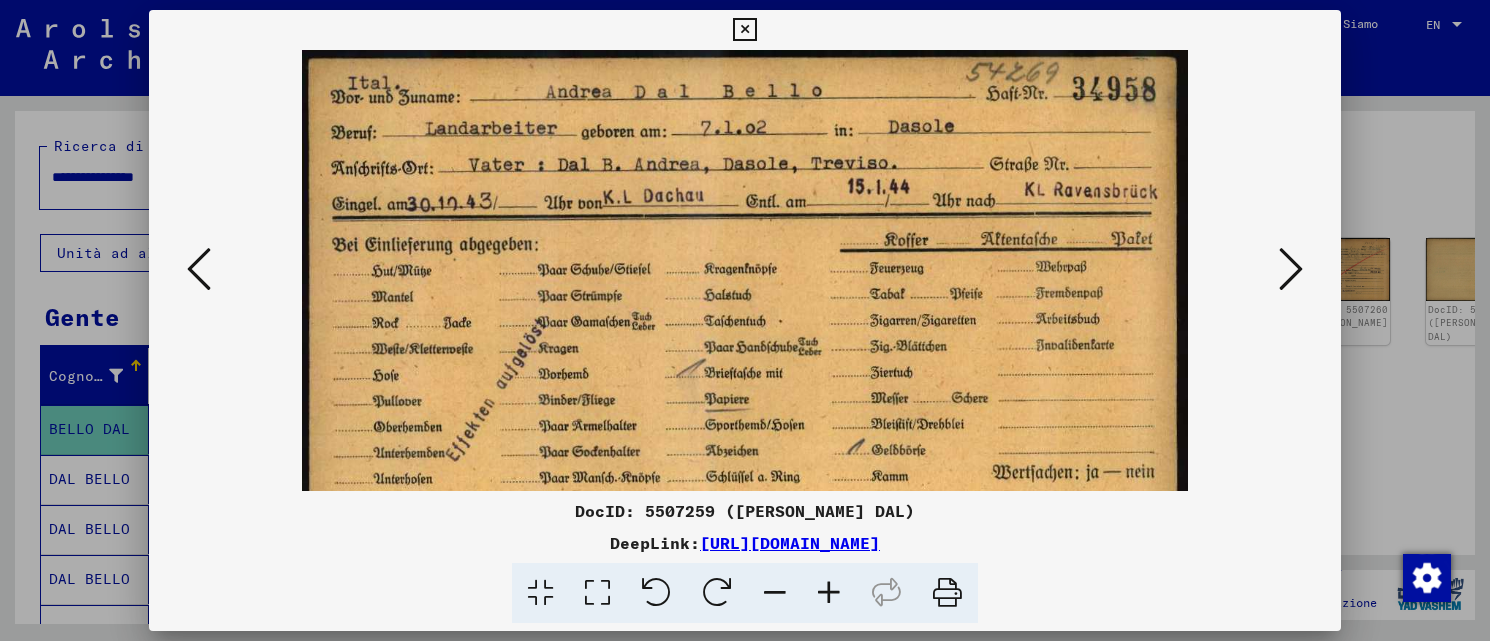 click at bounding box center [829, 593] 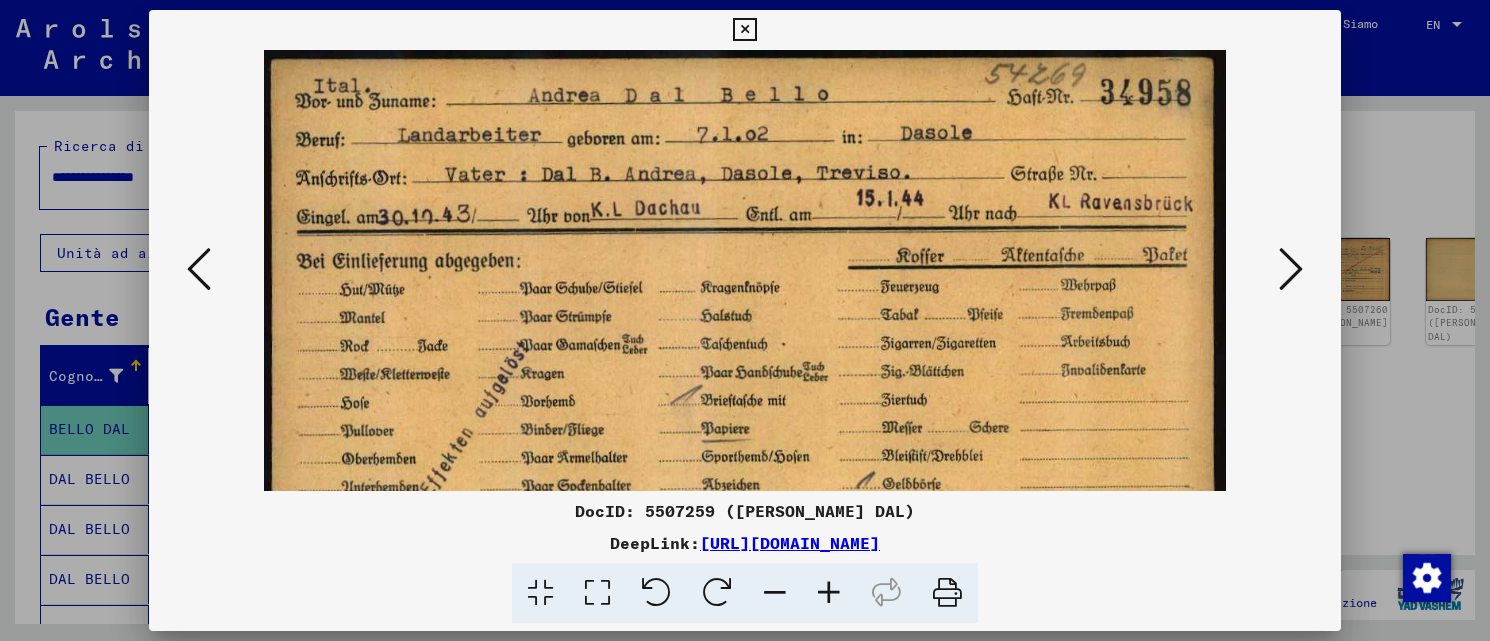 click at bounding box center (829, 593) 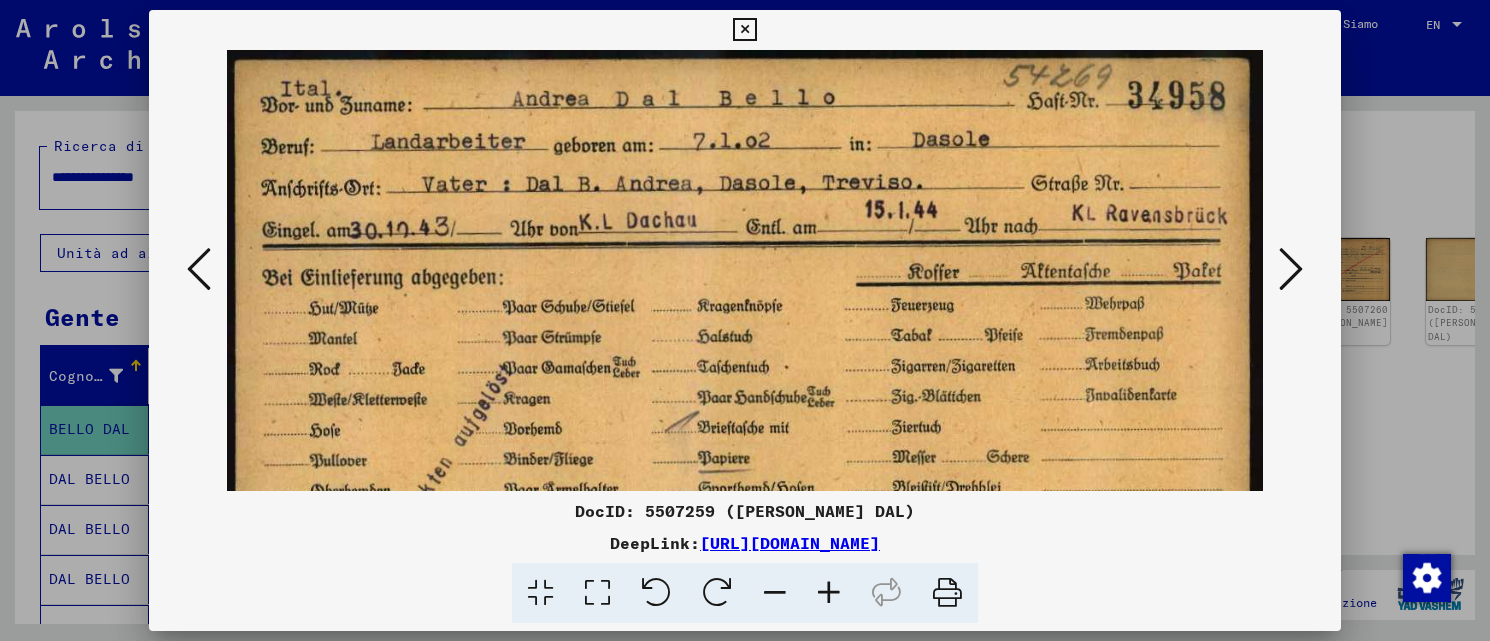 click at bounding box center (829, 593) 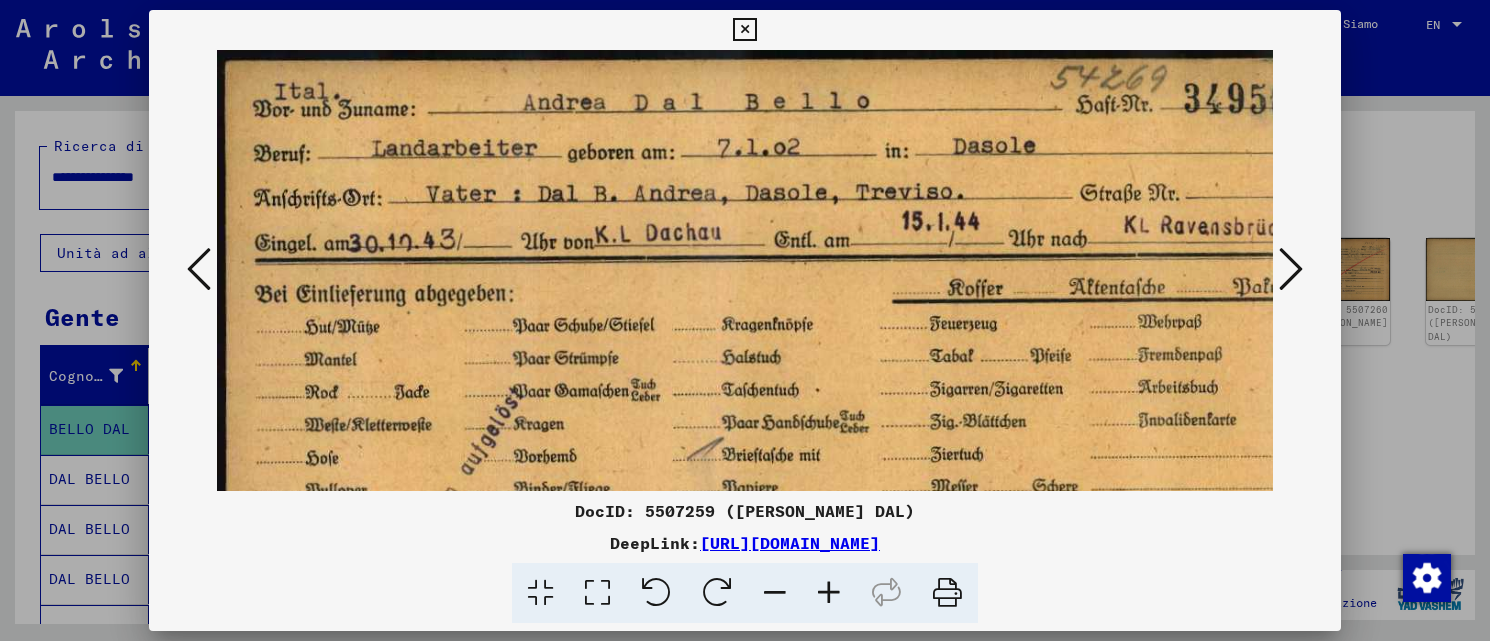 click at bounding box center [199, 269] 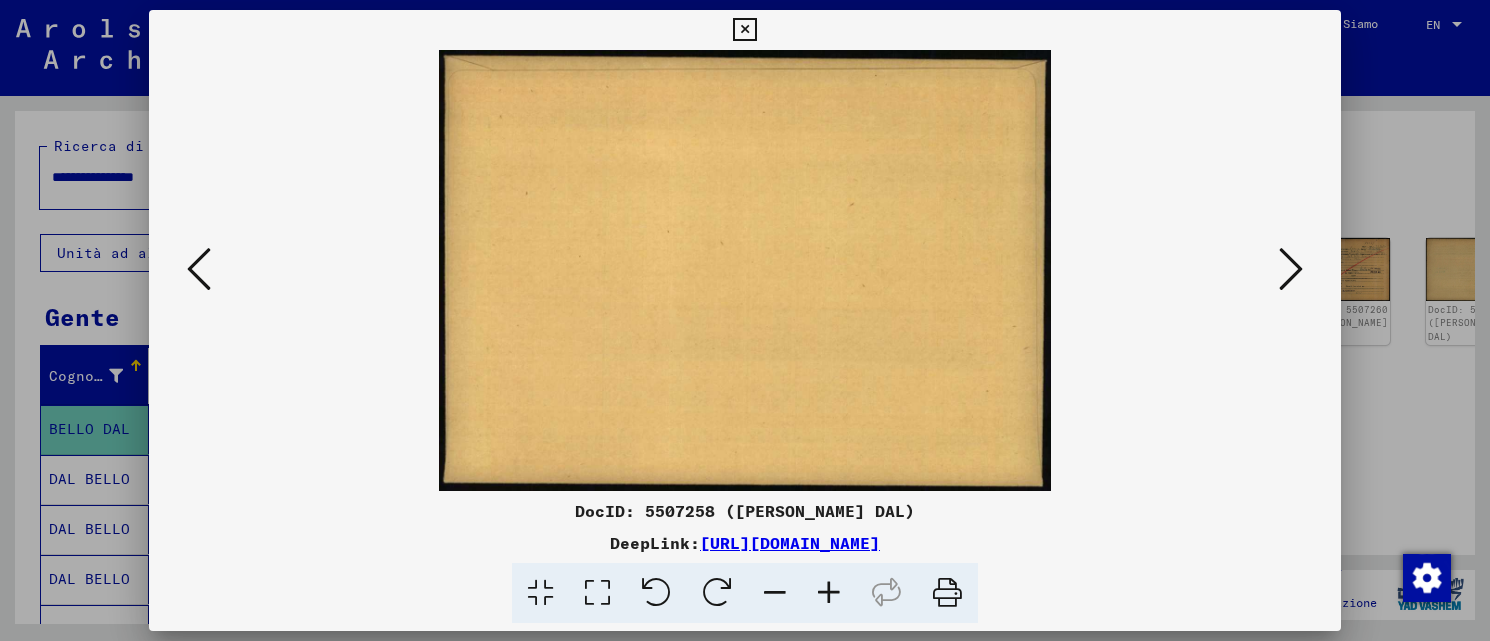 click at bounding box center (199, 269) 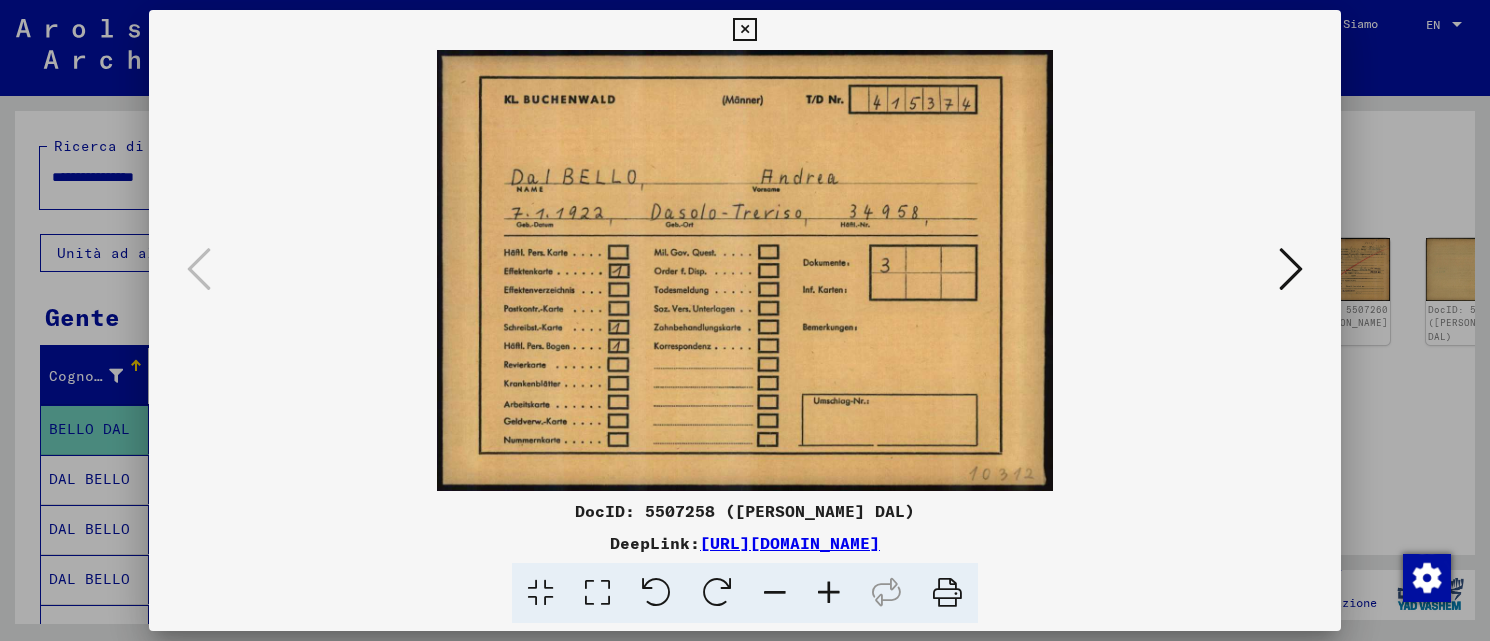 click at bounding box center [829, 593] 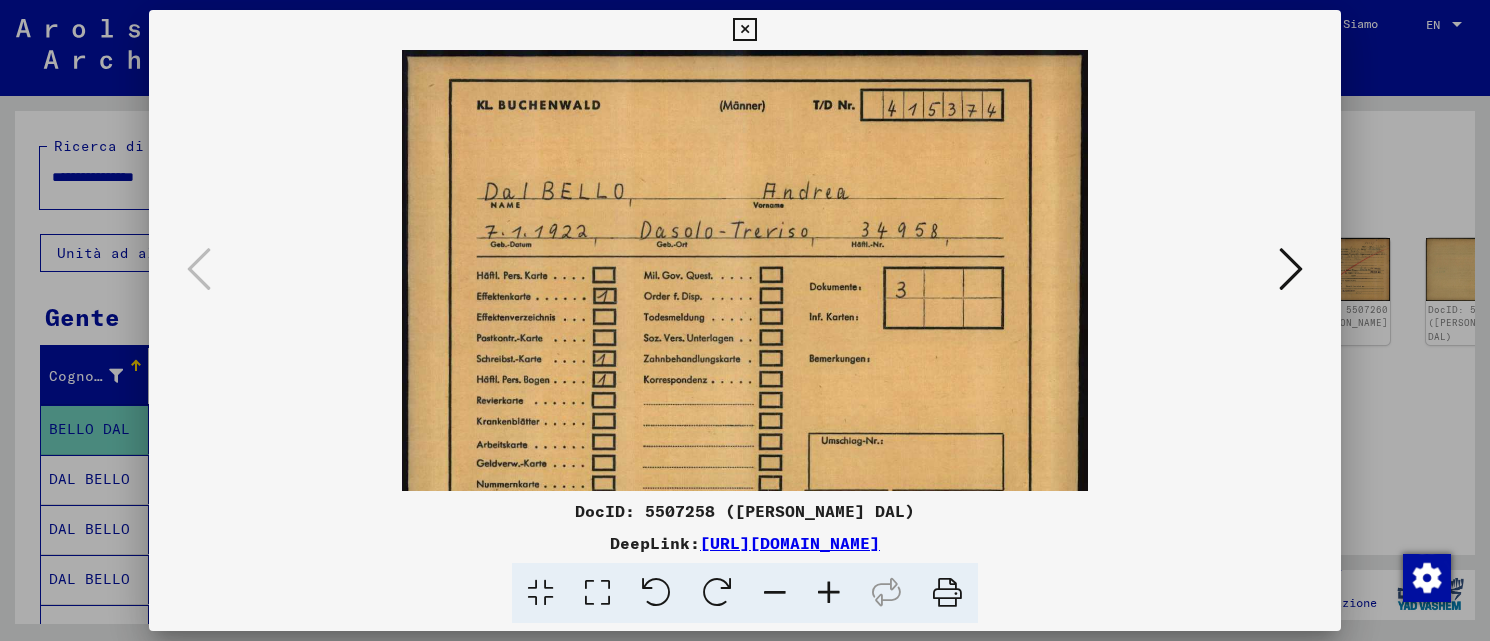 click at bounding box center (829, 593) 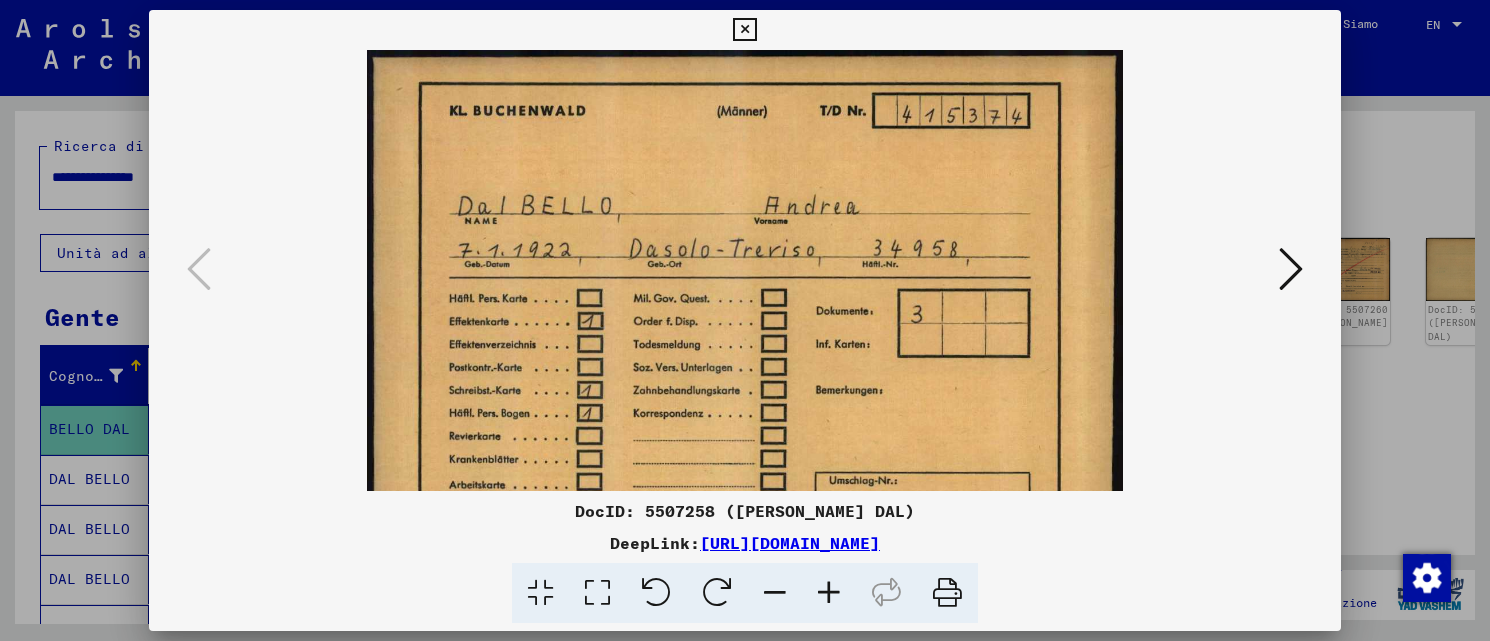 click at bounding box center (829, 593) 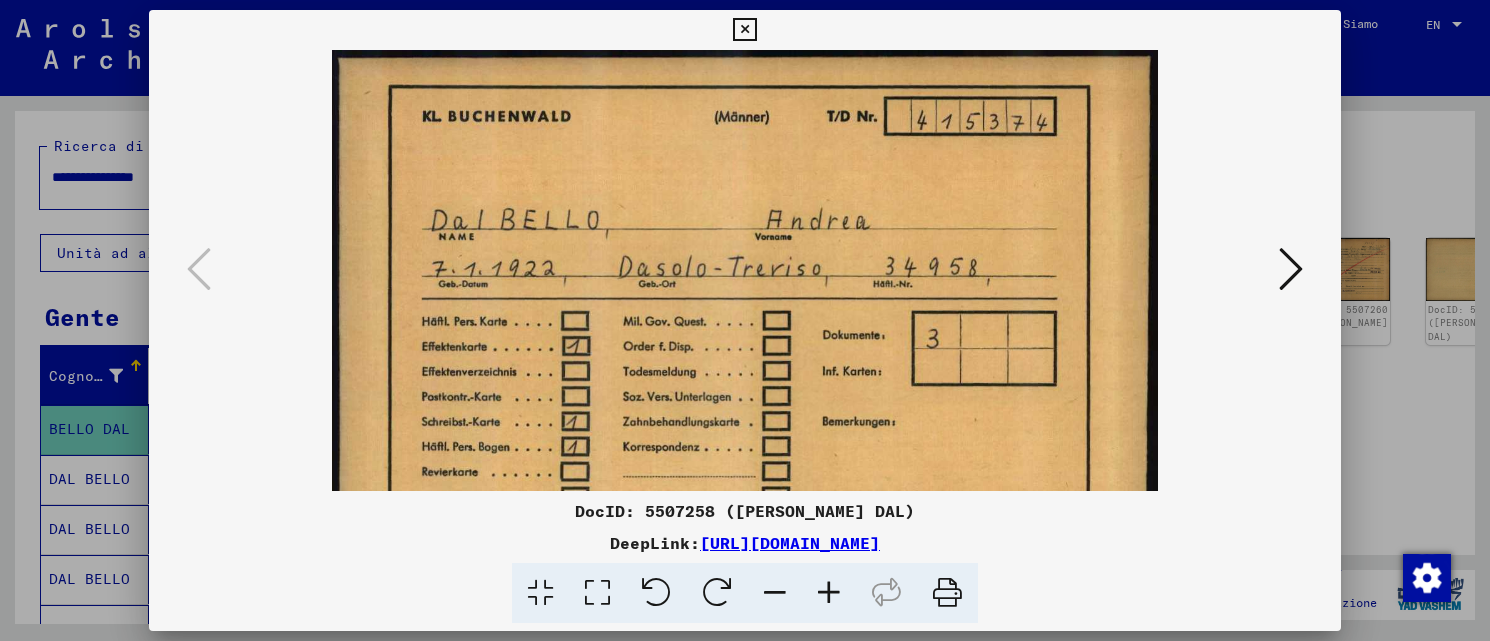 click at bounding box center [829, 593] 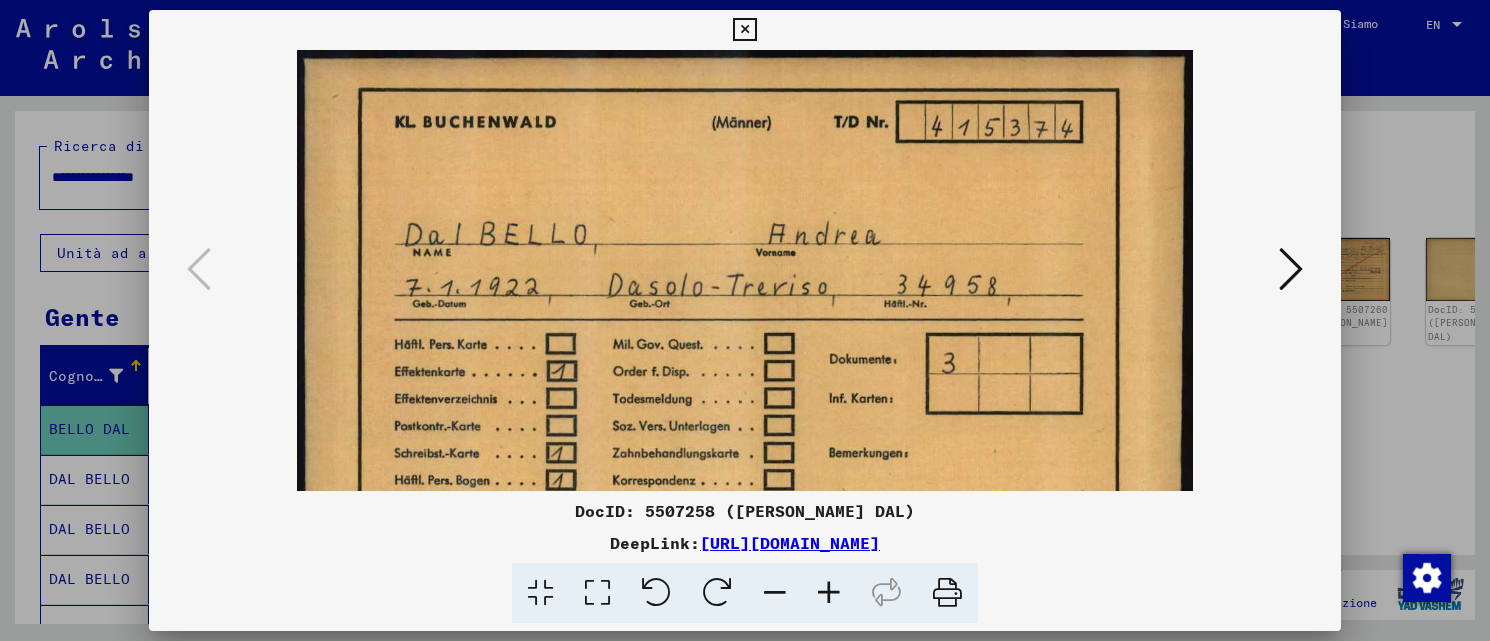 click at bounding box center [829, 593] 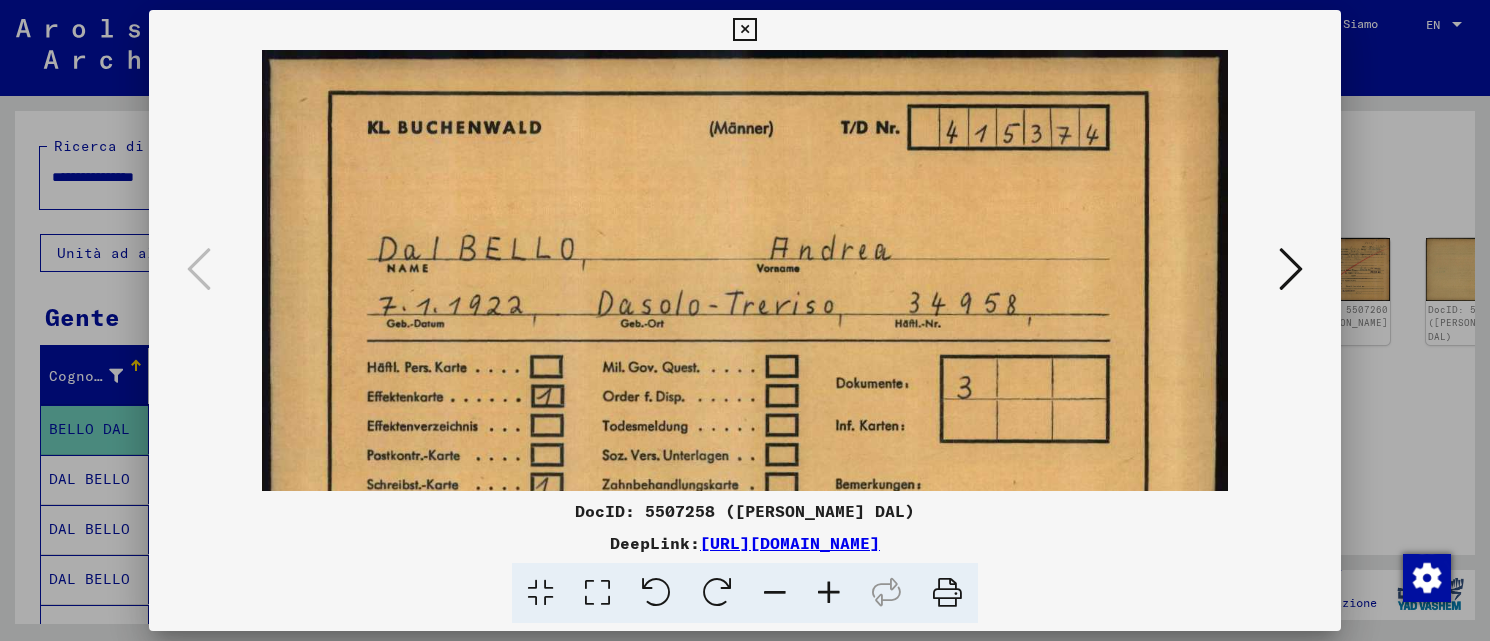 click at bounding box center [829, 593] 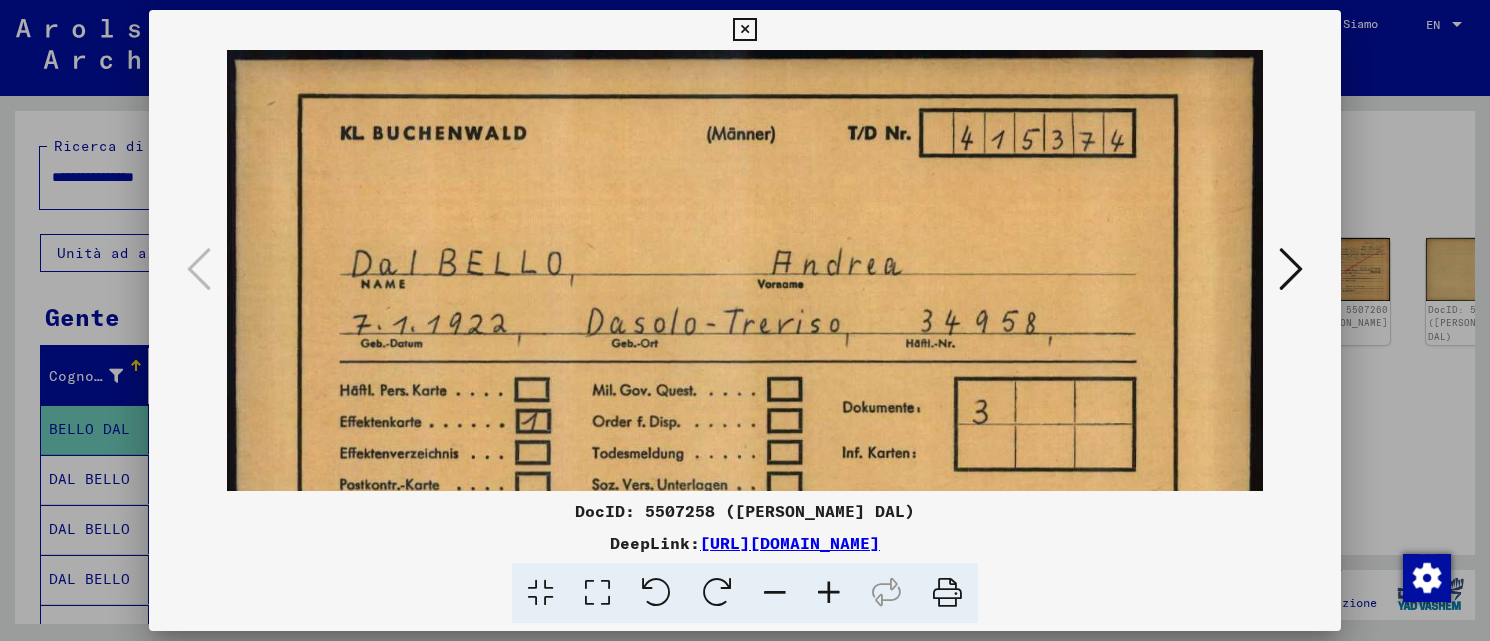 click at bounding box center (829, 593) 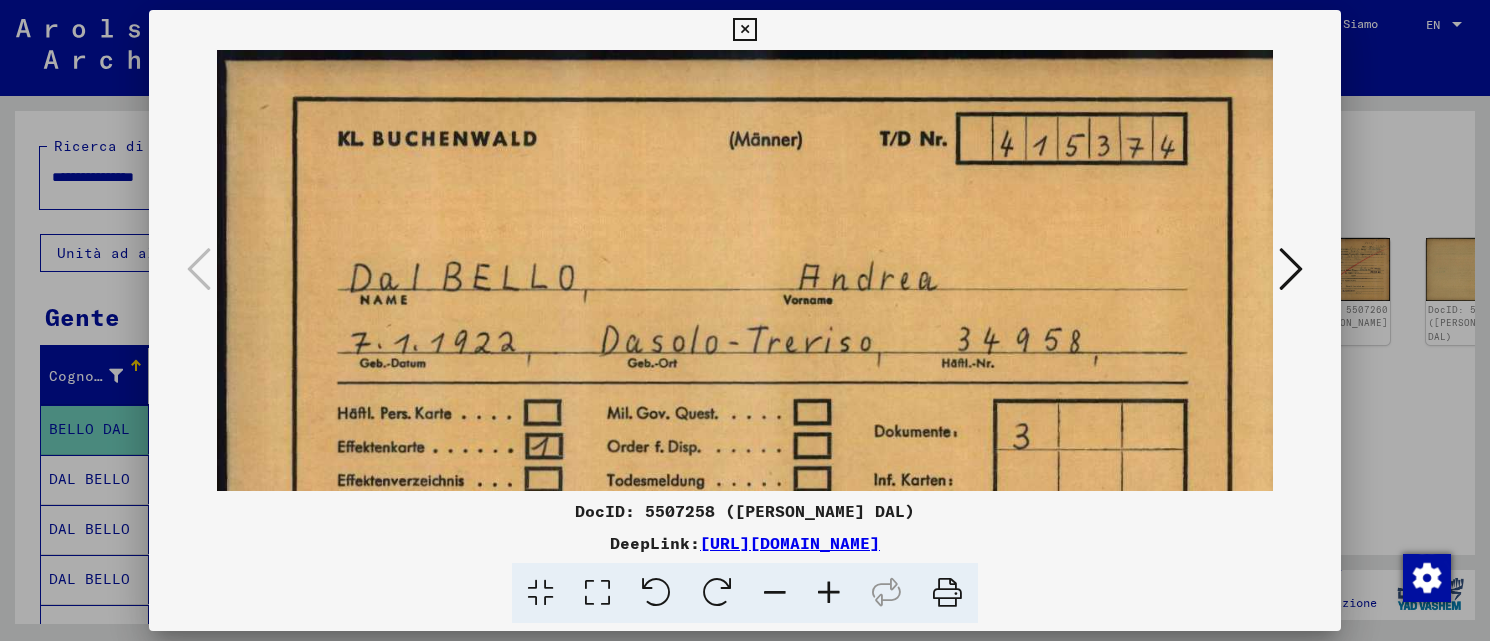 click at bounding box center [745, 320] 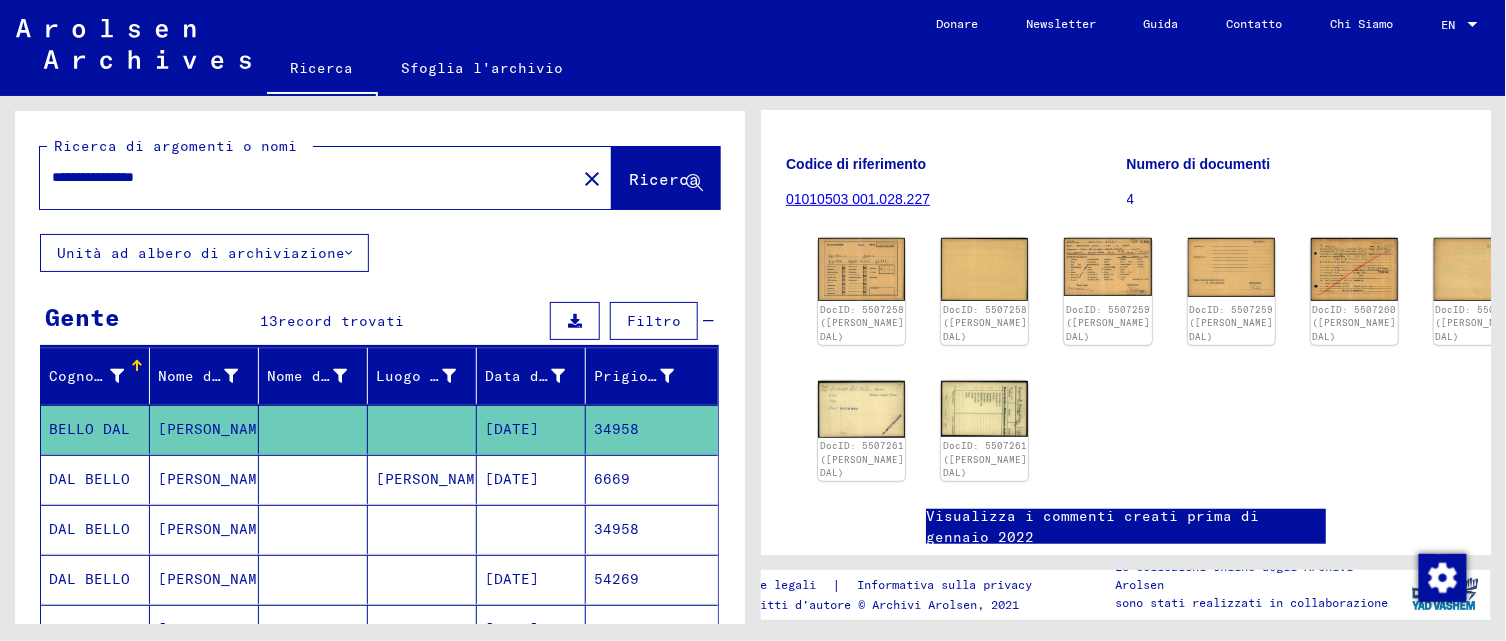click on "[PERSON_NAME]" at bounding box center [204, 529] 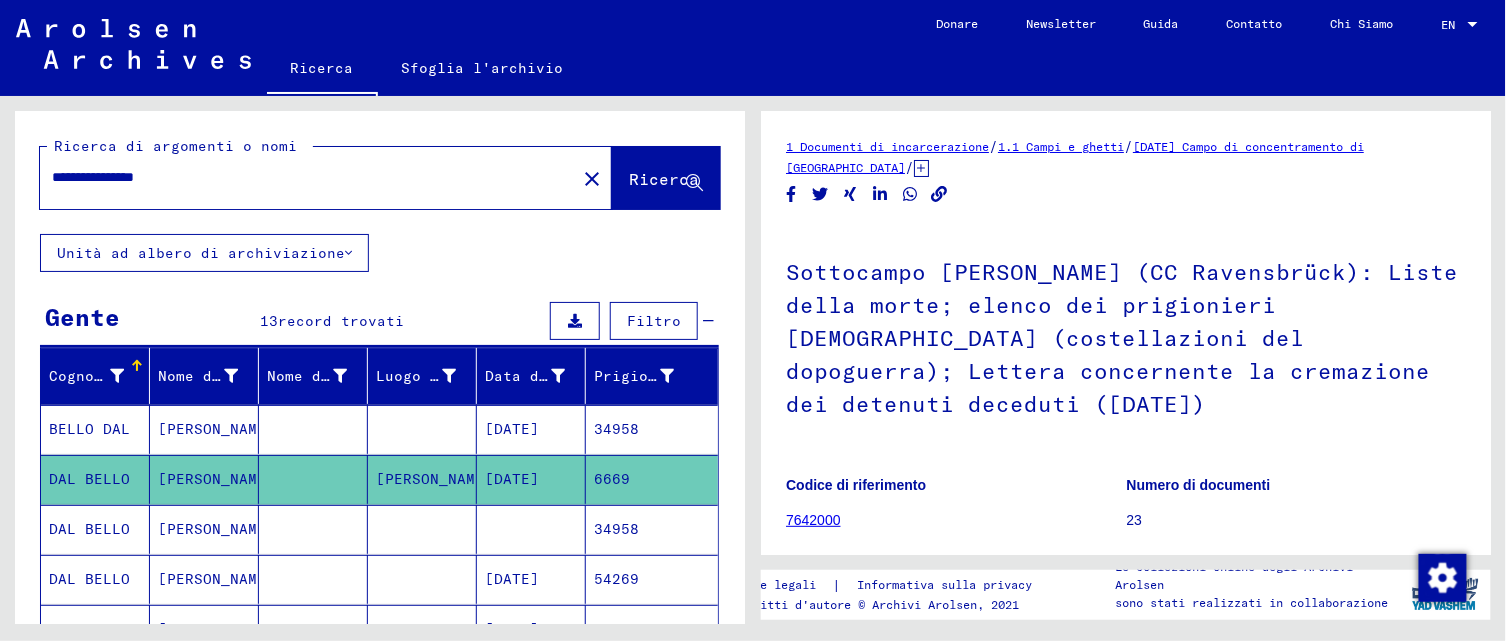 scroll, scrollTop: 0, scrollLeft: 0, axis: both 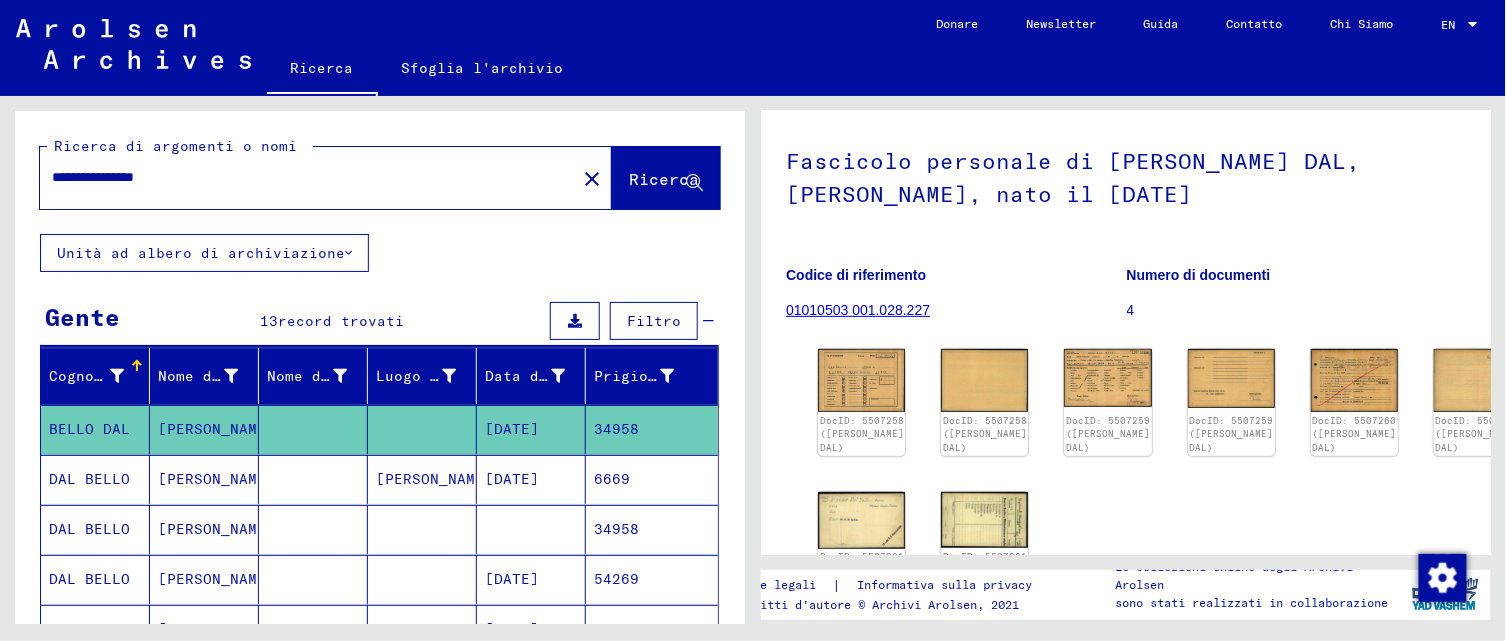 click on "DAL BELLO" at bounding box center (95, 529) 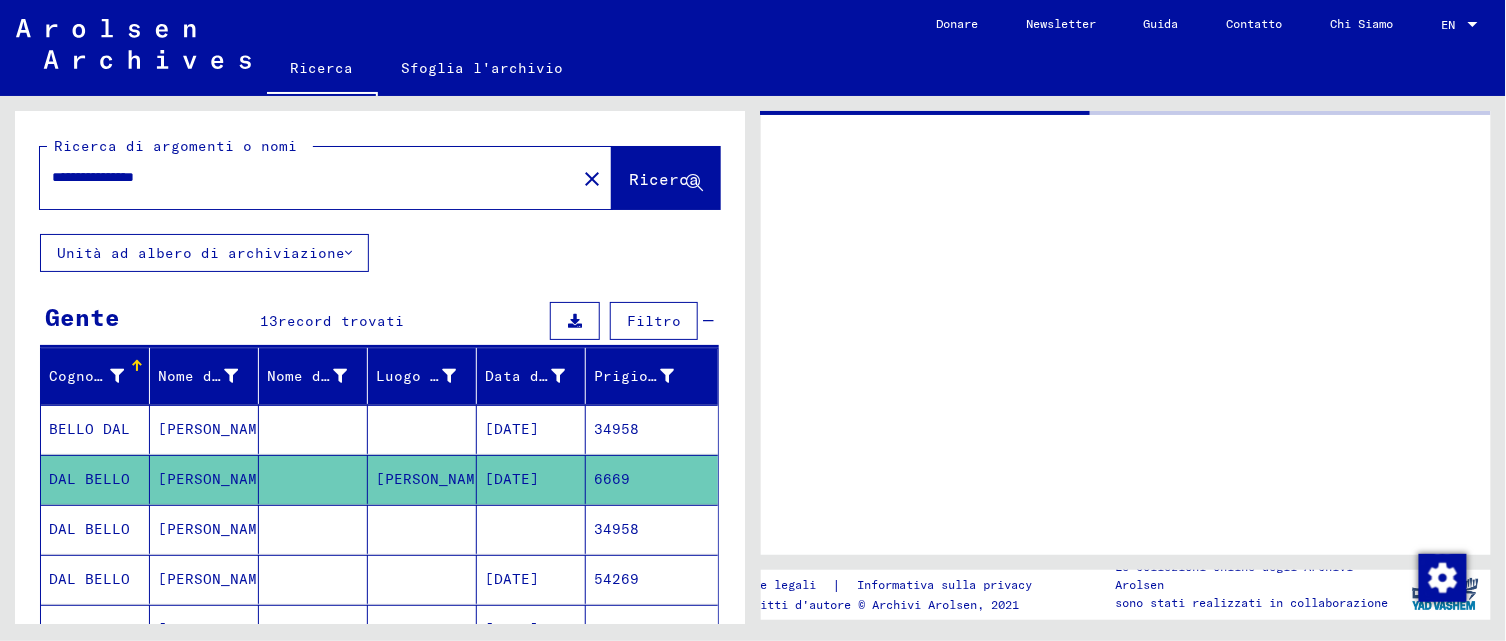 scroll, scrollTop: 0, scrollLeft: 0, axis: both 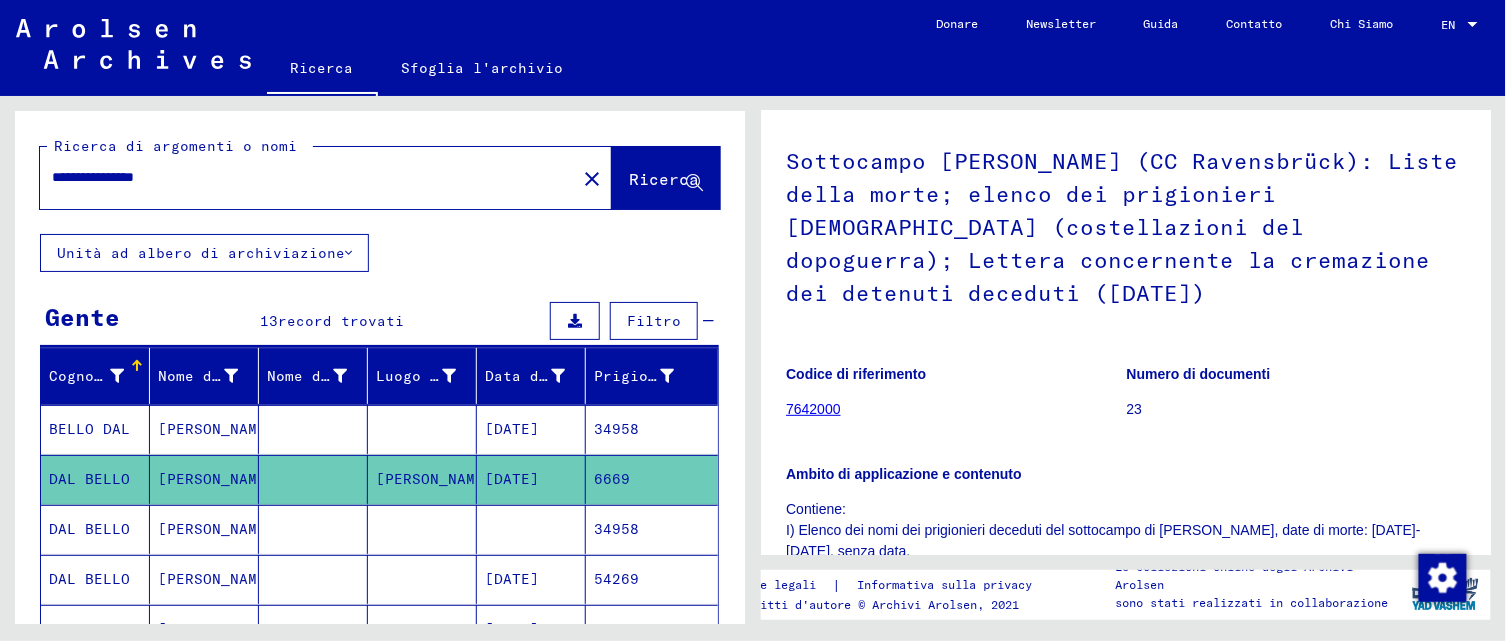 click on "[PERSON_NAME]" 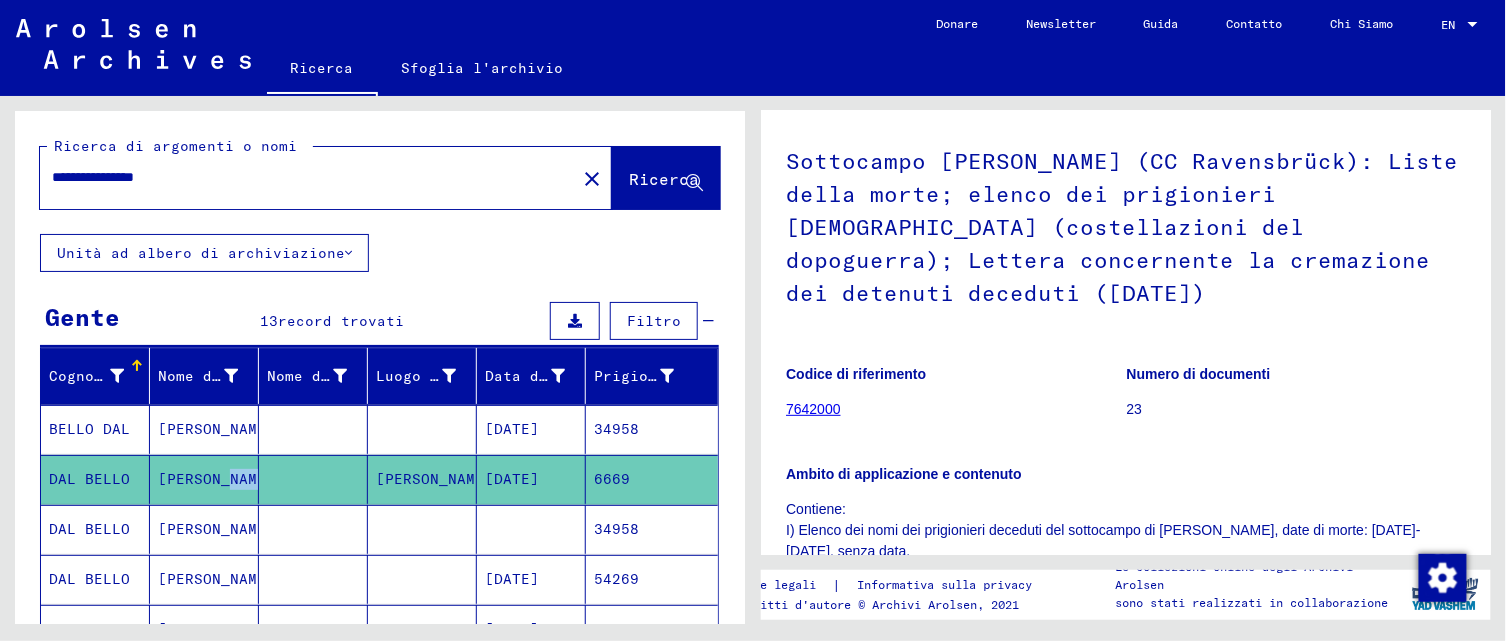 click on "[PERSON_NAME]" 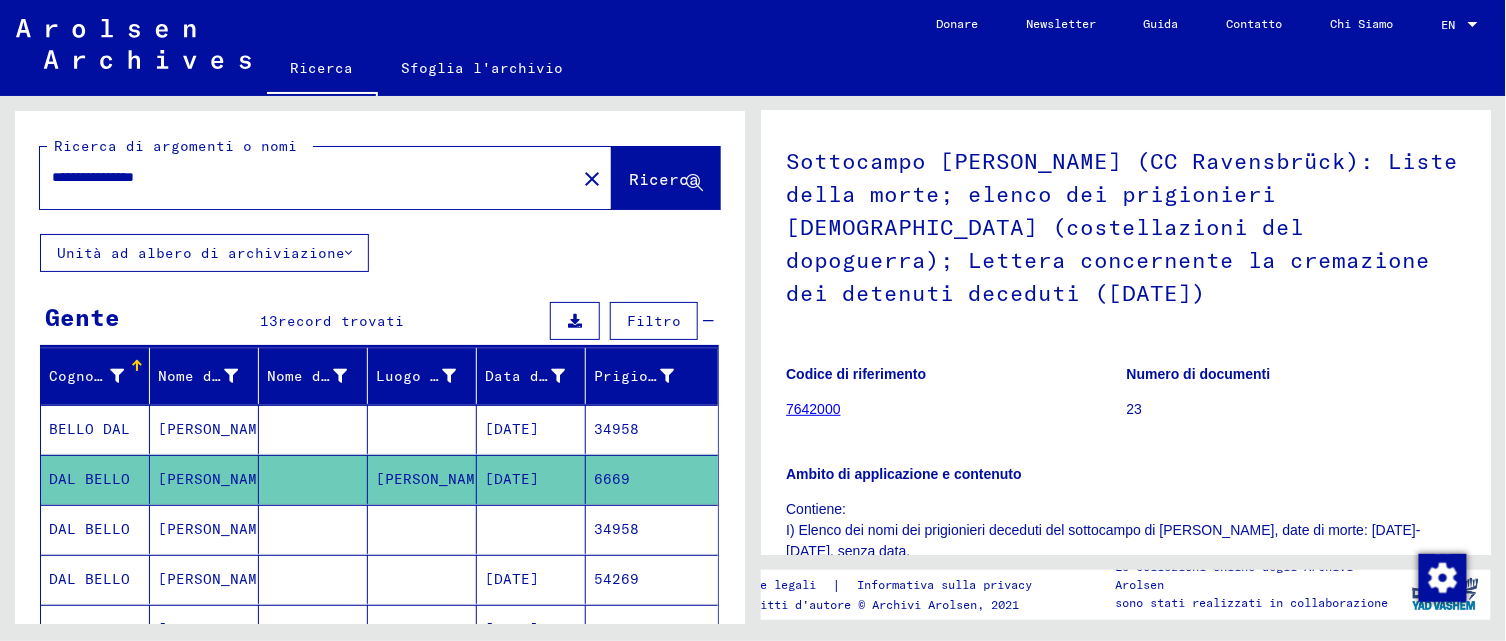 click 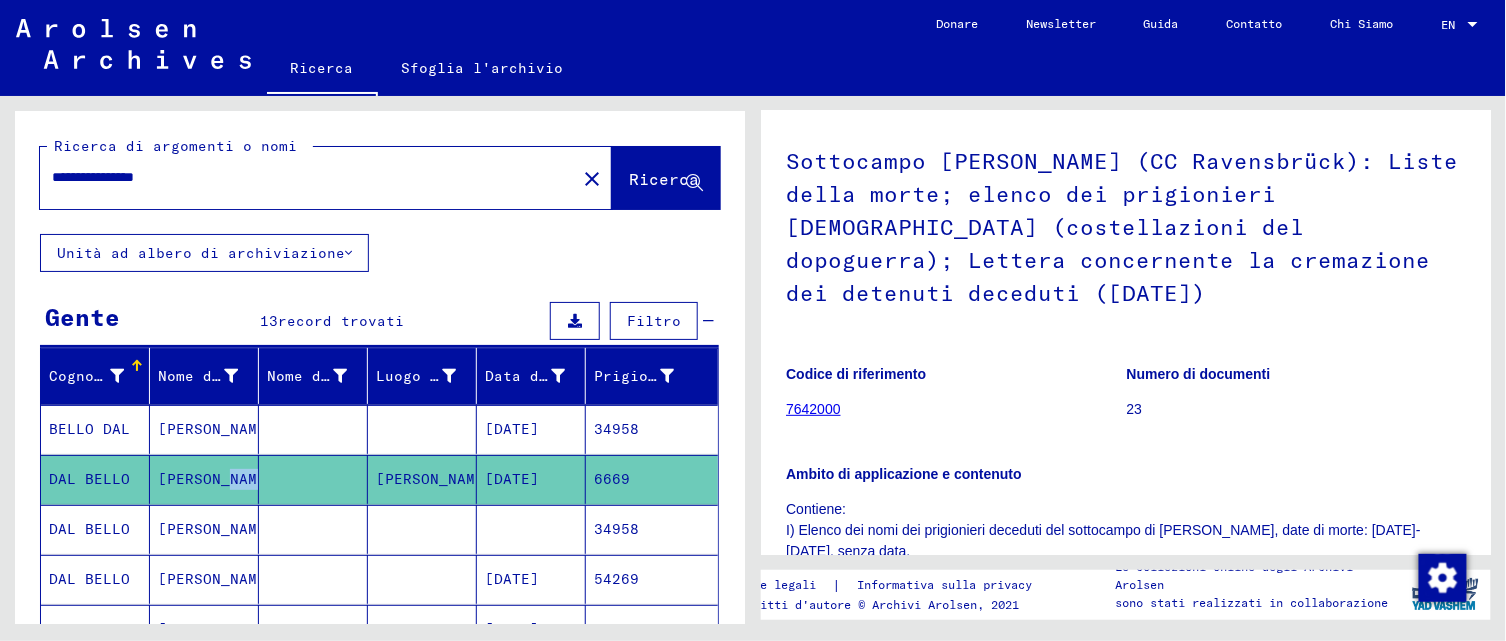 click 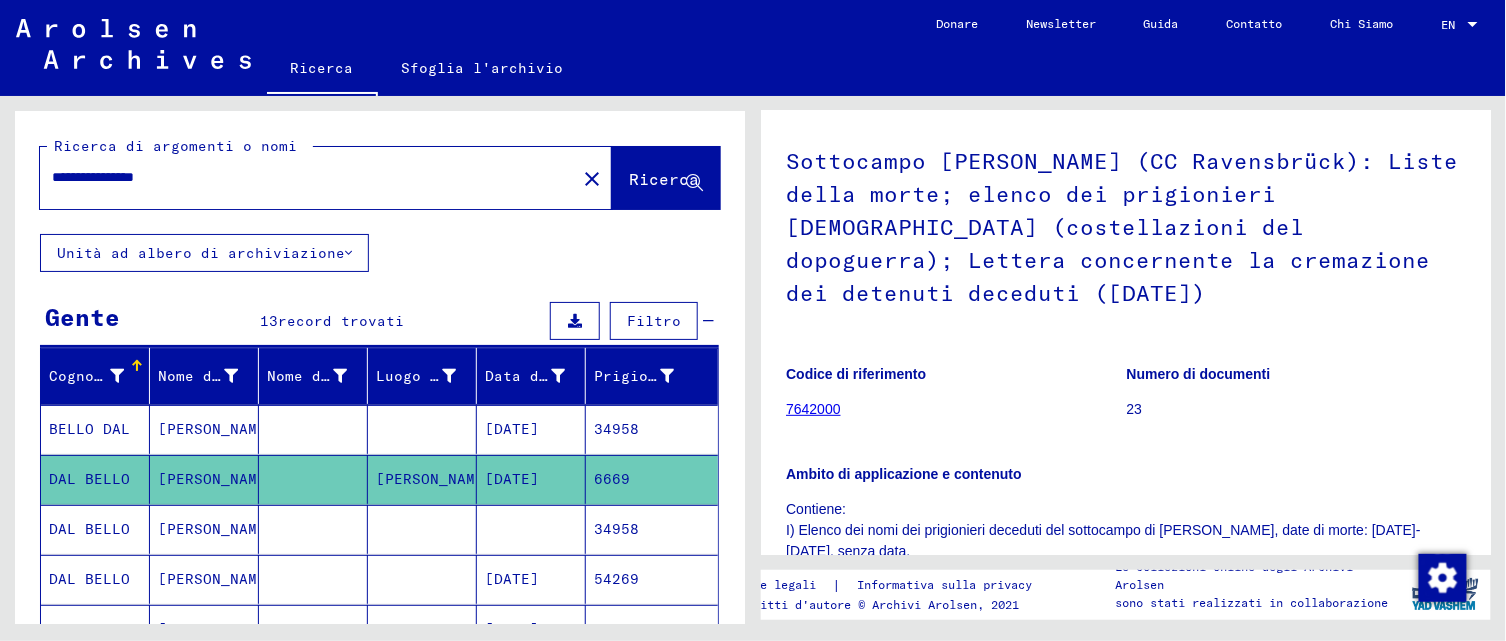 click 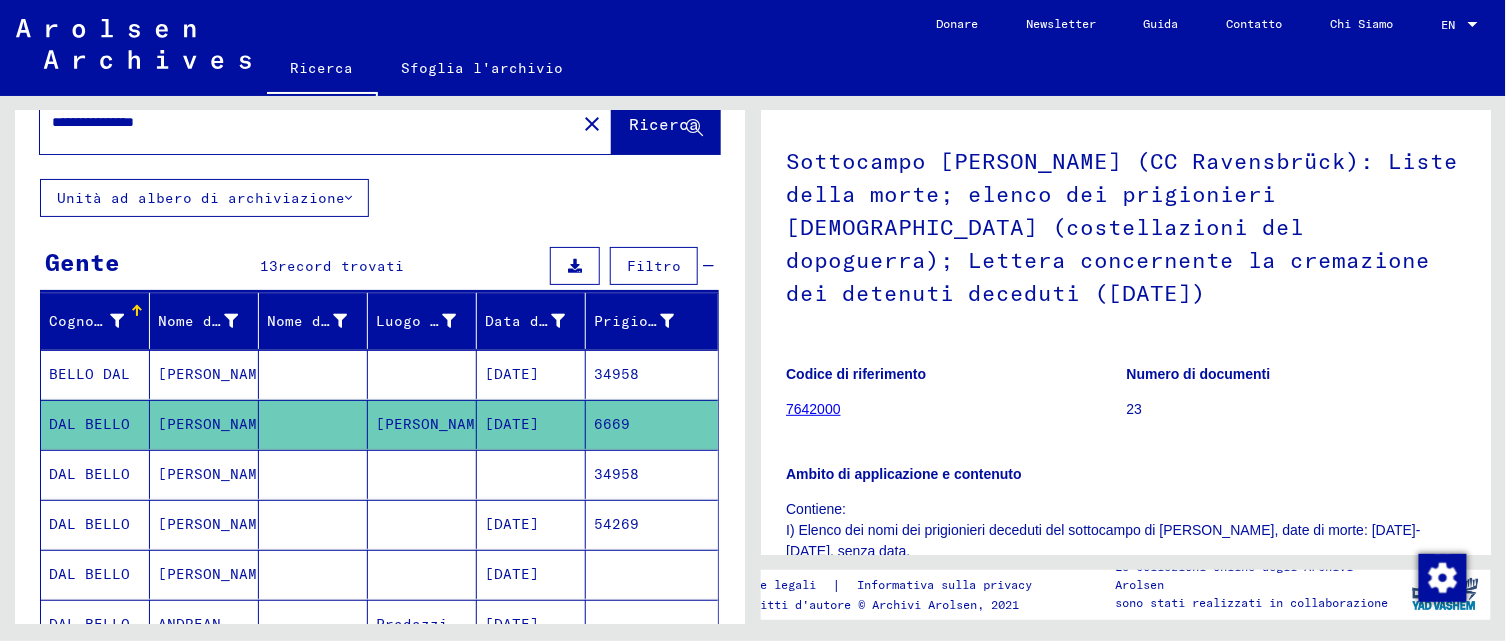 scroll, scrollTop: 0, scrollLeft: 0, axis: both 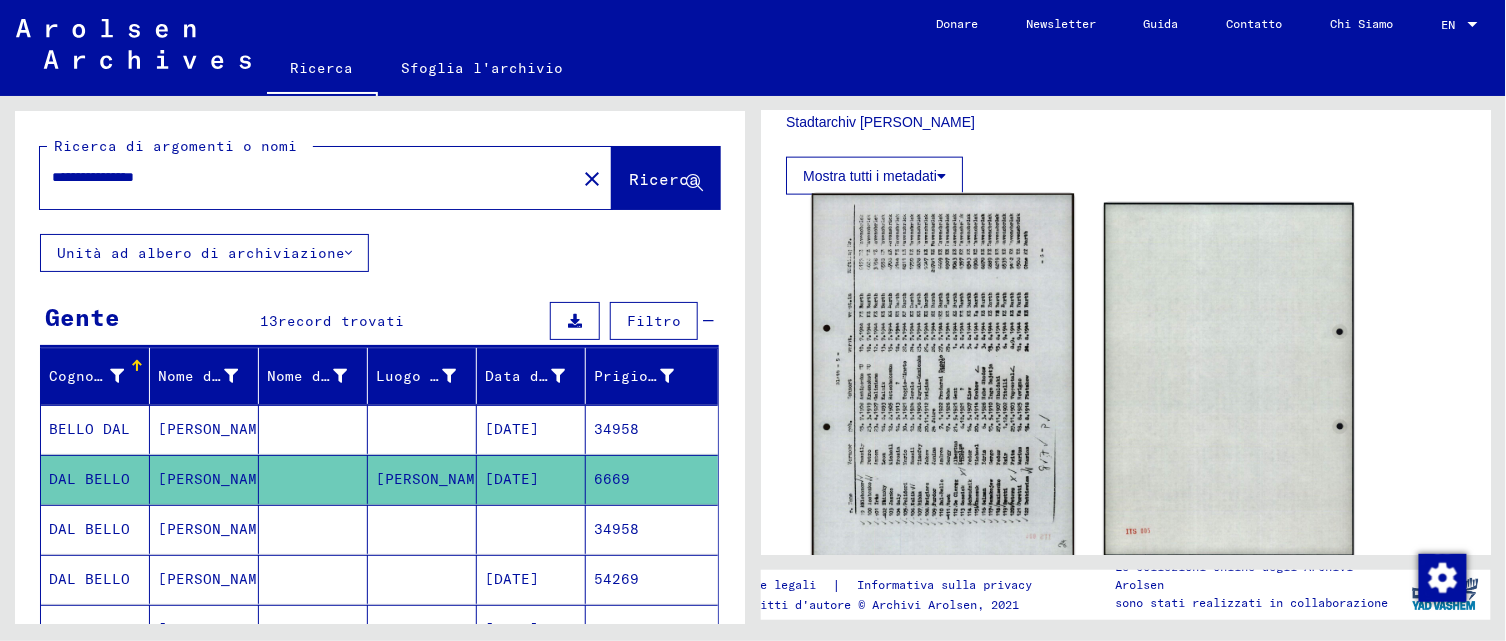 click 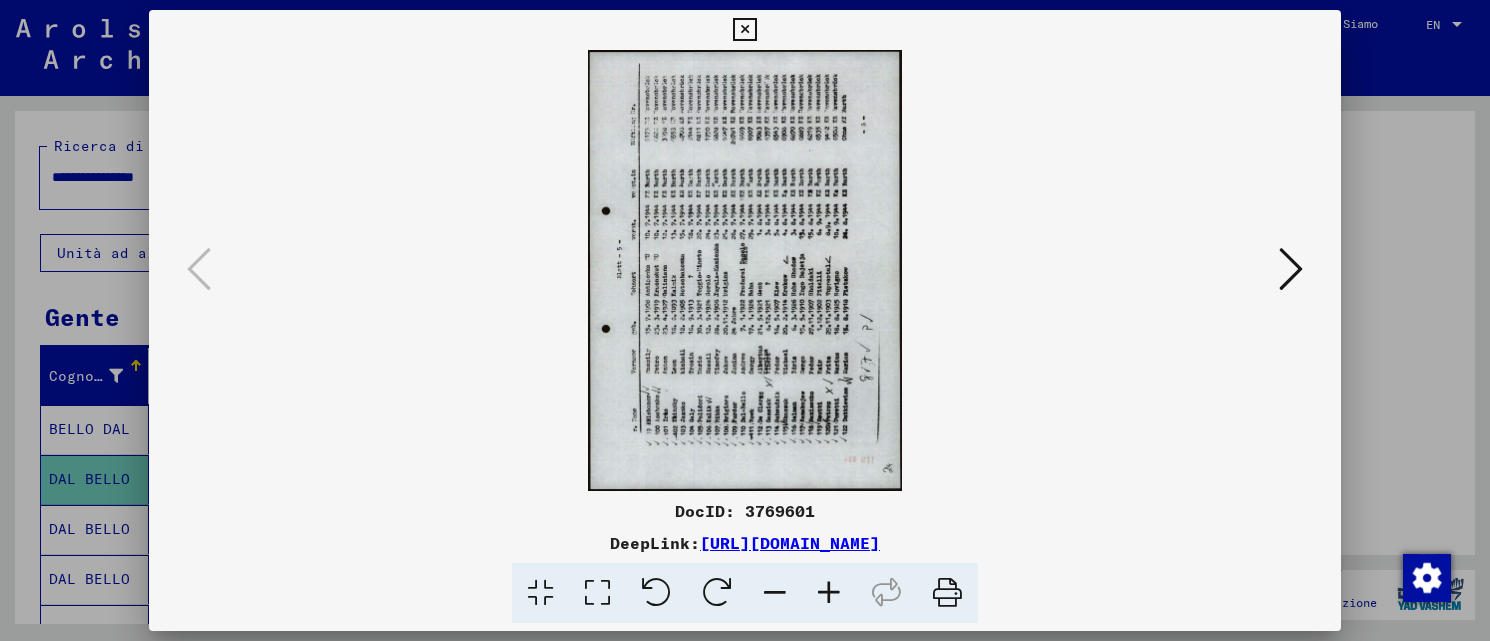 click at bounding box center (745, 270) 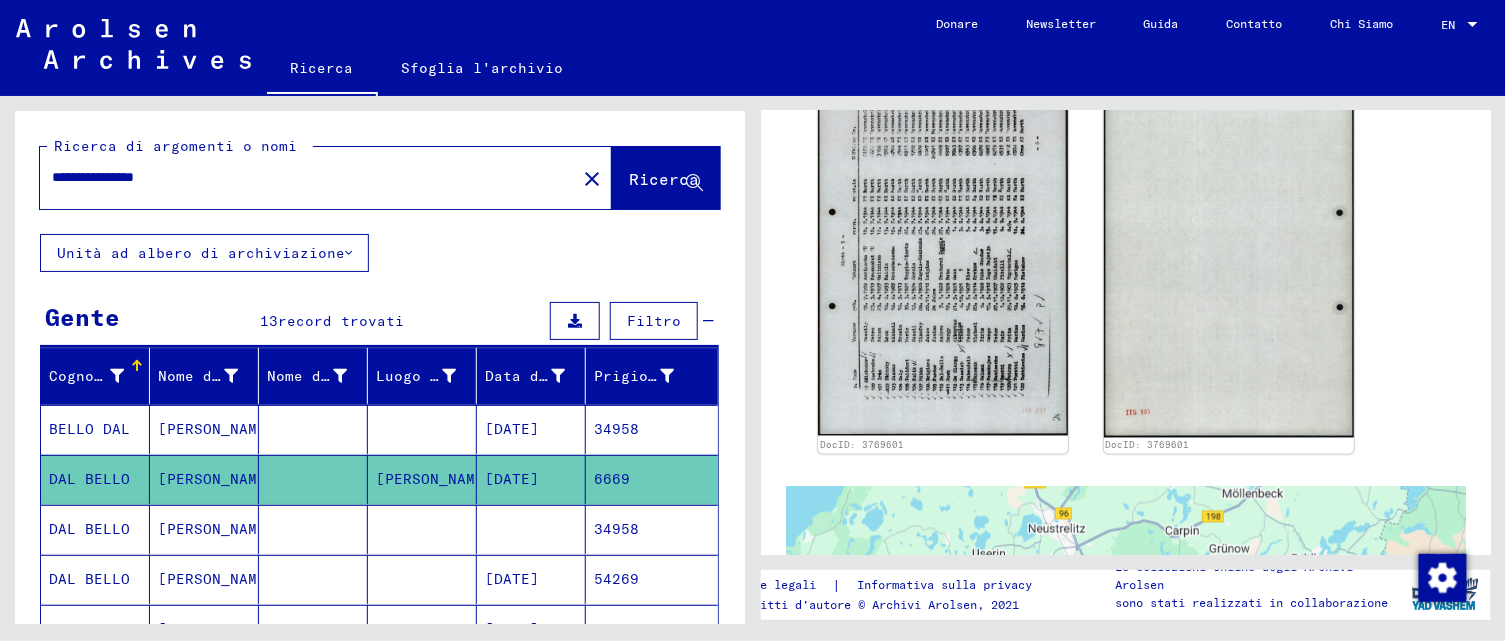 scroll, scrollTop: 922, scrollLeft: 0, axis: vertical 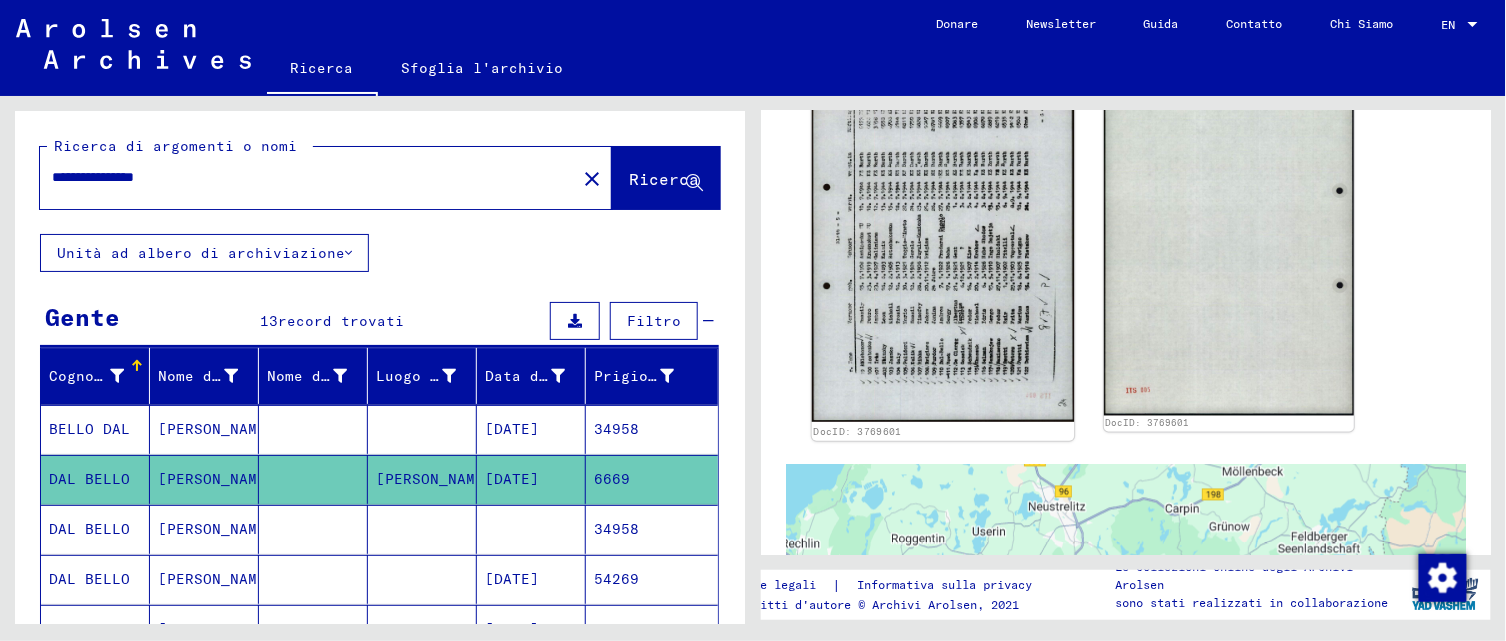 click 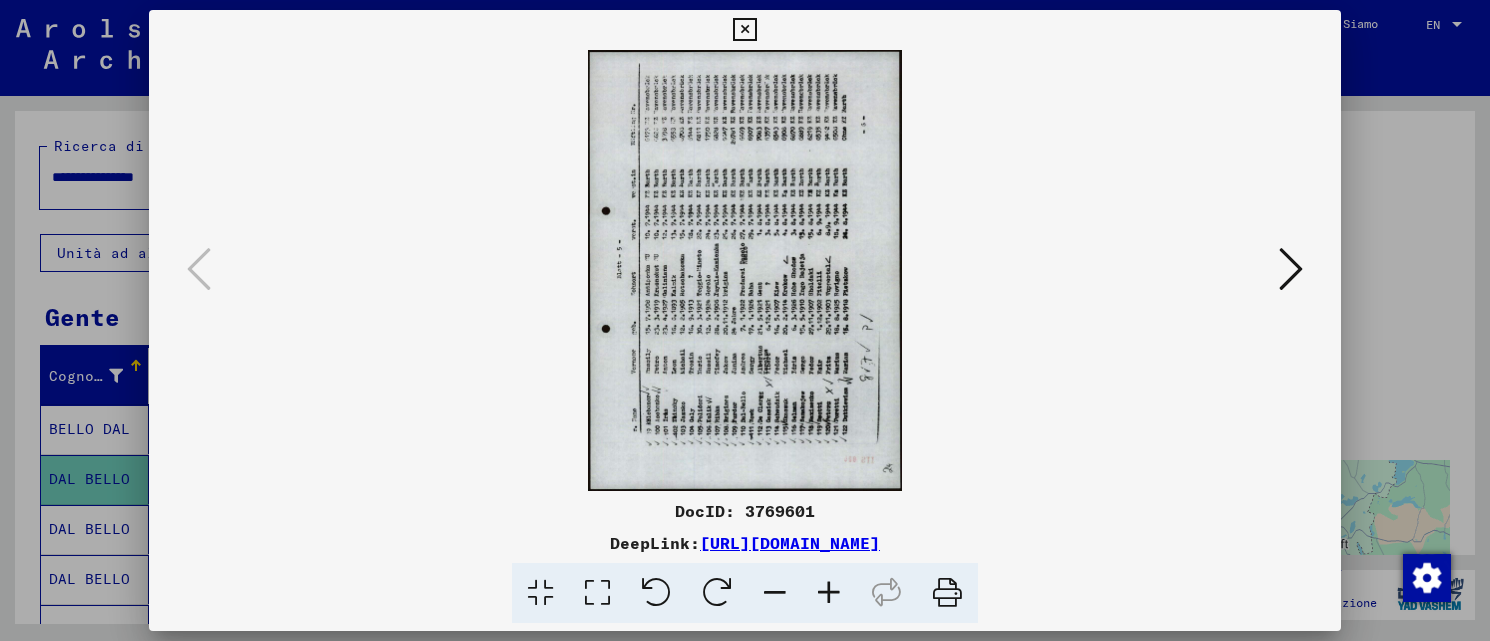click at bounding box center [745, 270] 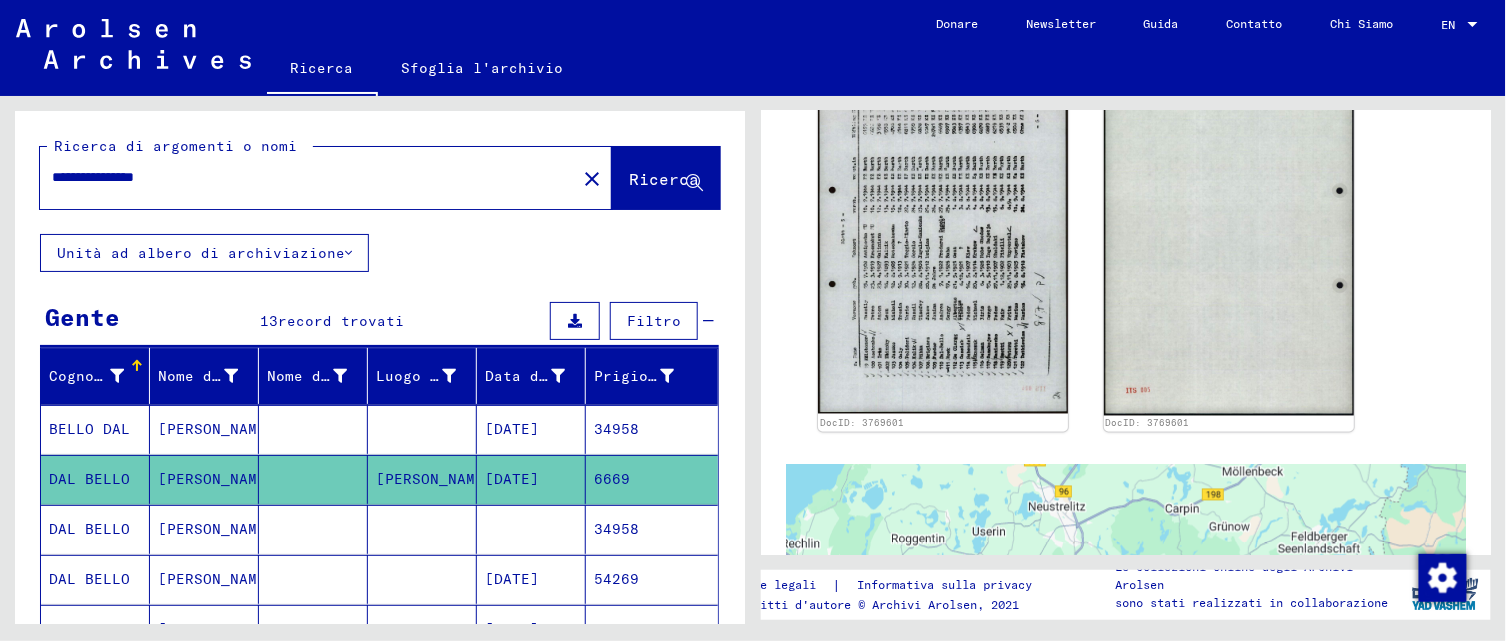 click on "DAL BELLO" at bounding box center (95, 579) 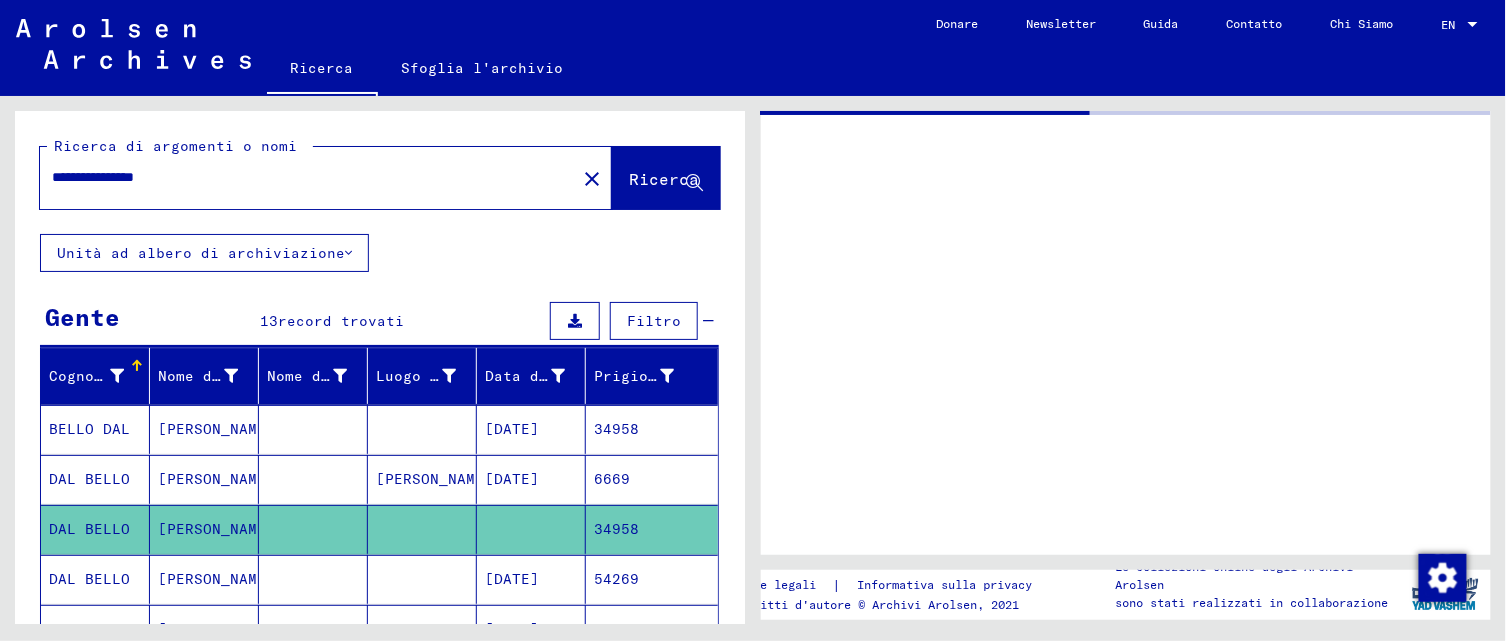 scroll, scrollTop: 0, scrollLeft: 0, axis: both 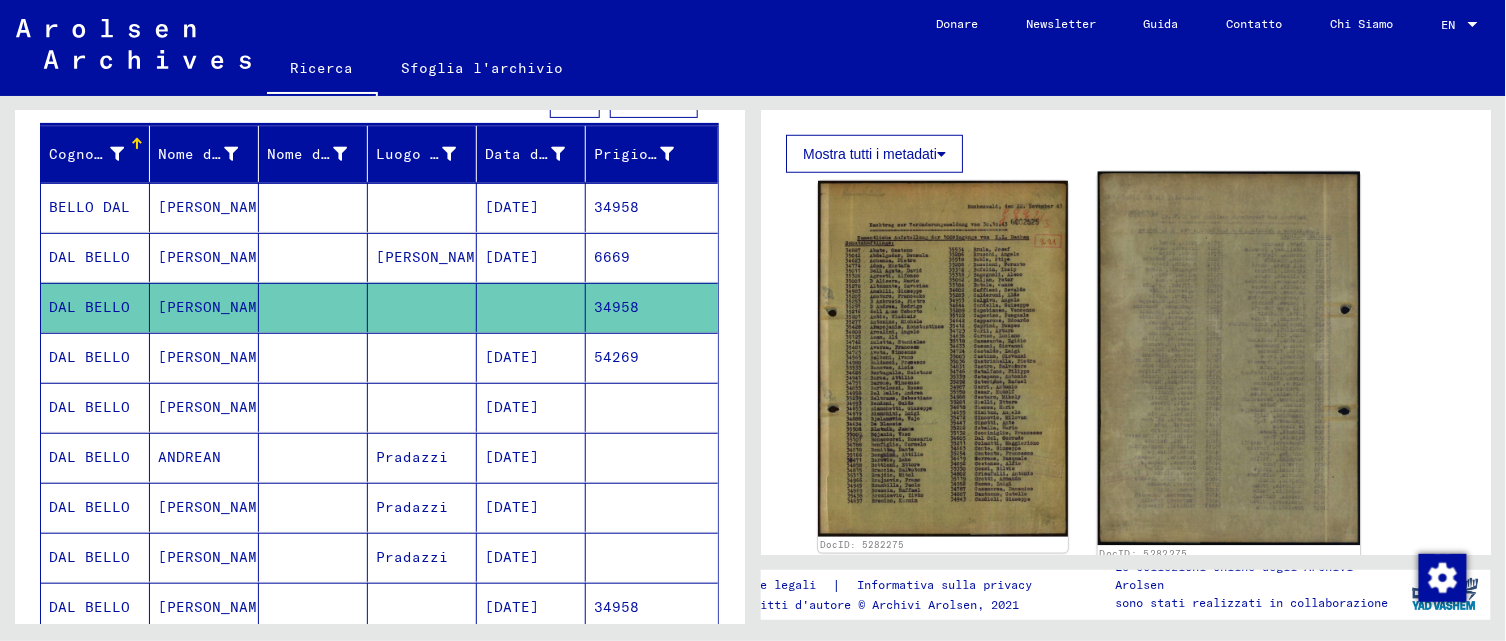 click 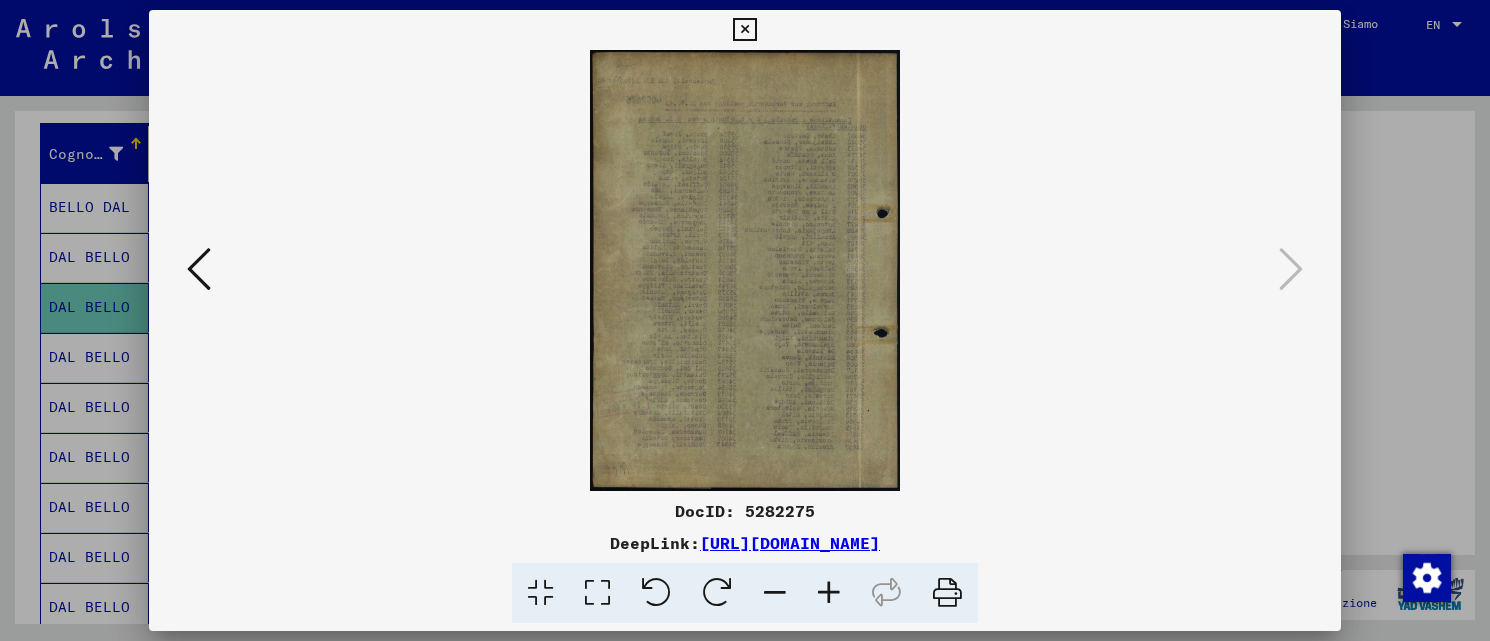 click at bounding box center (745, 270) 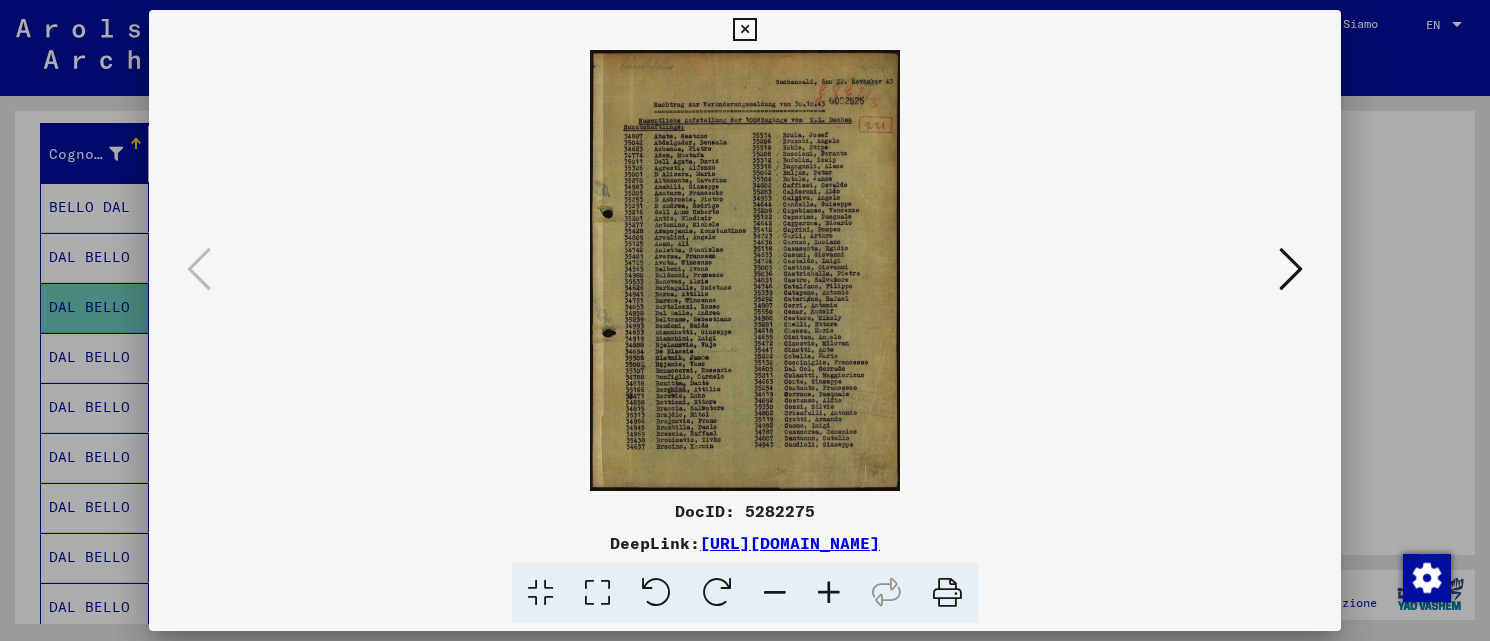 click at bounding box center [829, 593] 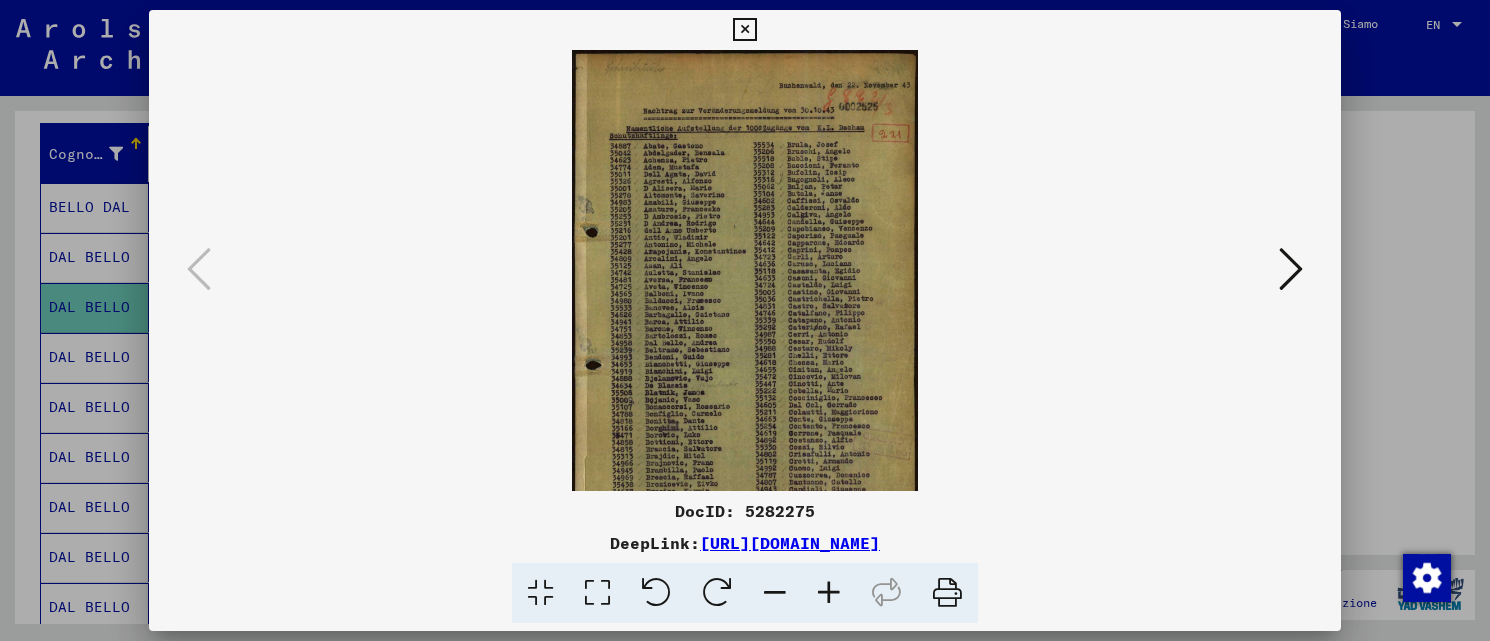 click at bounding box center (829, 593) 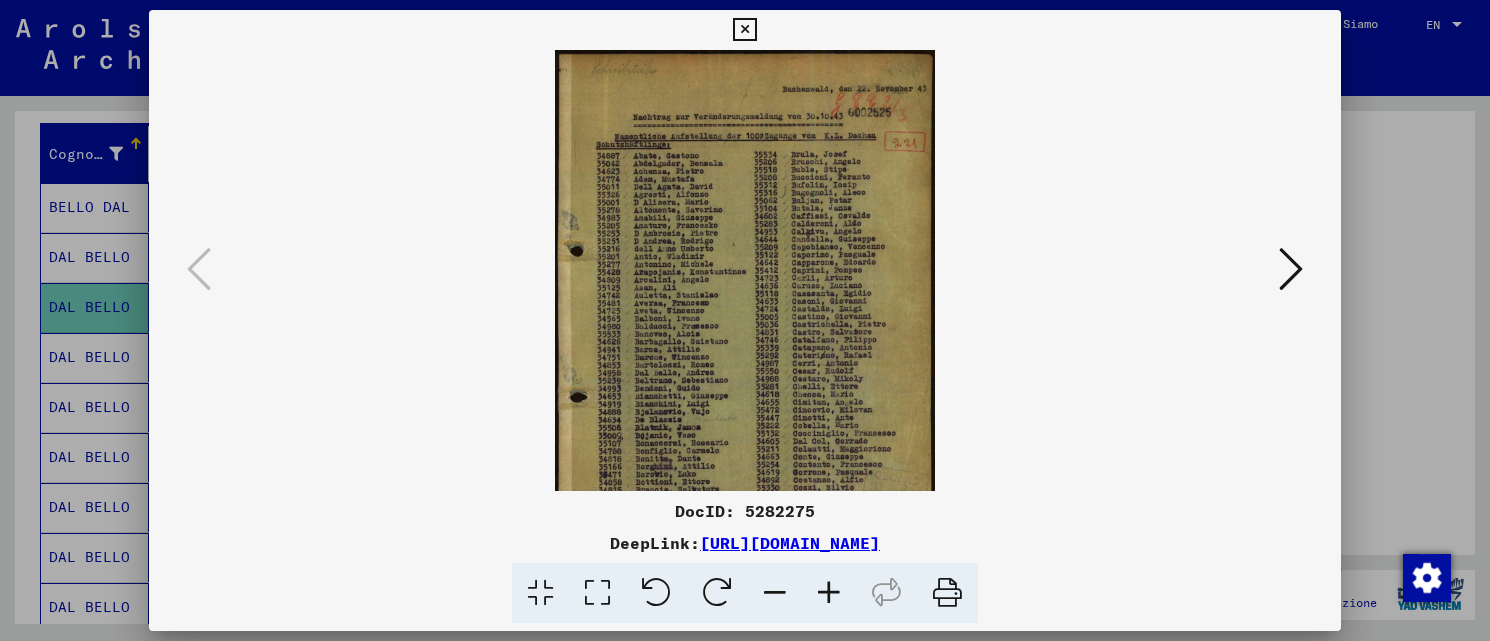 click at bounding box center (829, 593) 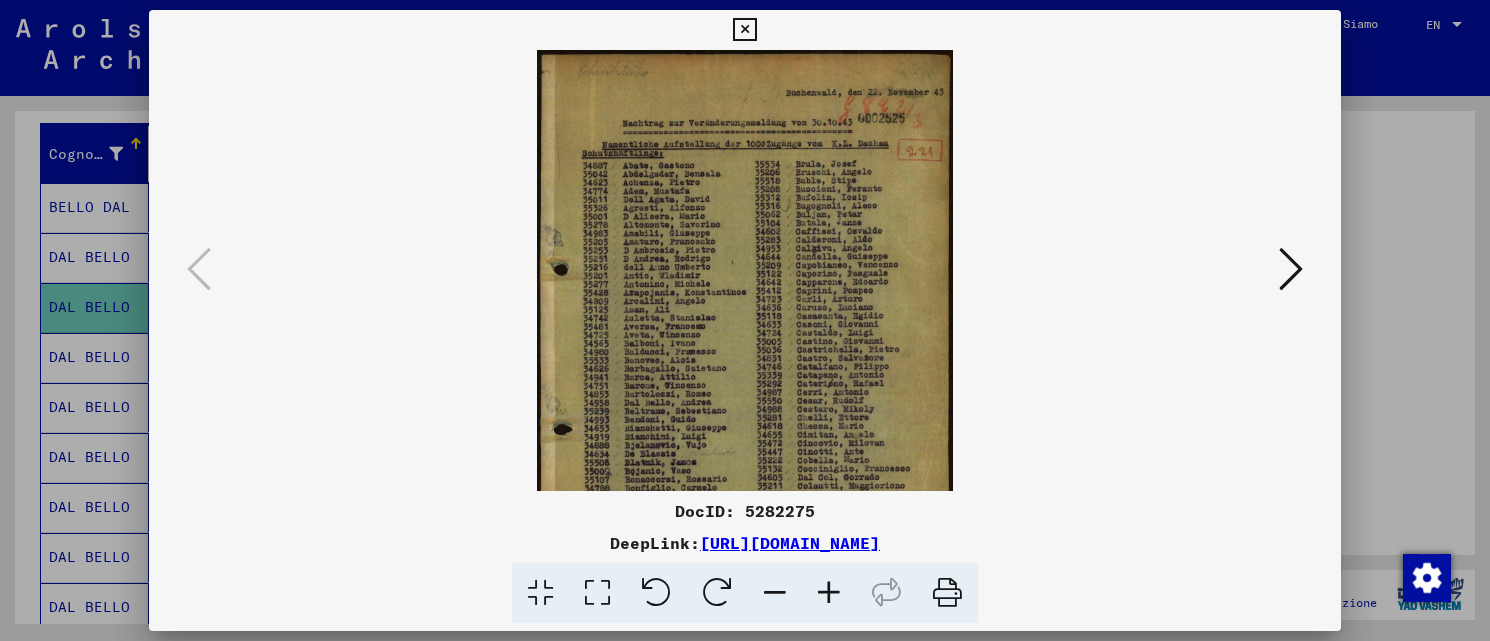 click at bounding box center (829, 593) 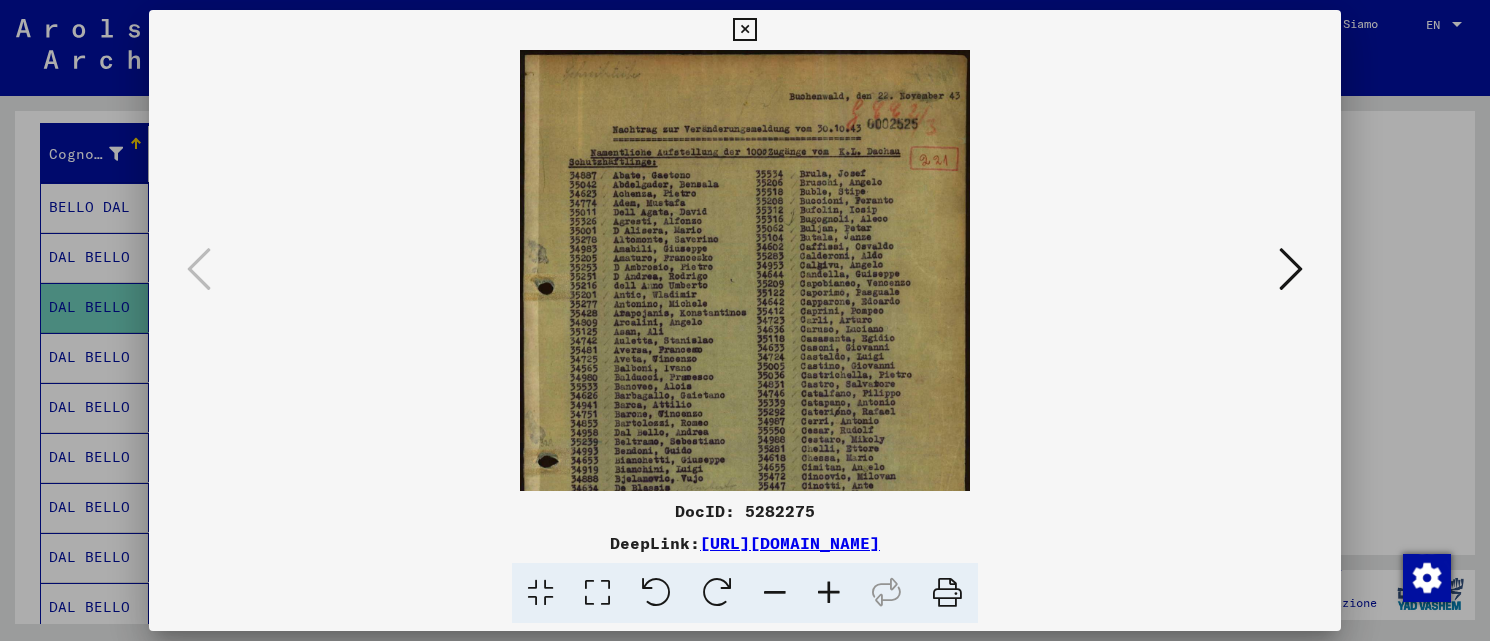 click at bounding box center [829, 593] 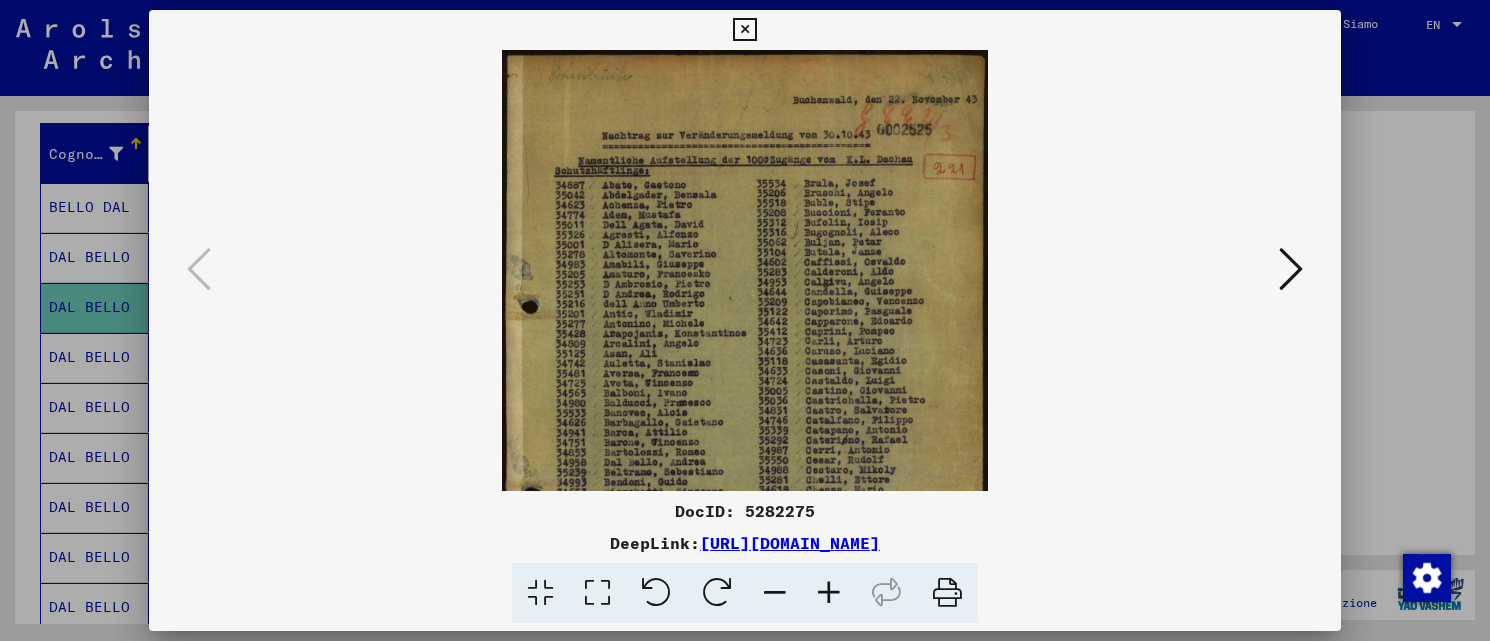 click at bounding box center [829, 593] 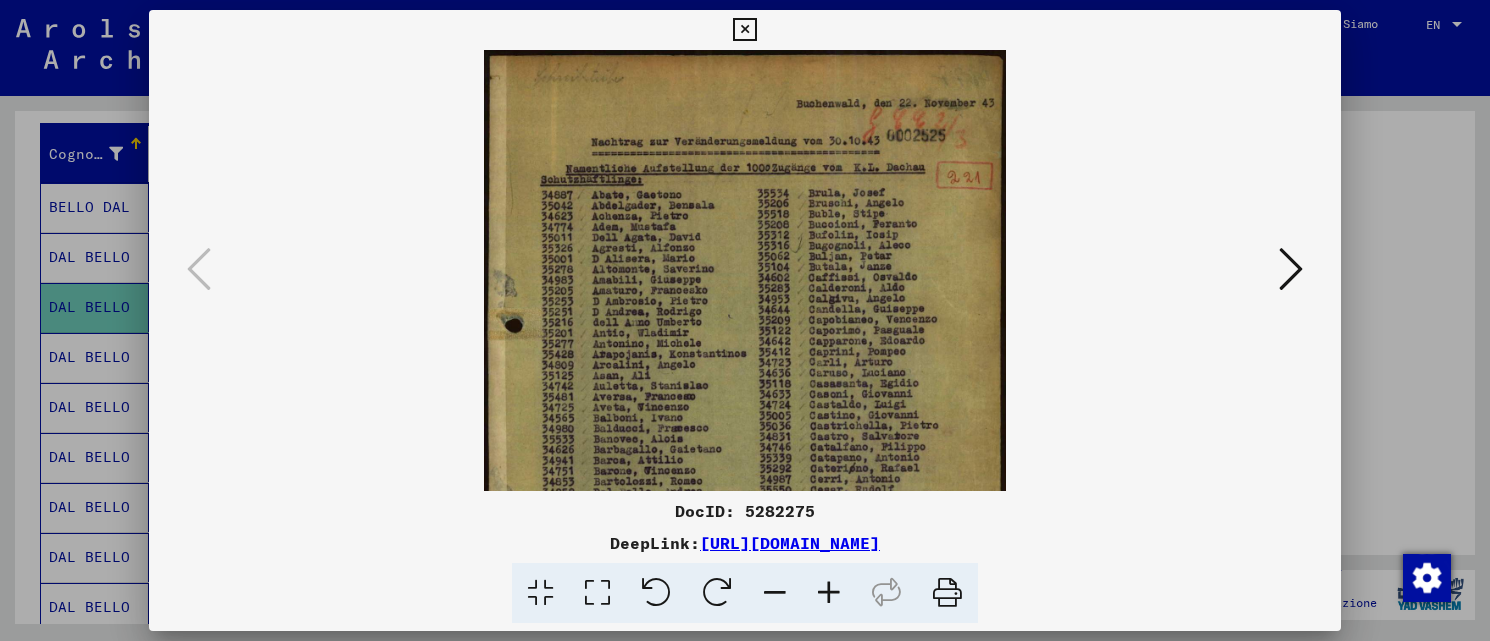 click at bounding box center [829, 593] 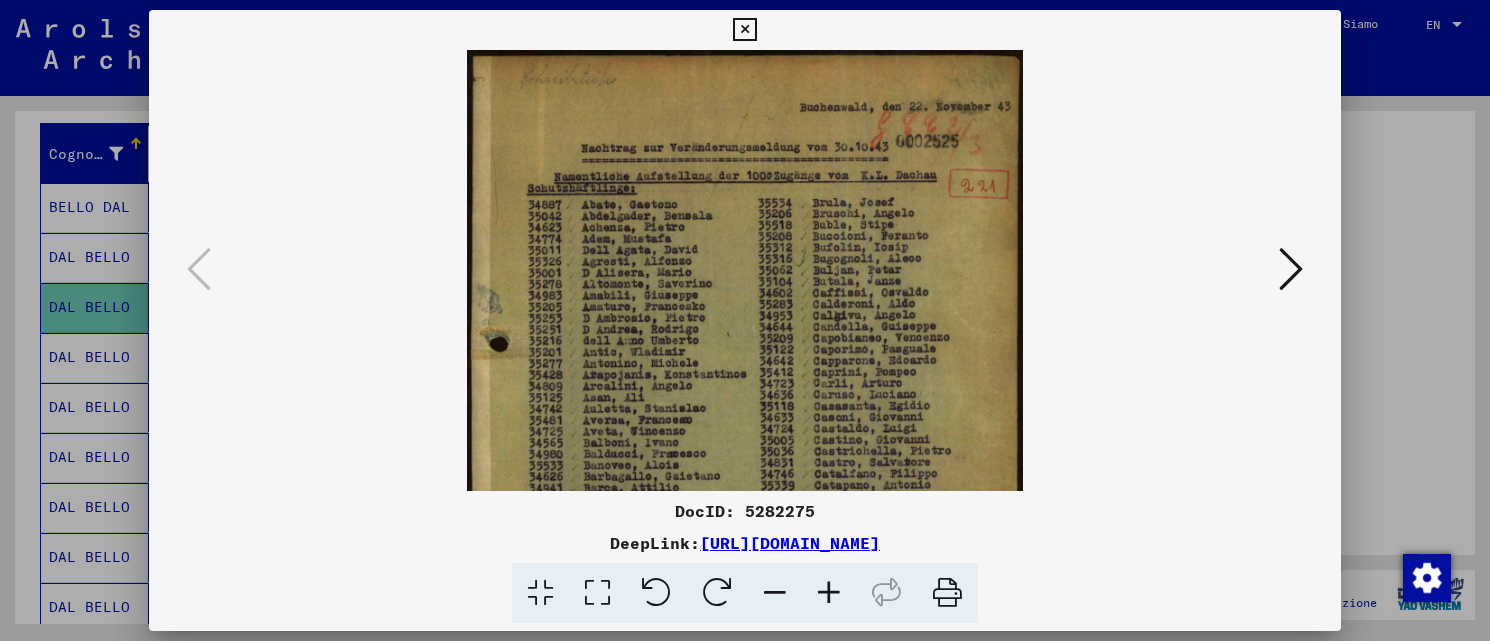 click at bounding box center (829, 593) 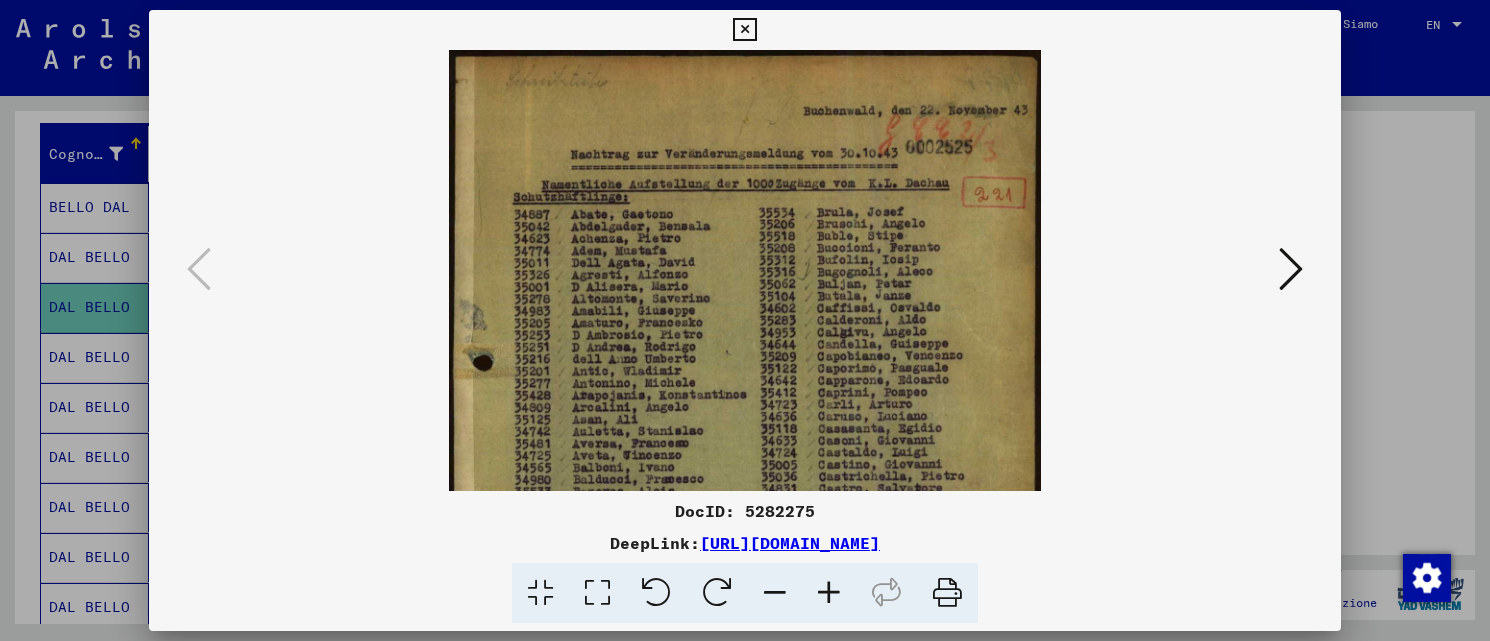 click at bounding box center (829, 593) 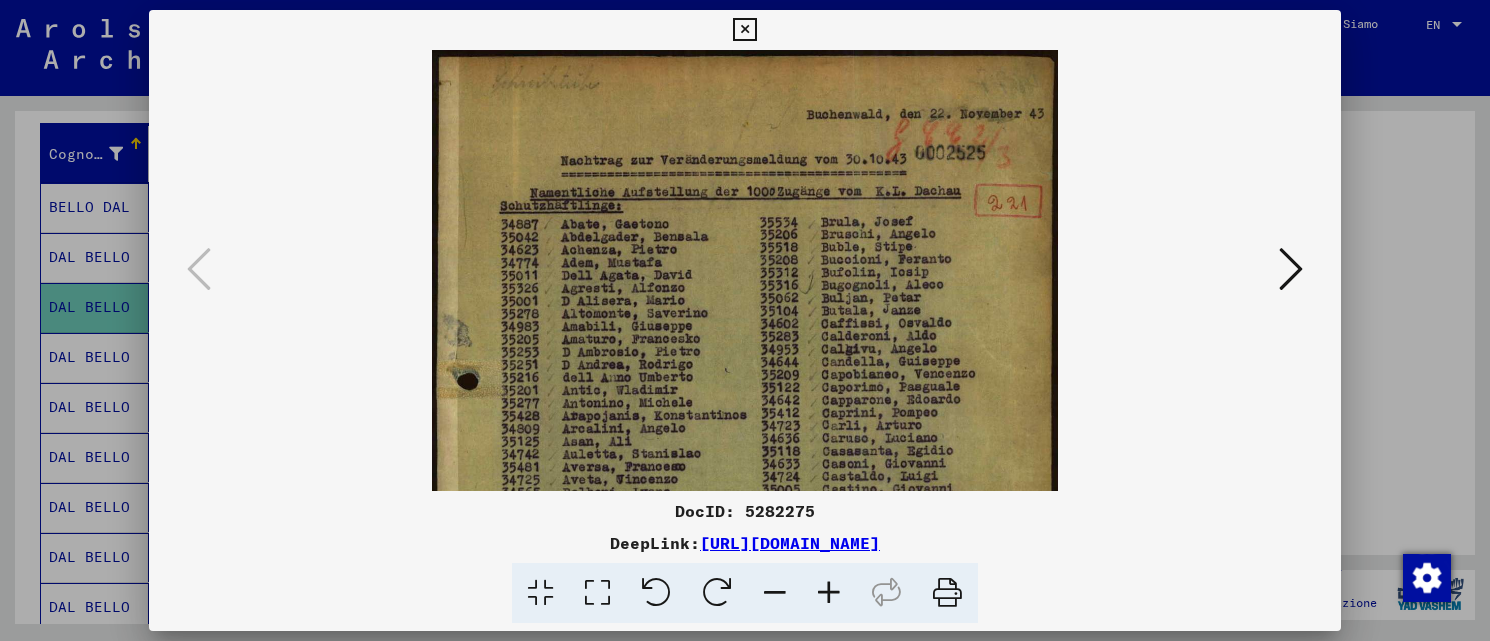 click at bounding box center [829, 593] 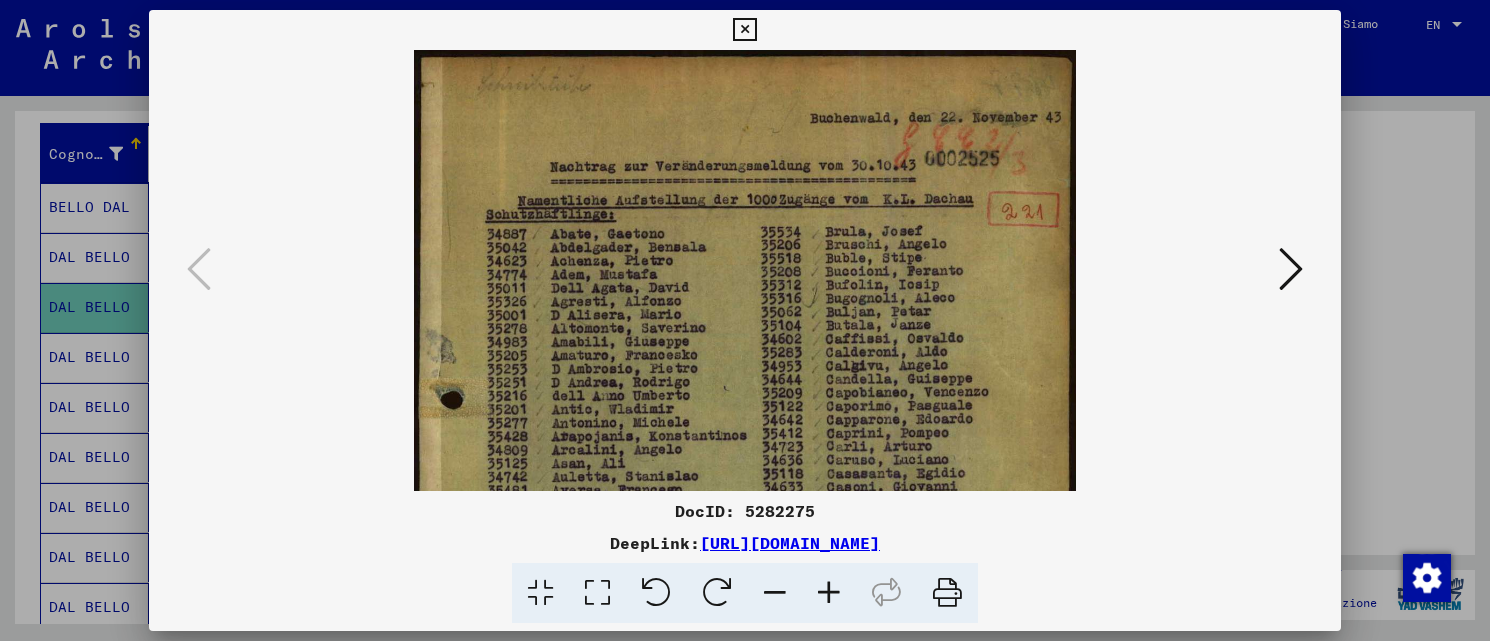 click at bounding box center [829, 593] 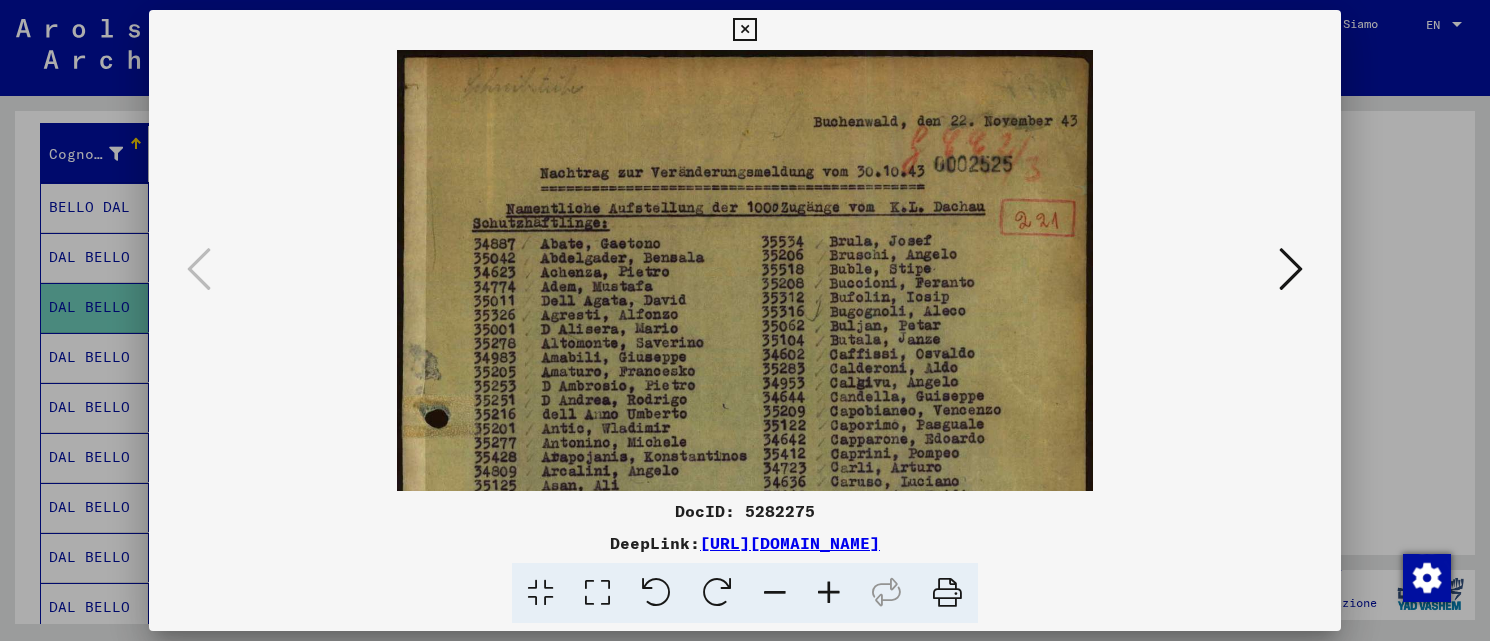 click at bounding box center [829, 593] 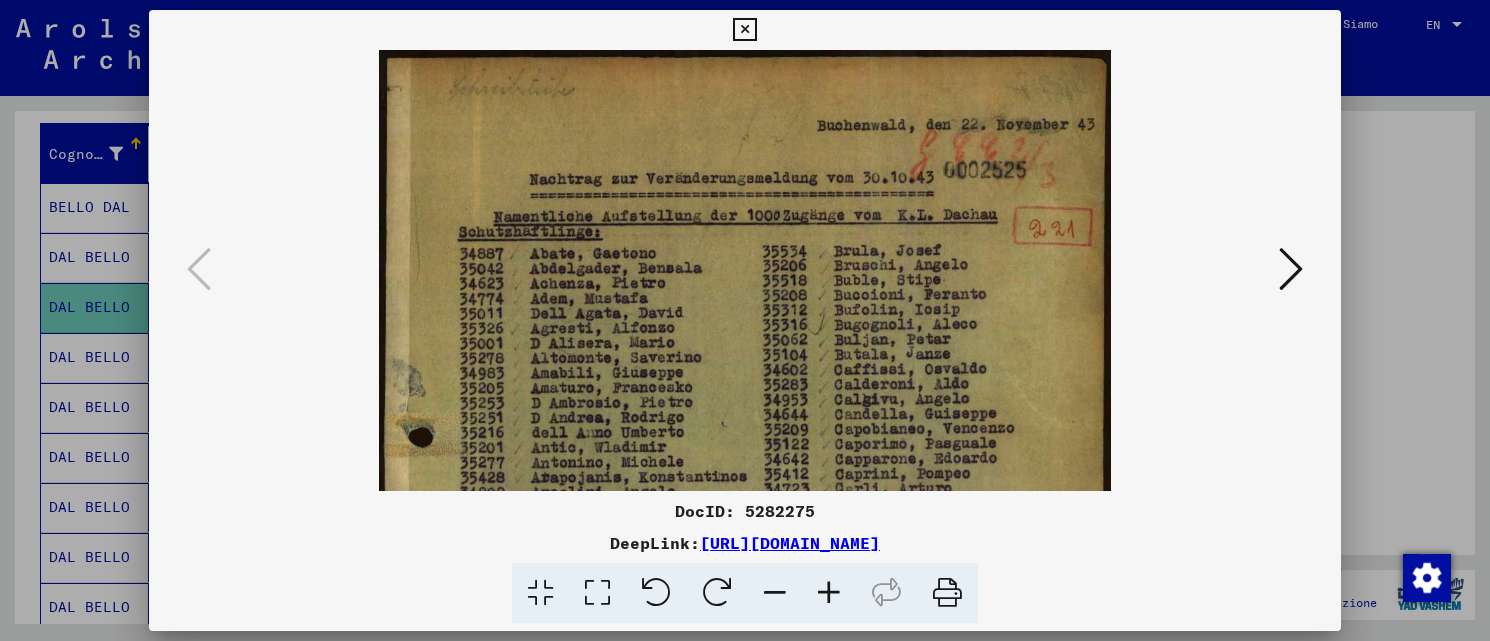 click at bounding box center (829, 593) 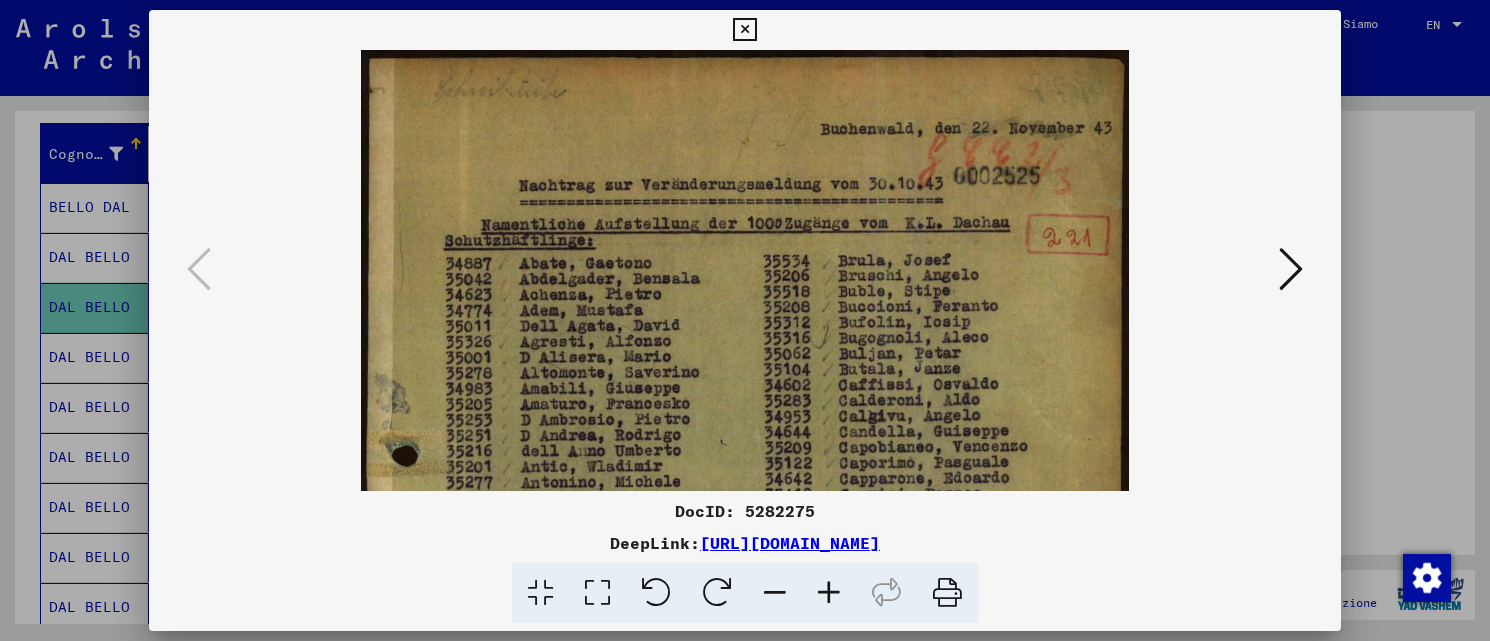 click at bounding box center [829, 593] 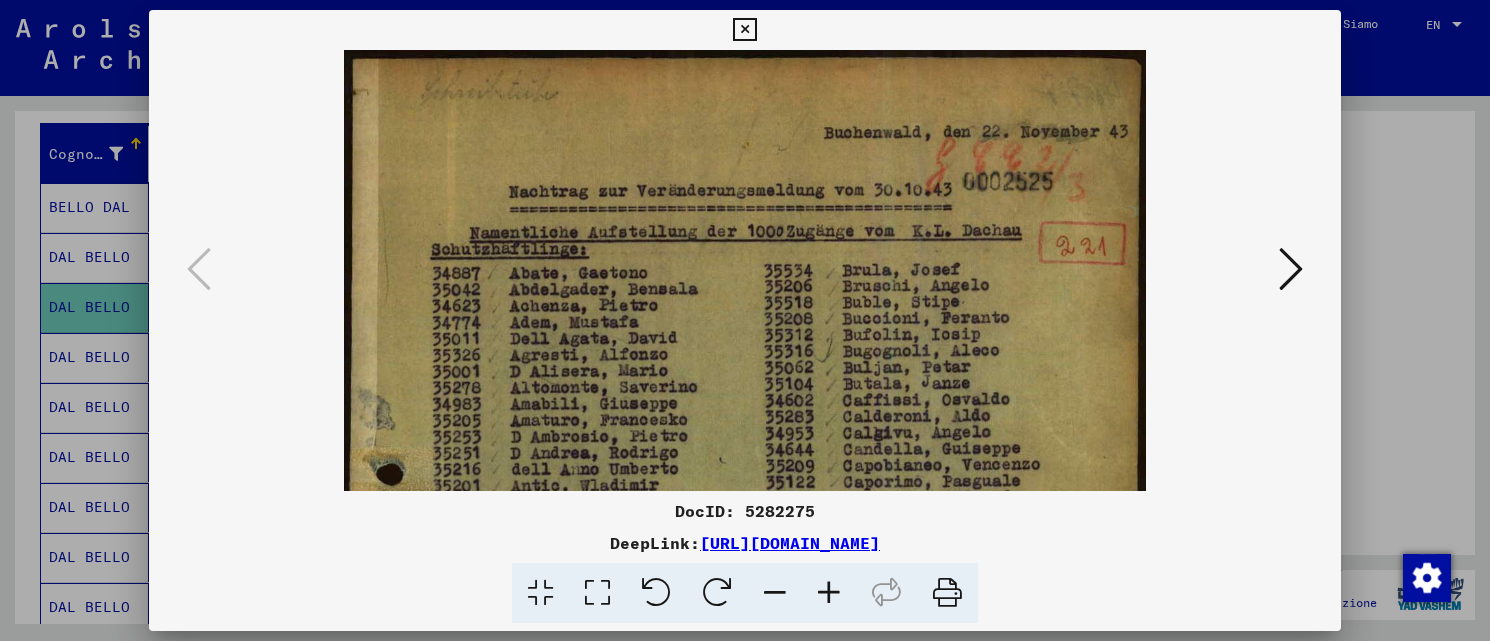 click at bounding box center (829, 593) 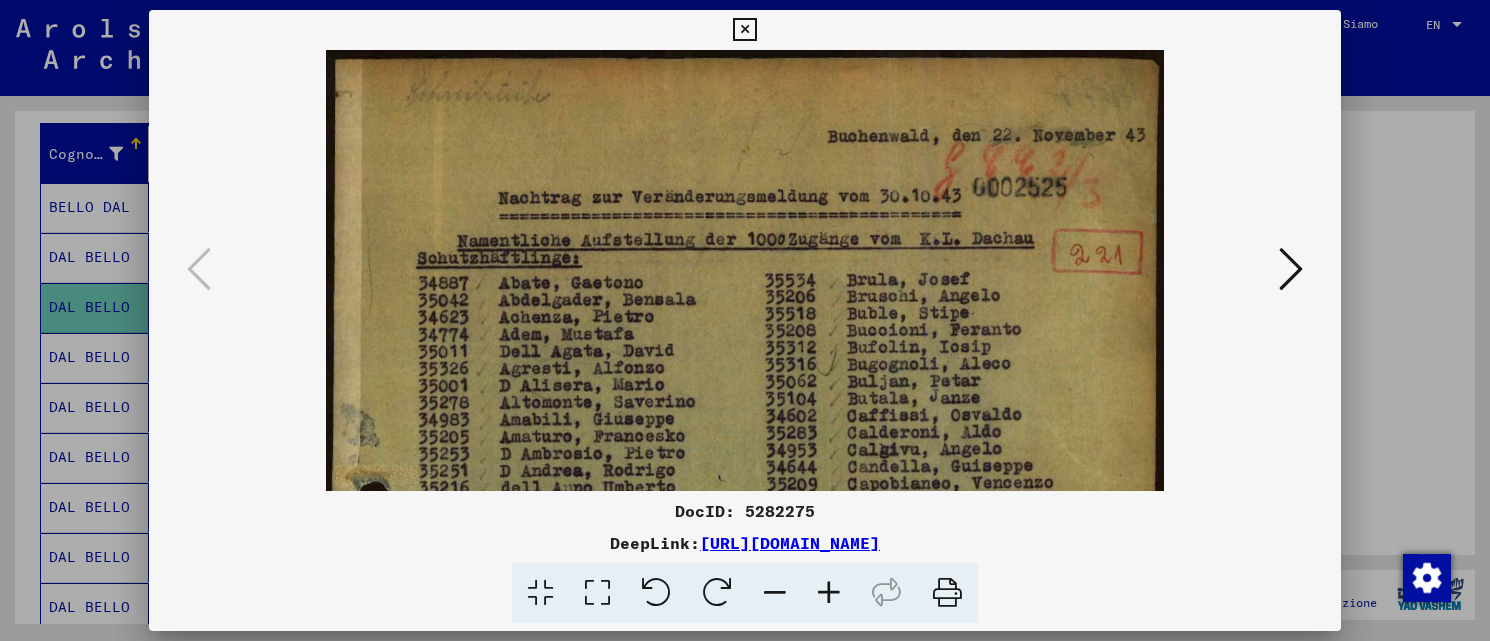 click at bounding box center (829, 593) 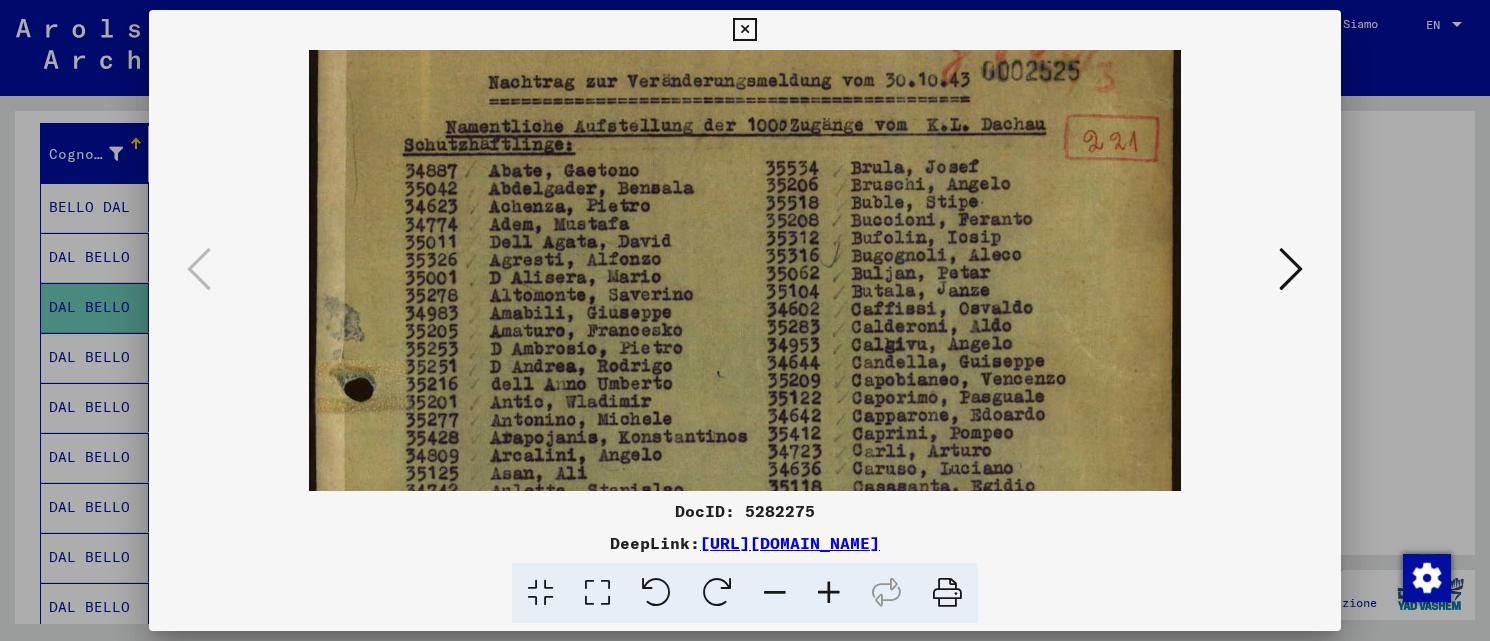 scroll, scrollTop: 143, scrollLeft: 0, axis: vertical 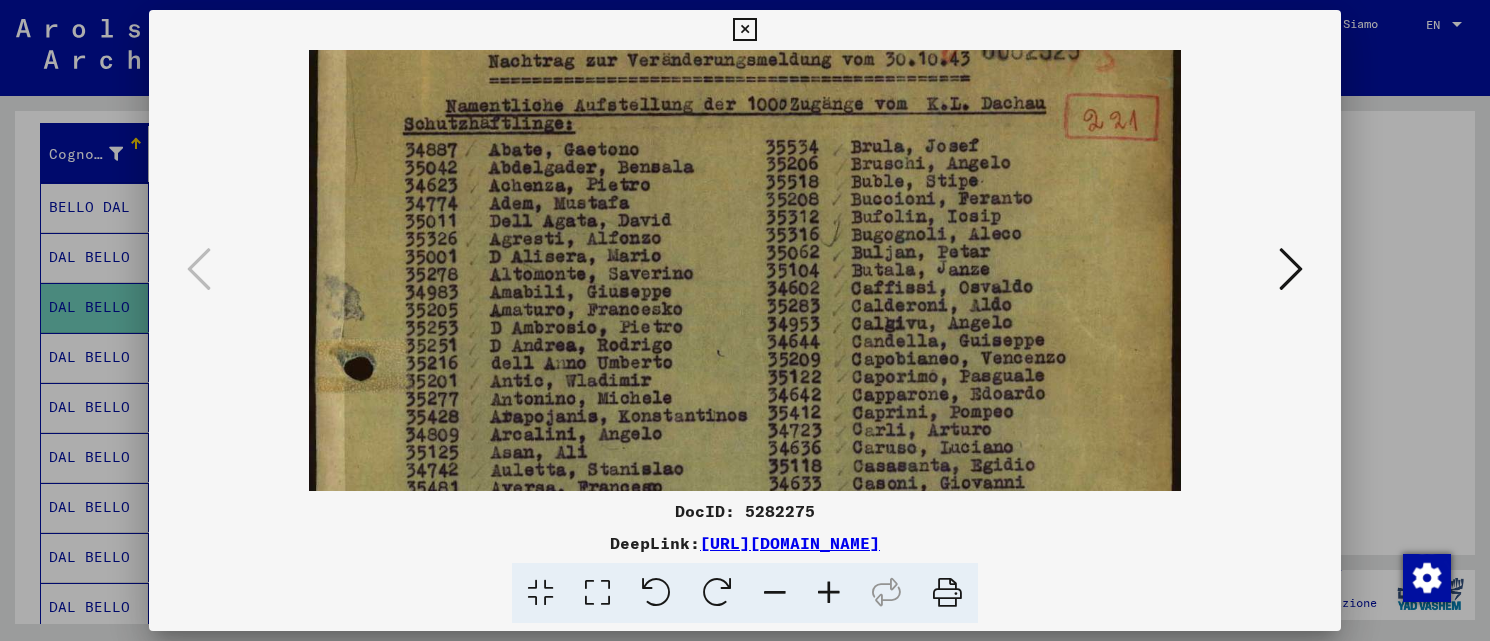 drag, startPoint x: 746, startPoint y: 403, endPoint x: 703, endPoint y: 271, distance: 138.82722 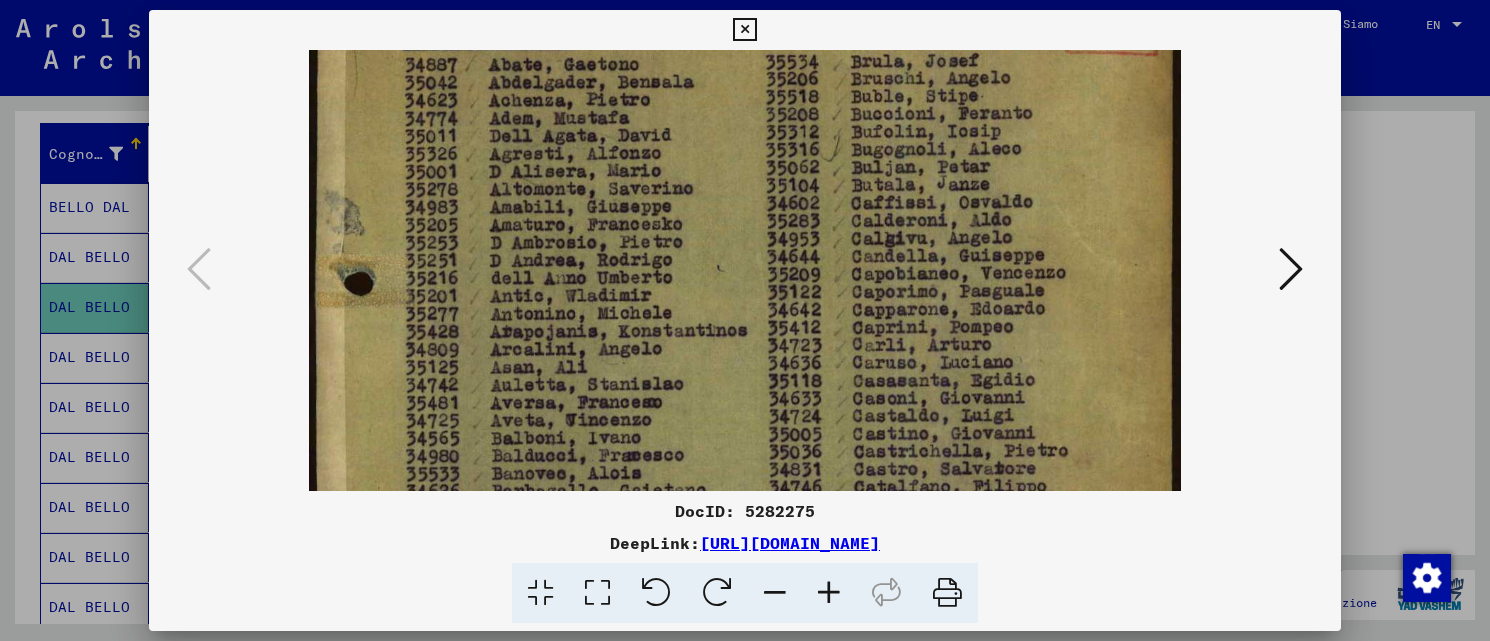 drag, startPoint x: 698, startPoint y: 355, endPoint x: 698, endPoint y: 277, distance: 78 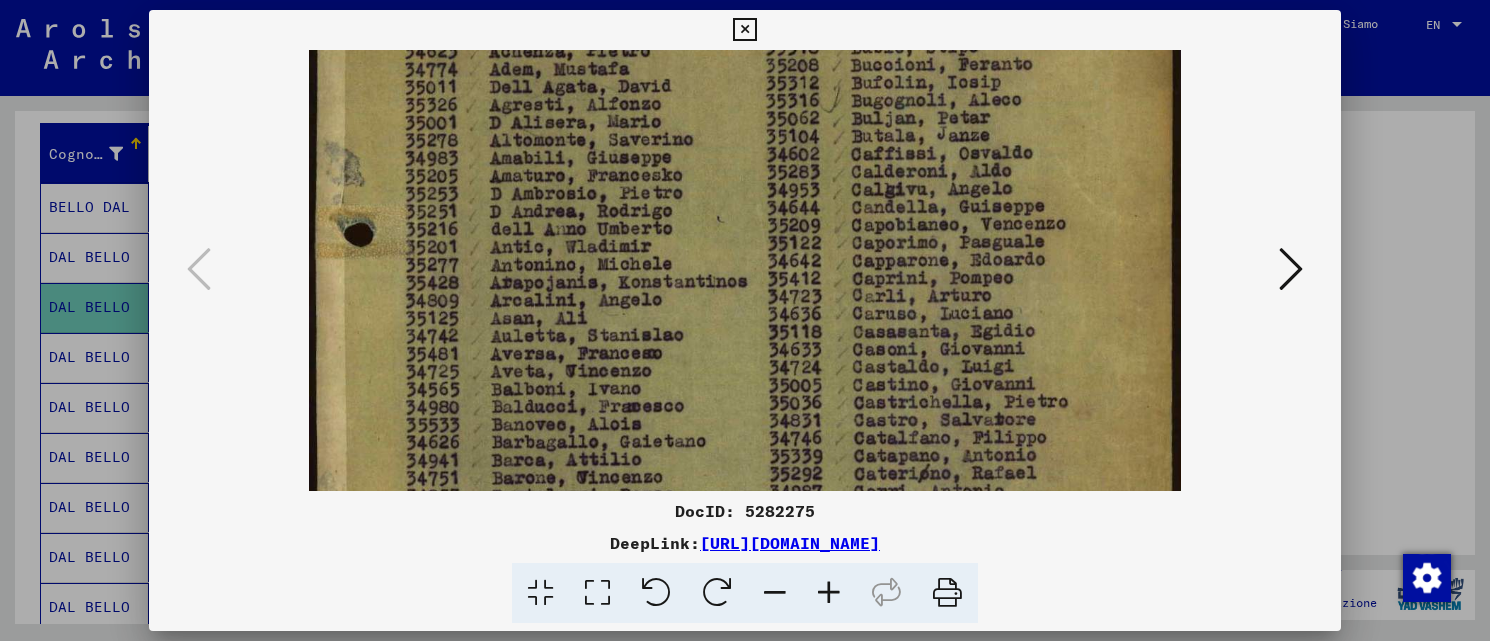 scroll, scrollTop: 278, scrollLeft: 0, axis: vertical 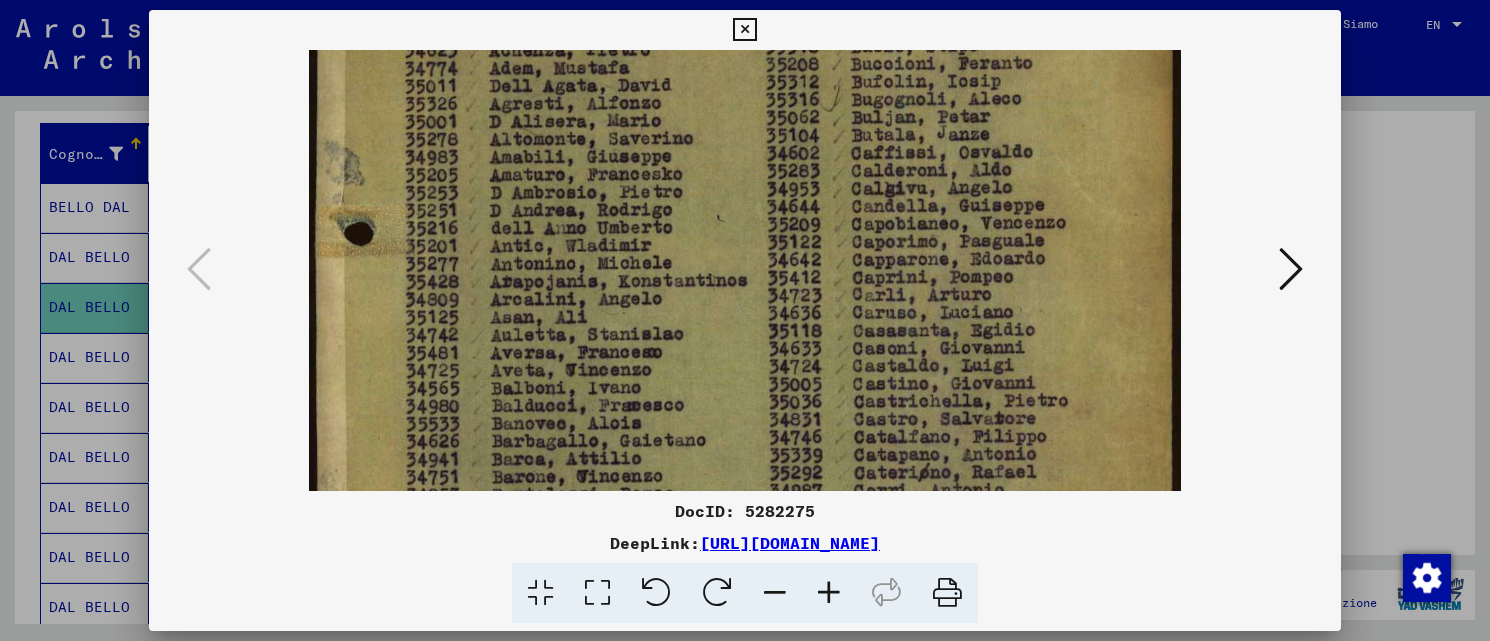 drag, startPoint x: 721, startPoint y: 320, endPoint x: 715, endPoint y: 275, distance: 45.39824 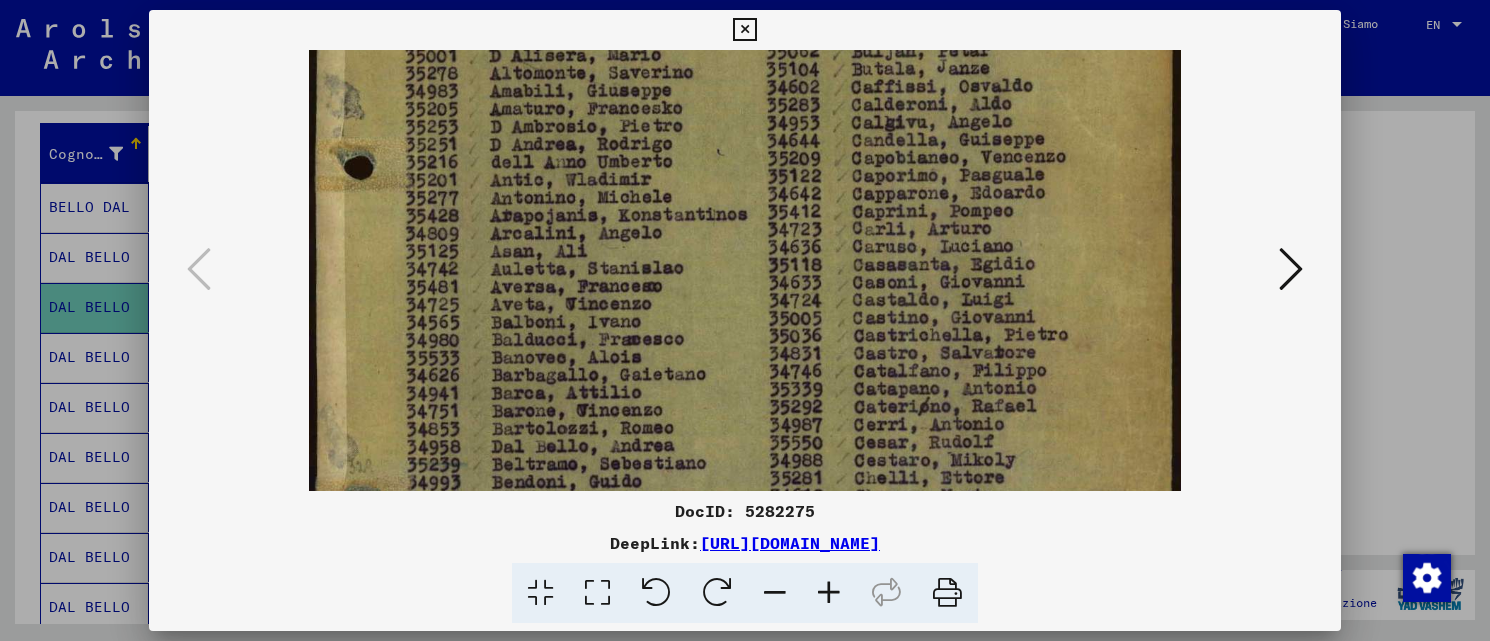 drag, startPoint x: 726, startPoint y: 362, endPoint x: 715, endPoint y: 300, distance: 62.968246 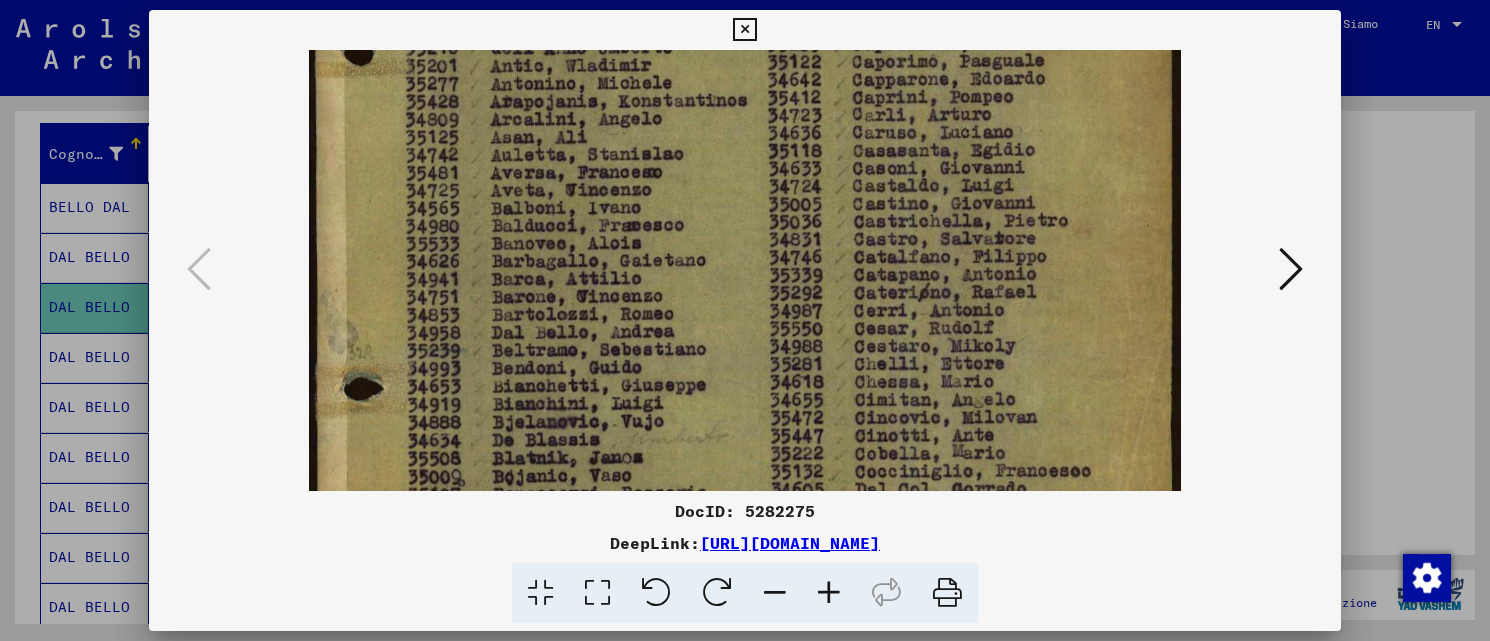 drag, startPoint x: 734, startPoint y: 365, endPoint x: 711, endPoint y: 254, distance: 113.35784 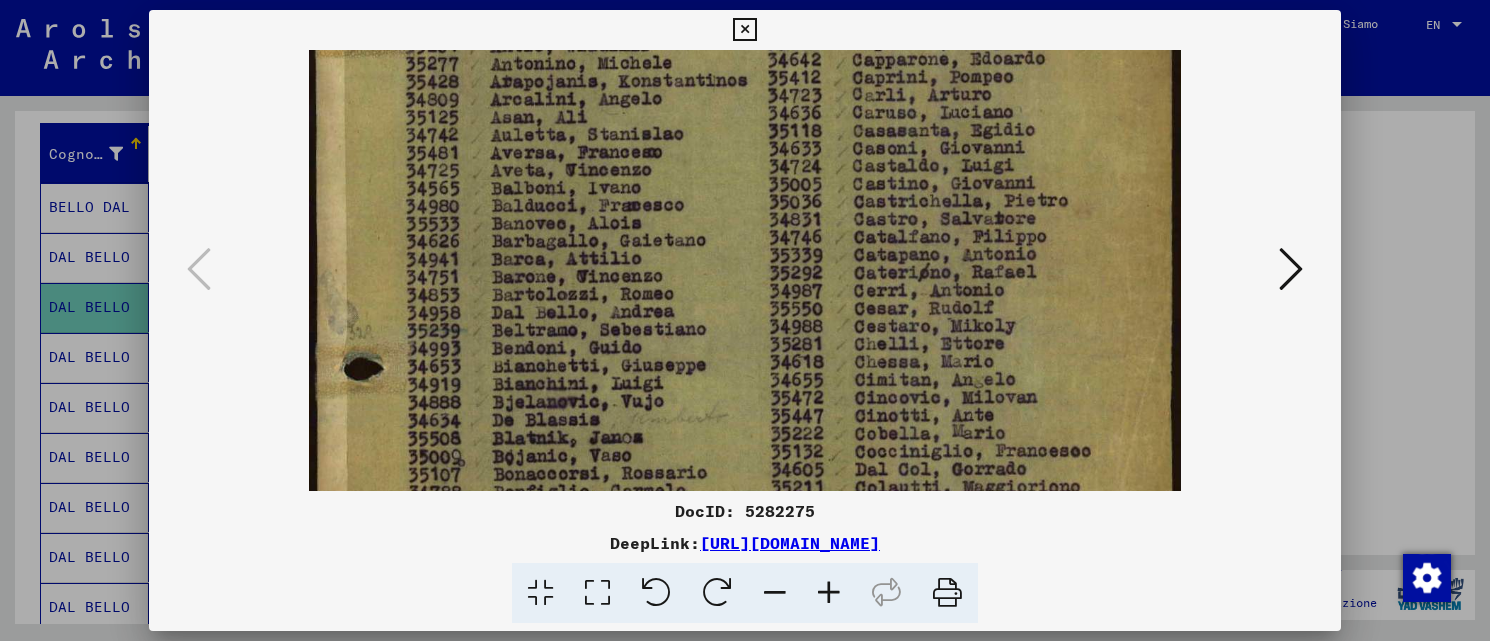 click at bounding box center [745, 192] 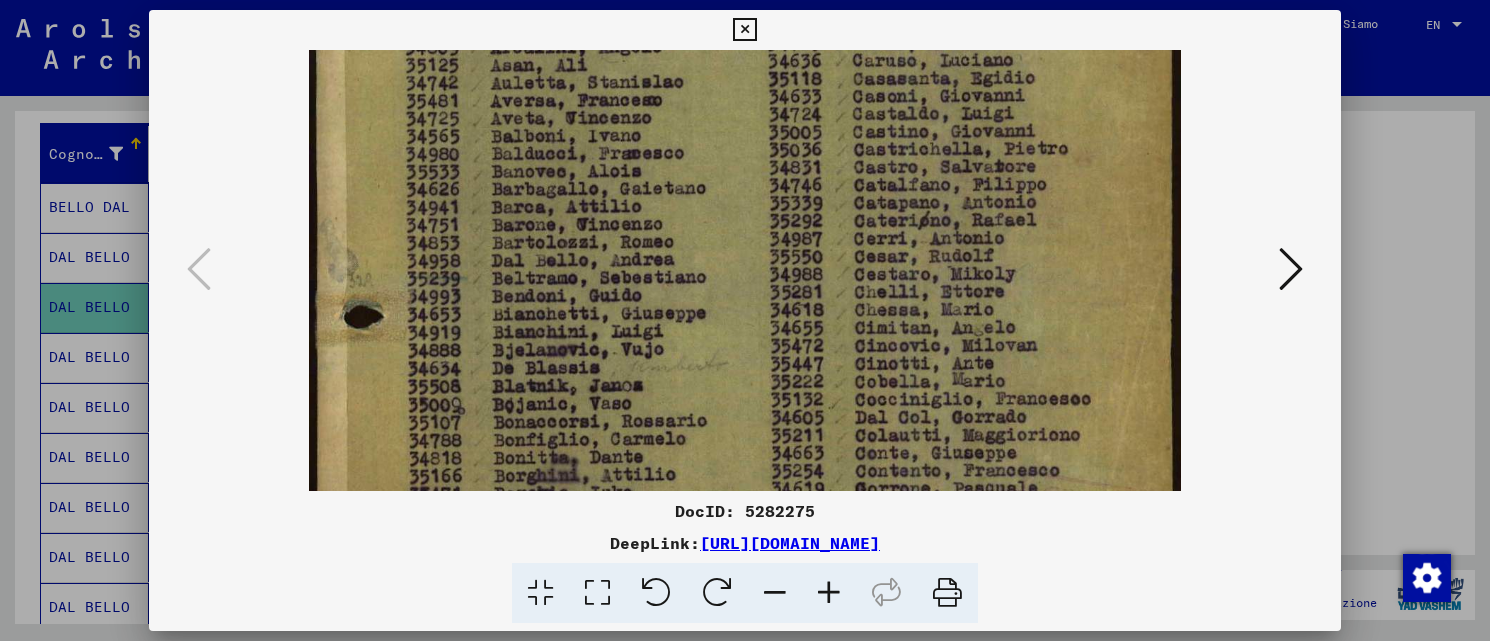 drag, startPoint x: 736, startPoint y: 317, endPoint x: 723, endPoint y: 277, distance: 42.059483 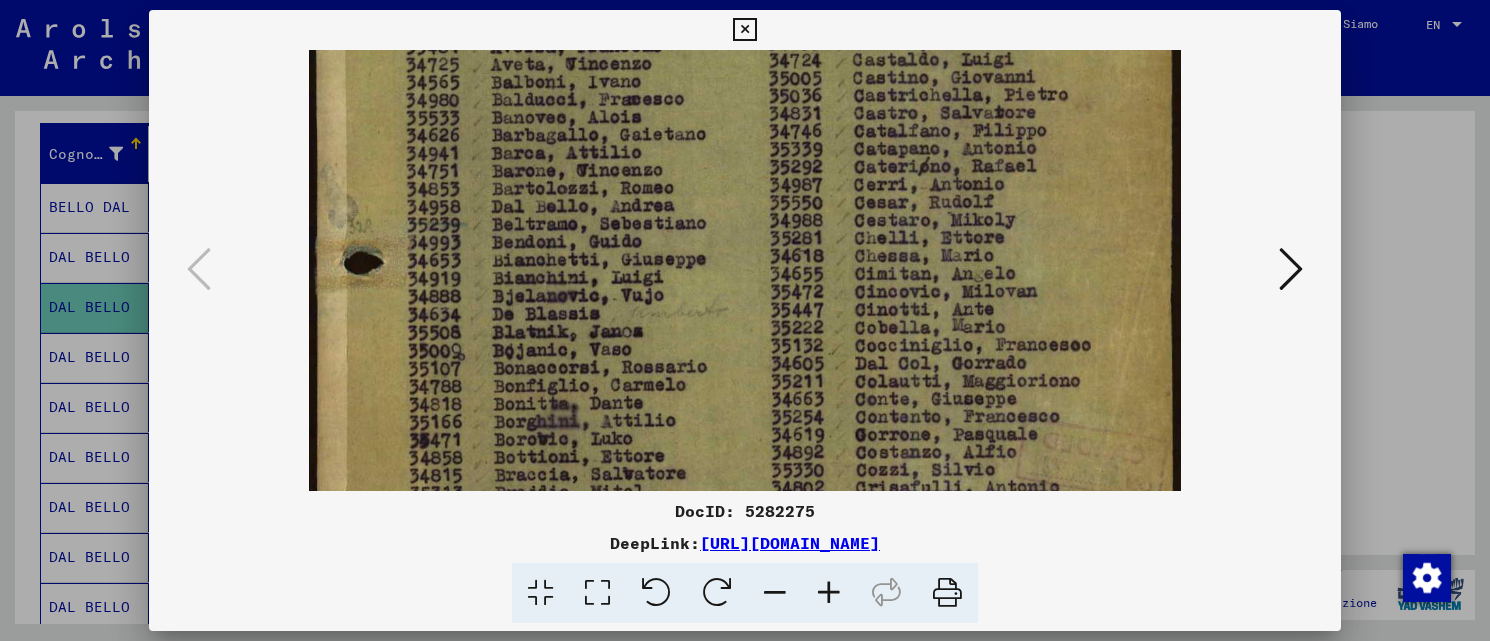 drag, startPoint x: 737, startPoint y: 338, endPoint x: 727, endPoint y: 291, distance: 48.052055 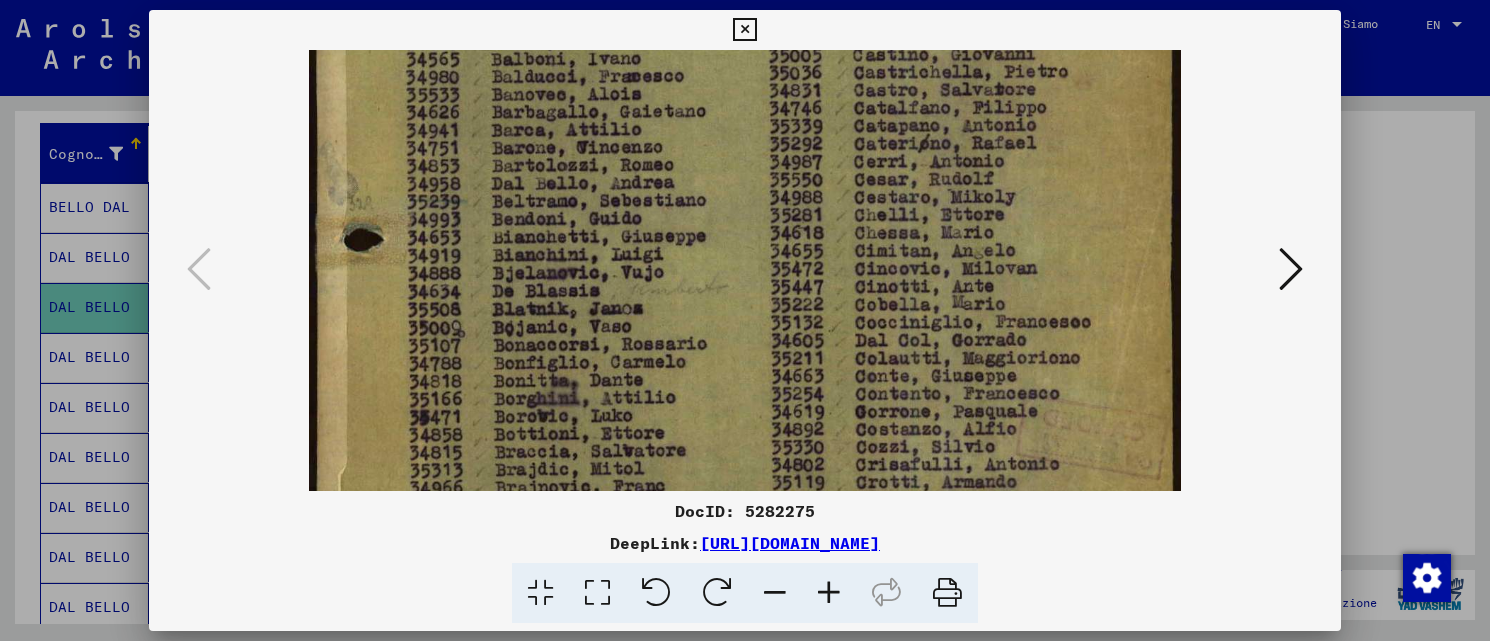 scroll, scrollTop: 610, scrollLeft: 0, axis: vertical 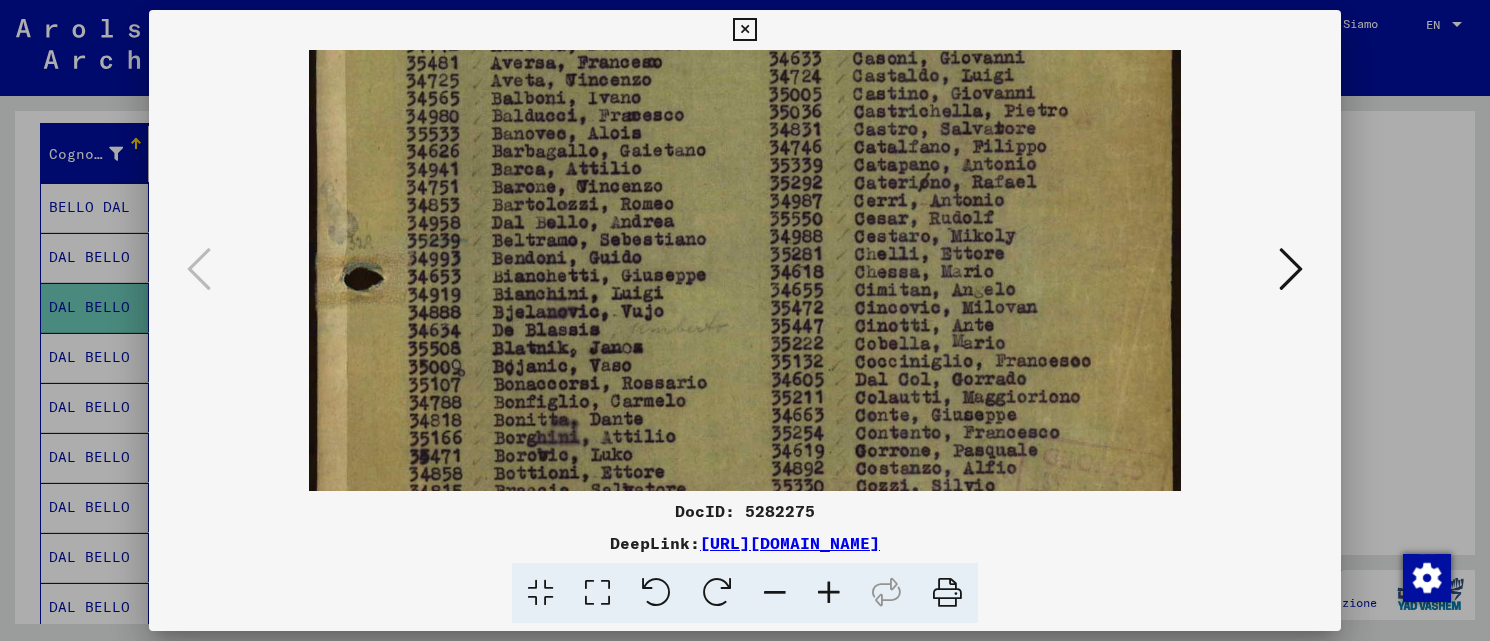 drag, startPoint x: 741, startPoint y: 347, endPoint x: 646, endPoint y: 374, distance: 98.762344 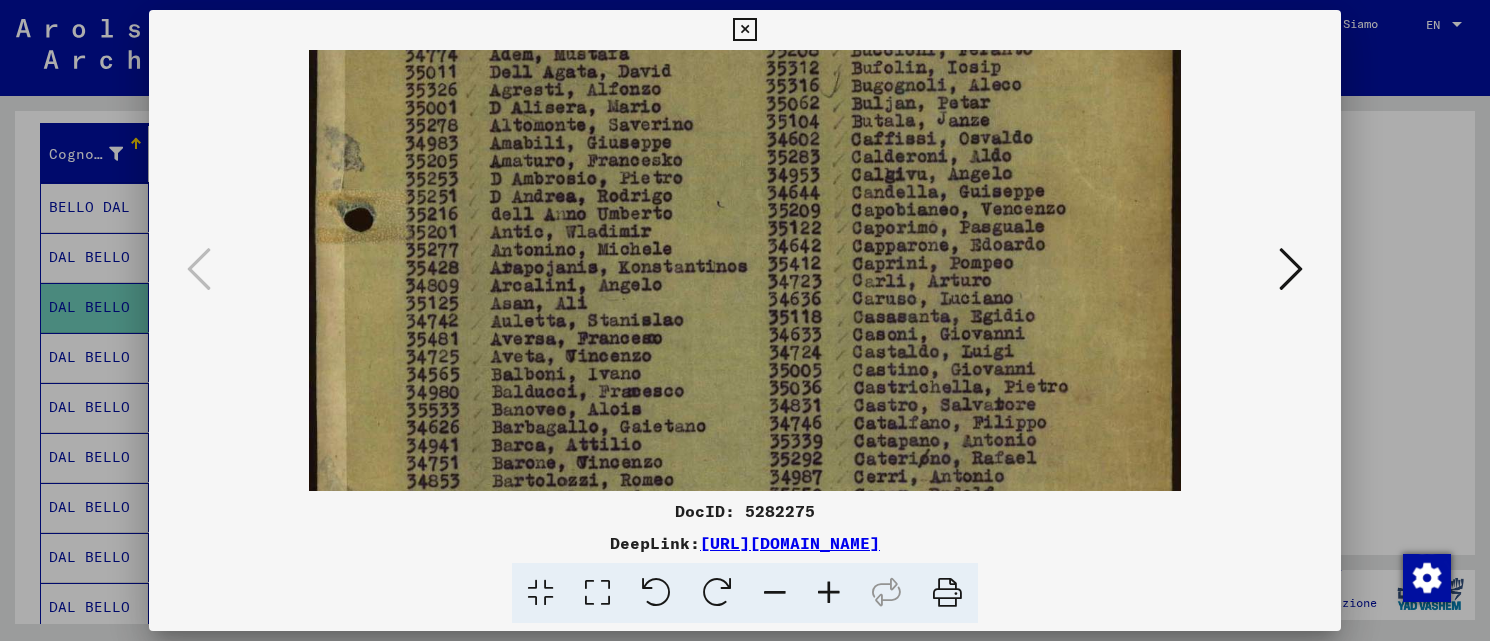 scroll, scrollTop: 282, scrollLeft: 0, axis: vertical 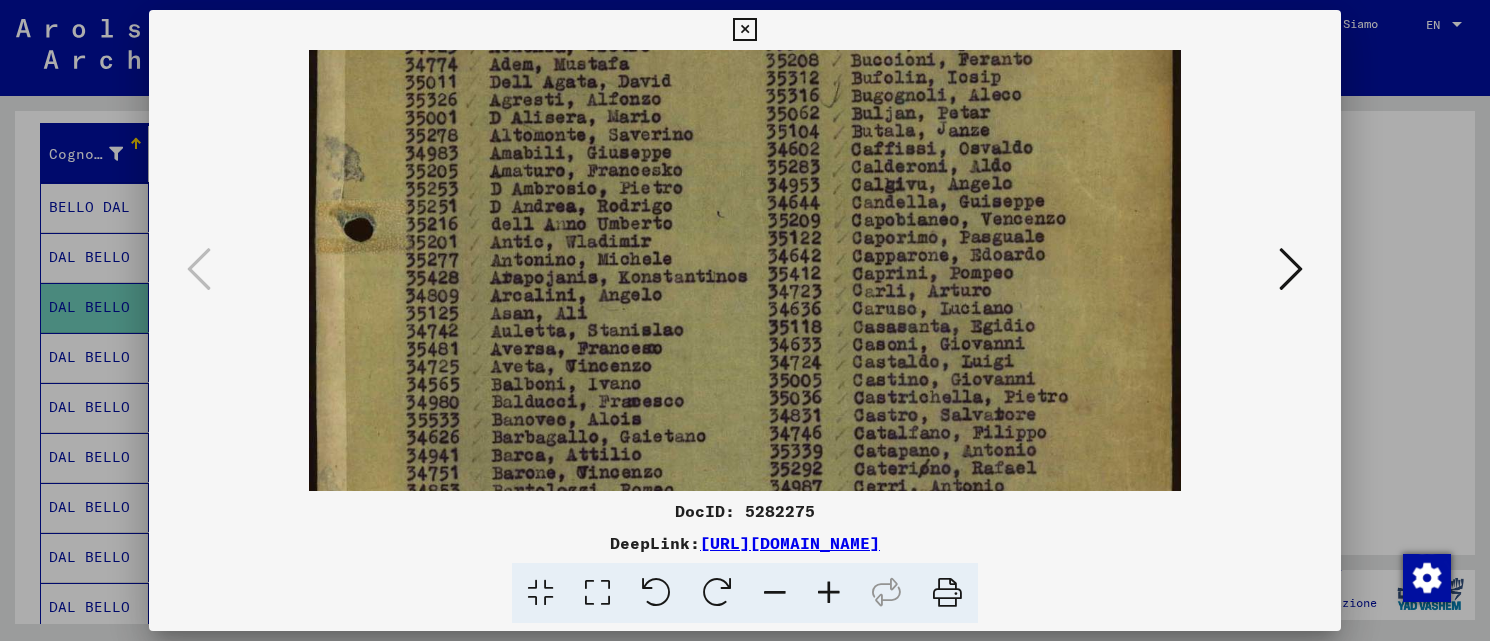 drag, startPoint x: 826, startPoint y: 263, endPoint x: 842, endPoint y: 541, distance: 278.46005 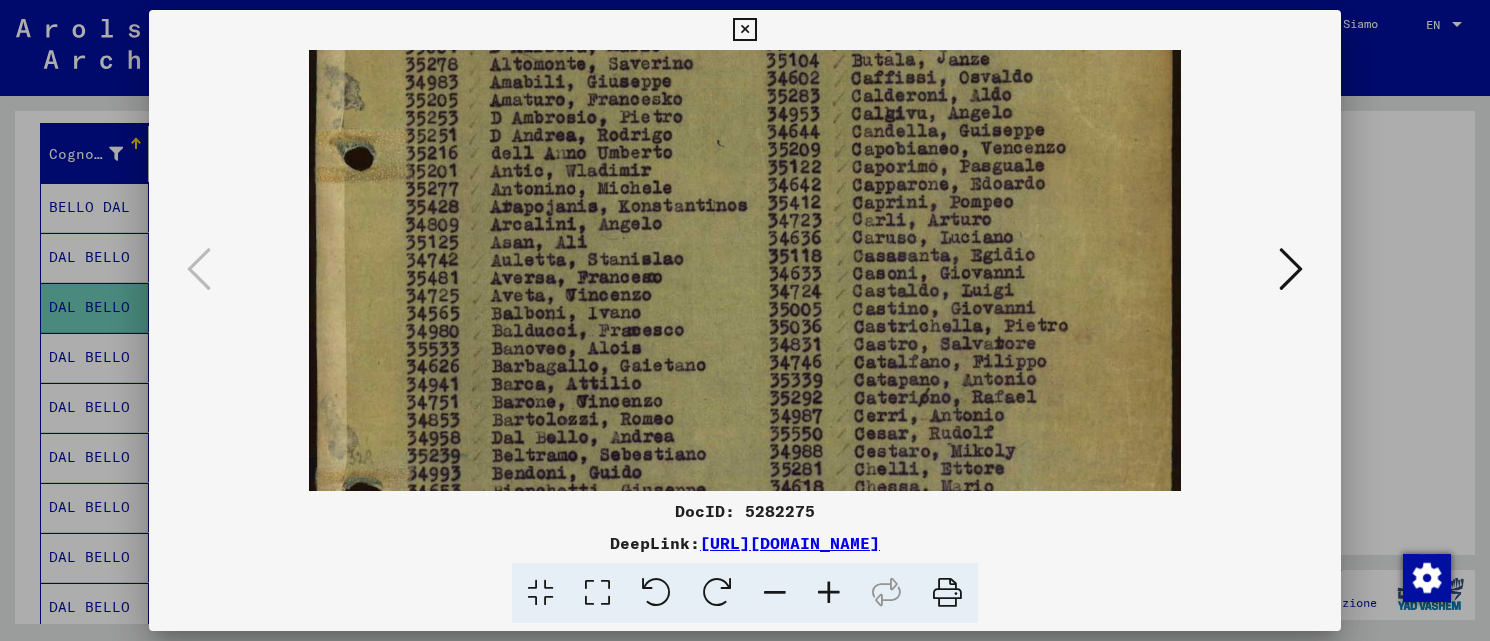drag, startPoint x: 850, startPoint y: 346, endPoint x: 816, endPoint y: 278, distance: 76.02631 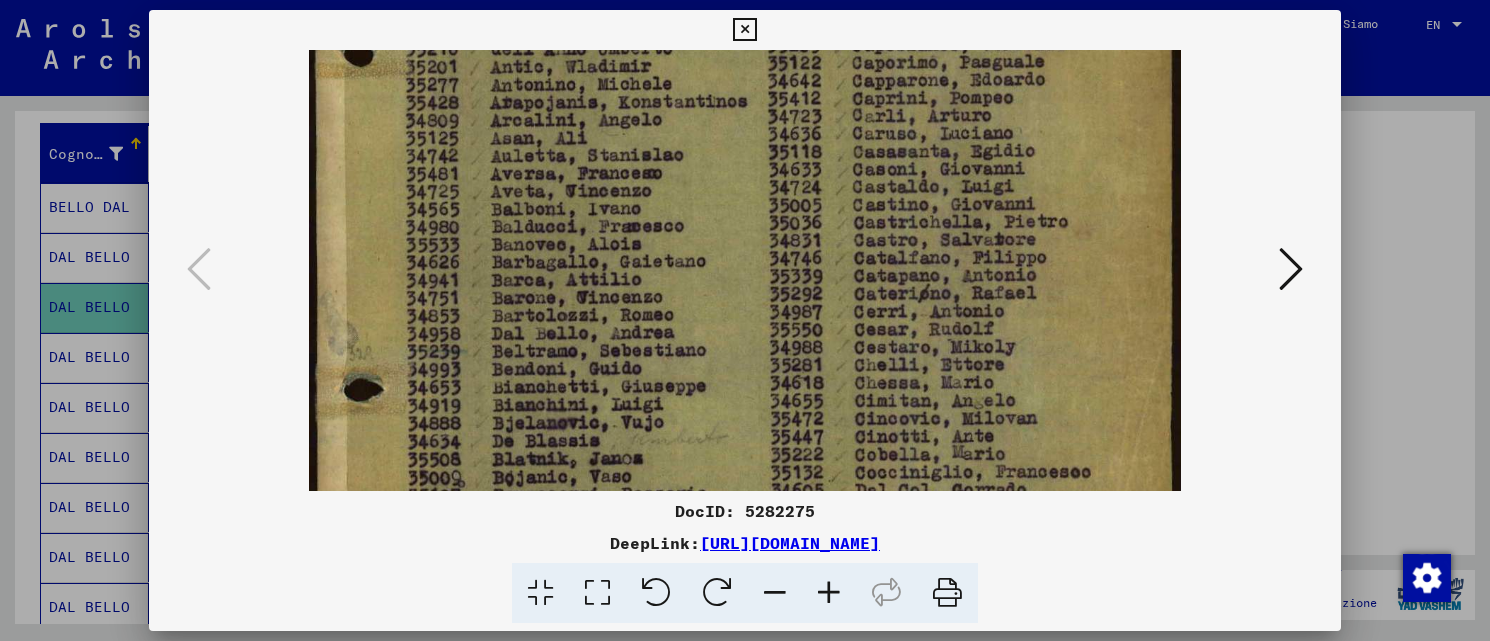 drag, startPoint x: 880, startPoint y: 360, endPoint x: 850, endPoint y: 264, distance: 100.57833 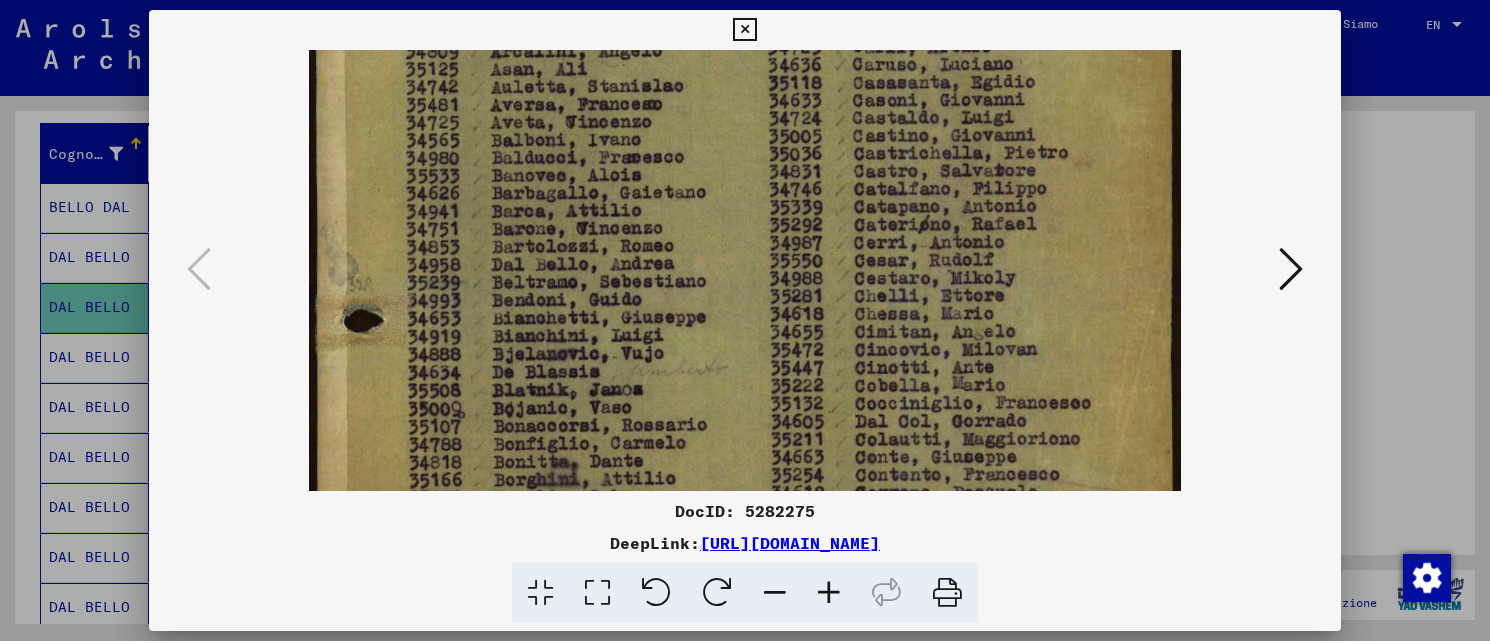 drag, startPoint x: 874, startPoint y: 346, endPoint x: 862, endPoint y: 297, distance: 50.447994 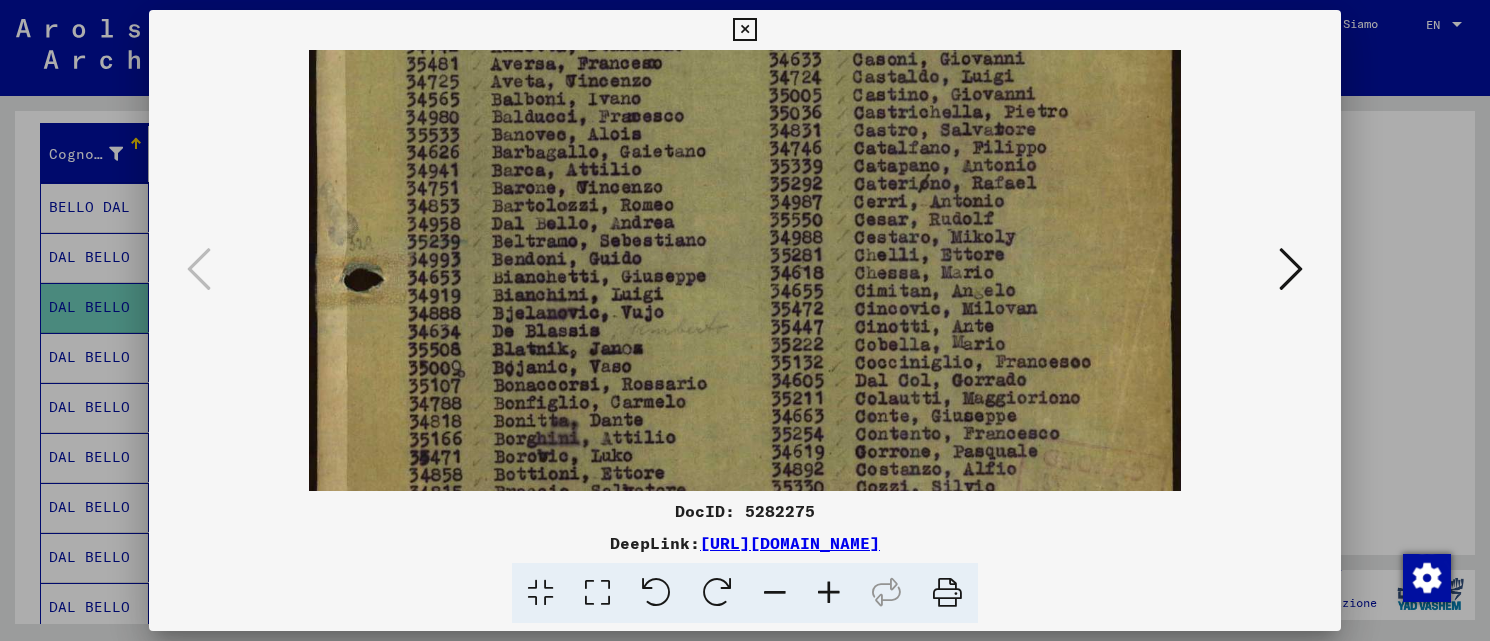 drag, startPoint x: 882, startPoint y: 358, endPoint x: 870, endPoint y: 321, distance: 38.8973 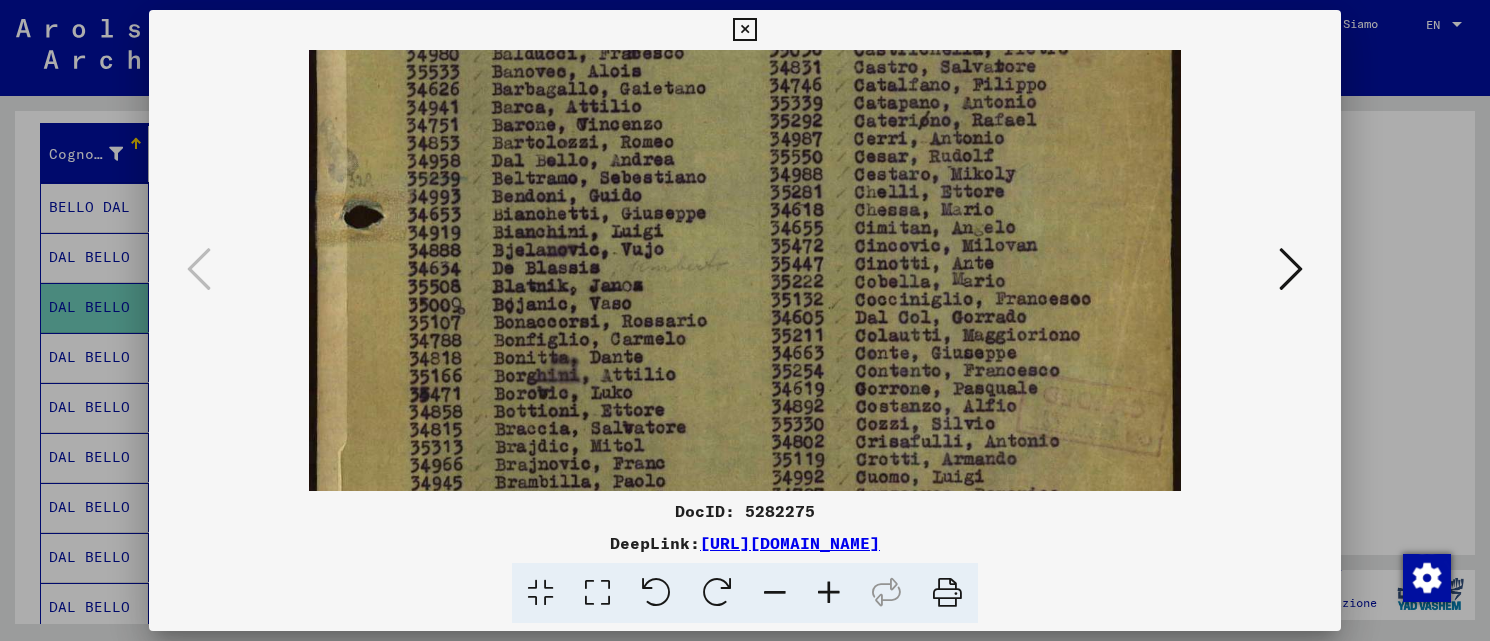 scroll, scrollTop: 637, scrollLeft: 0, axis: vertical 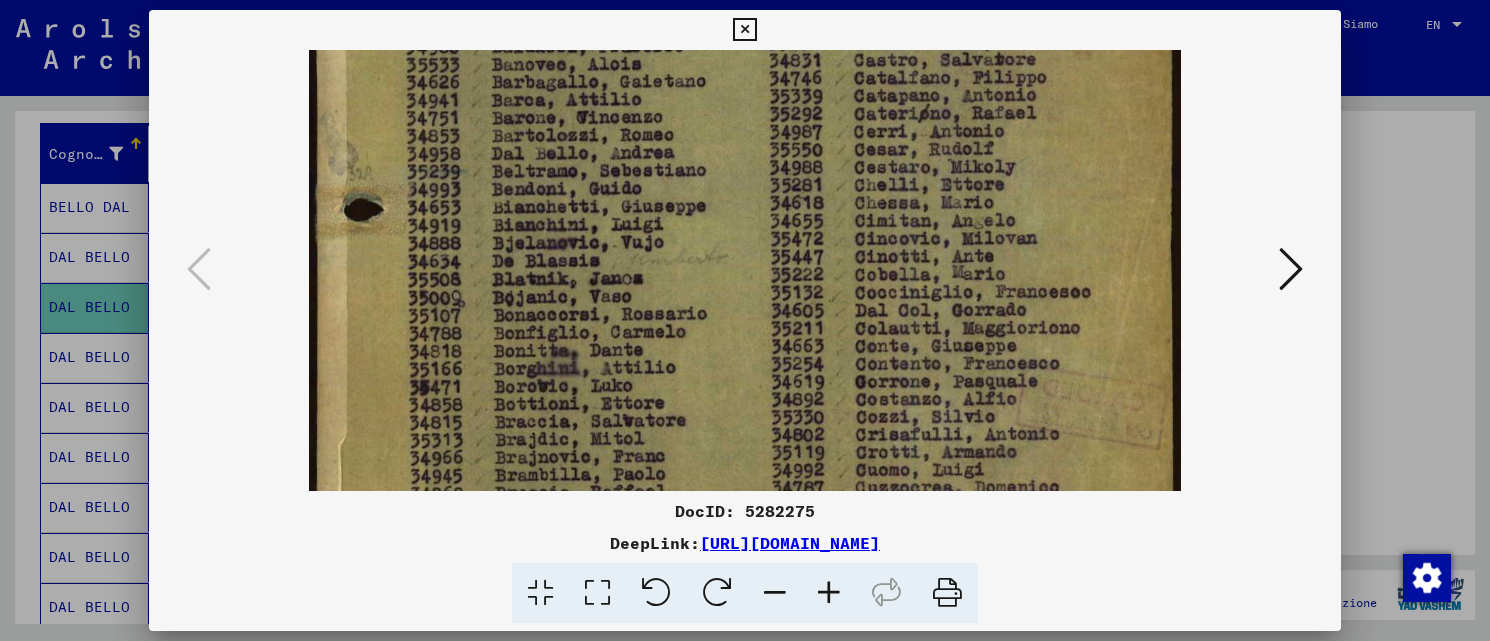 drag, startPoint x: 885, startPoint y: 397, endPoint x: 871, endPoint y: 333, distance: 65.51336 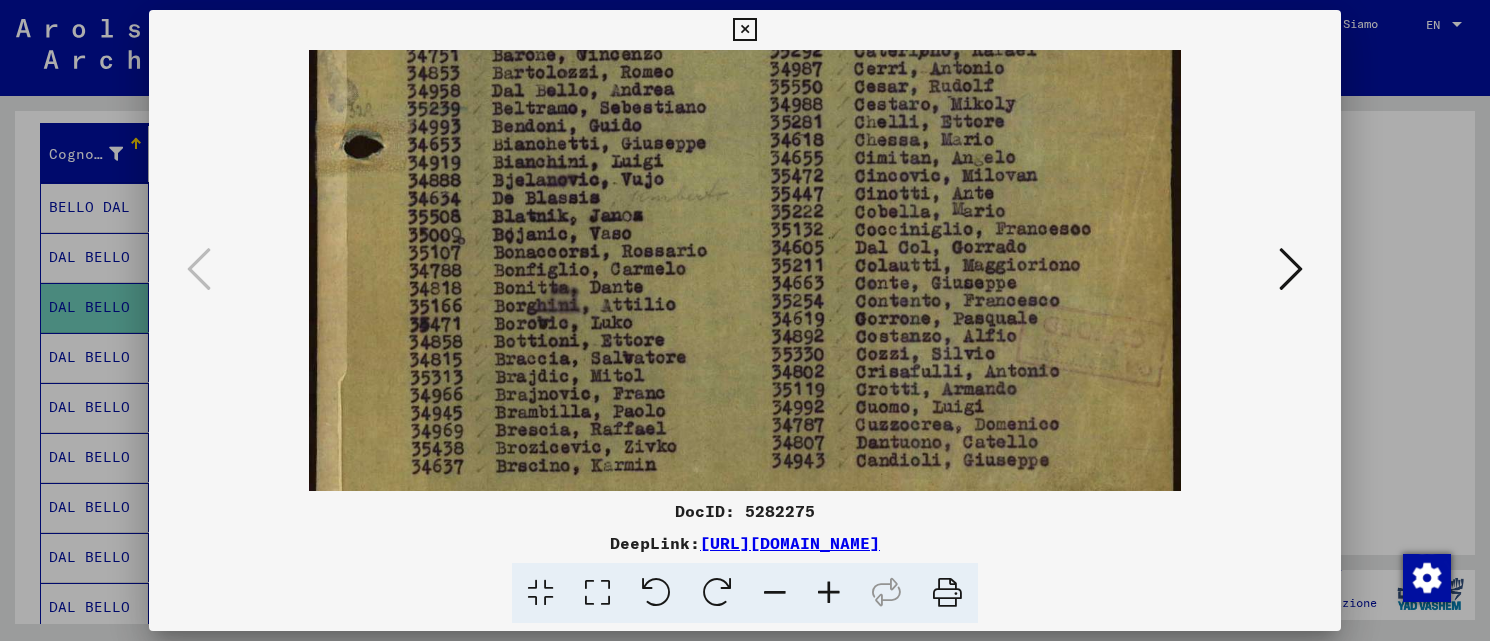 drag, startPoint x: 888, startPoint y: 385, endPoint x: 872, endPoint y: 326, distance: 61.13101 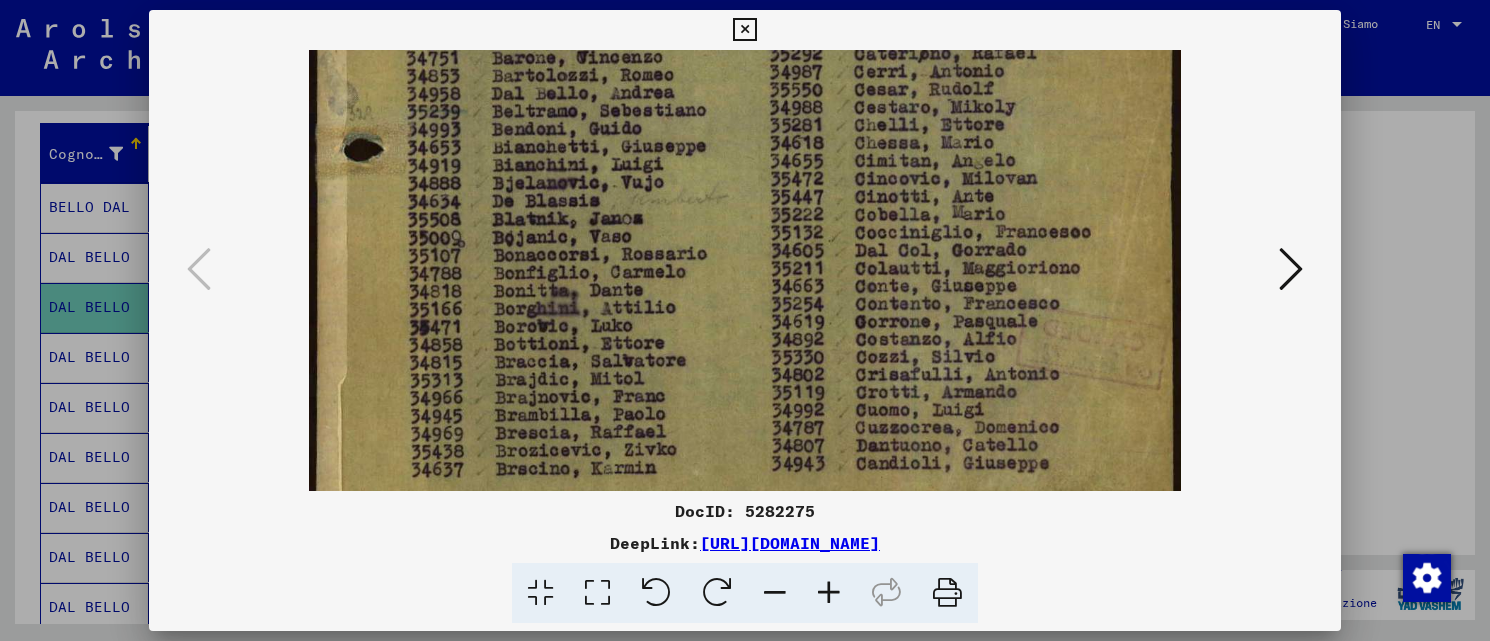 drag, startPoint x: 892, startPoint y: 388, endPoint x: 871, endPoint y: 400, distance: 24.186773 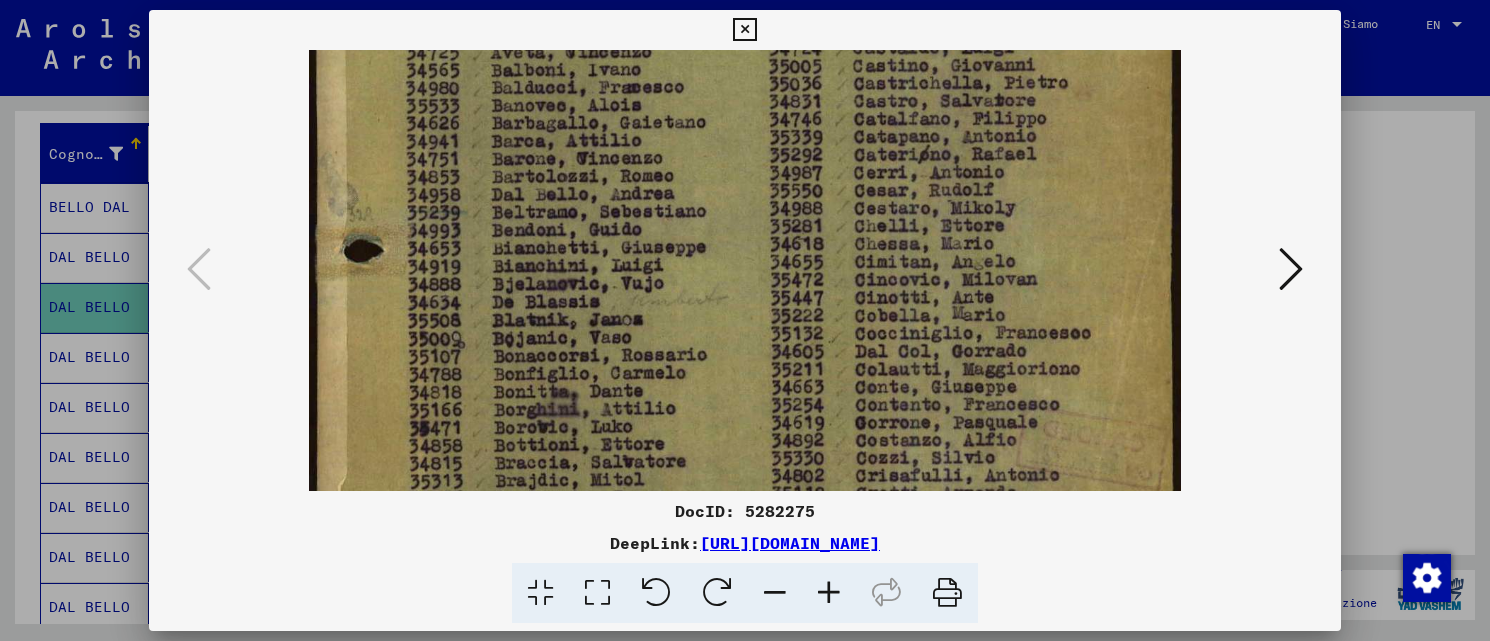 drag, startPoint x: 528, startPoint y: 293, endPoint x: 532, endPoint y: 363, distance: 70.11419 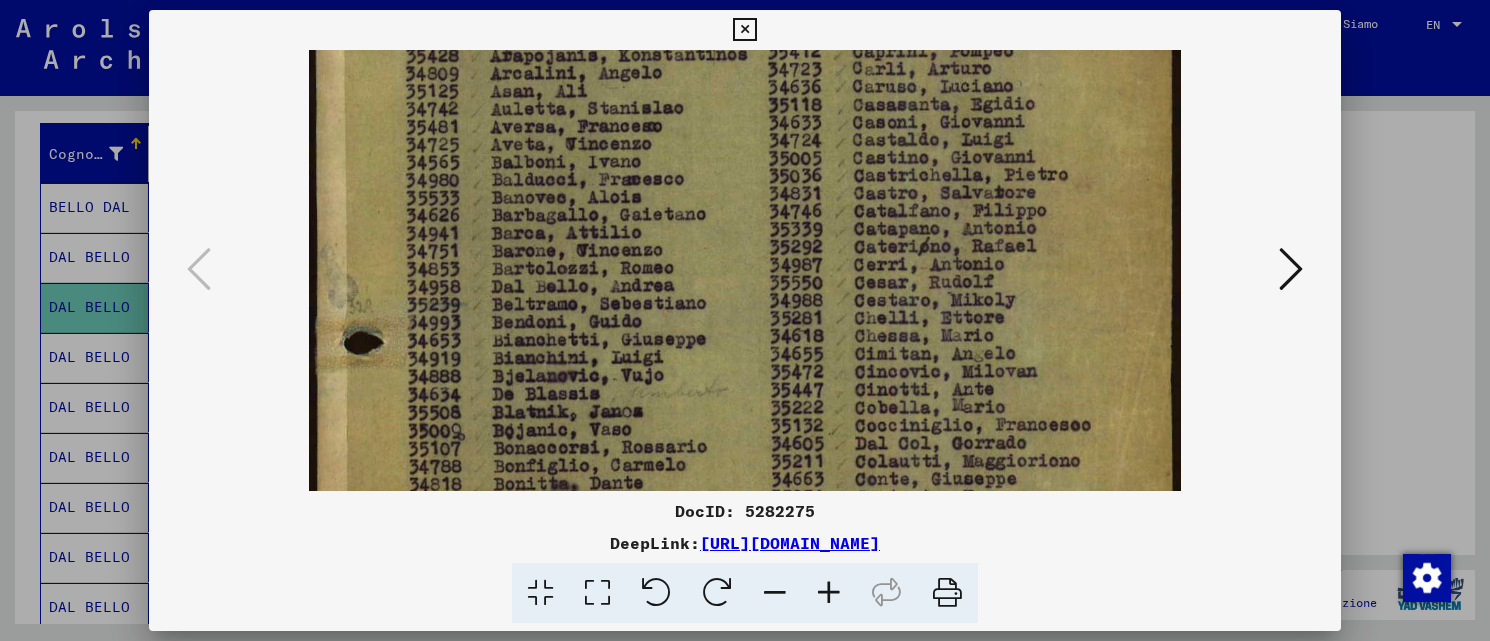 drag, startPoint x: 558, startPoint y: 267, endPoint x: 558, endPoint y: 357, distance: 90 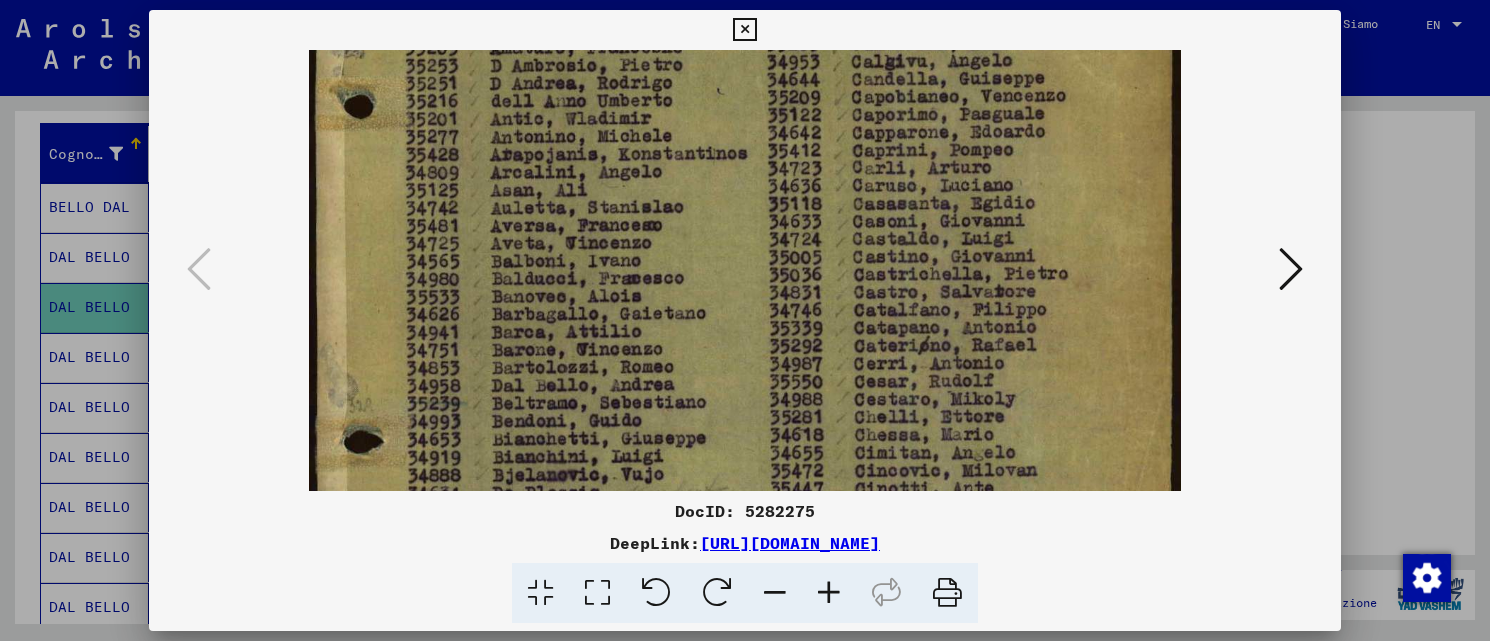 drag, startPoint x: 563, startPoint y: 246, endPoint x: 567, endPoint y: 337, distance: 91.08787 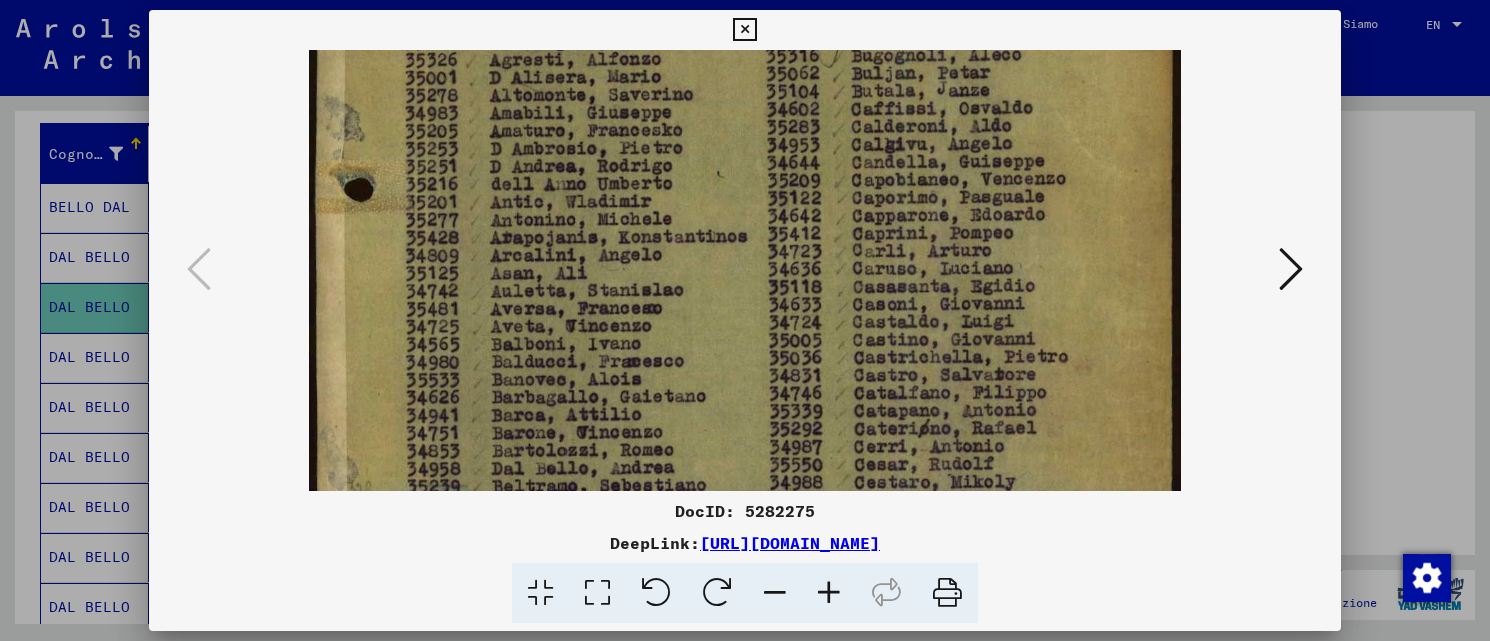 scroll, scrollTop: 316, scrollLeft: 0, axis: vertical 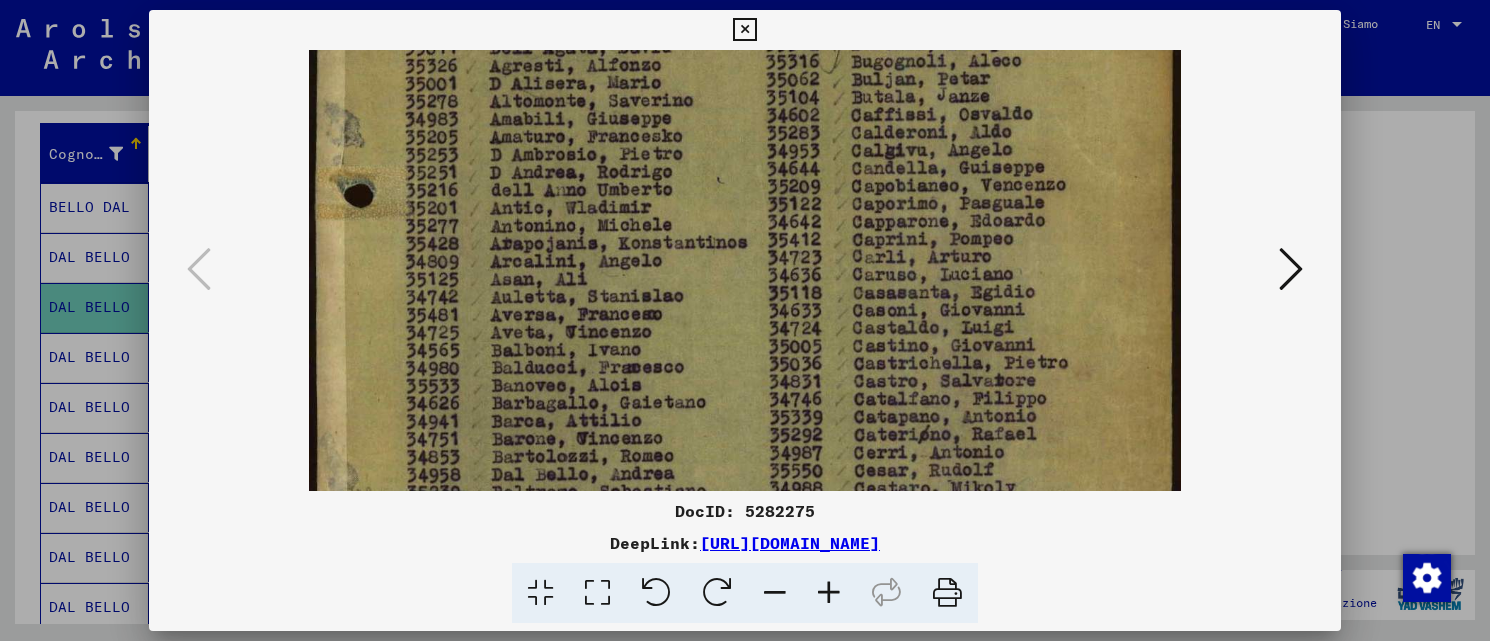 drag, startPoint x: 565, startPoint y: 240, endPoint x: 562, endPoint y: 322, distance: 82.05486 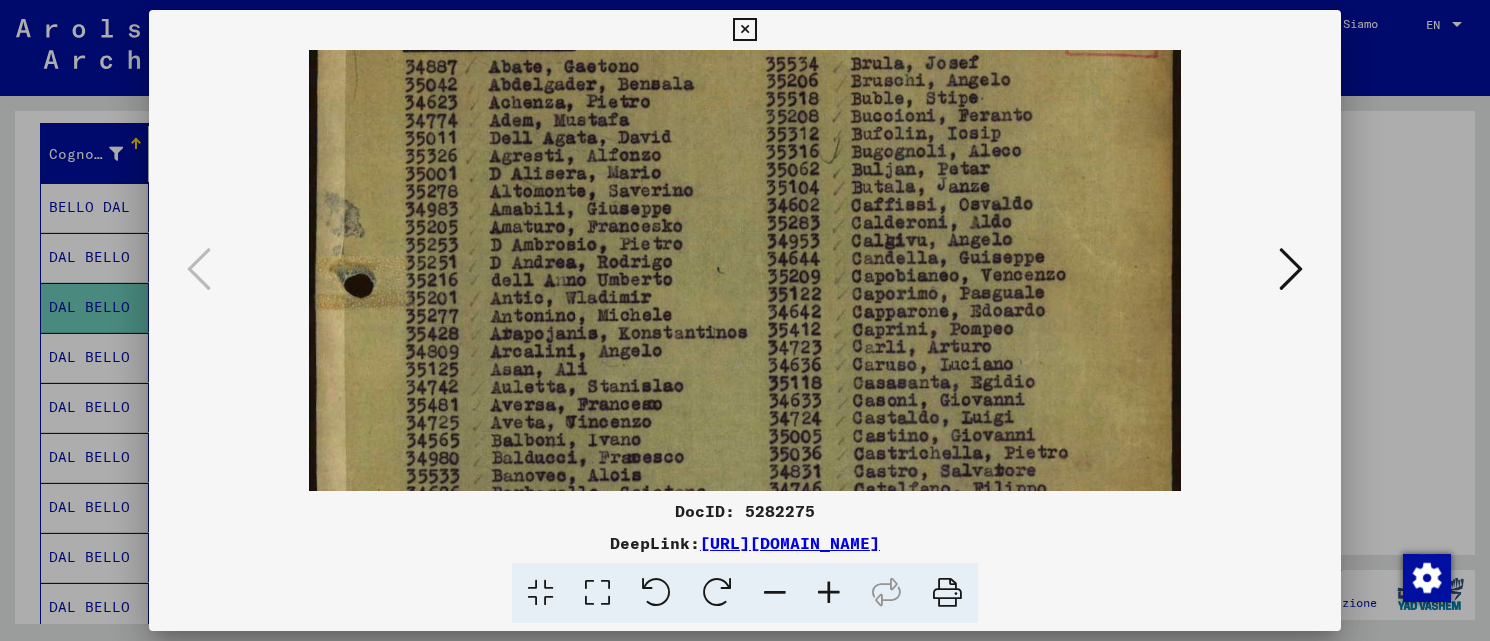 drag, startPoint x: 558, startPoint y: 220, endPoint x: 563, endPoint y: 268, distance: 48.259712 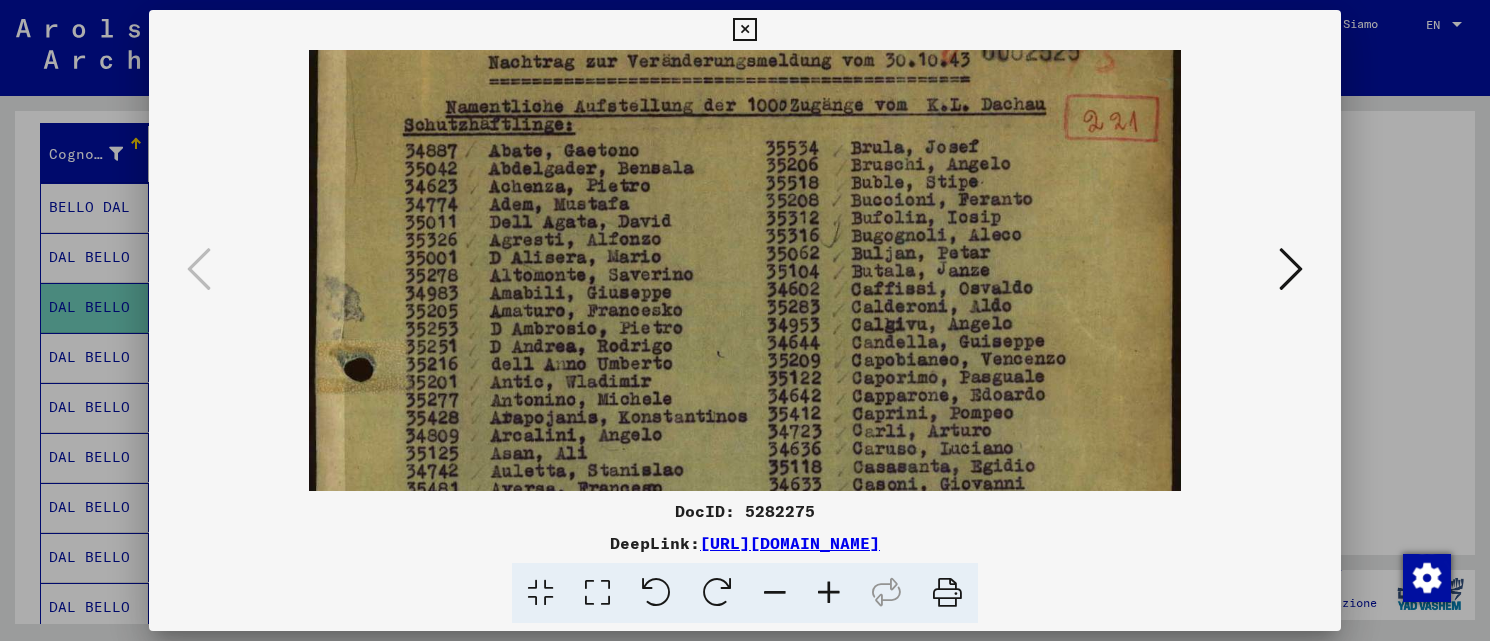 scroll, scrollTop: 141, scrollLeft: 0, axis: vertical 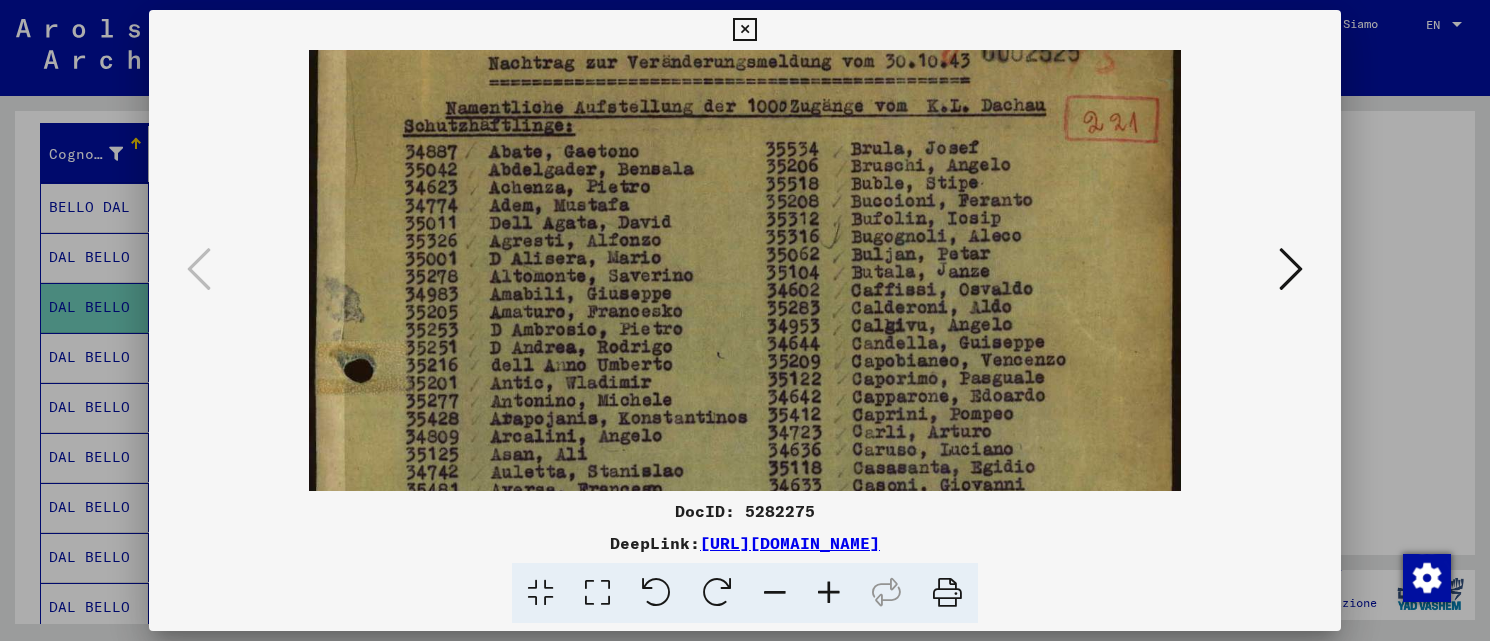 drag, startPoint x: 563, startPoint y: 215, endPoint x: 570, endPoint y: 292, distance: 77.31753 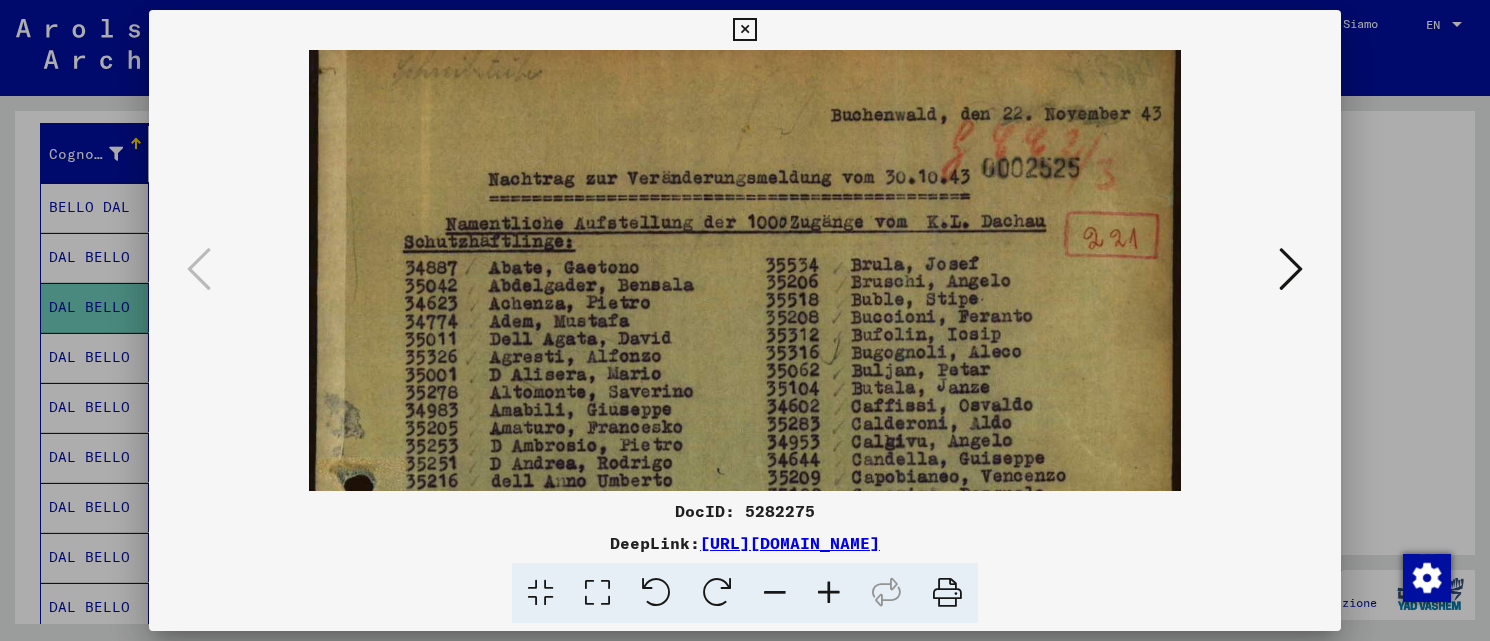 scroll, scrollTop: 18, scrollLeft: 0, axis: vertical 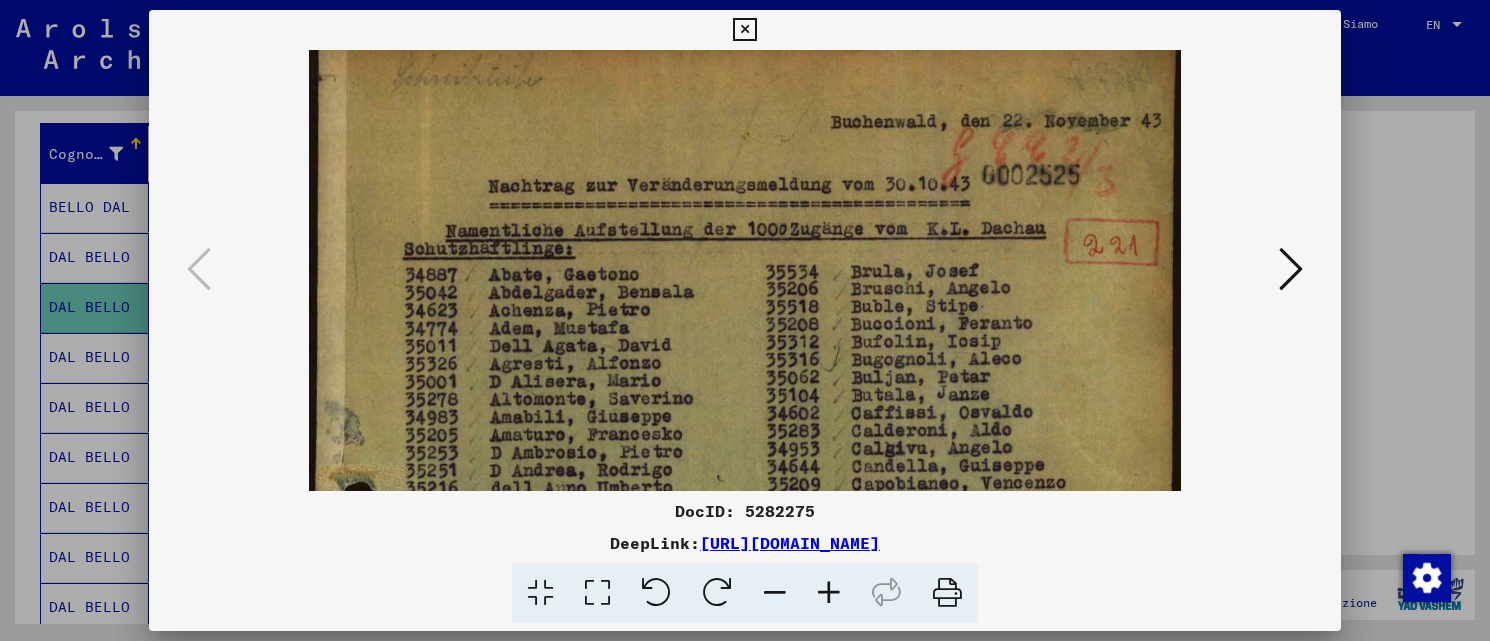 drag, startPoint x: 565, startPoint y: 217, endPoint x: 565, endPoint y: 333, distance: 116 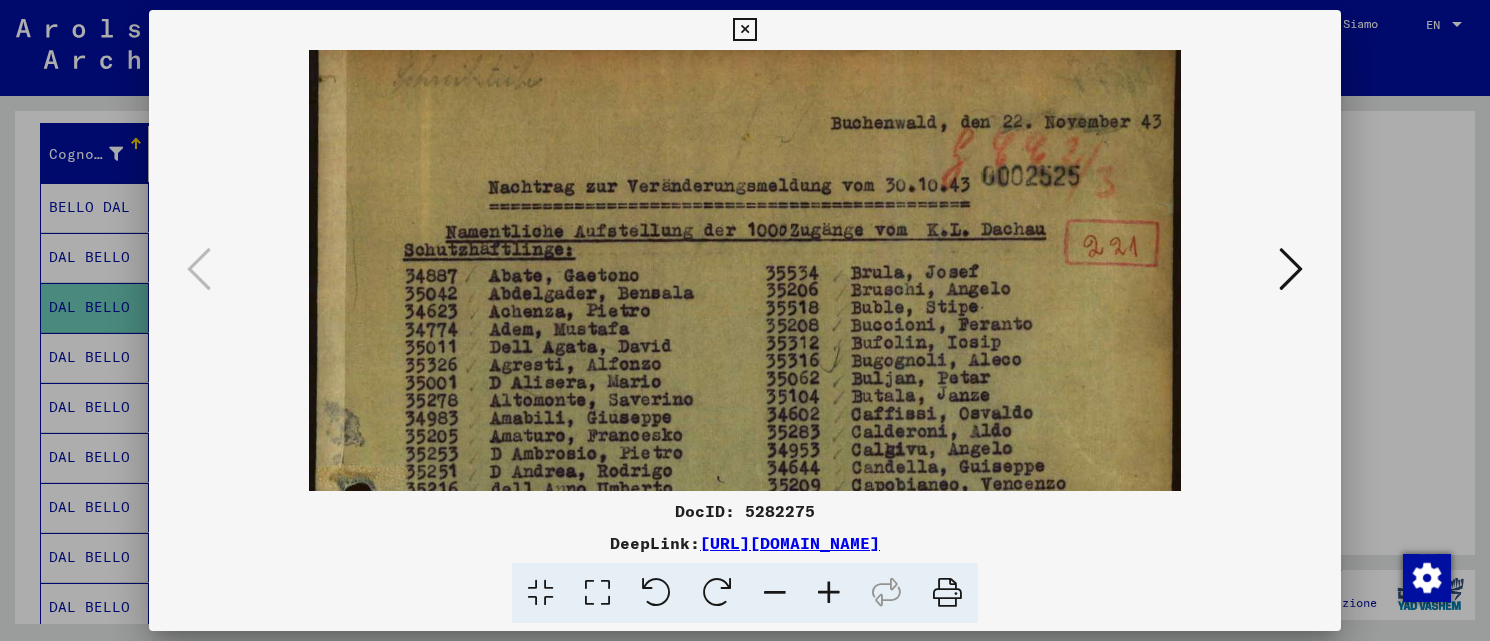 click at bounding box center (1291, 269) 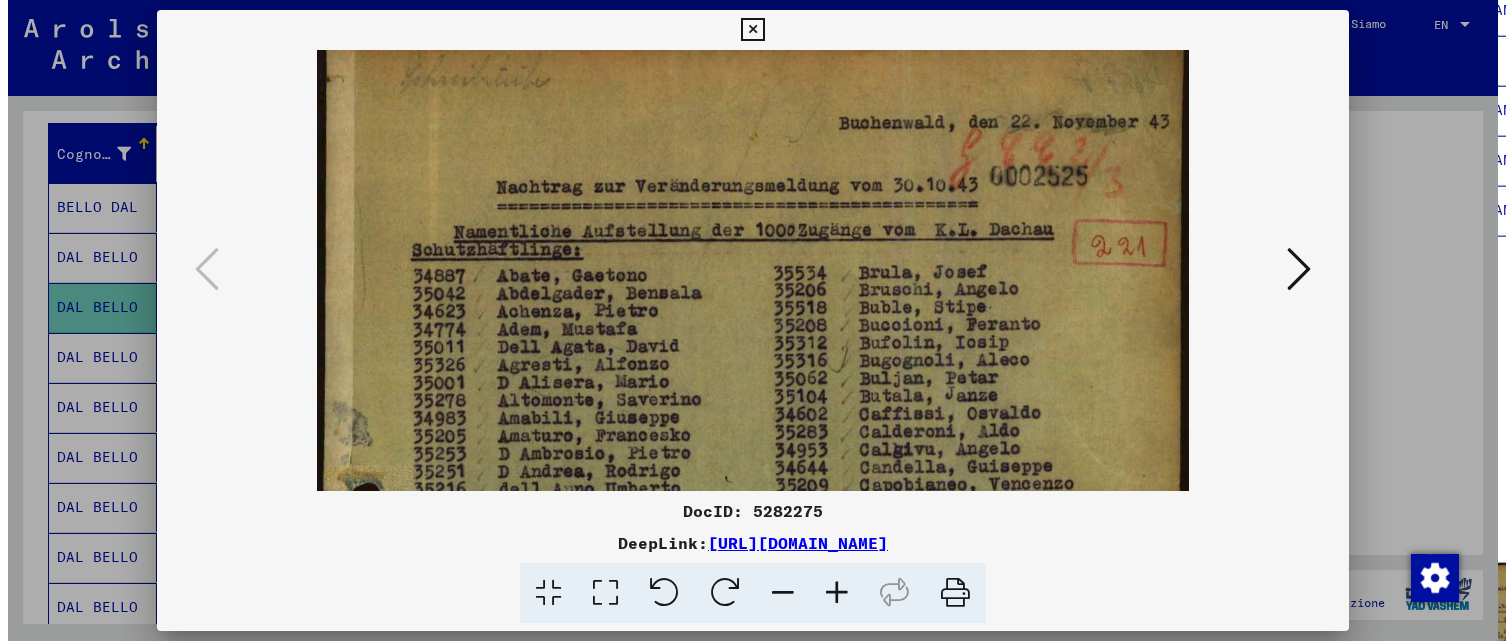 scroll, scrollTop: 0, scrollLeft: 0, axis: both 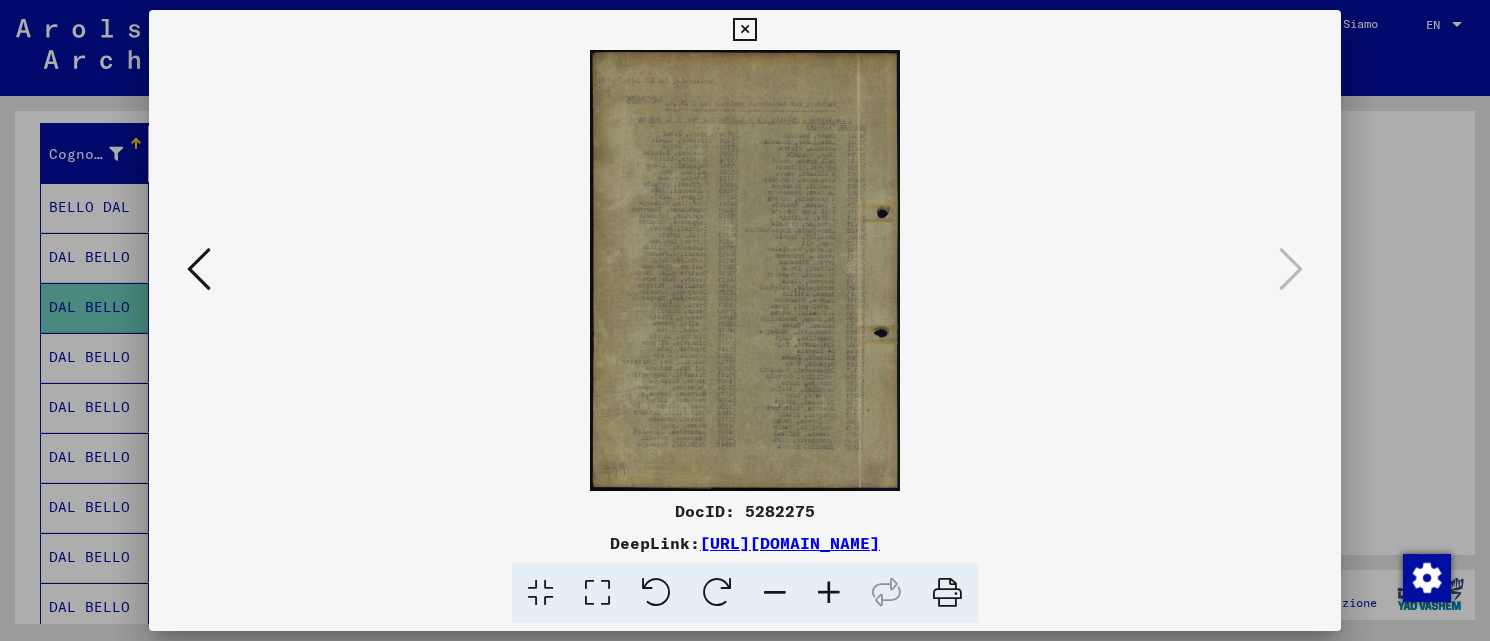 click at bounding box center (745, 270) 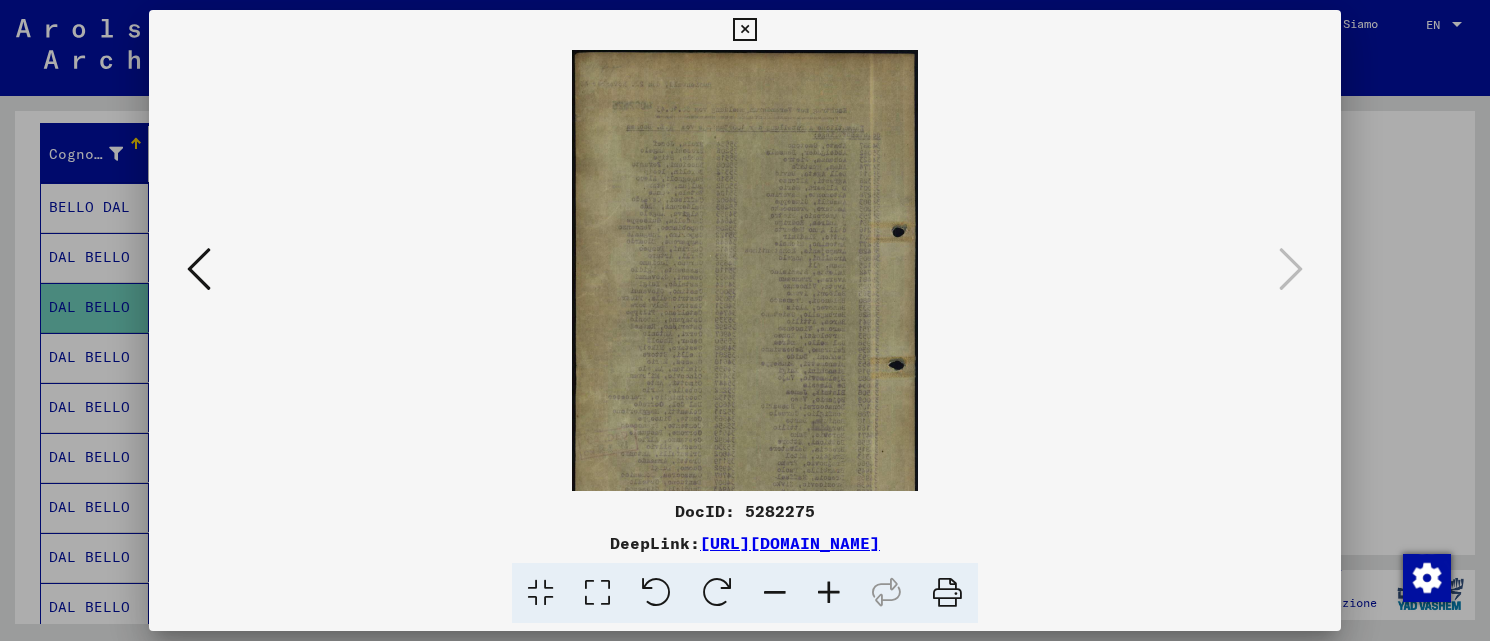 click at bounding box center [829, 593] 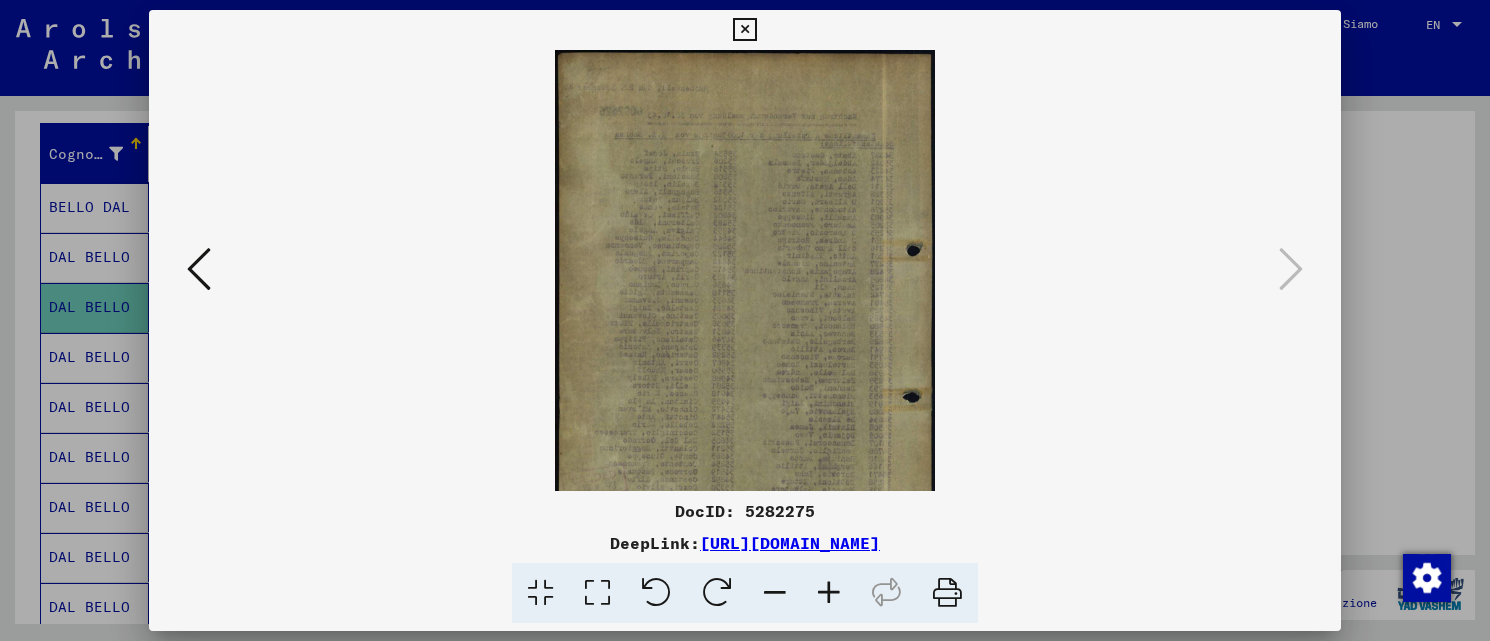 click at bounding box center [829, 593] 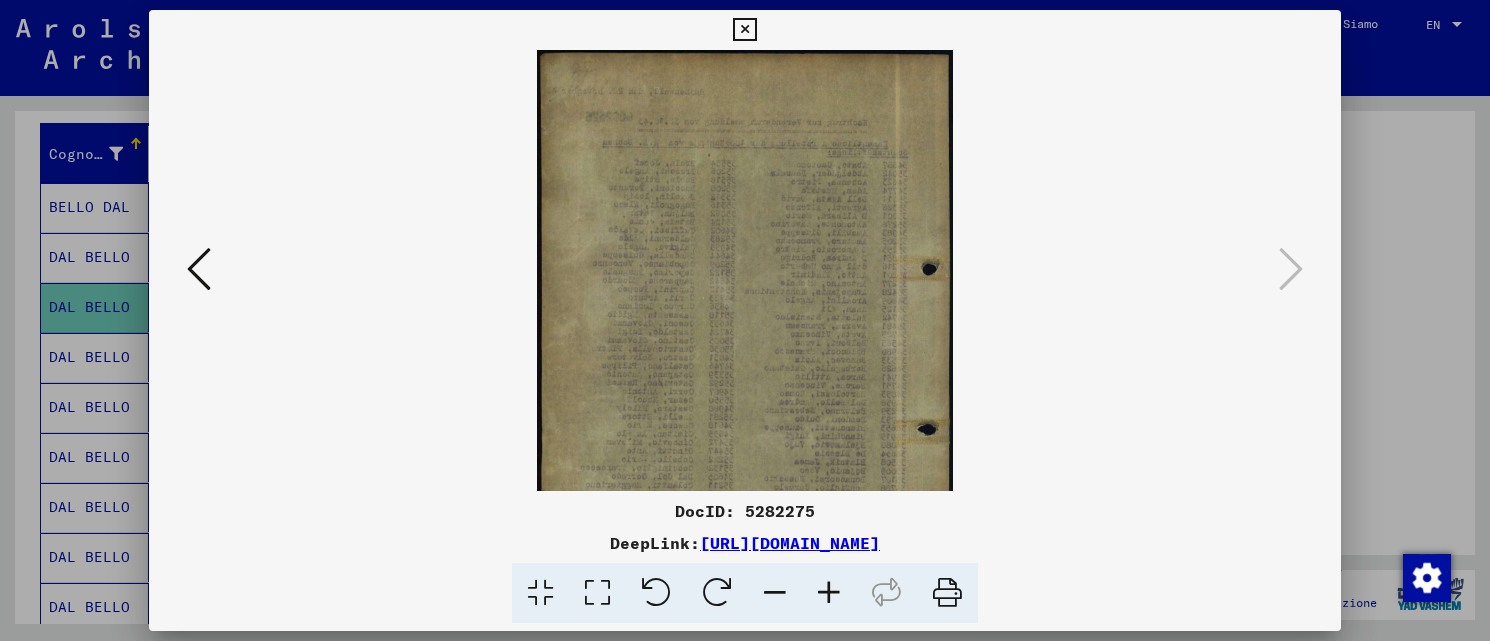 click at bounding box center [829, 593] 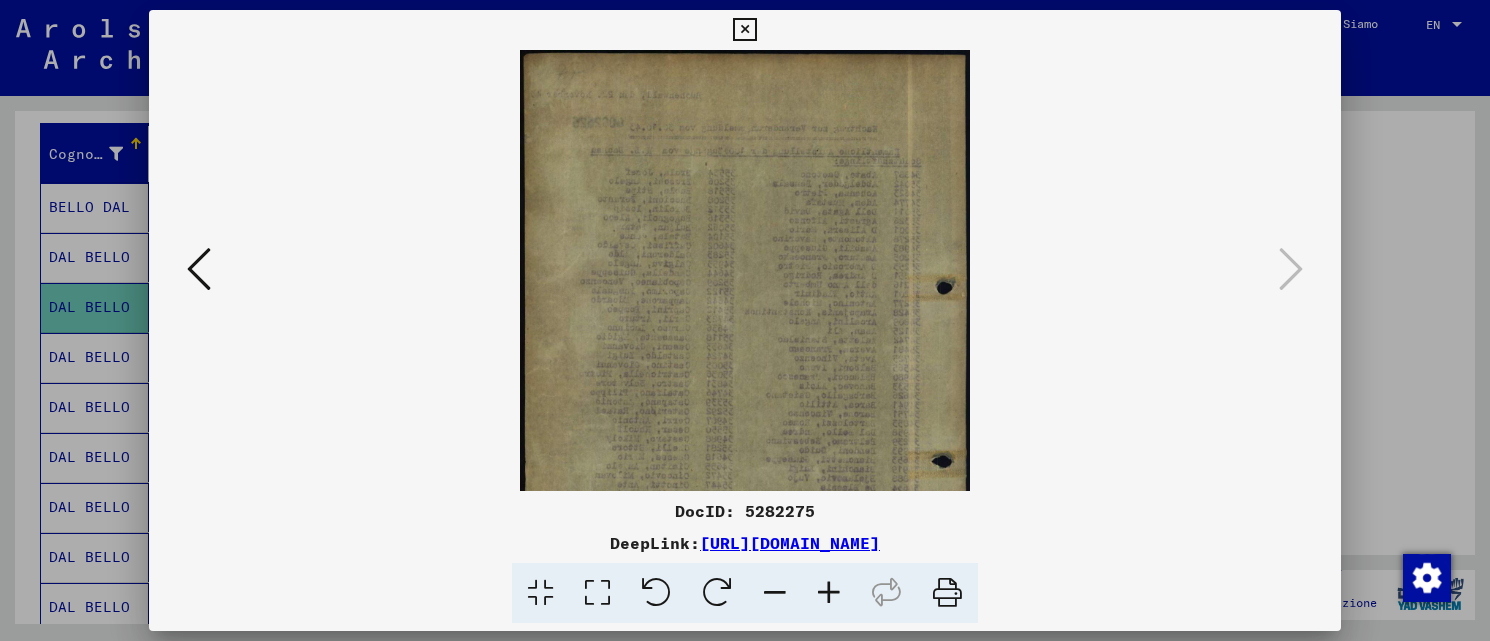 click at bounding box center [829, 593] 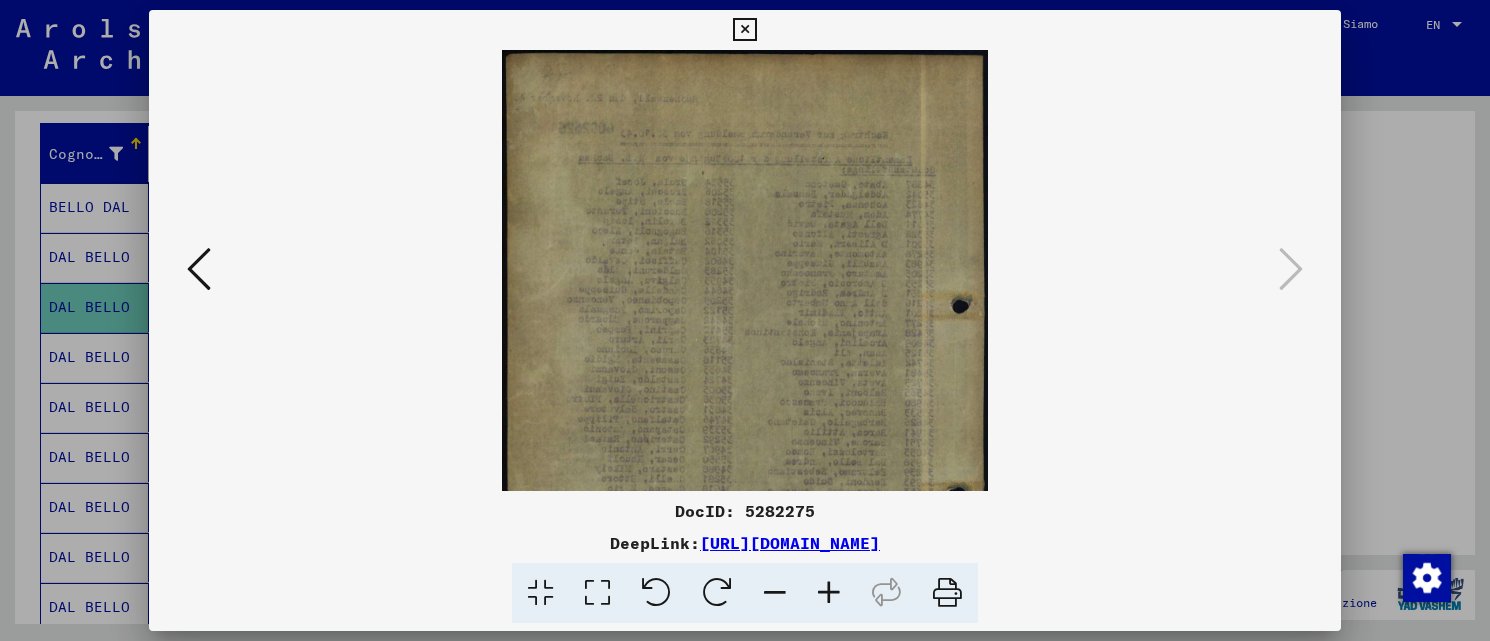 click at bounding box center (829, 593) 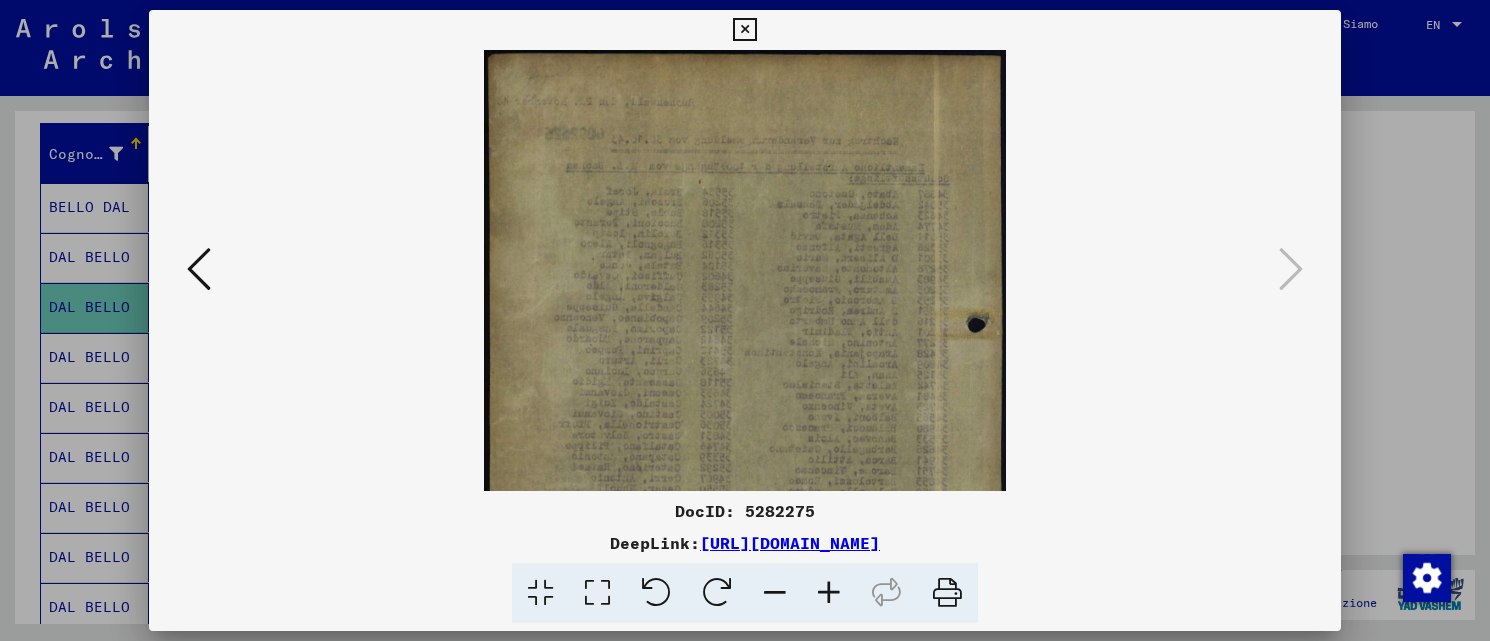 click at bounding box center [829, 593] 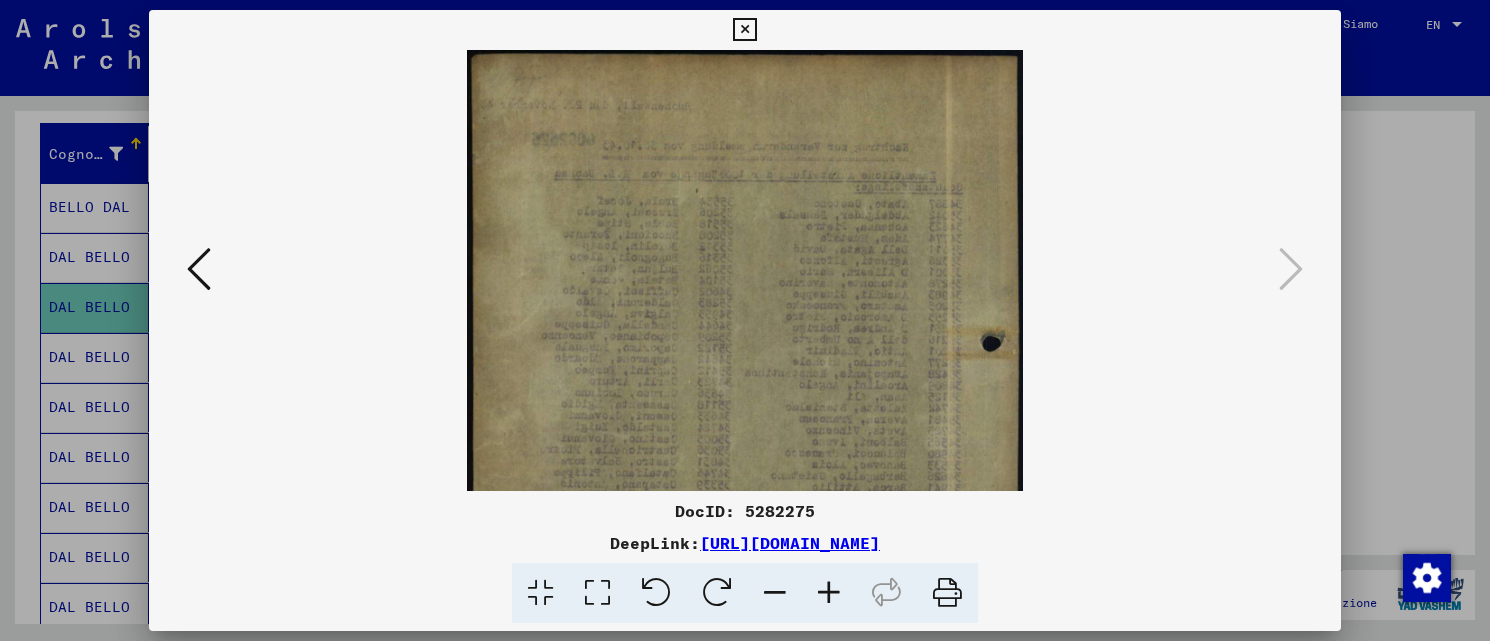 click at bounding box center [829, 593] 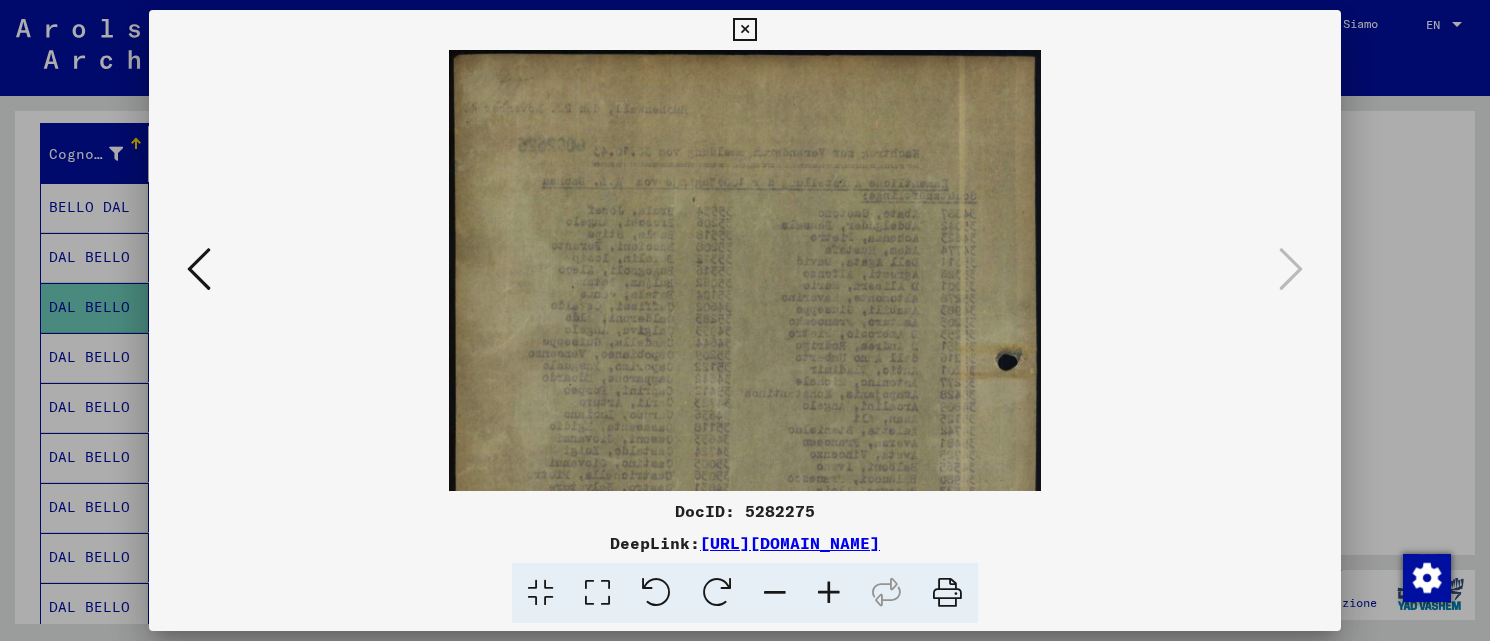 click at bounding box center [829, 593] 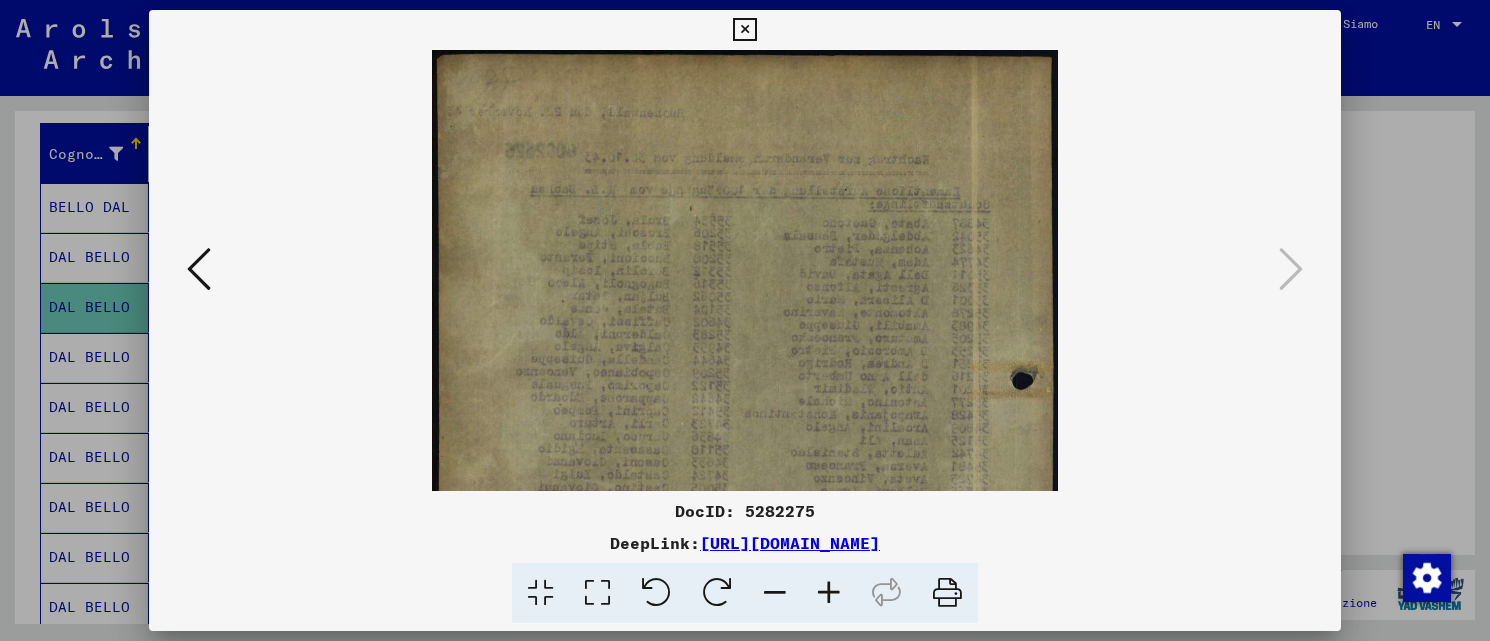 click at bounding box center (829, 593) 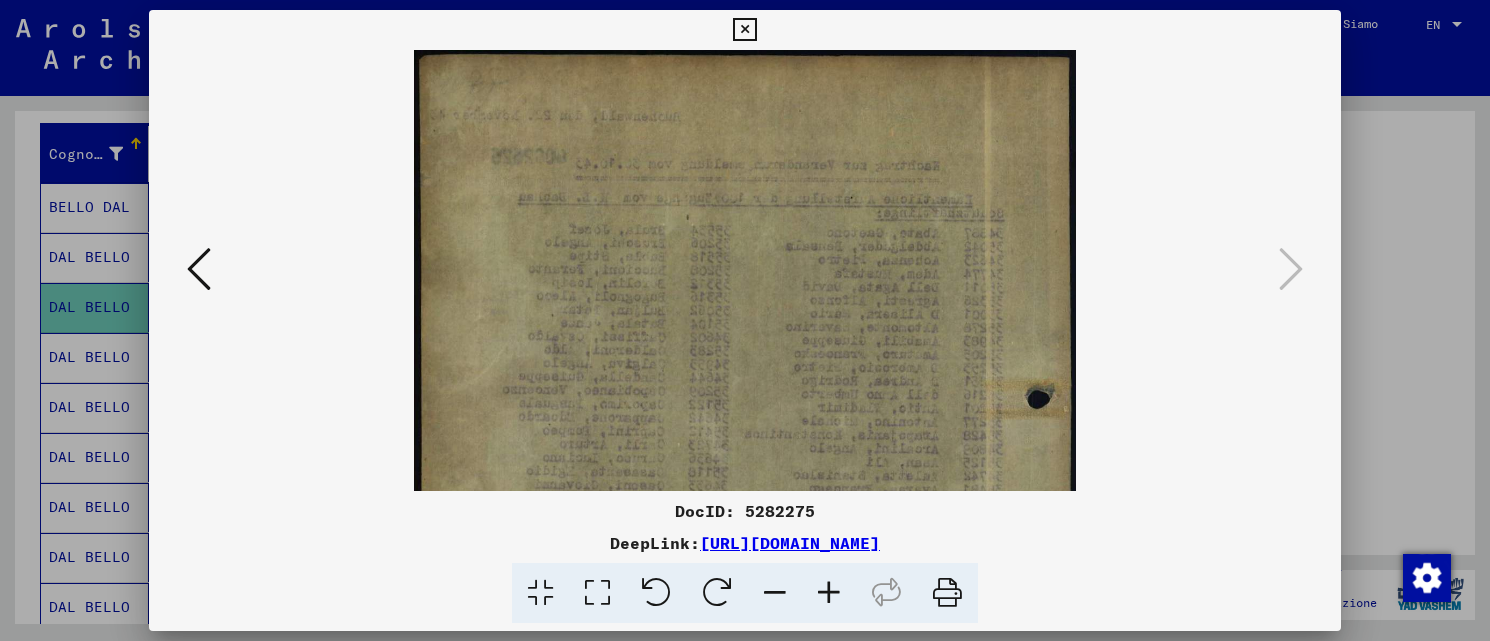 click at bounding box center [829, 593] 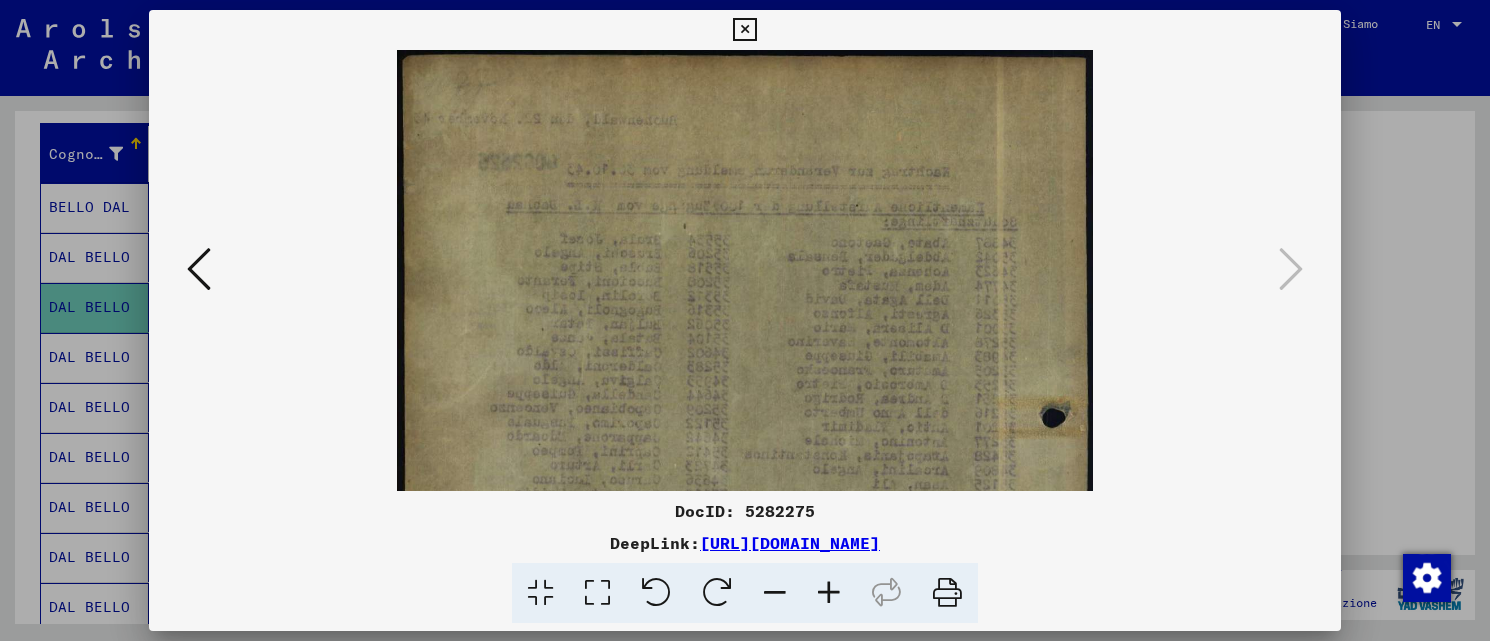 click at bounding box center (829, 593) 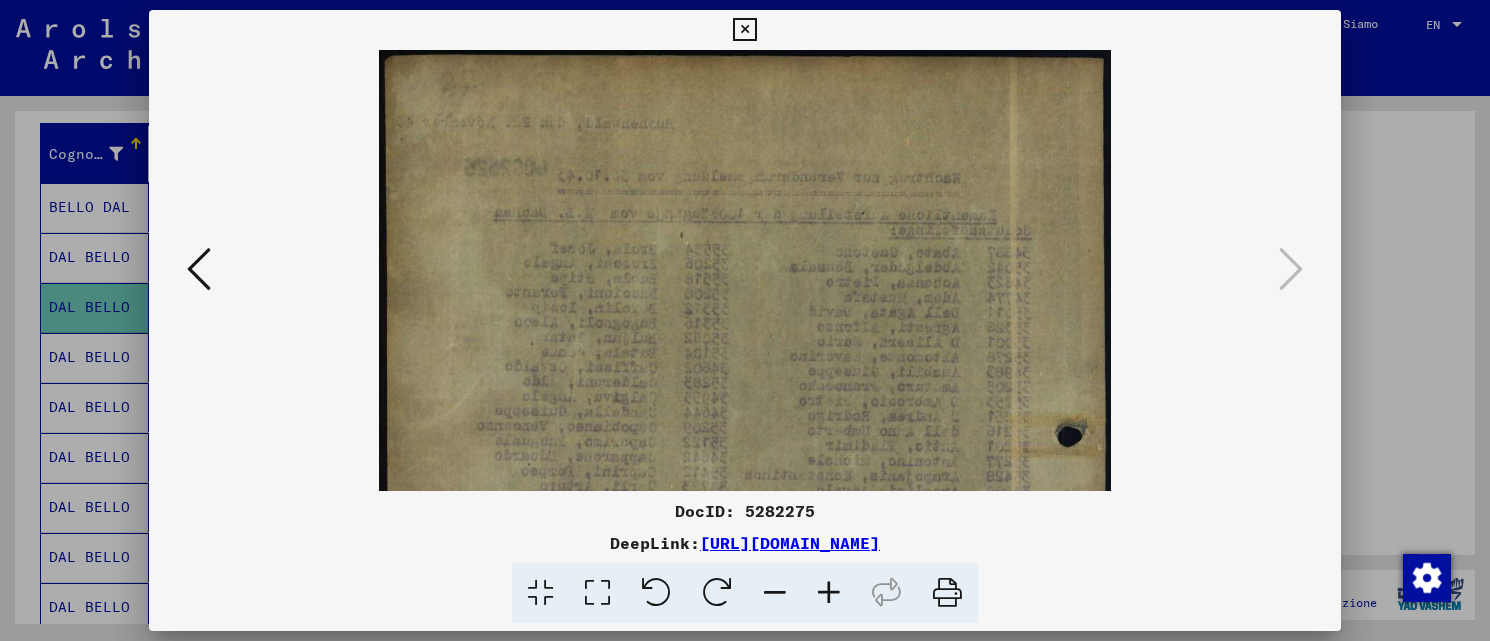 click at bounding box center [829, 593] 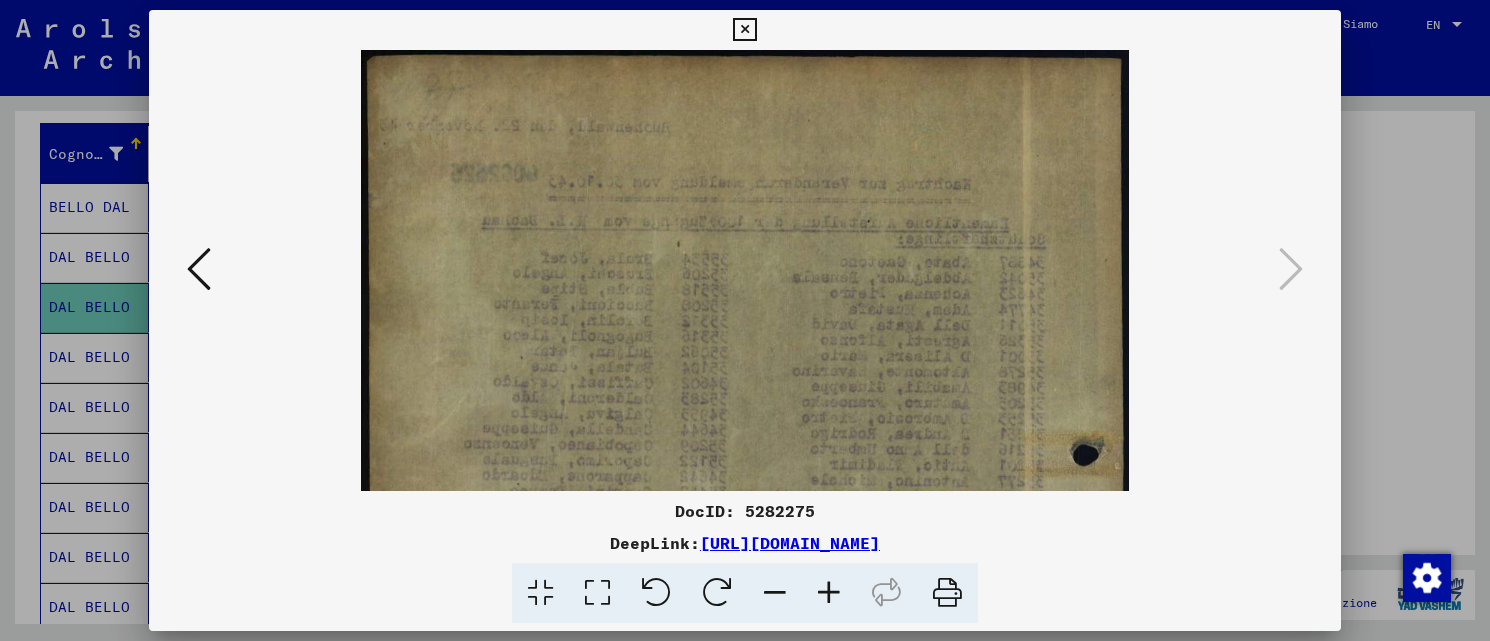 drag, startPoint x: 997, startPoint y: 275, endPoint x: 1007, endPoint y: 366, distance: 91.5478 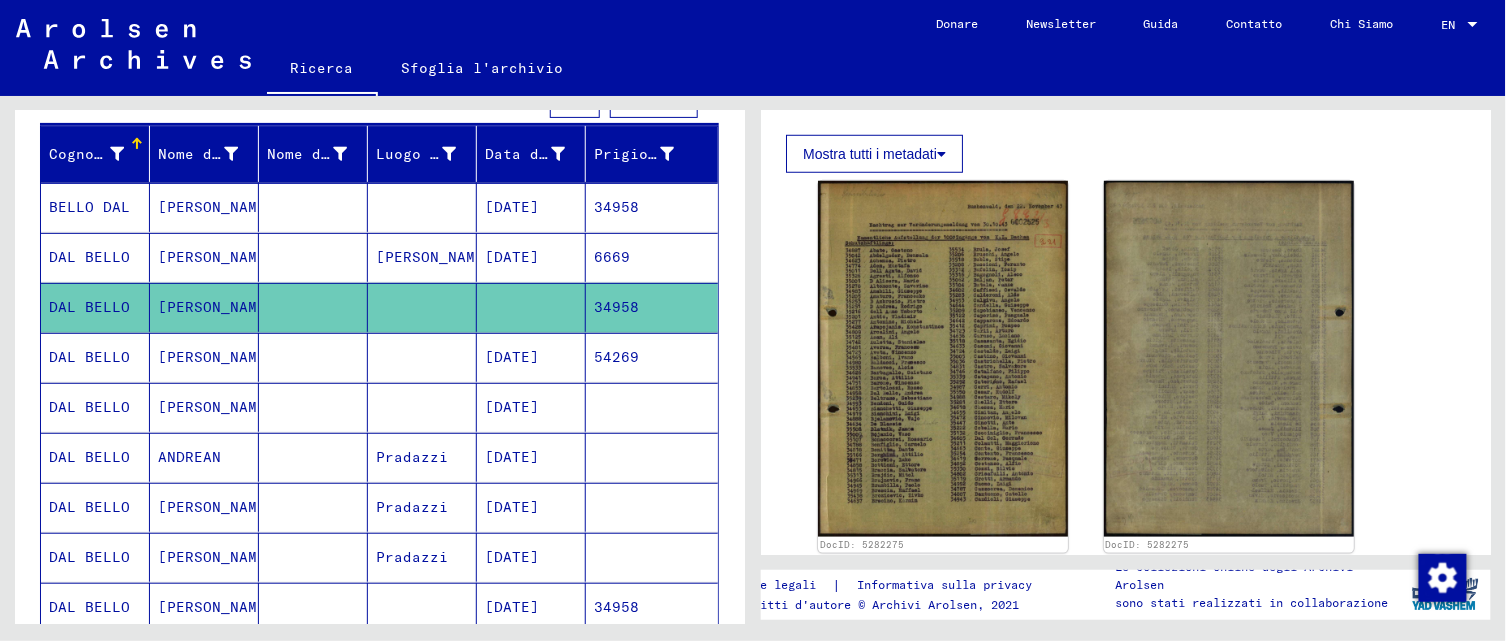 click on "[PERSON_NAME]" at bounding box center [204, 407] 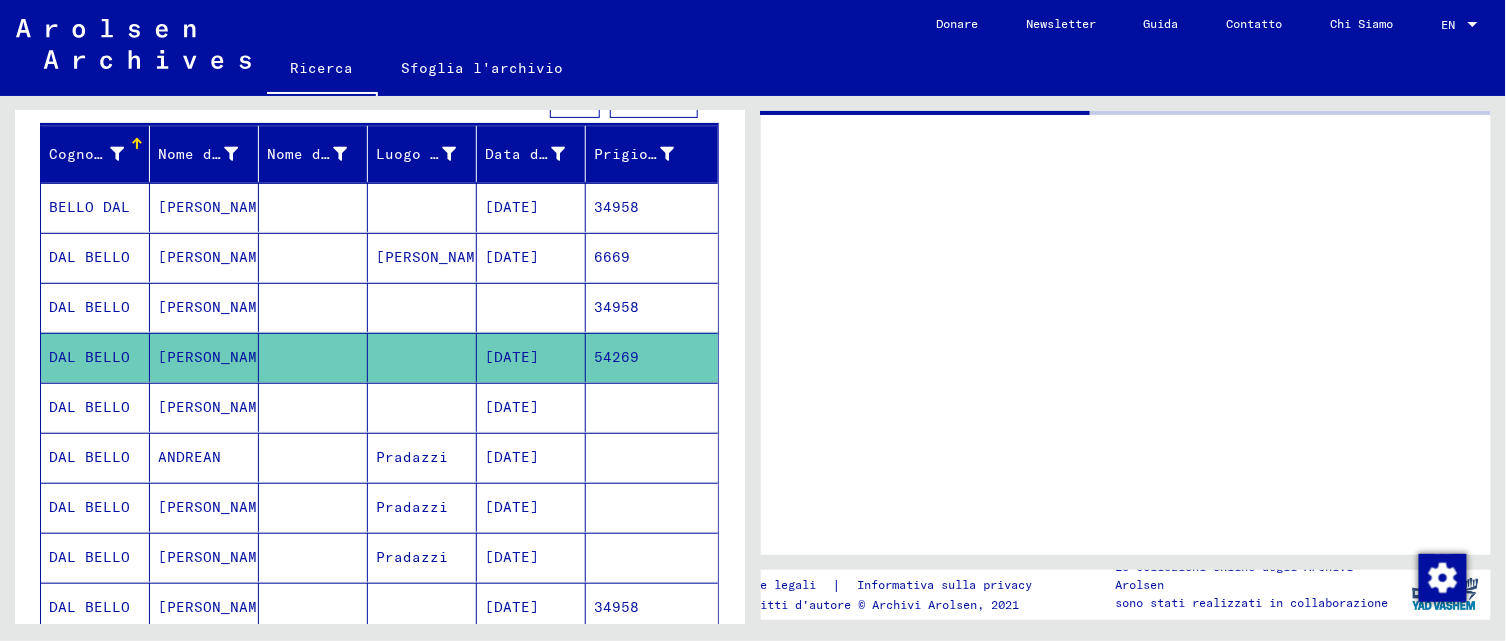scroll, scrollTop: 0, scrollLeft: 0, axis: both 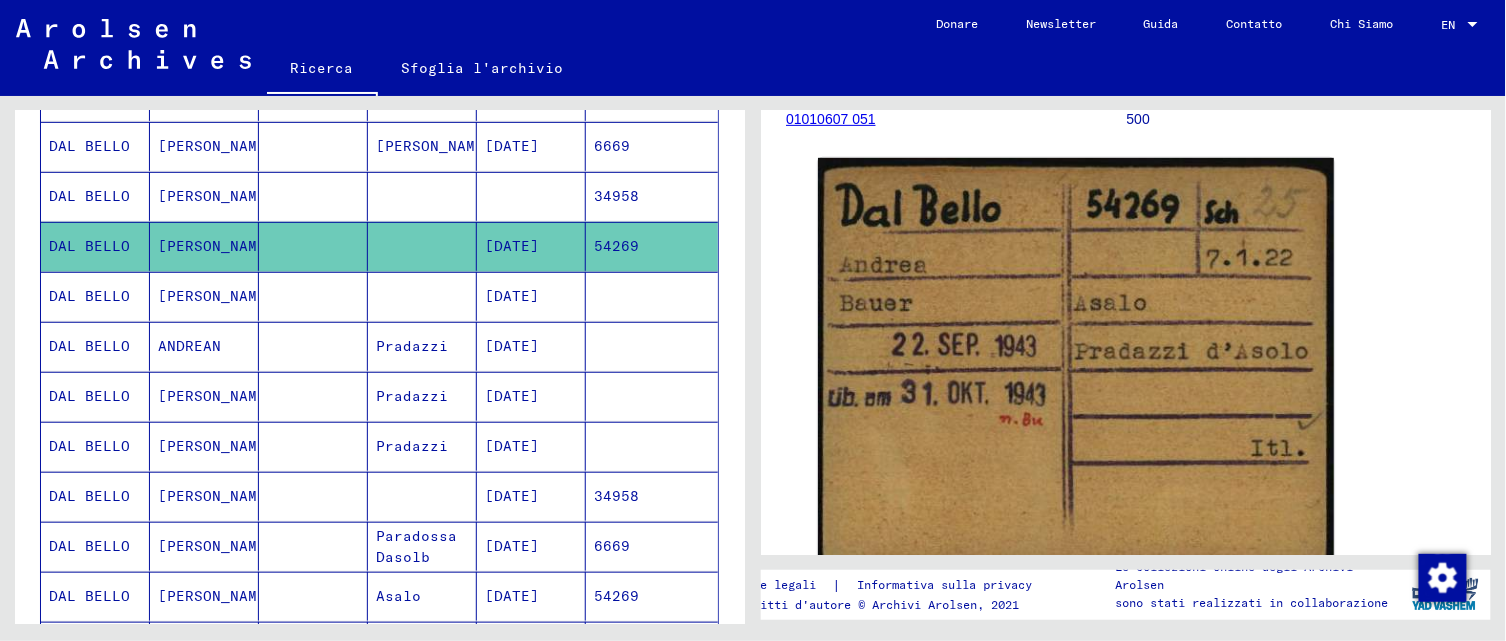 click at bounding box center [313, 346] 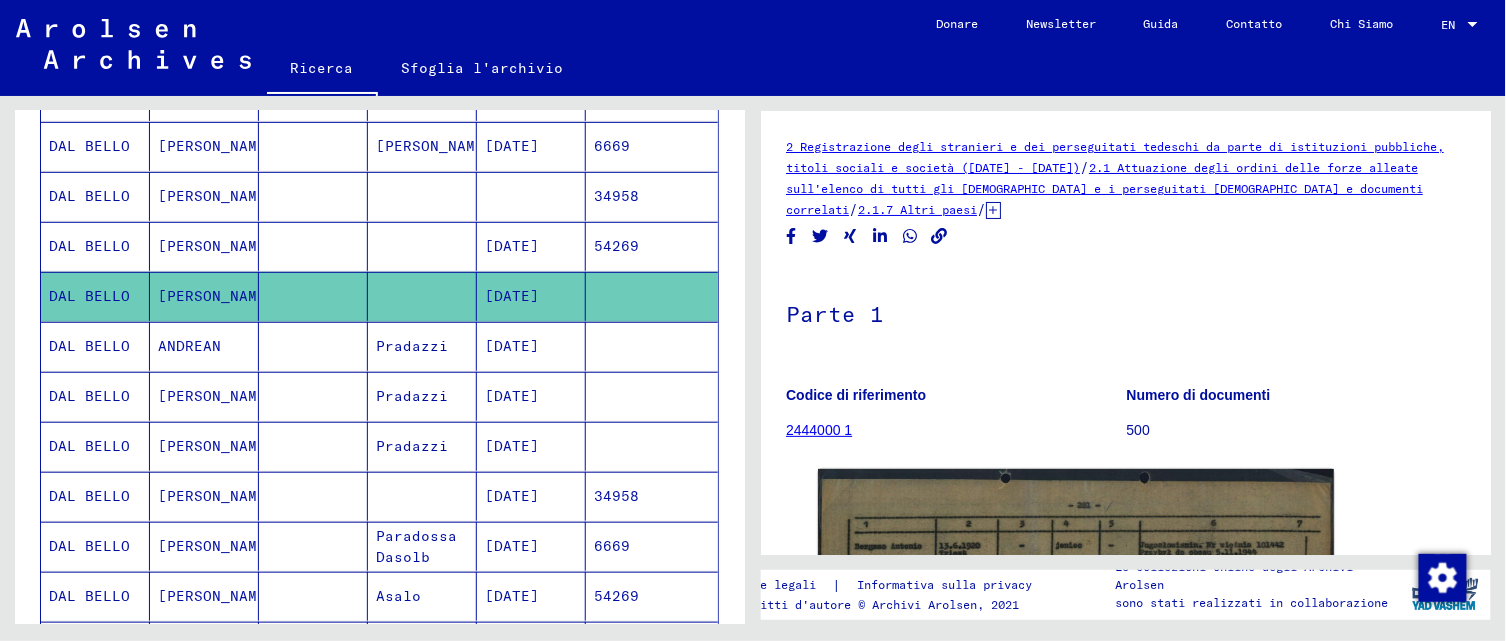 scroll, scrollTop: 0, scrollLeft: 0, axis: both 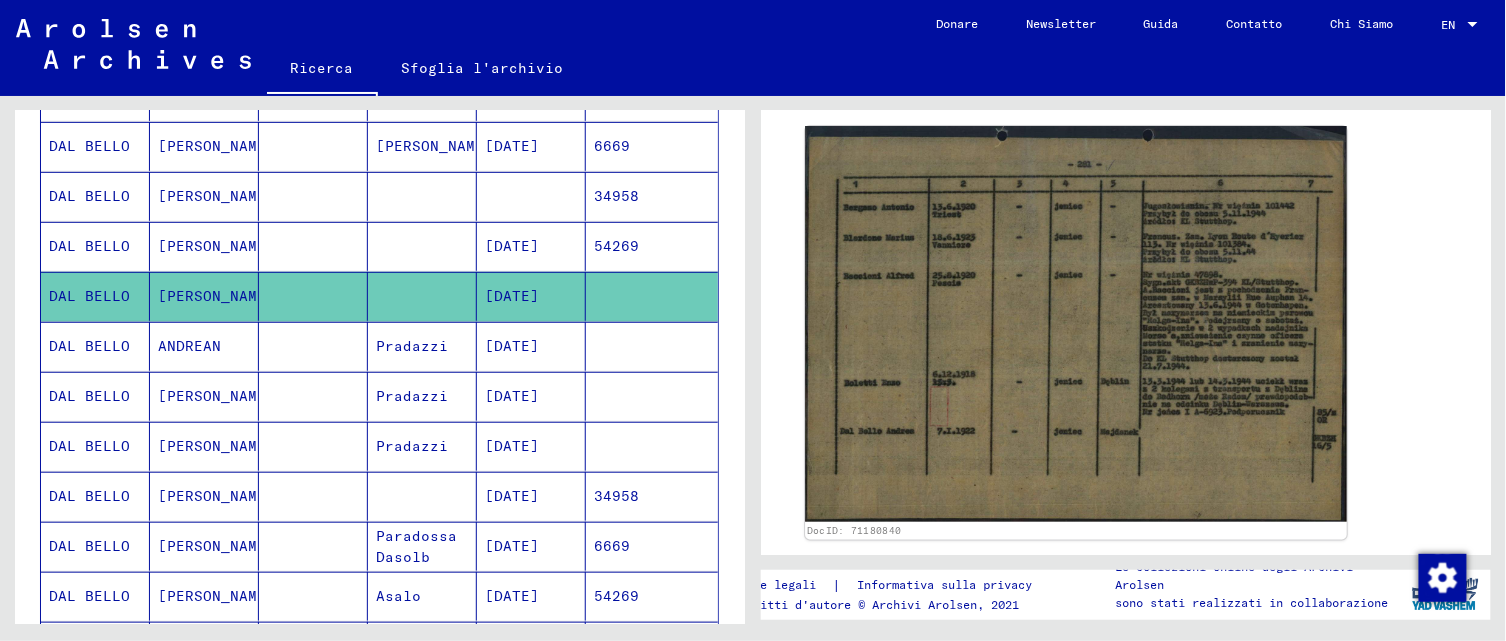 click 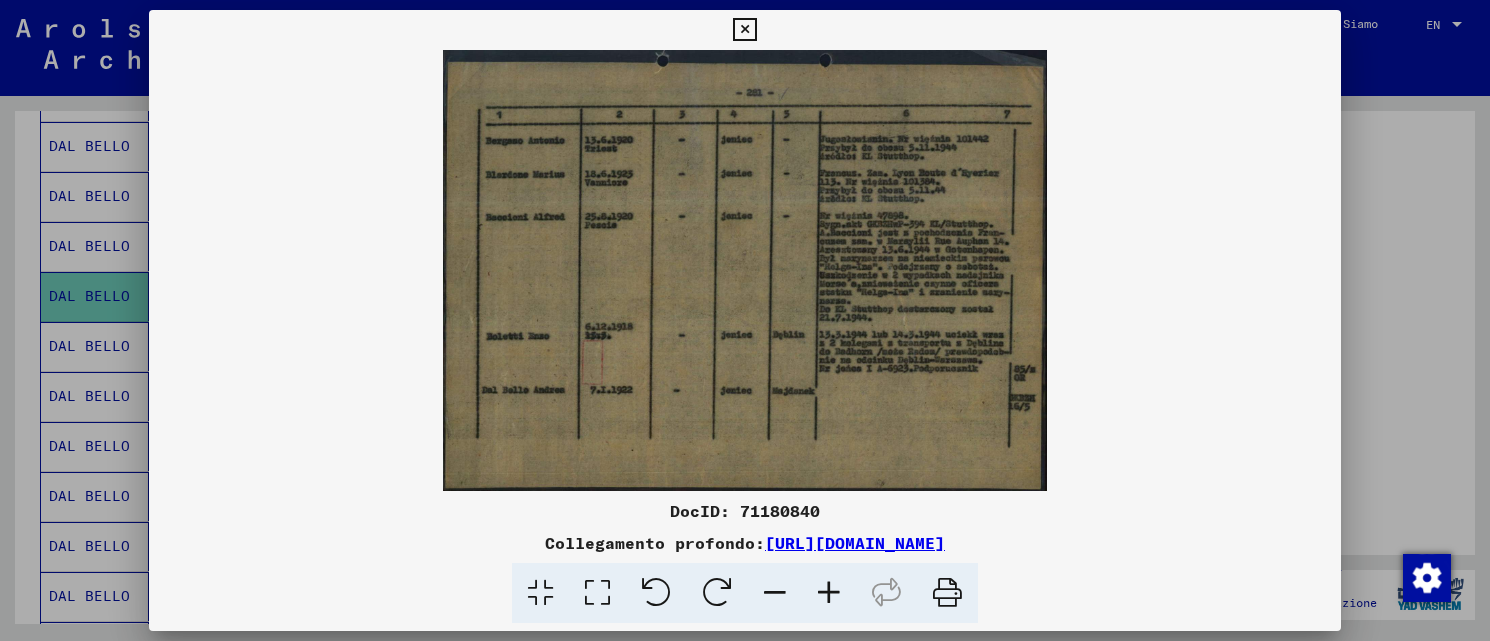 click at bounding box center [829, 593] 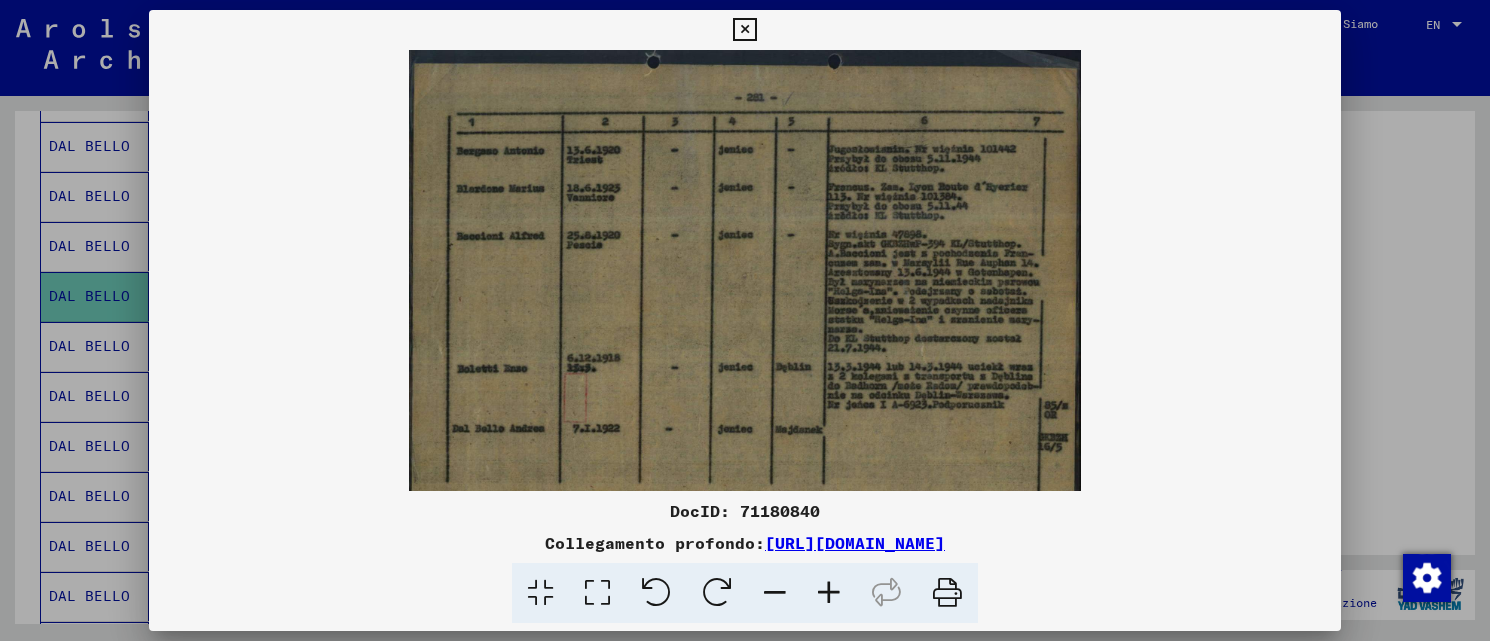 click at bounding box center (829, 593) 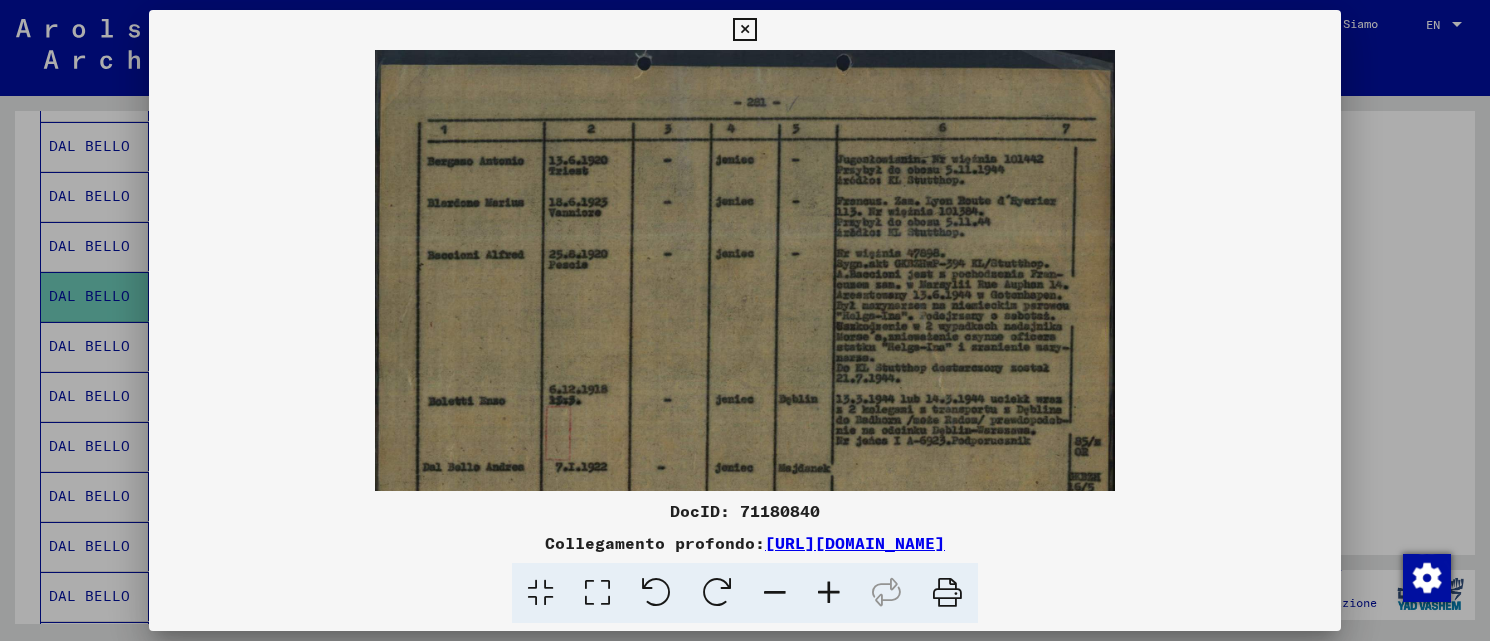 click at bounding box center [829, 593] 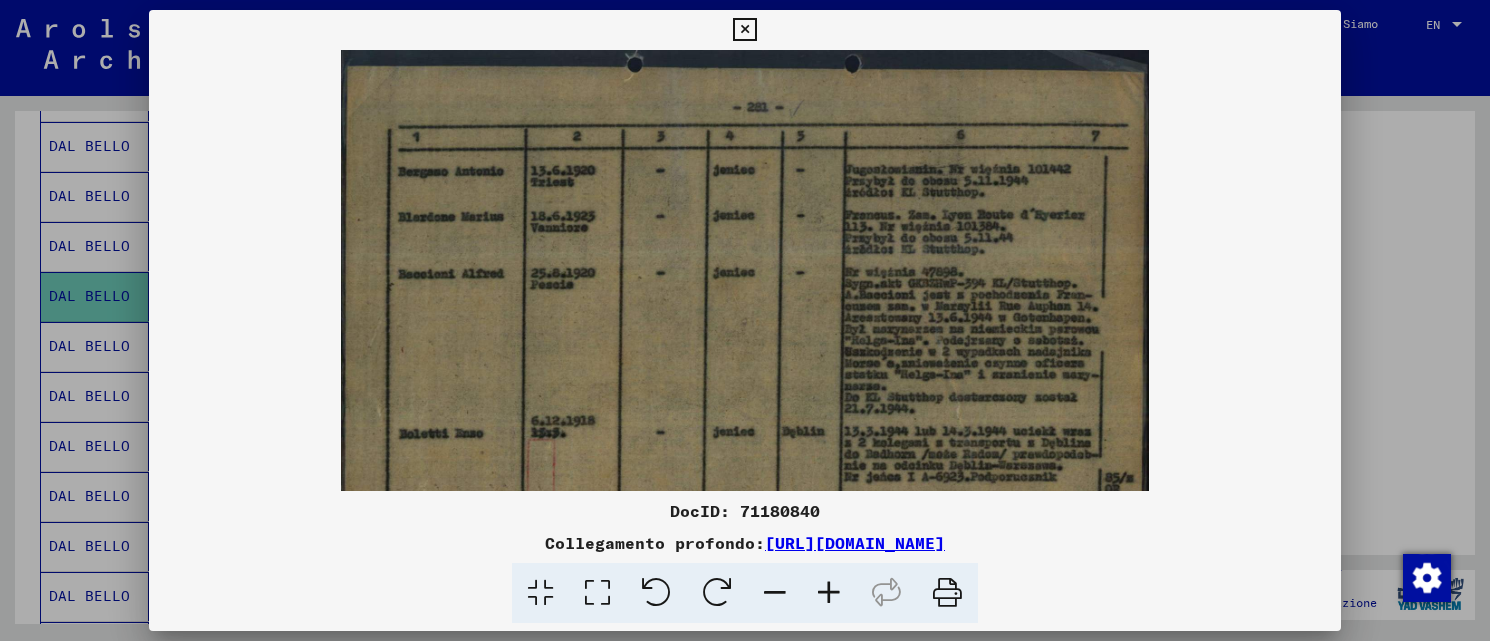 click at bounding box center (829, 593) 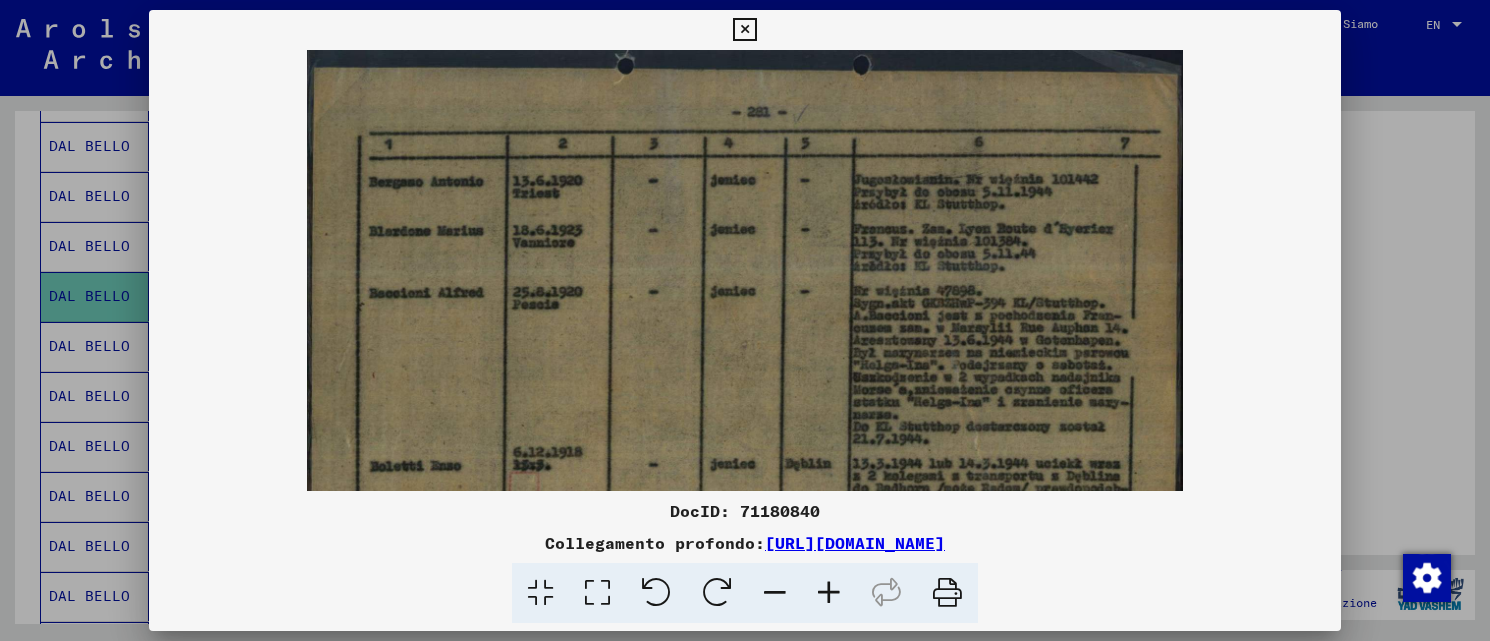 click at bounding box center [829, 593] 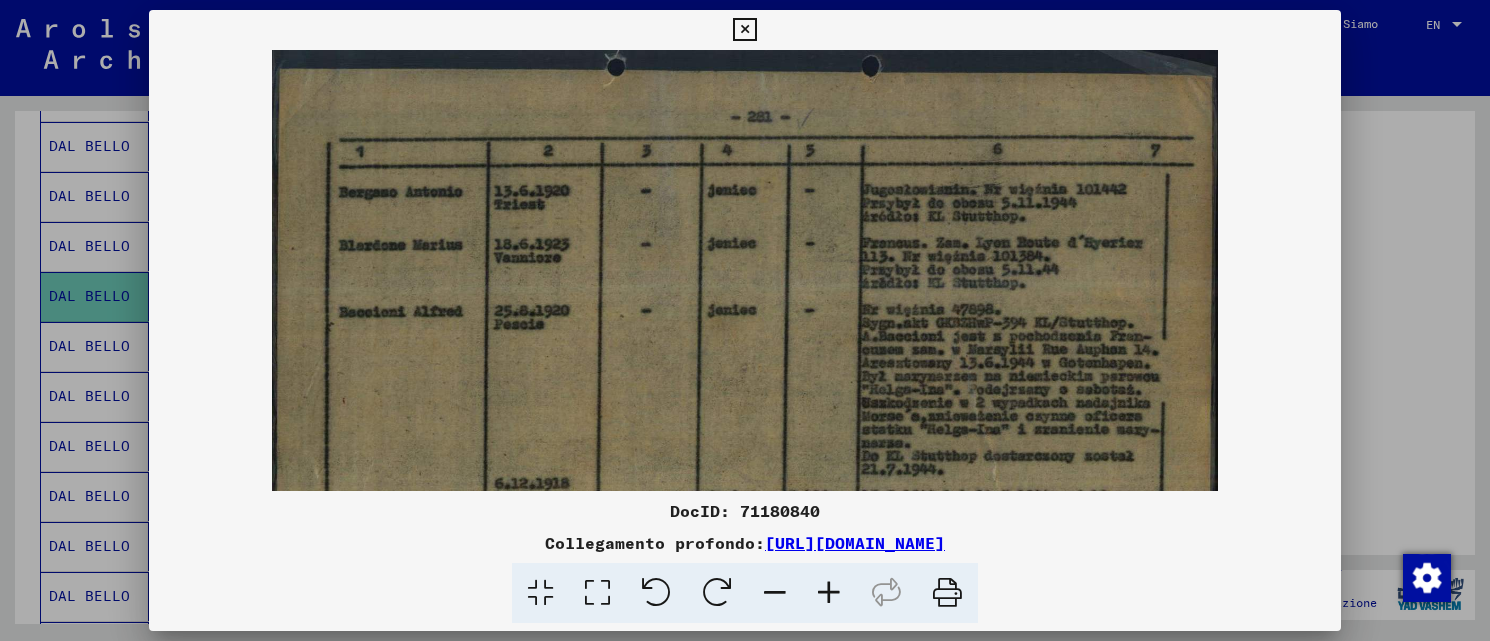 click at bounding box center [829, 593] 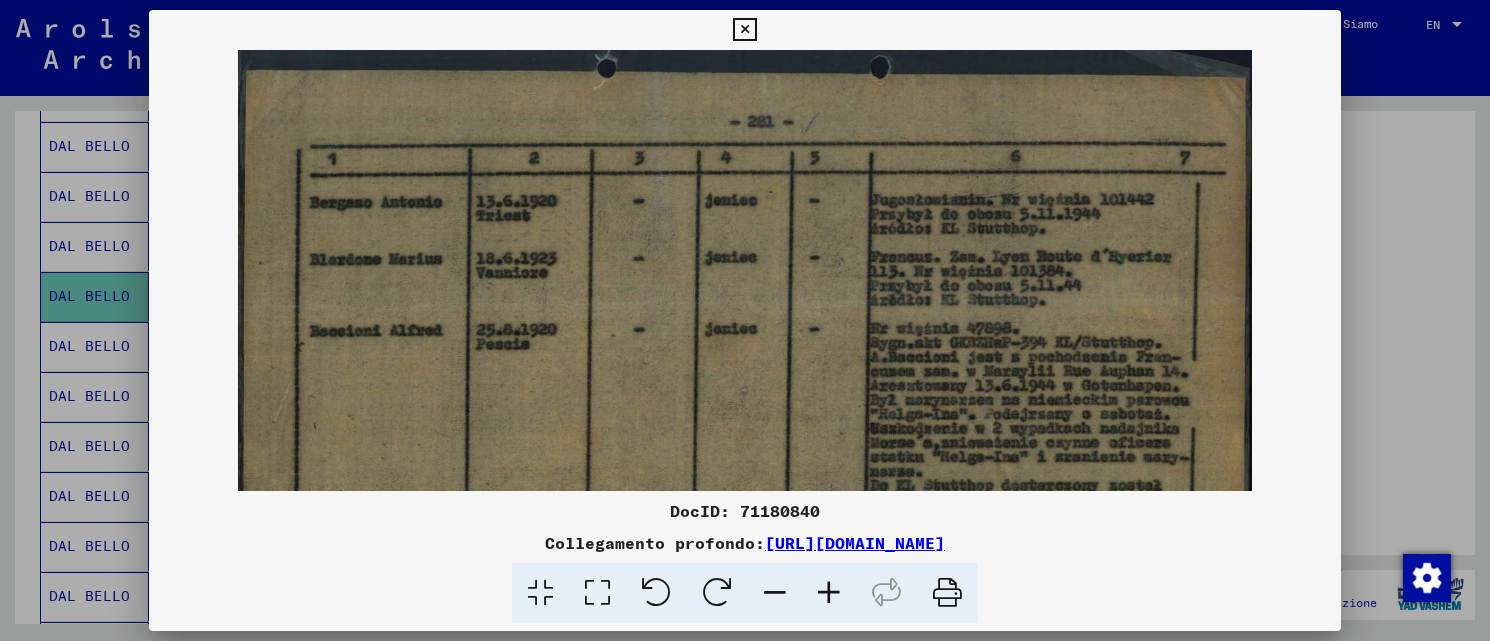 click at bounding box center (829, 593) 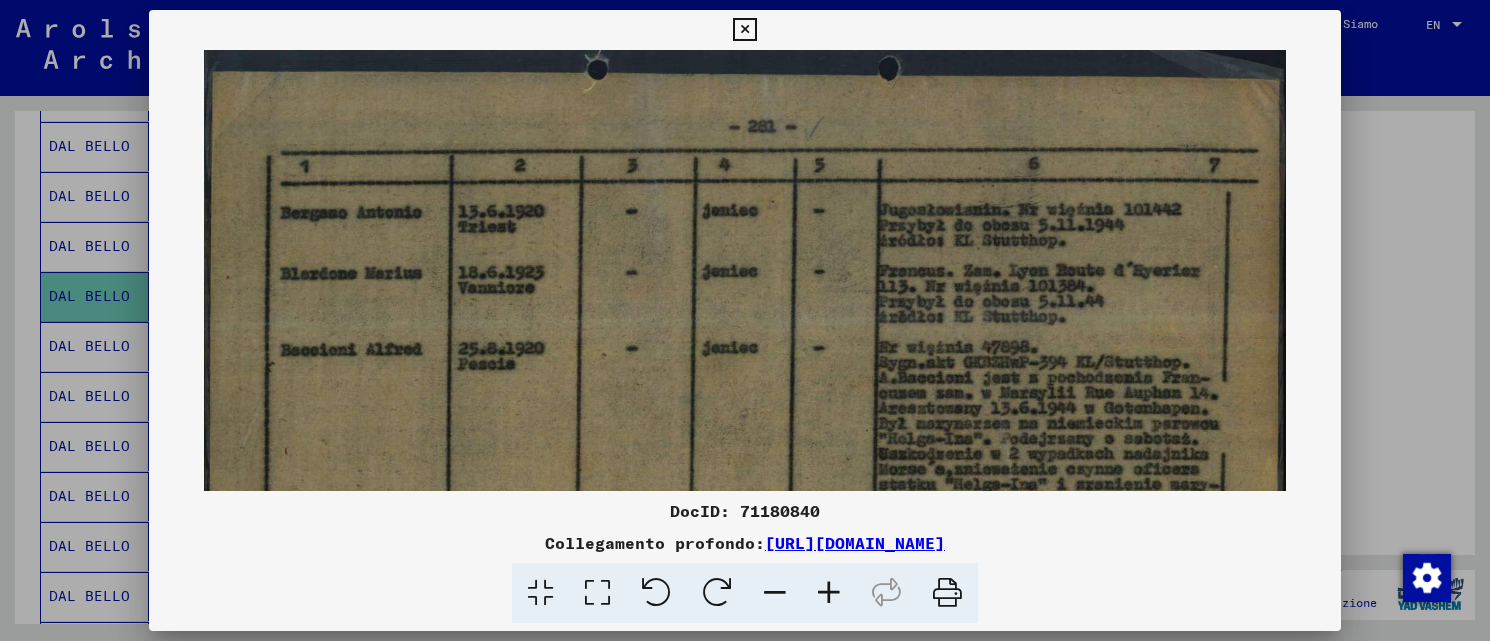 click at bounding box center (829, 593) 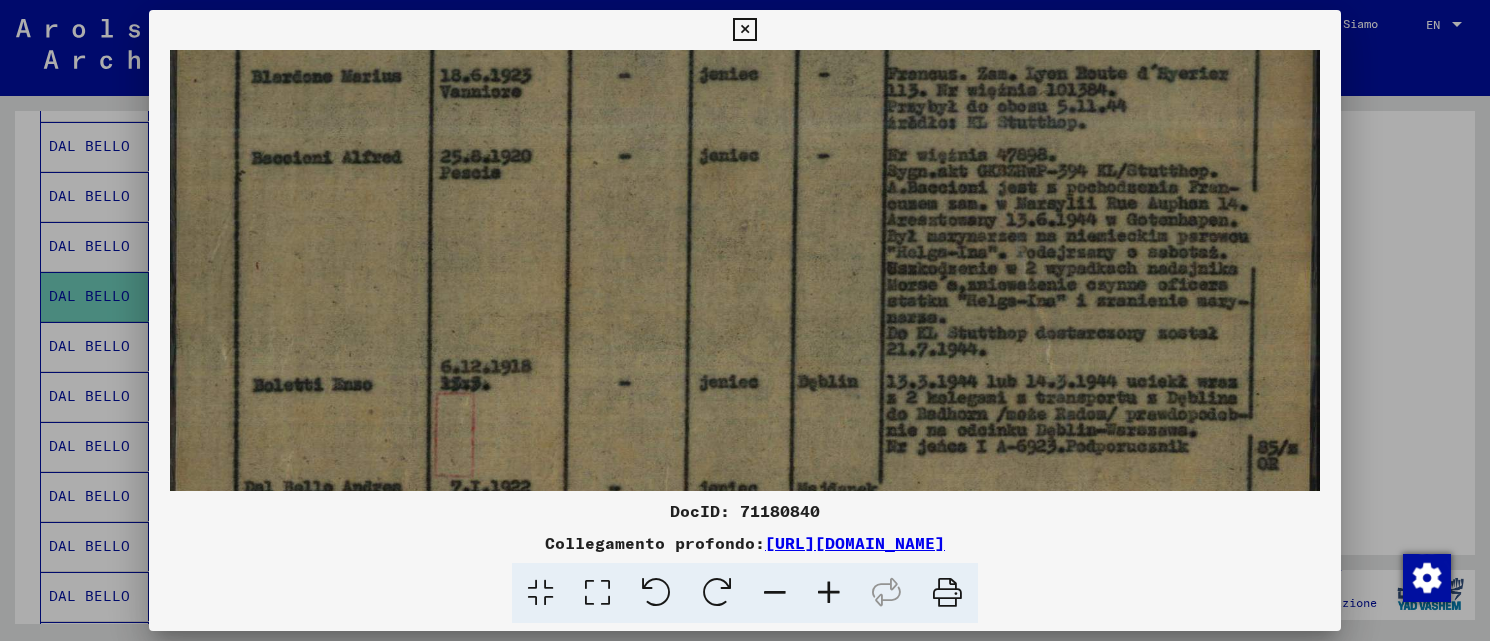 scroll, scrollTop: 214, scrollLeft: 0, axis: vertical 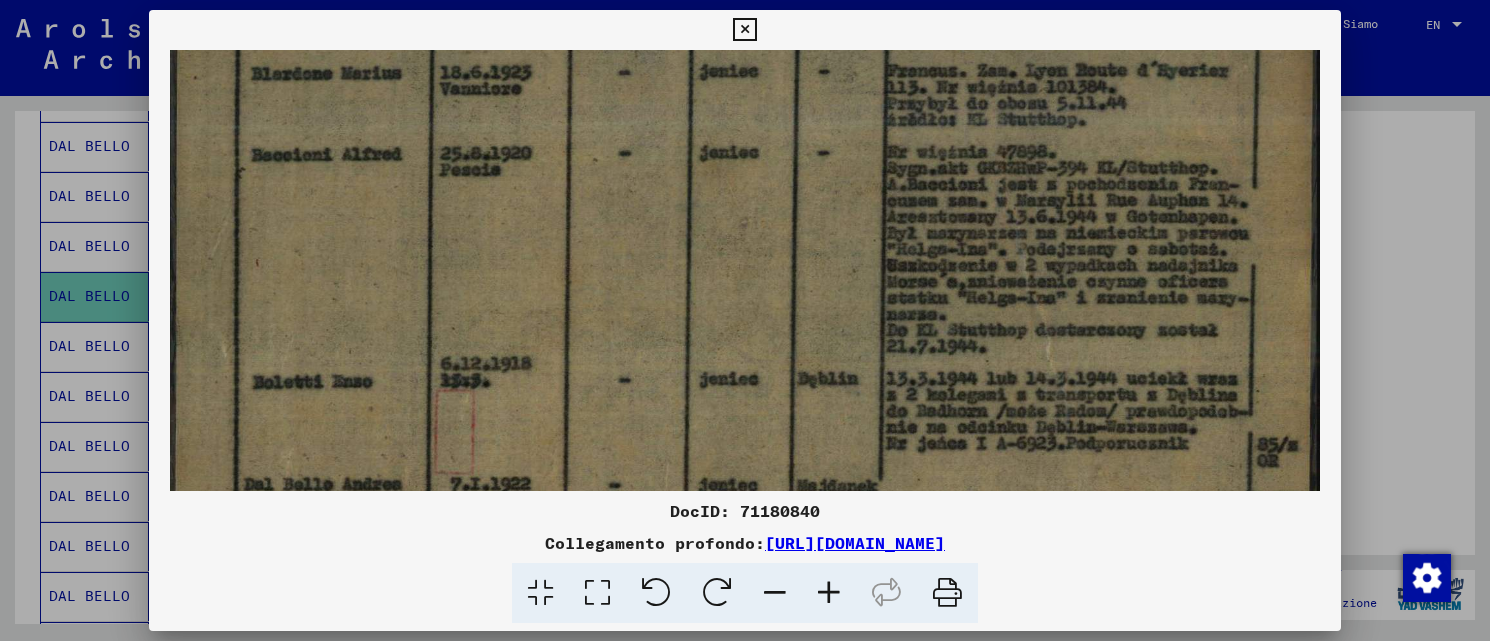 drag, startPoint x: 635, startPoint y: 378, endPoint x: 678, endPoint y: 172, distance: 210.44002 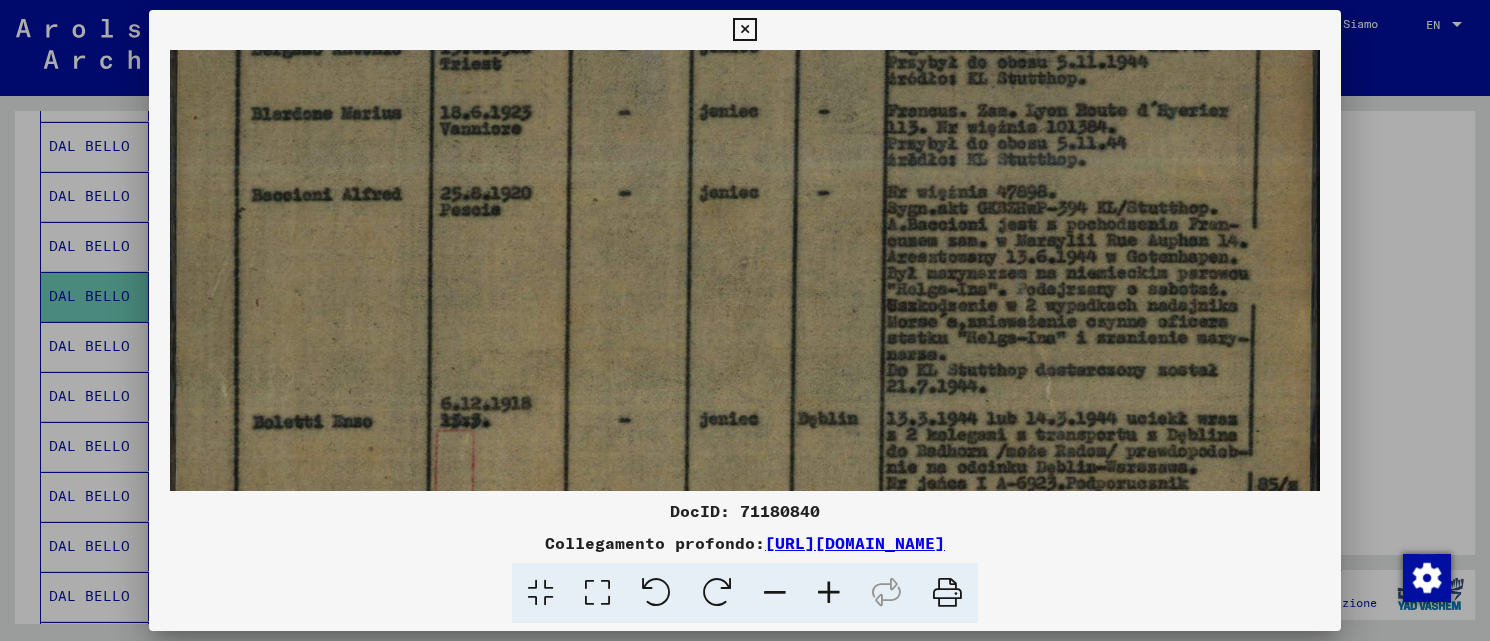 scroll, scrollTop: 0, scrollLeft: 0, axis: both 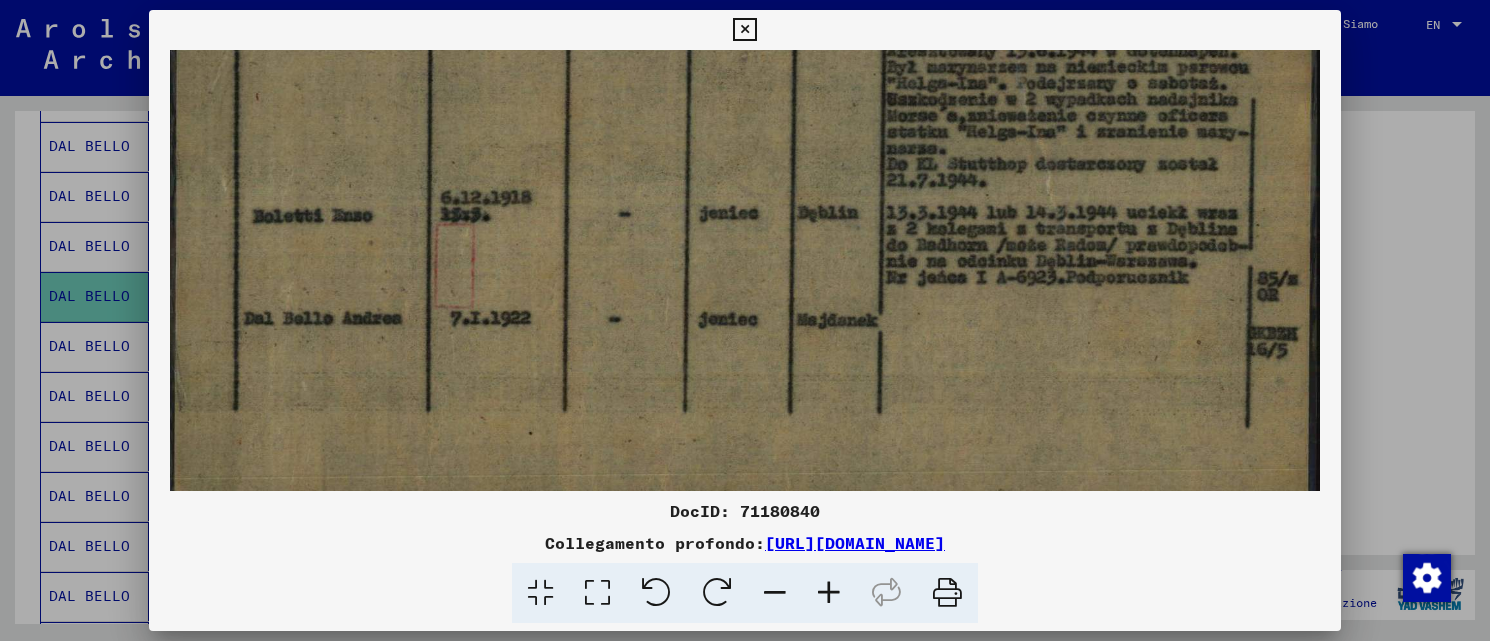 drag, startPoint x: 762, startPoint y: 416, endPoint x: 795, endPoint y: 54, distance: 363.50104 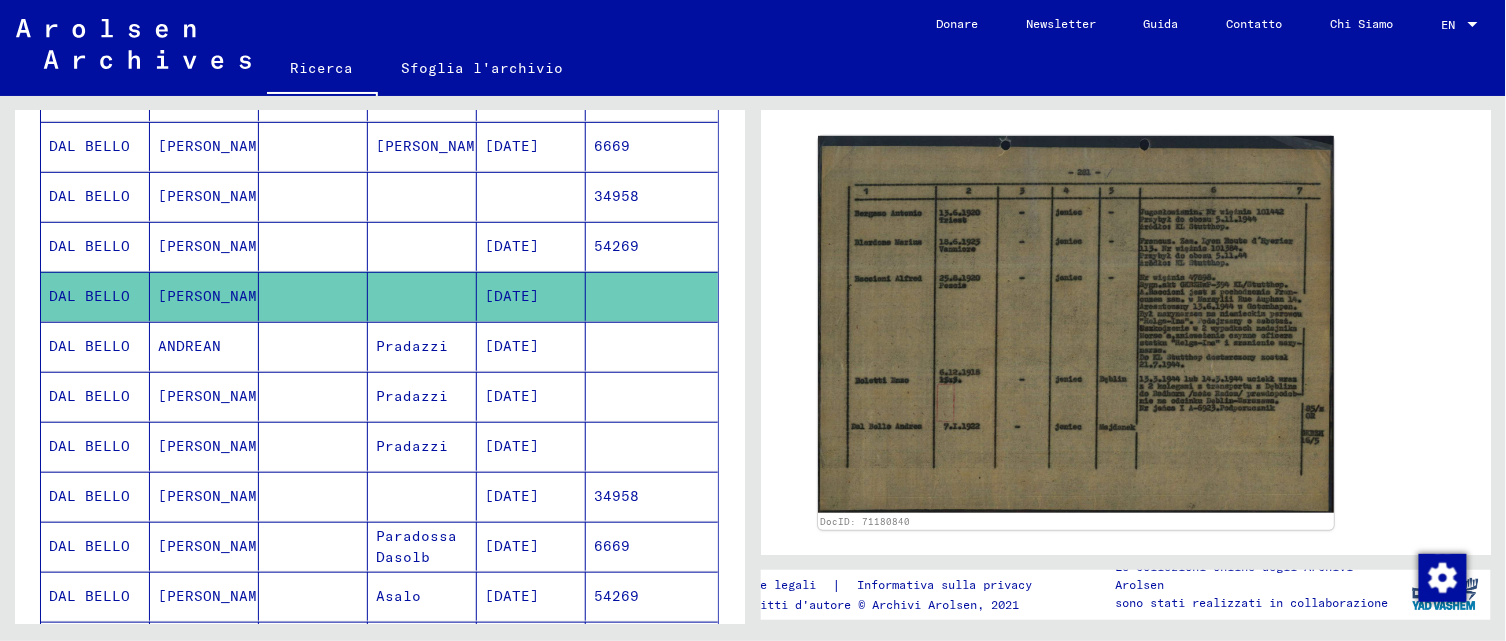 click at bounding box center (313, 396) 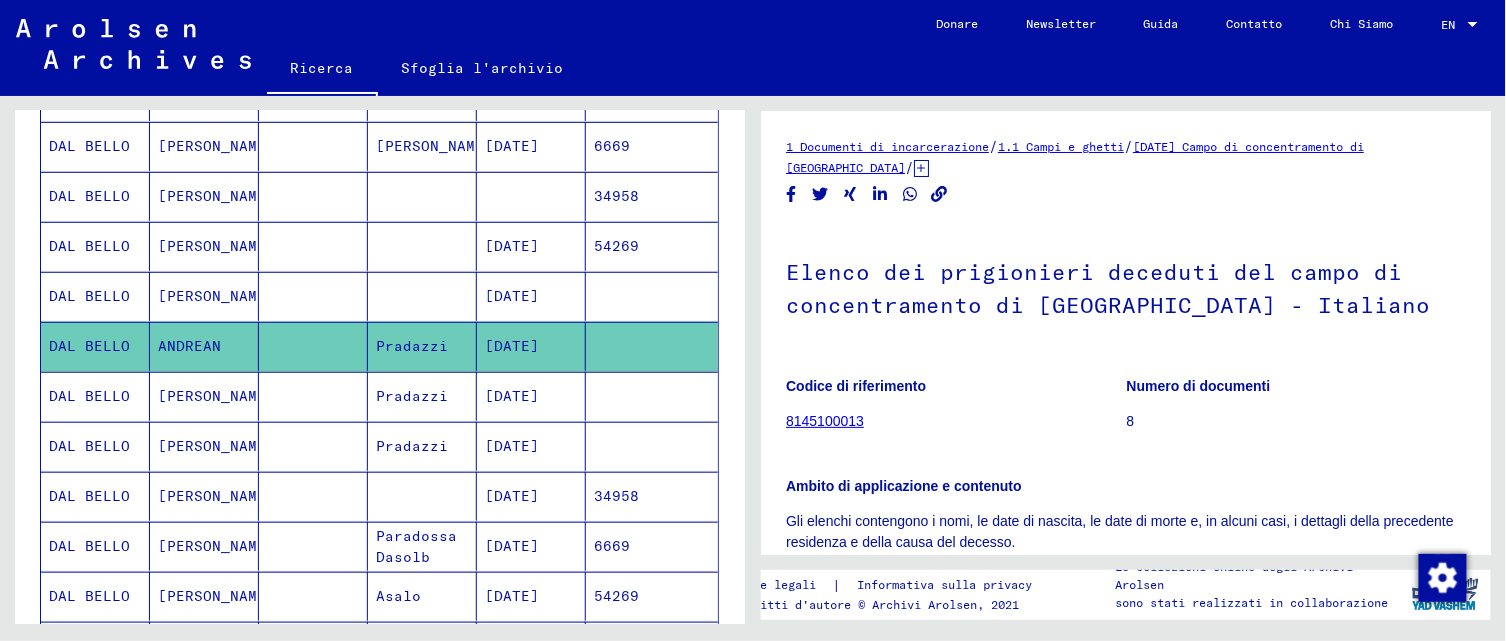 click 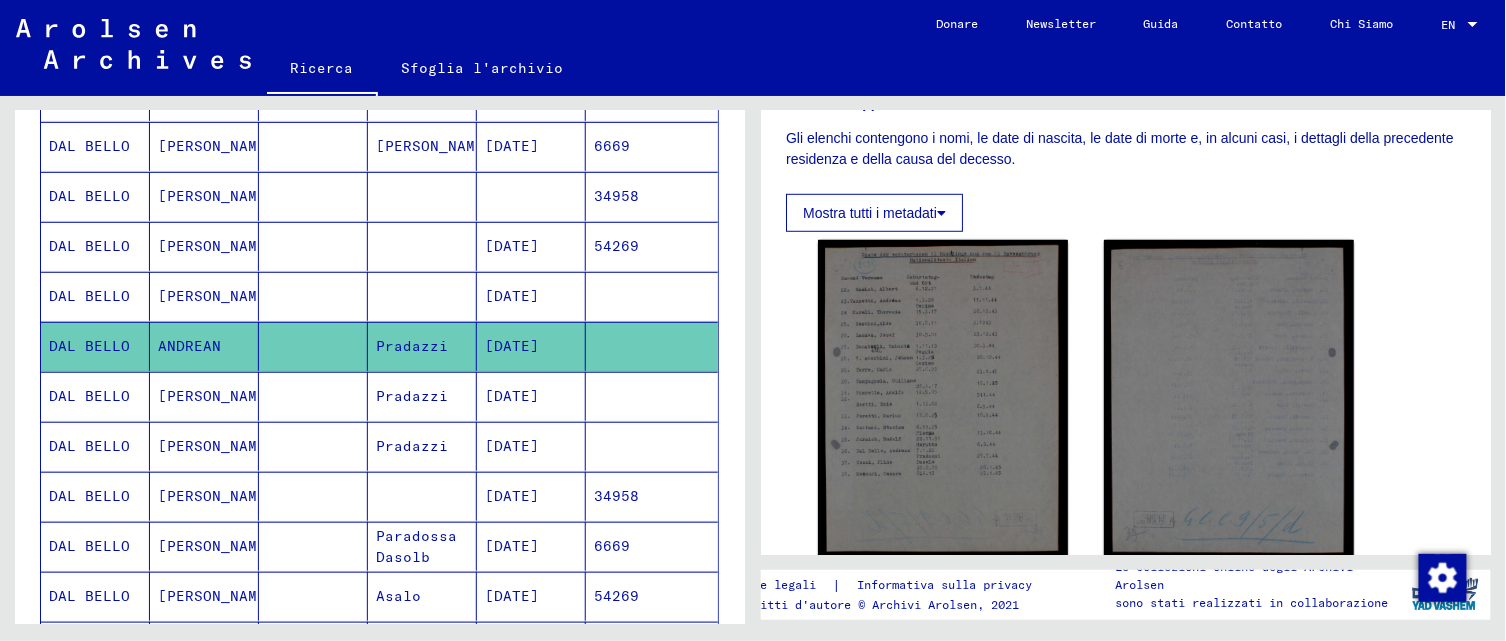 scroll, scrollTop: 444, scrollLeft: 0, axis: vertical 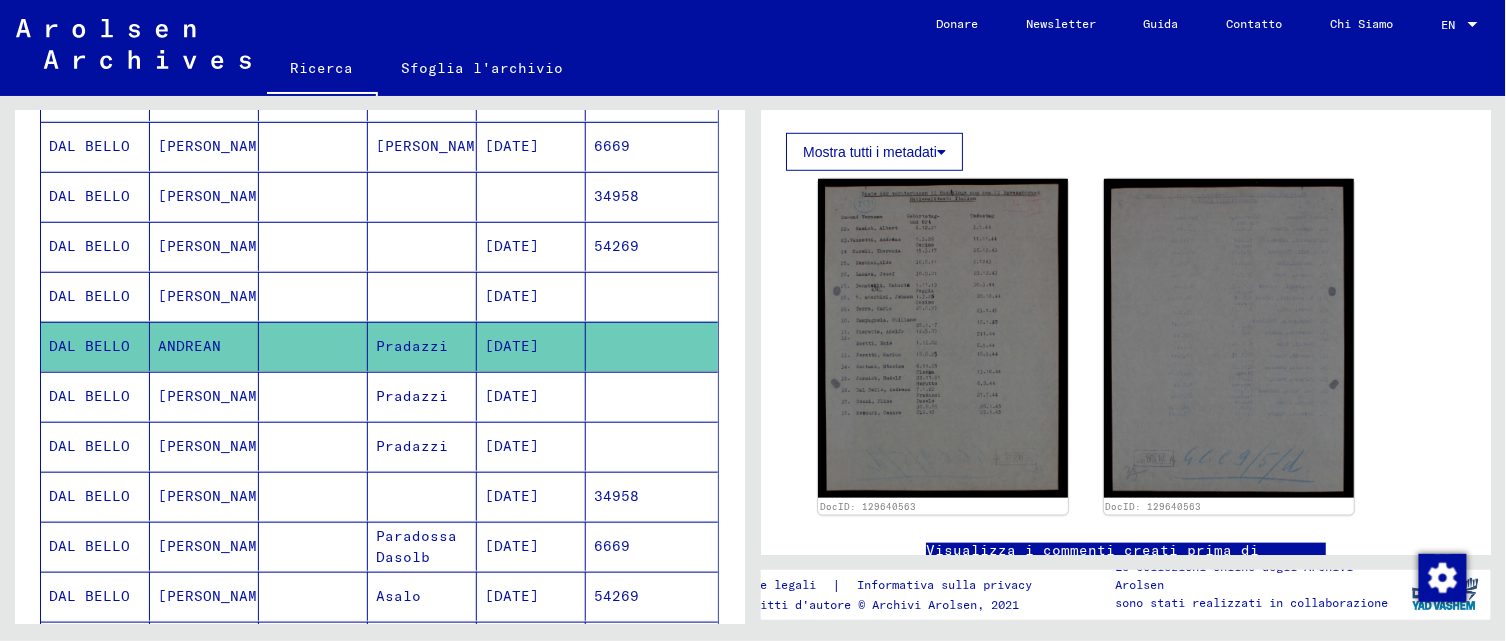 drag, startPoint x: 922, startPoint y: 346, endPoint x: 1092, endPoint y: 508, distance: 234.82759 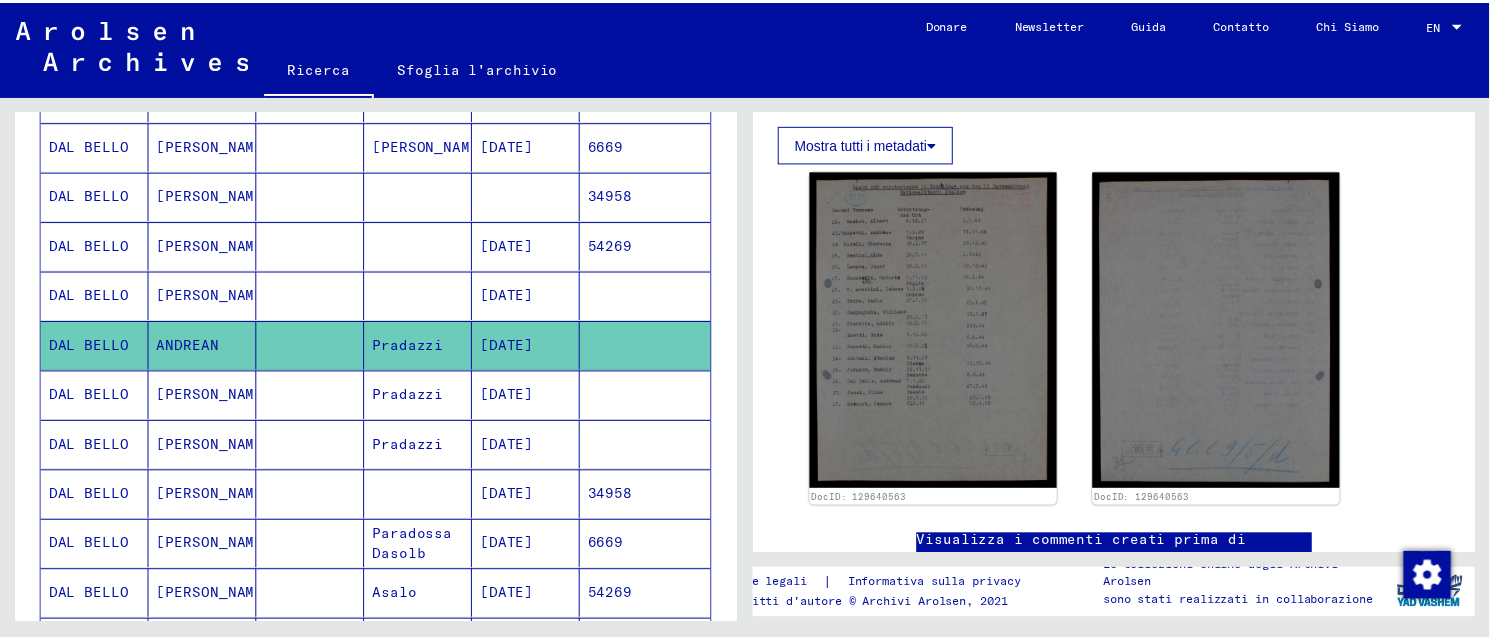 scroll, scrollTop: 524, scrollLeft: 0, axis: vertical 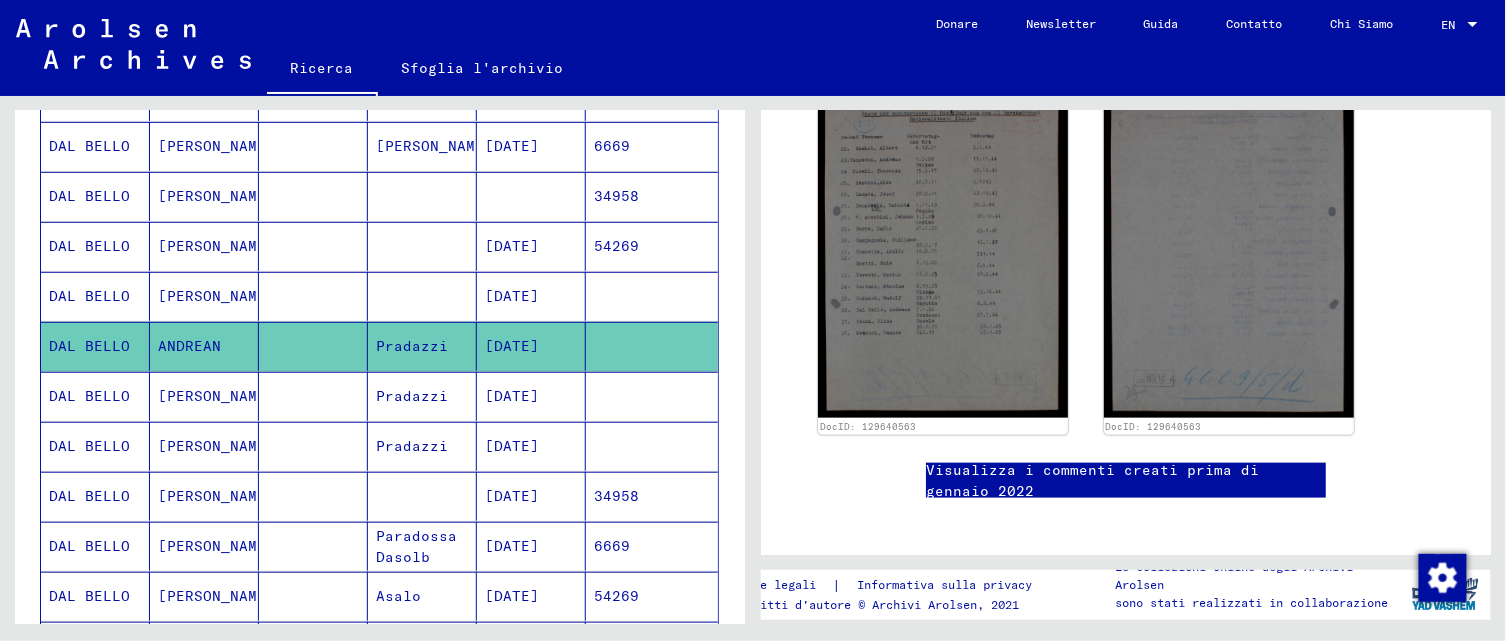 click on "1 Documenti di incarcerazione   /   1.1 Campi e ghetti   /   [DATE] Campo di concentramento di [GEOGRAPHIC_DATA]   /   [TECHNICAL_ID] List Material [GEOGRAPHIC_DATA]   /   Death and grave lists of [GEOGRAPHIC_DATA] / subcamps [PERSON_NAME]      and [GEOGRAPHIC_DATA]; survivors in the foreigners hospital [GEOGRAPHIC_DATA] (period:      [DATE]-[DATE]), post-war compilations   /  Elenco dei prigionieri deceduti del campo di concentramento di [GEOGRAPHIC_DATA] - Italiano Codice di riferimento 8145100013 Numero di documenti 8 Ambito di applicazione e contenuto Gli elenchi contengono i nomi, le date di nascita, le date di morte e, in alcuni casi, i dettagli della precedente residenza e della causa del decesso. Mostra tutti i metadati  DocID: 129640563 DocID: 129640563 Visualizza i commenti creati prima di [DATE]" 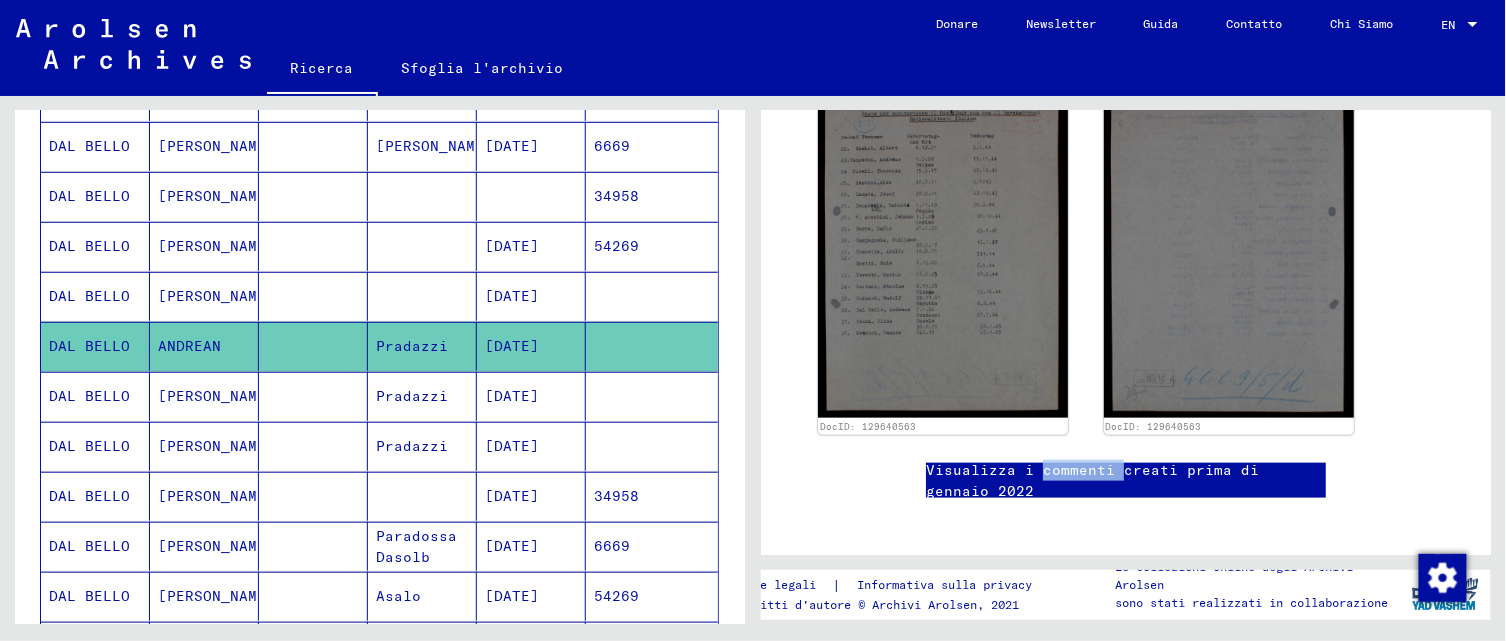 click on "1 Documenti di incarcerazione   /   1.1 Campi e ghetti   /   [DATE] Campo di concentramento di [GEOGRAPHIC_DATA]   /   [TECHNICAL_ID] List Material [GEOGRAPHIC_DATA]   /   Death and grave lists of [GEOGRAPHIC_DATA] / subcamps [PERSON_NAME]      and [GEOGRAPHIC_DATA]; survivors in the foreigners hospital [GEOGRAPHIC_DATA] (period:      [DATE]-[DATE]), post-war compilations   /  Elenco dei prigionieri deceduti del campo di concentramento di [GEOGRAPHIC_DATA] - Italiano Codice di riferimento 8145100013 Numero di documenti 8 Ambito di applicazione e contenuto Gli elenchi contengono i nomi, le date di nascita, le date di morte e, in alcuni casi, i dettagli della precedente residenza e della causa del decesso. Mostra tutti i metadati  DocID: 129640563 DocID: 129640563 Visualizza i commenti creati prima di [DATE]" 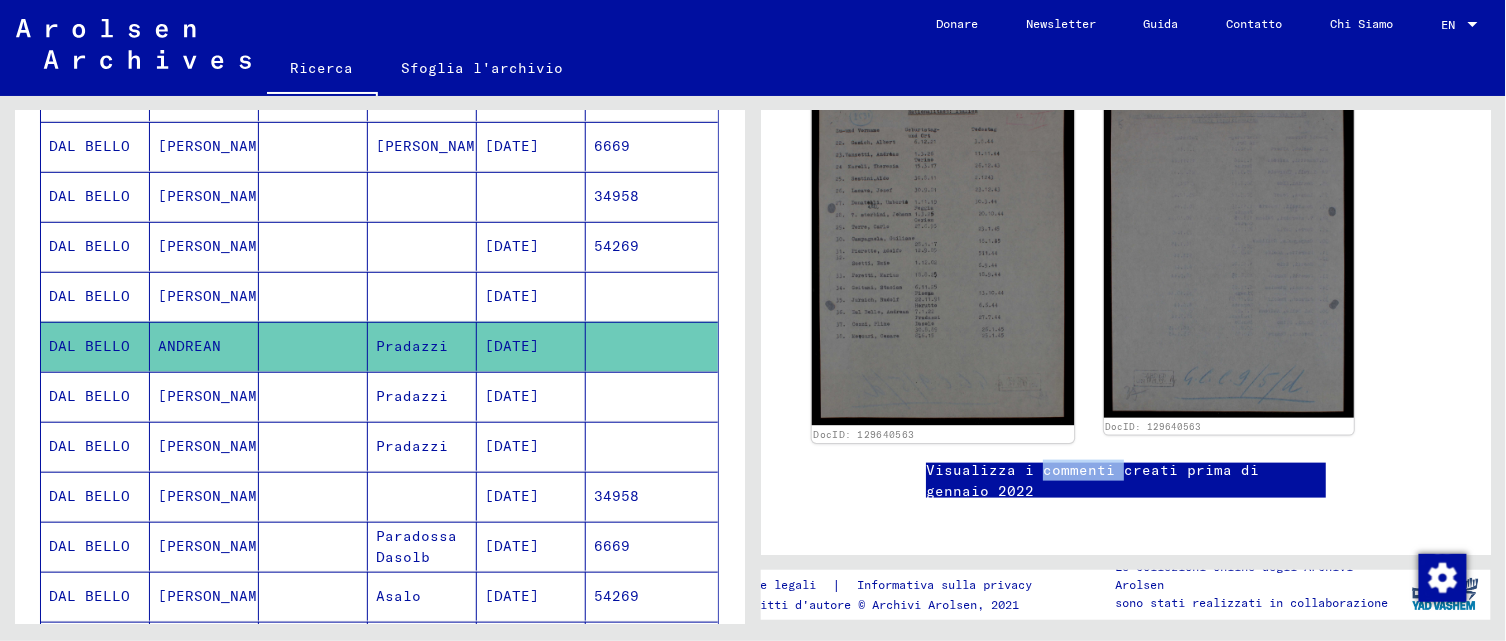 click 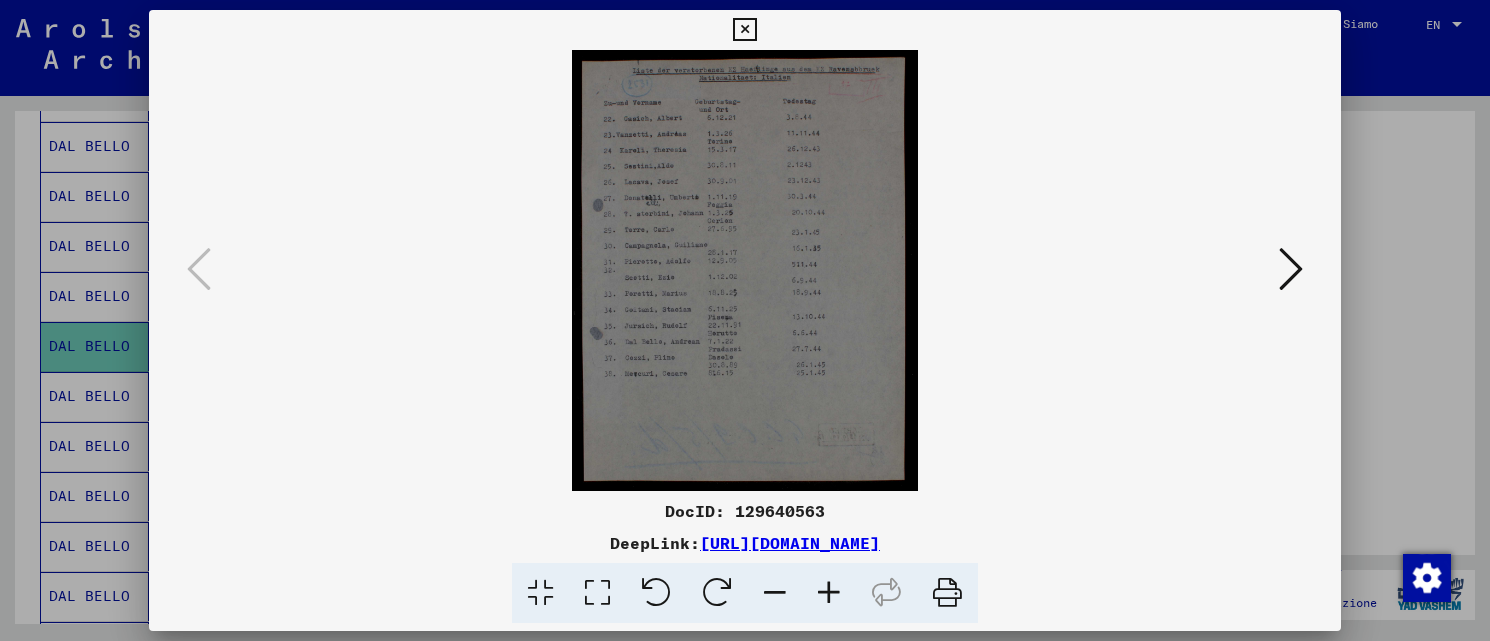click at bounding box center (829, 593) 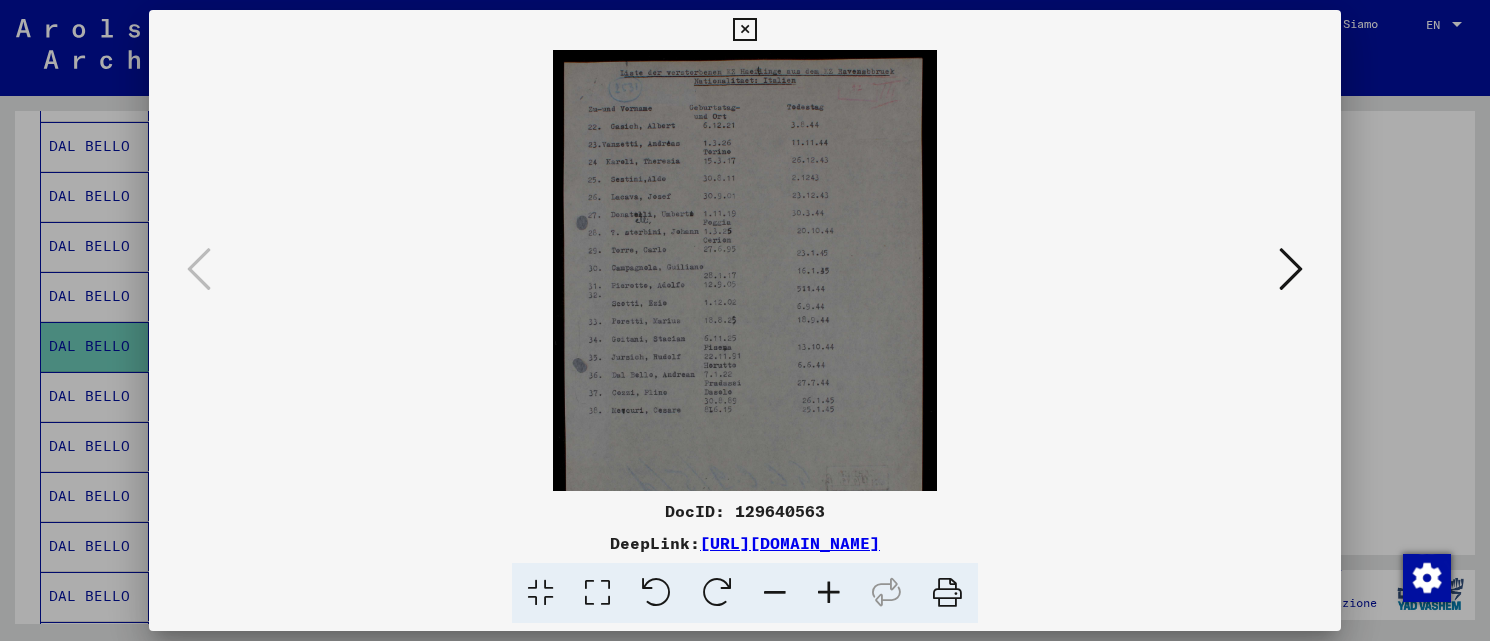 click at bounding box center (829, 593) 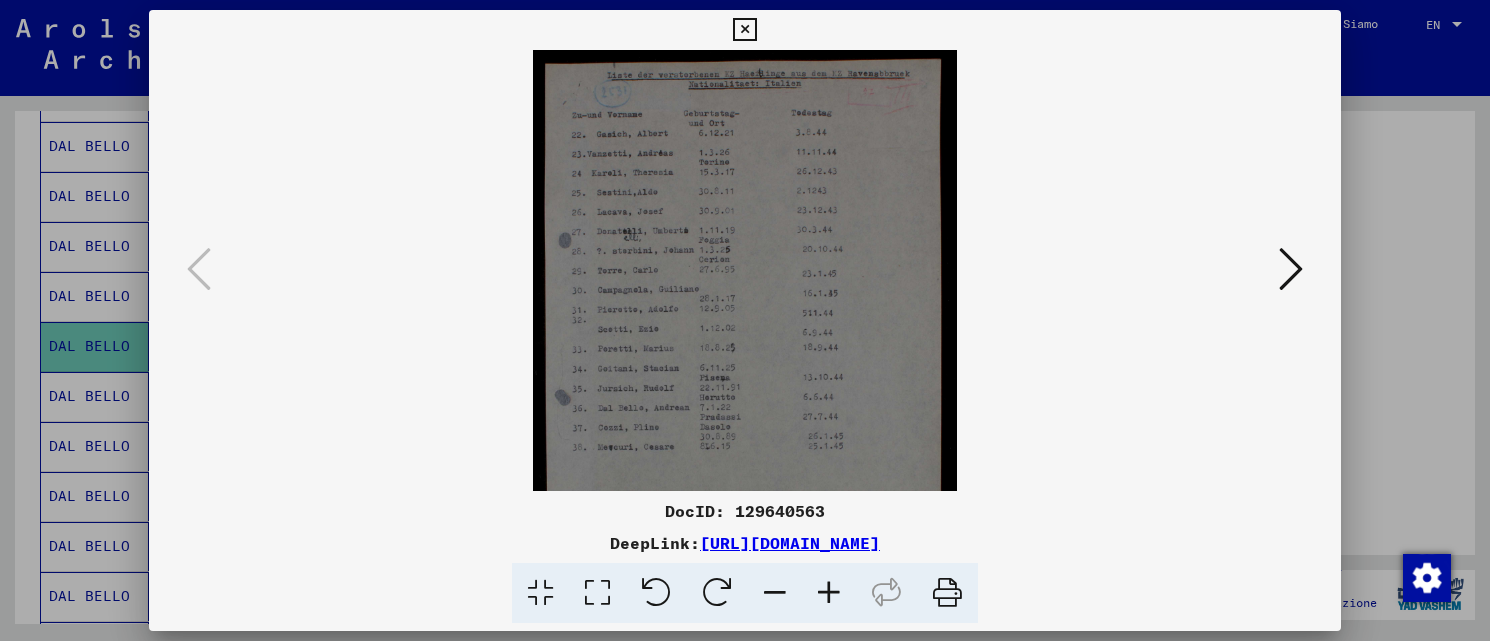 click at bounding box center [829, 593] 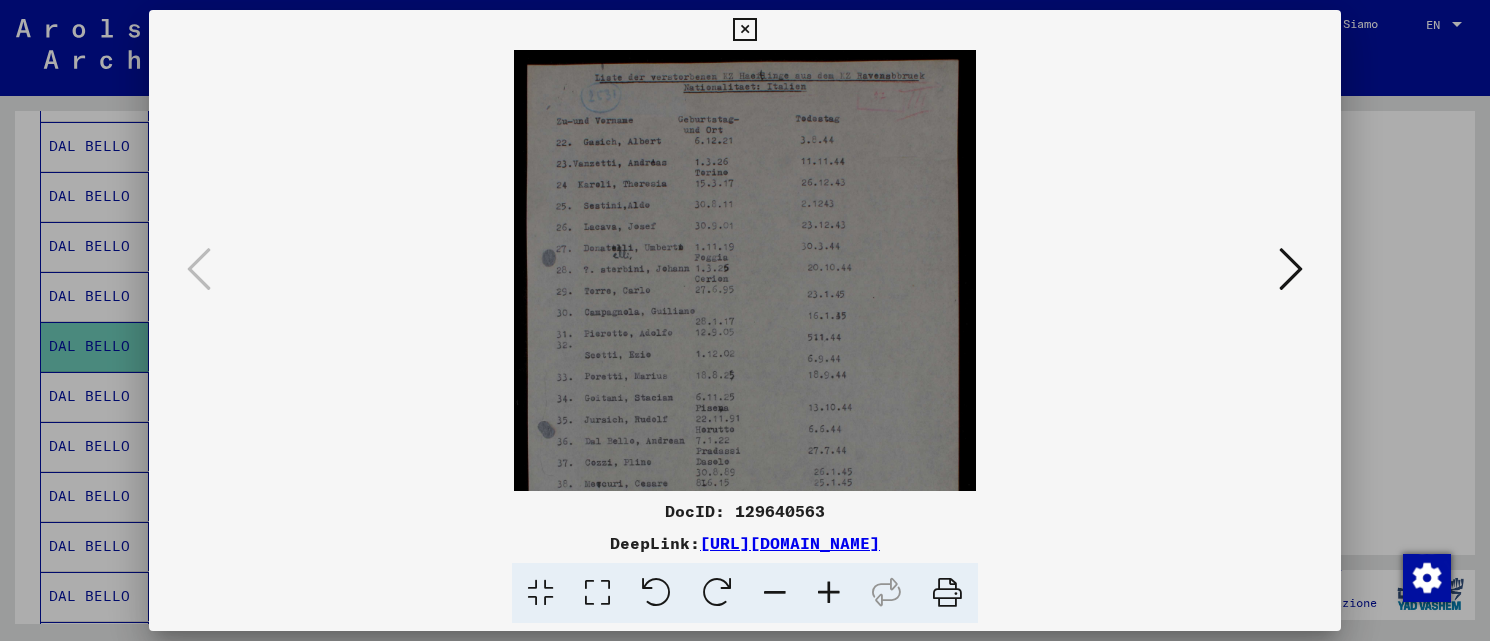 click at bounding box center [829, 593] 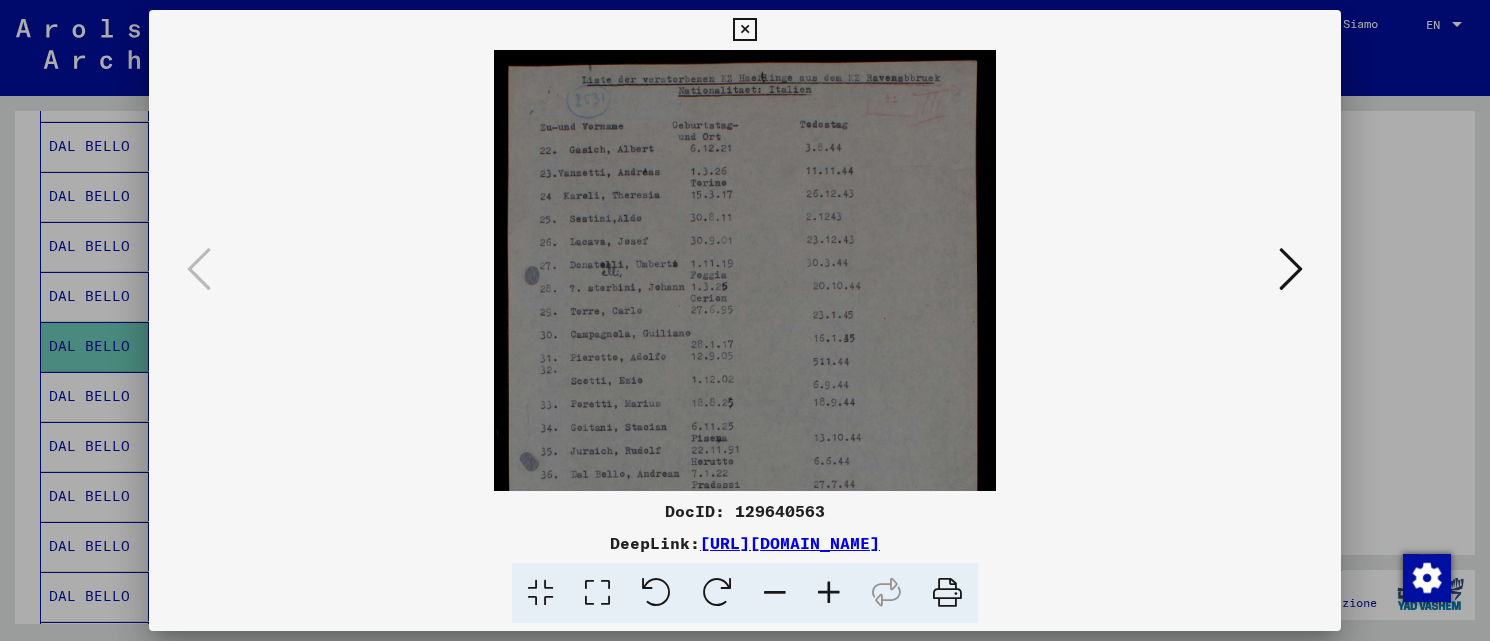 click at bounding box center (829, 593) 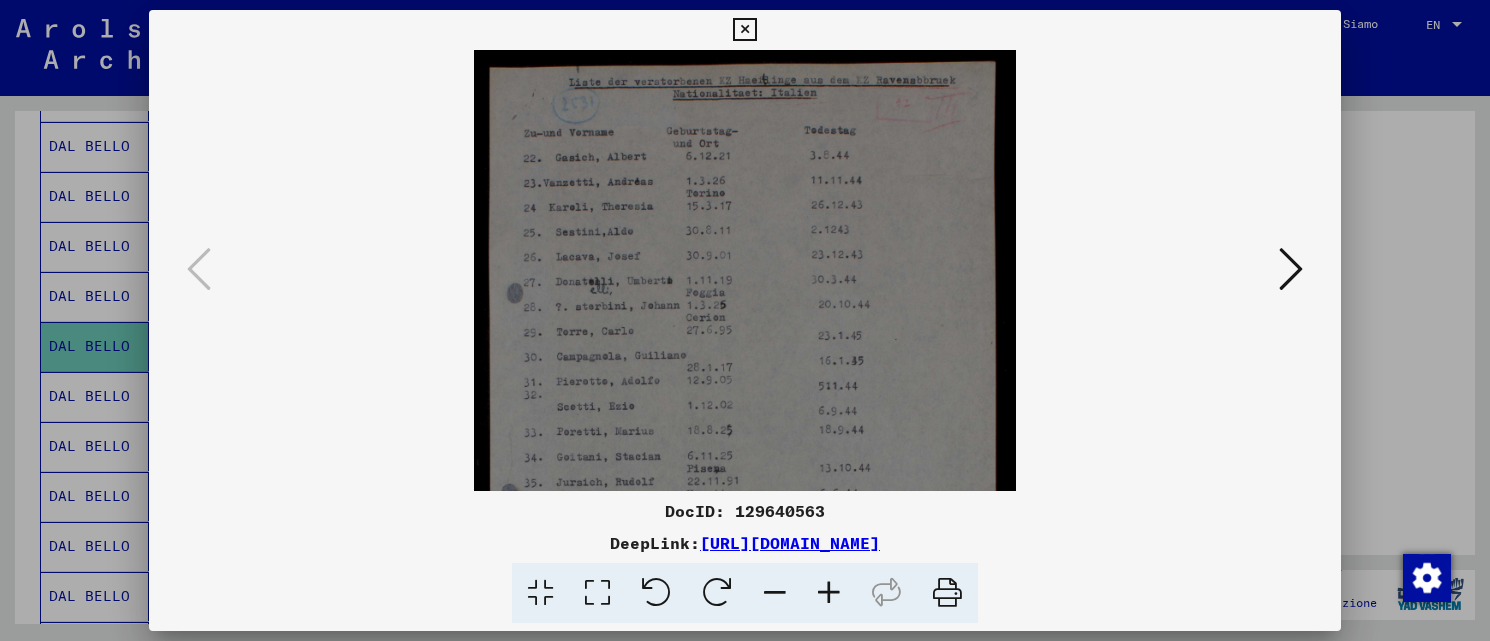click at bounding box center [829, 593] 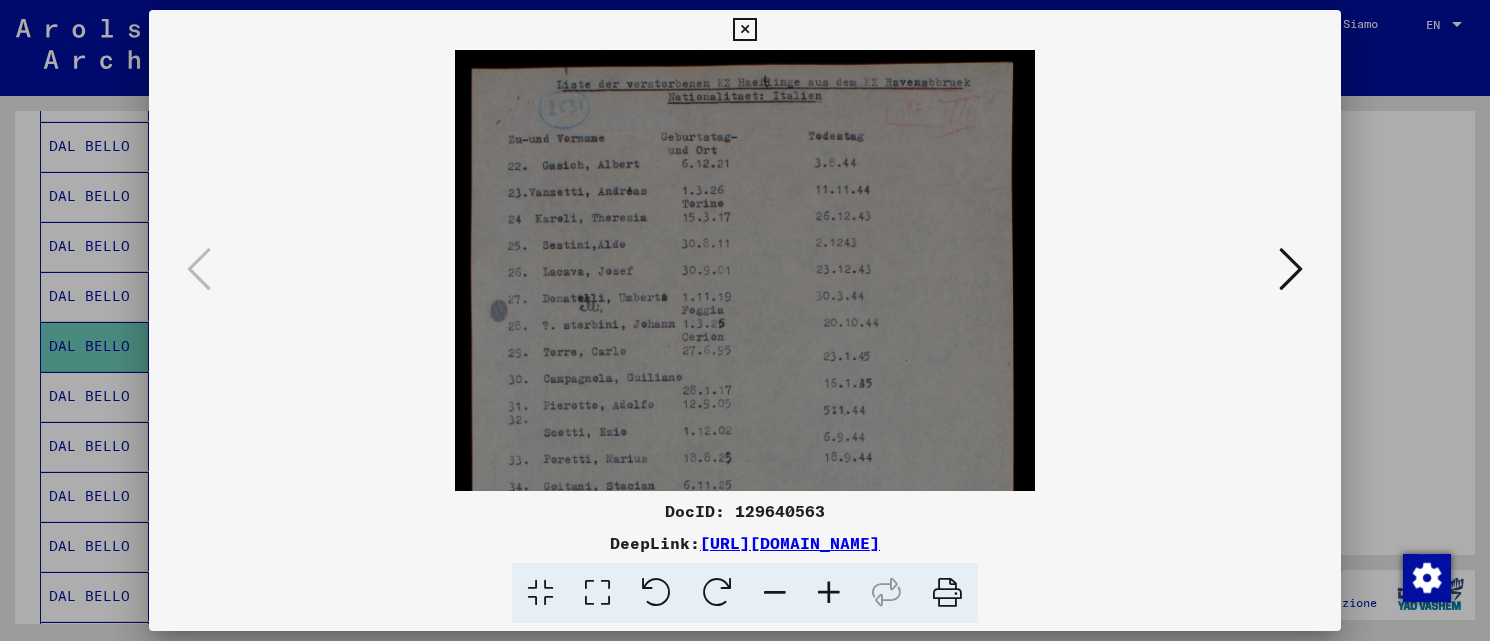 click at bounding box center (829, 593) 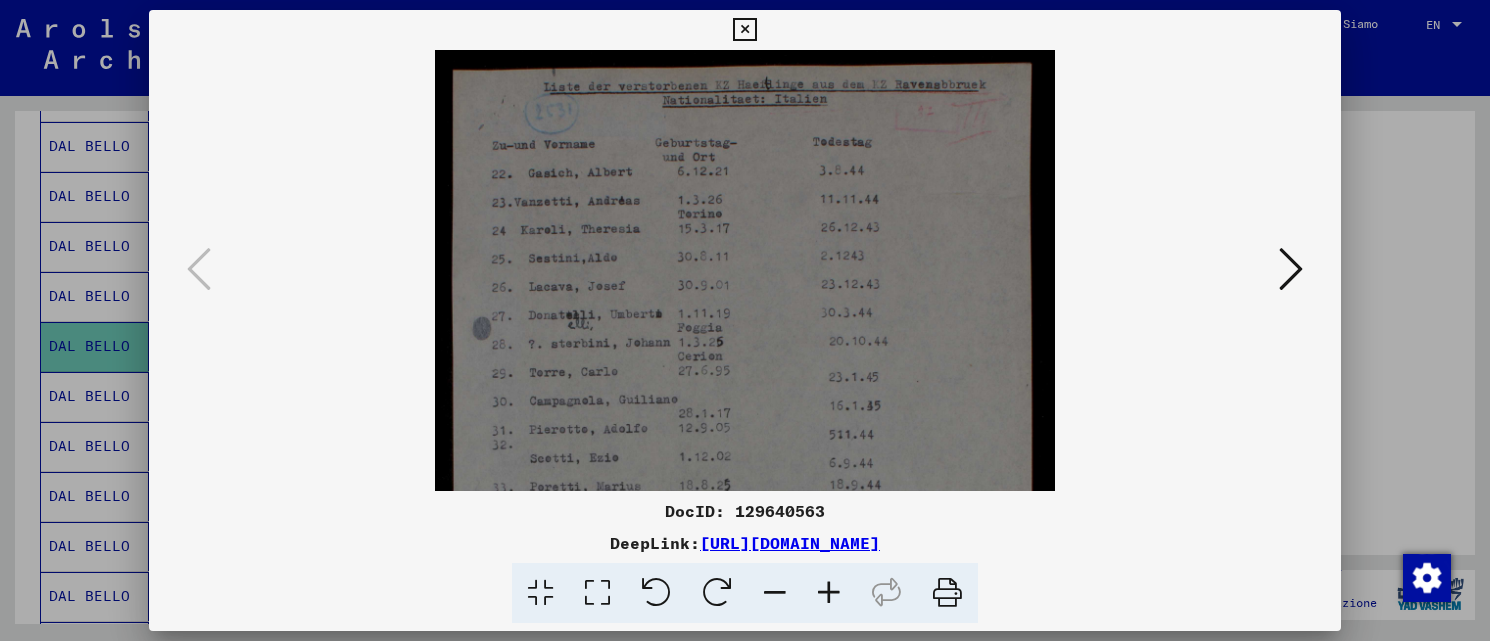 click at bounding box center (829, 593) 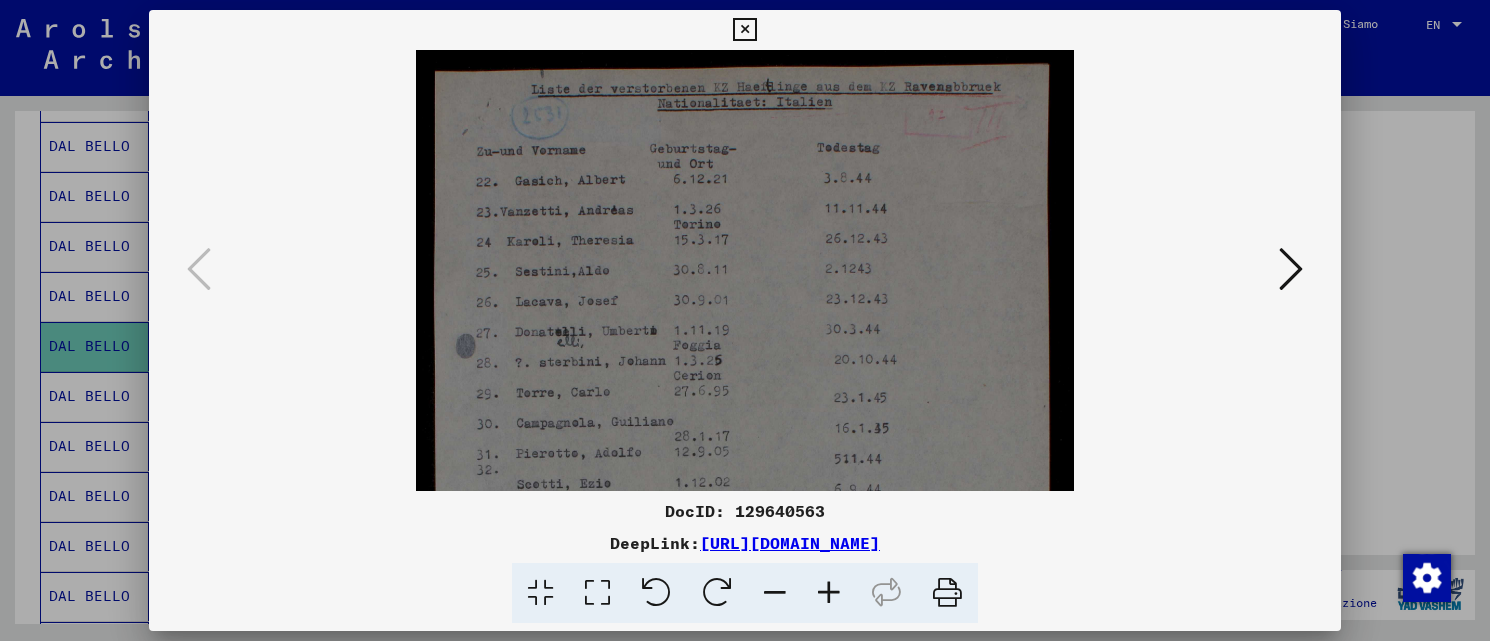 click at bounding box center [829, 593] 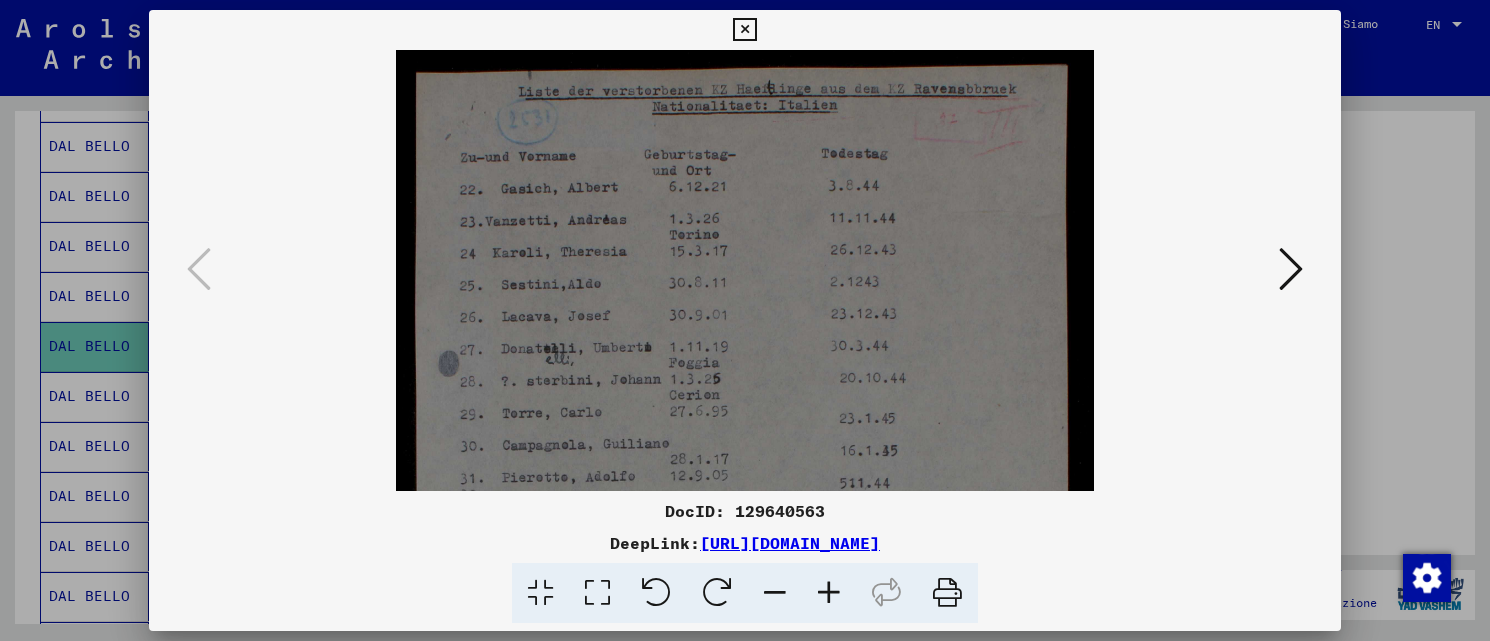 click at bounding box center (829, 593) 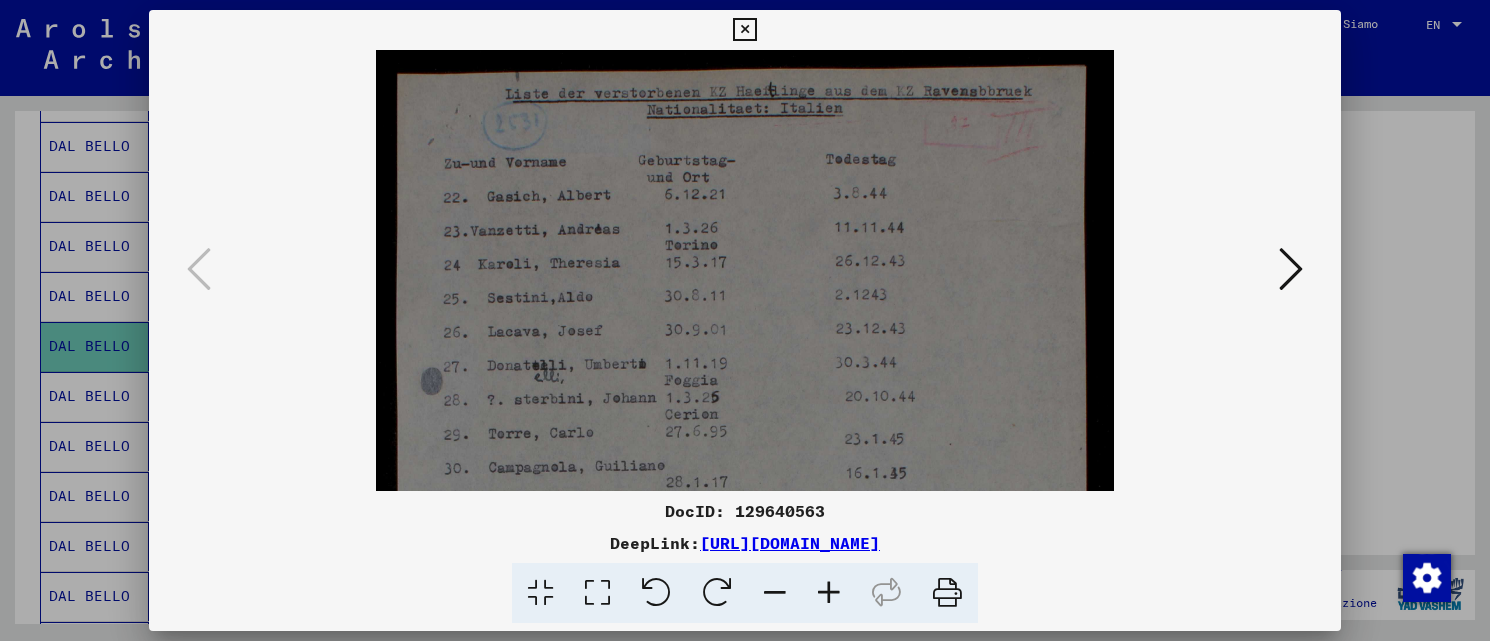 click at bounding box center (829, 593) 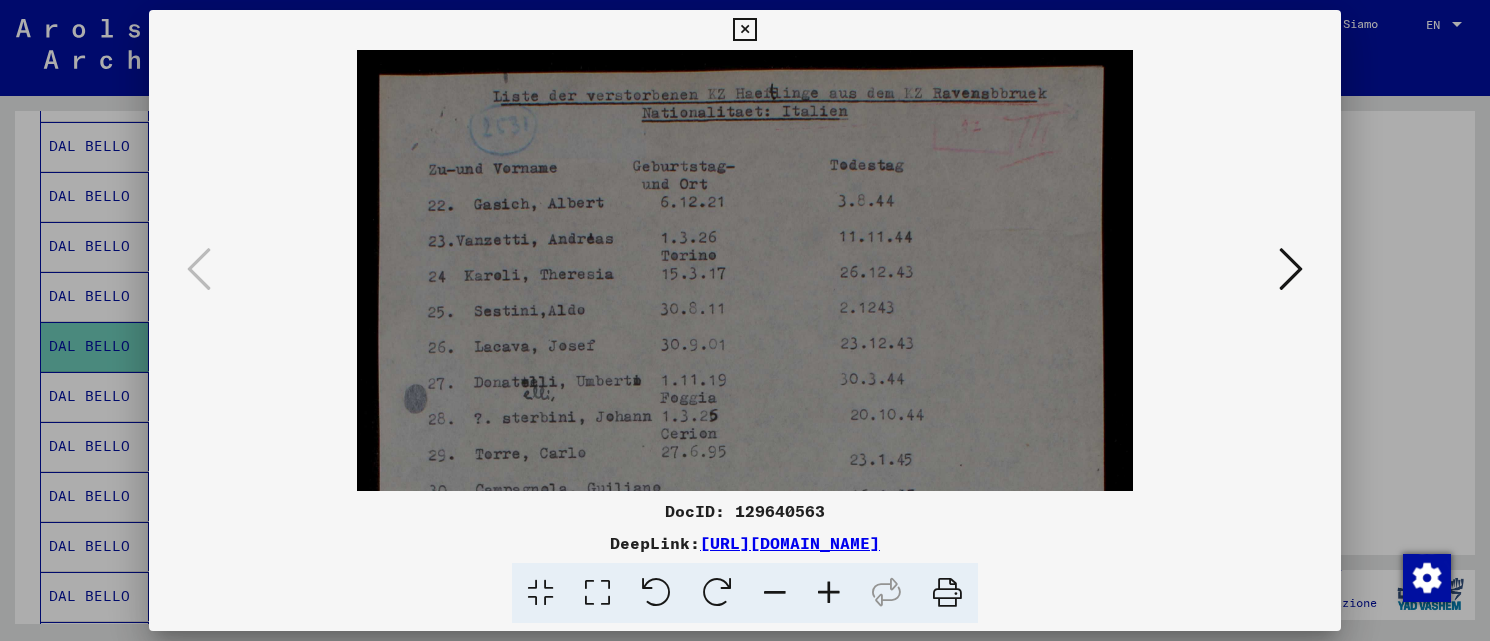 click at bounding box center [829, 593] 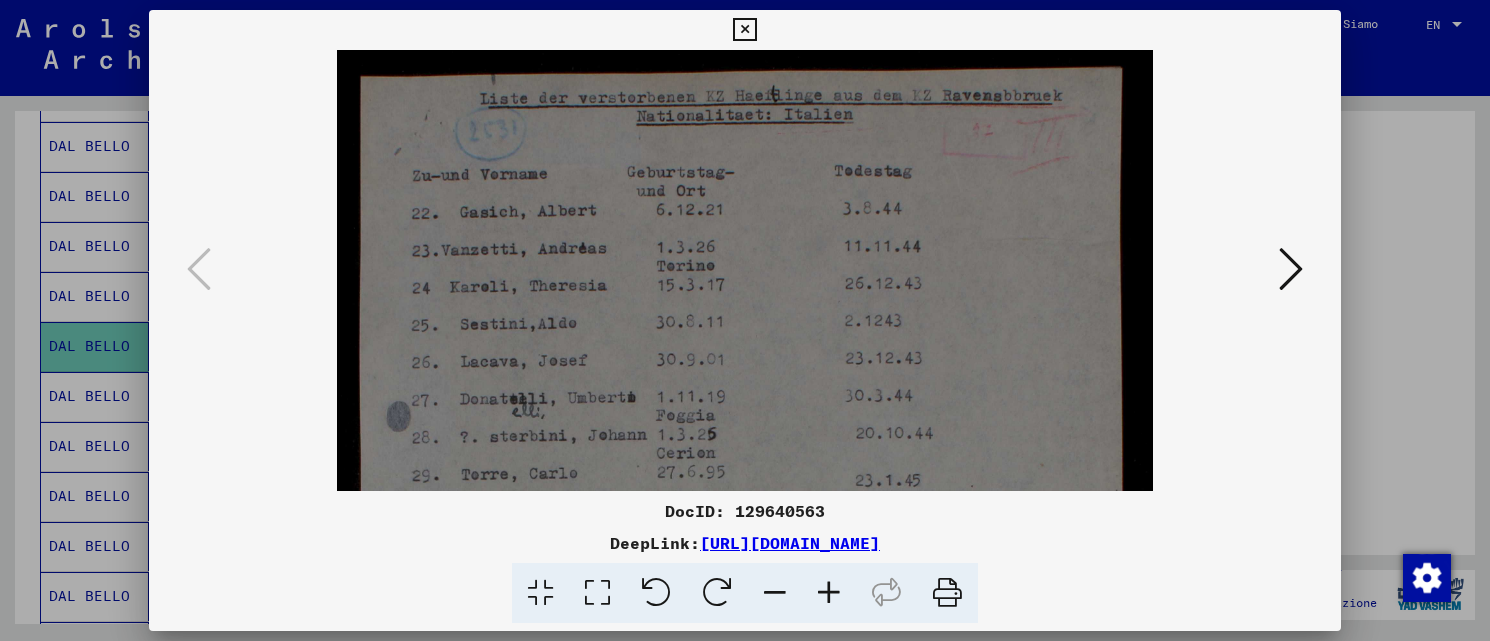click at bounding box center (829, 593) 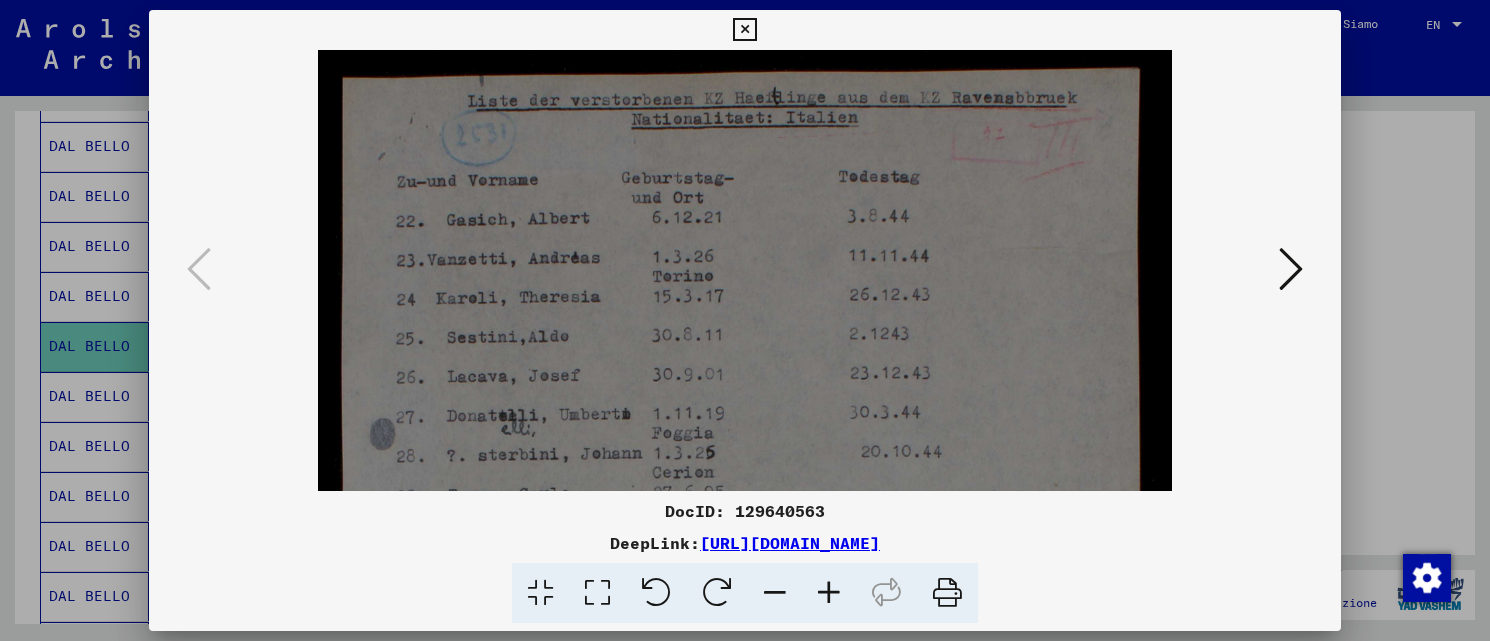 click at bounding box center (829, 593) 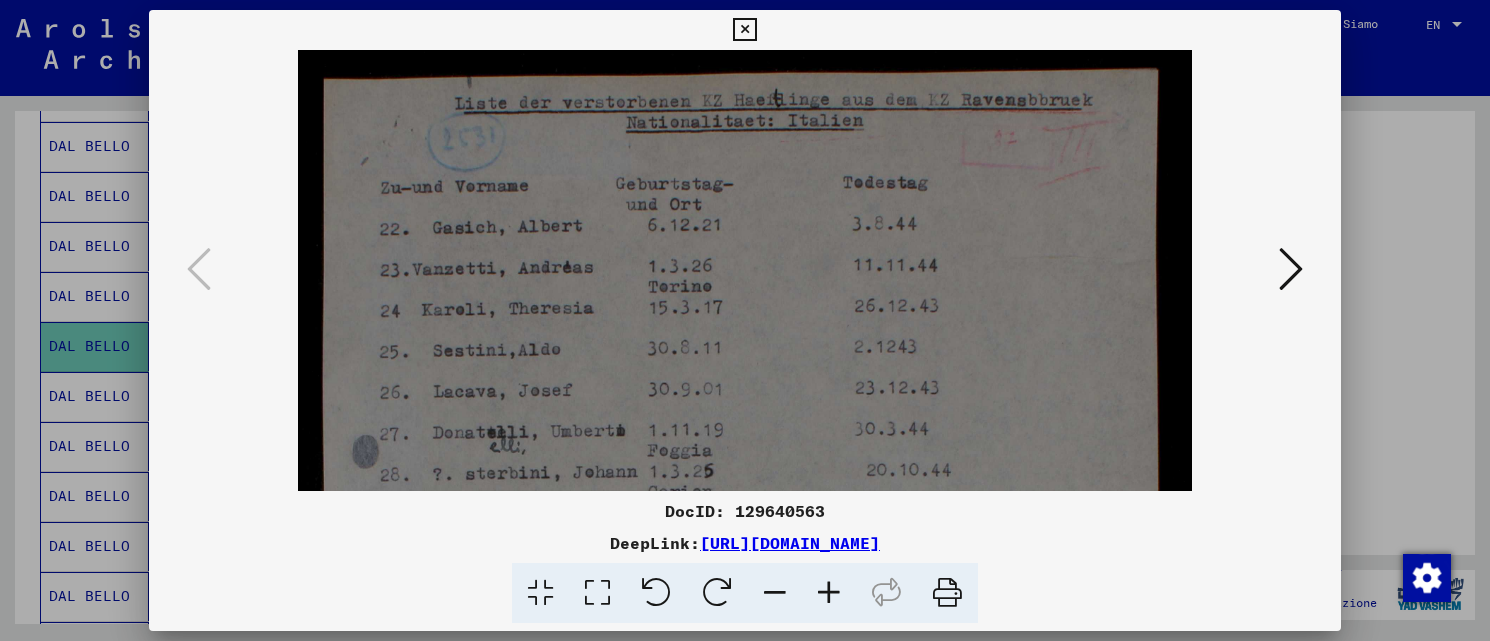 click at bounding box center (829, 593) 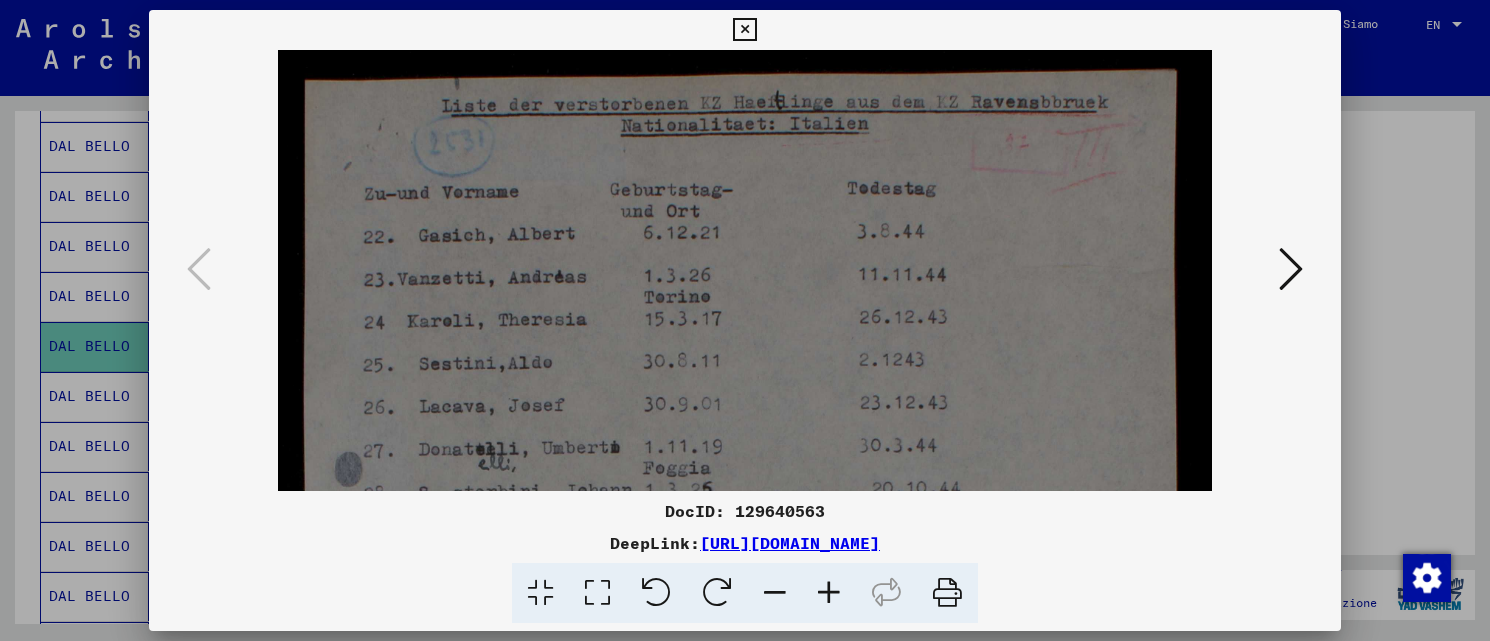 click at bounding box center [829, 593] 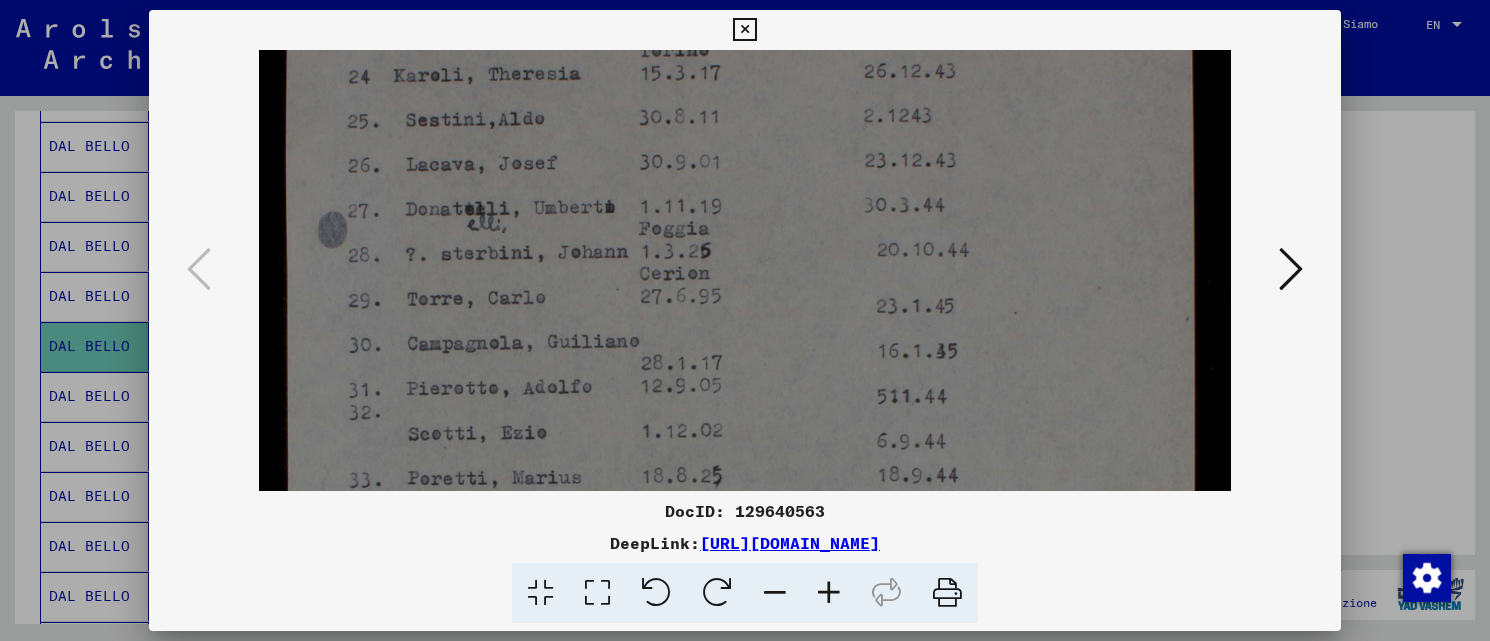 scroll, scrollTop: 266, scrollLeft: 0, axis: vertical 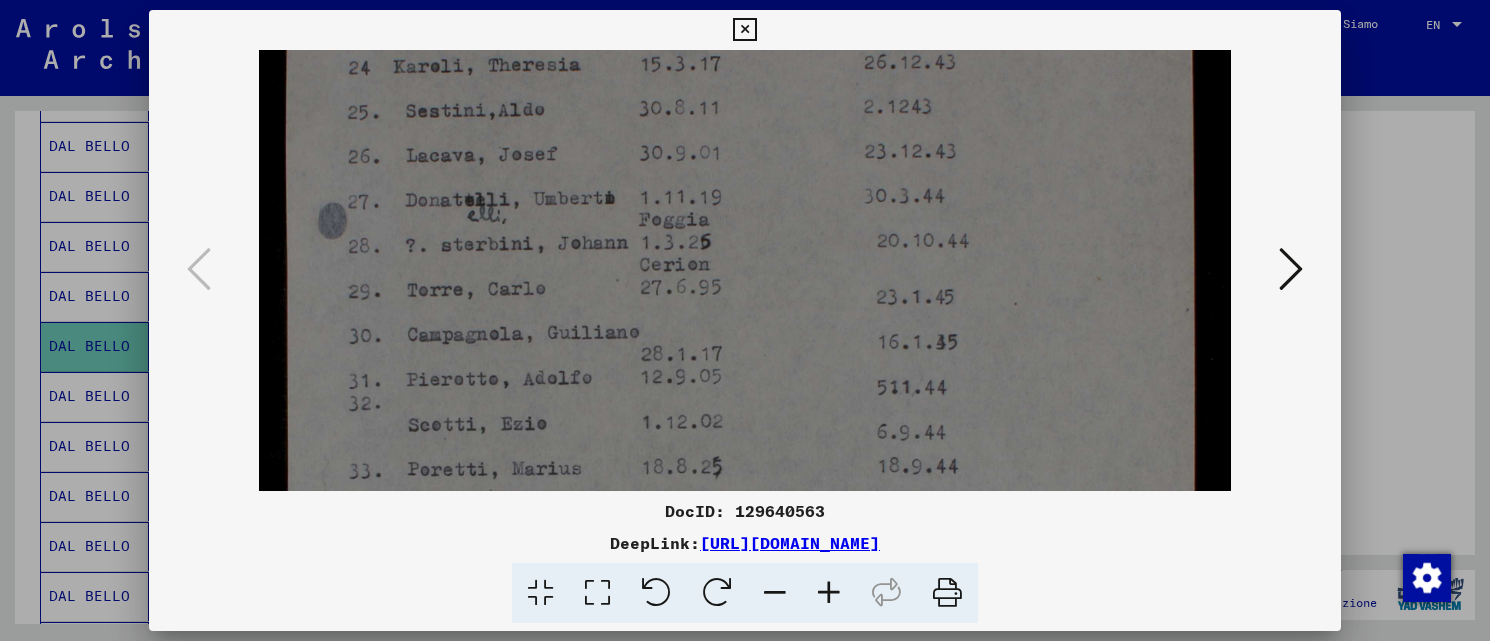 drag, startPoint x: 834, startPoint y: 403, endPoint x: 820, endPoint y: 154, distance: 249.39326 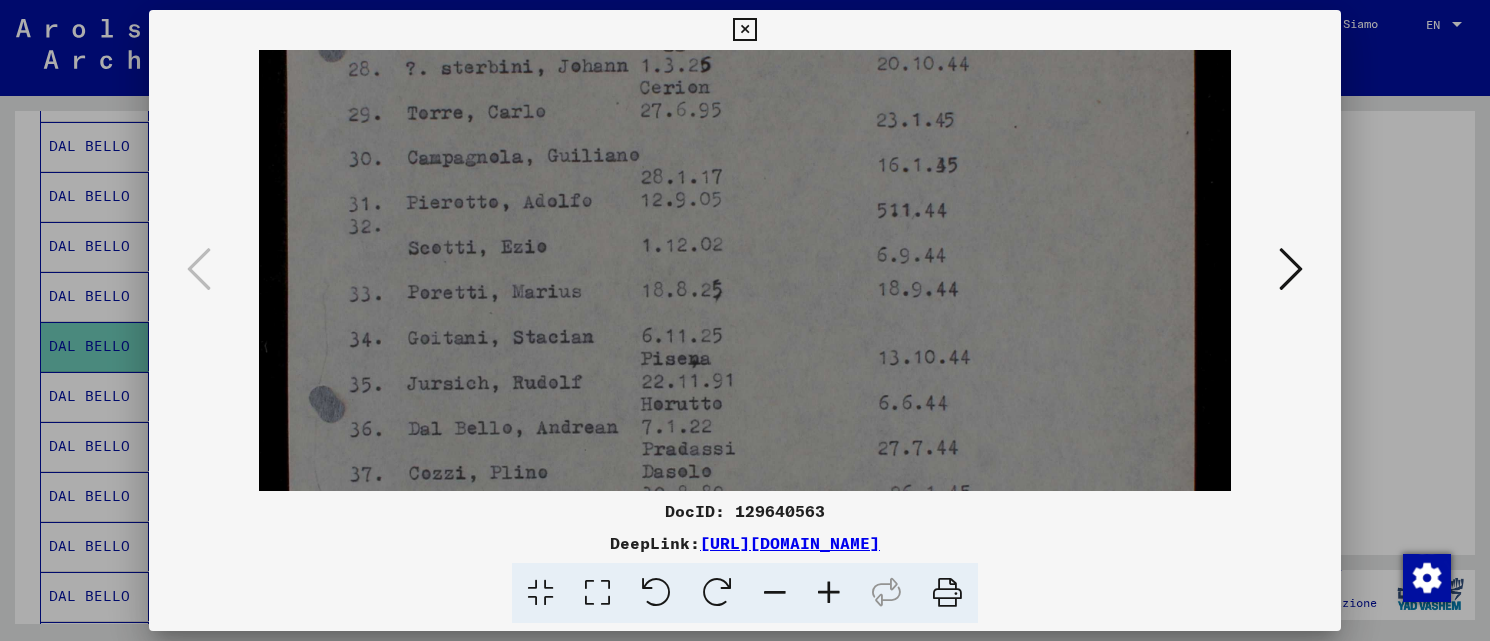 drag, startPoint x: 825, startPoint y: 296, endPoint x: 811, endPoint y: 126, distance: 170.5755 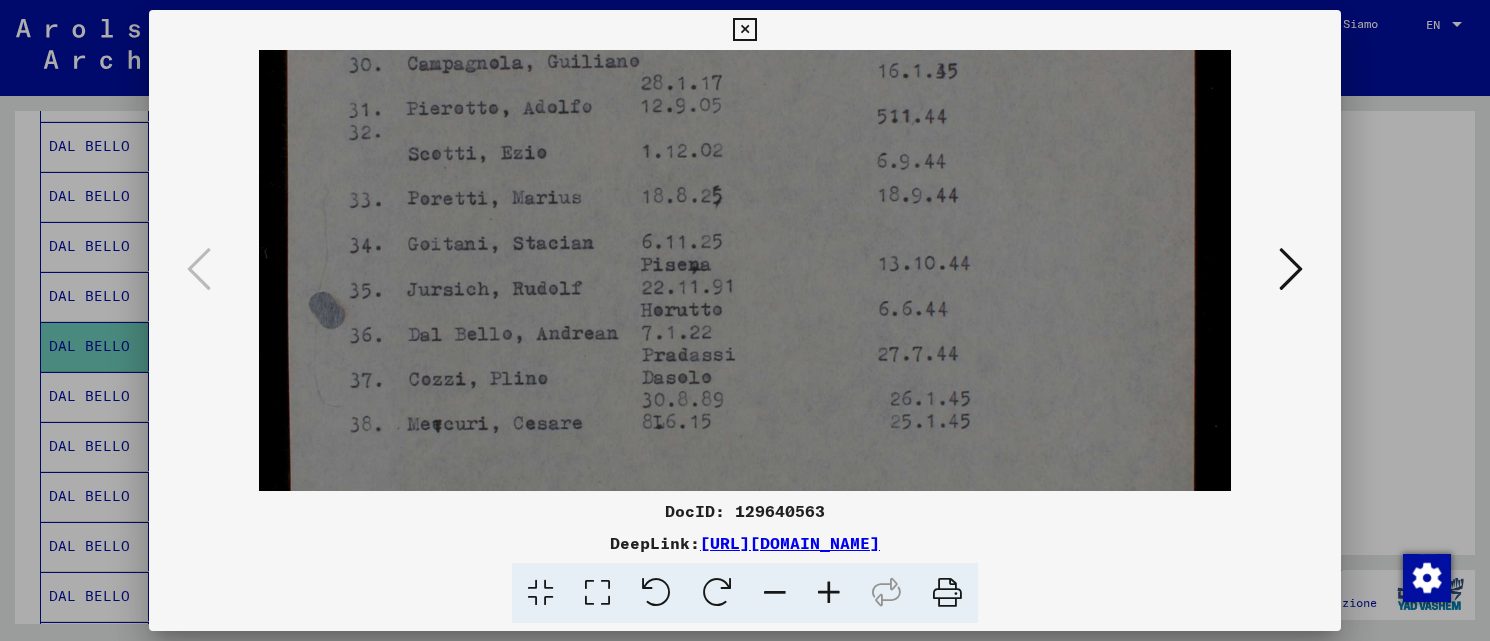 scroll, scrollTop: 536, scrollLeft: 0, axis: vertical 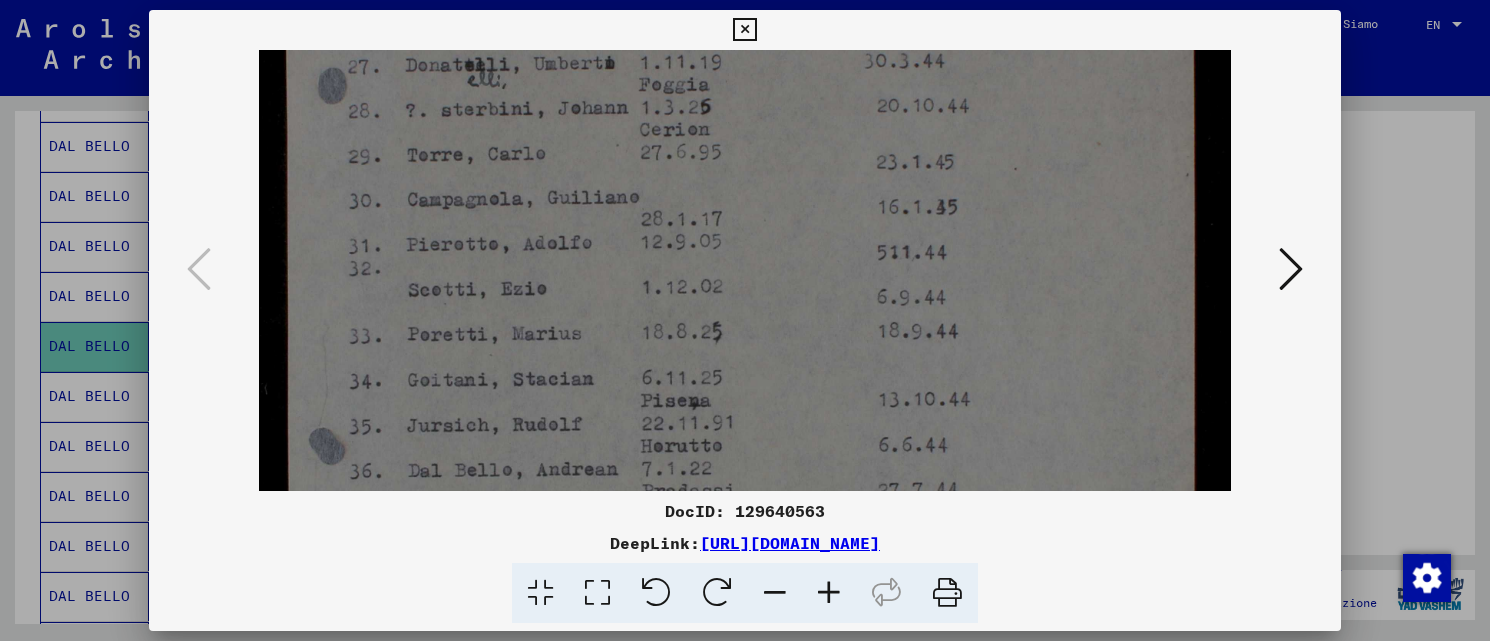 drag, startPoint x: 808, startPoint y: 281, endPoint x: 914, endPoint y: 327, distance: 115.55086 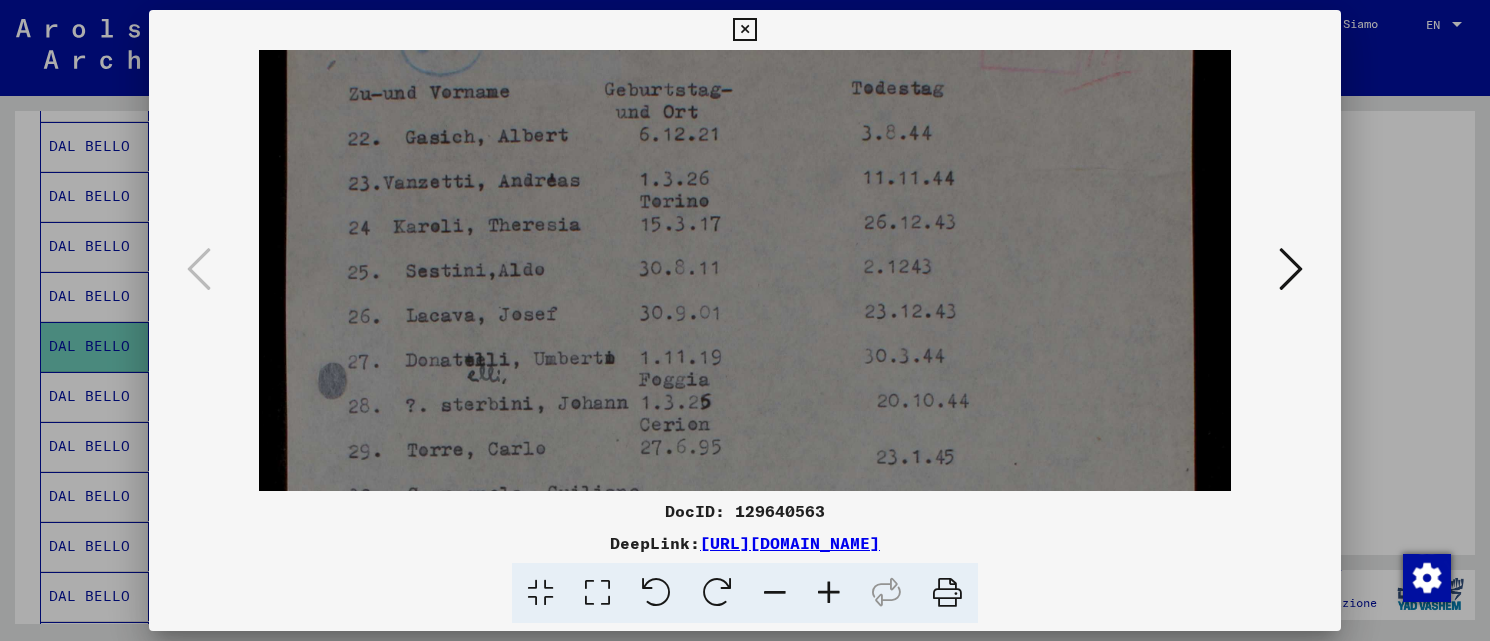 drag, startPoint x: 1016, startPoint y: 220, endPoint x: 1047, endPoint y: 450, distance: 232.07973 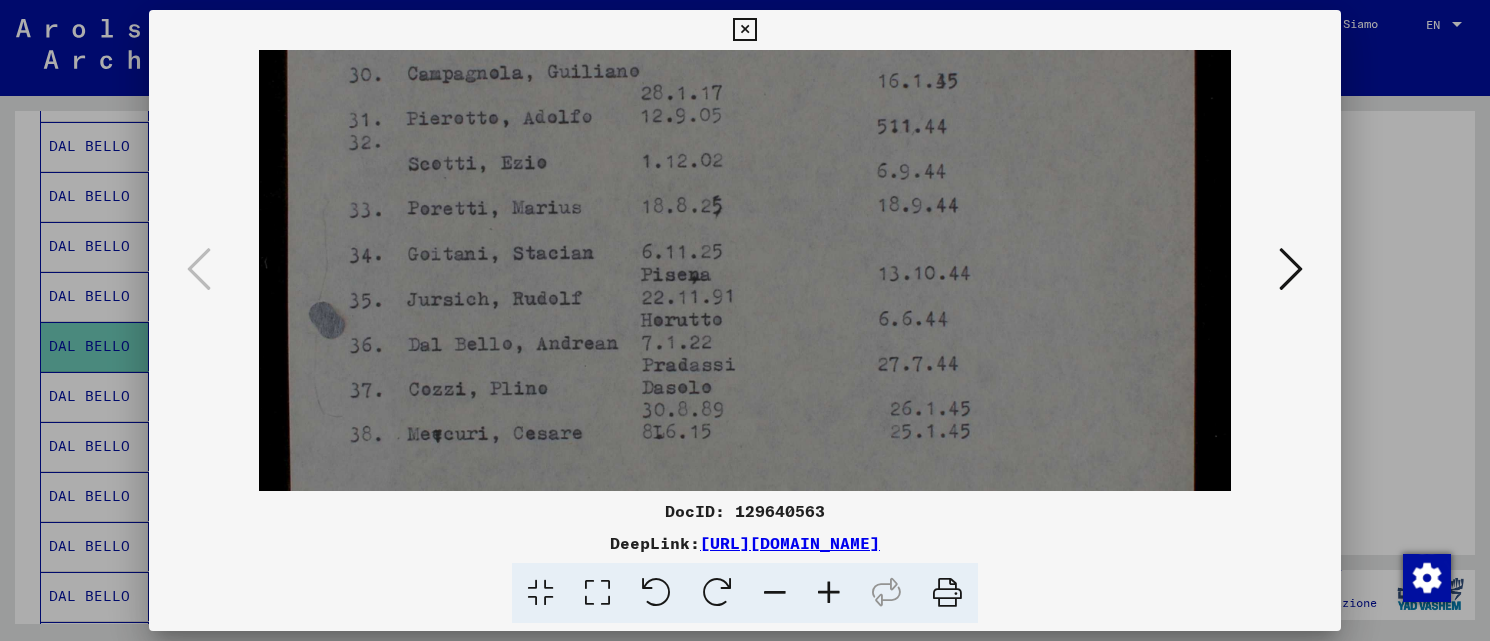scroll, scrollTop: 543, scrollLeft: 0, axis: vertical 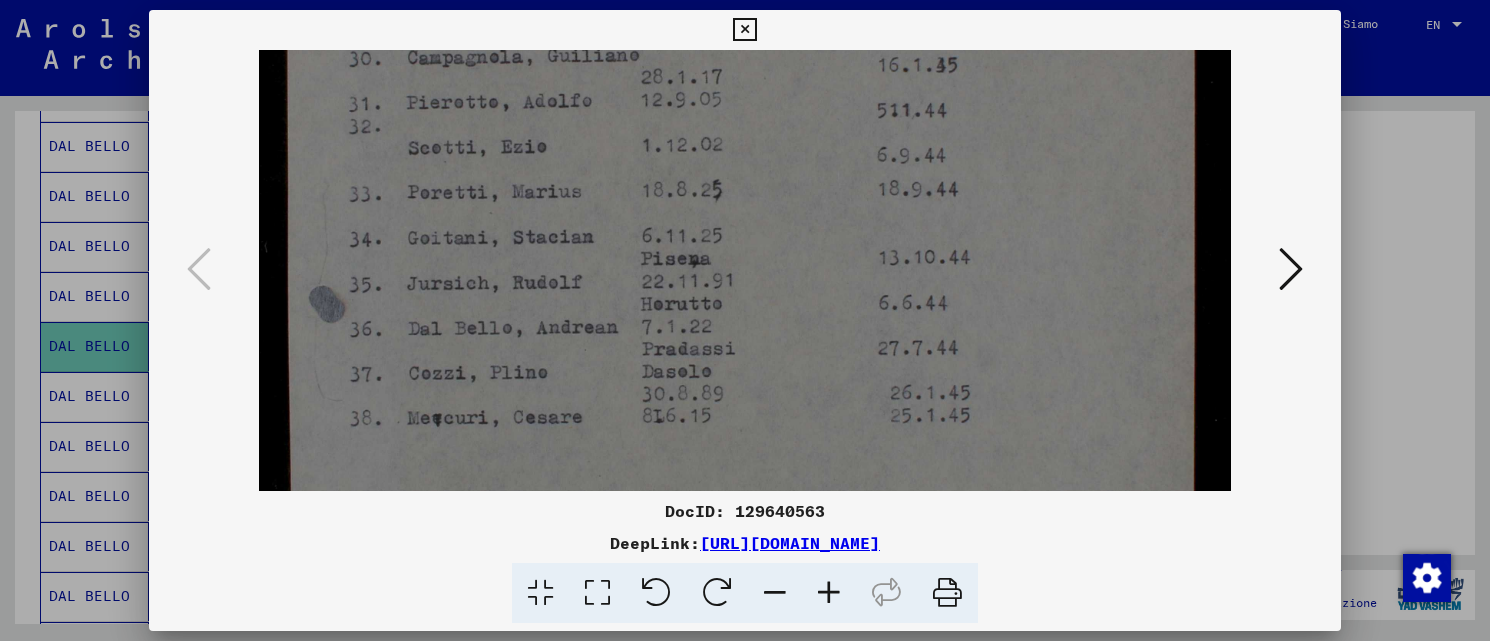 drag, startPoint x: 1044, startPoint y: 244, endPoint x: 961, endPoint y: -165, distance: 417.3368 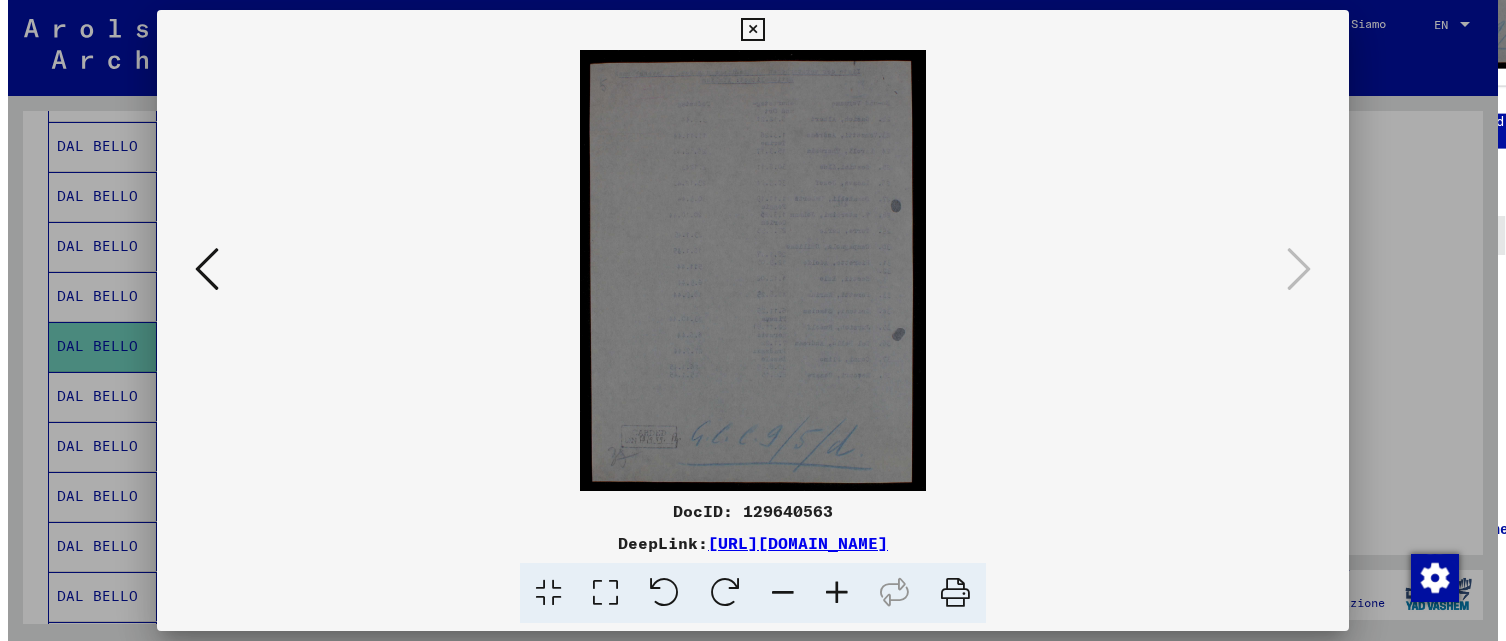 scroll, scrollTop: 0, scrollLeft: 0, axis: both 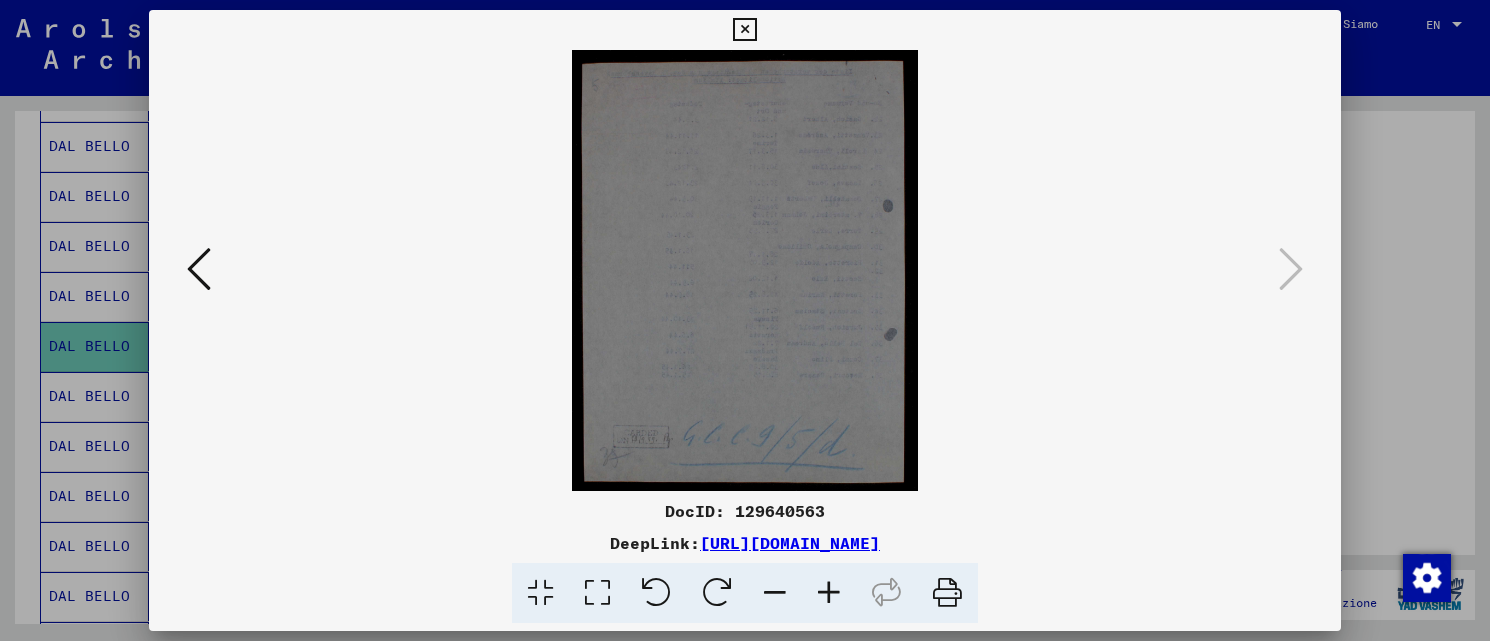 click at bounding box center (745, 320) 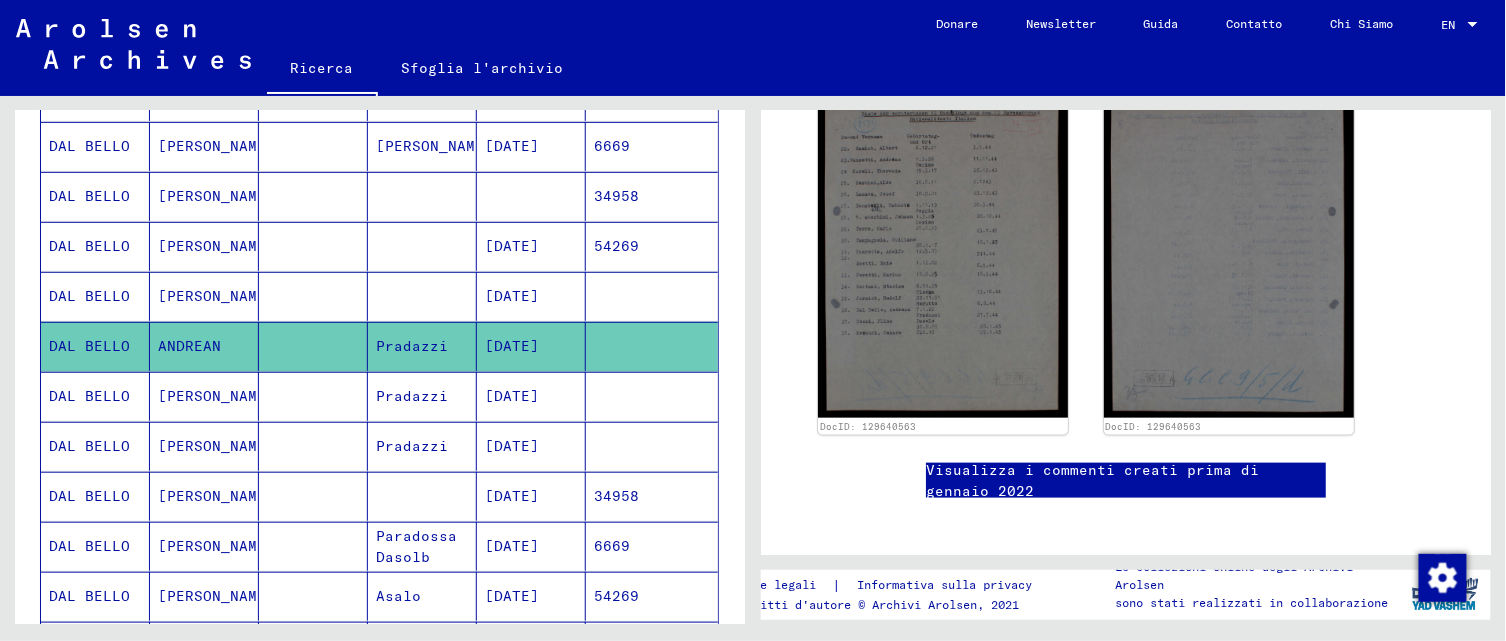 click on "[PERSON_NAME]" at bounding box center [204, 446] 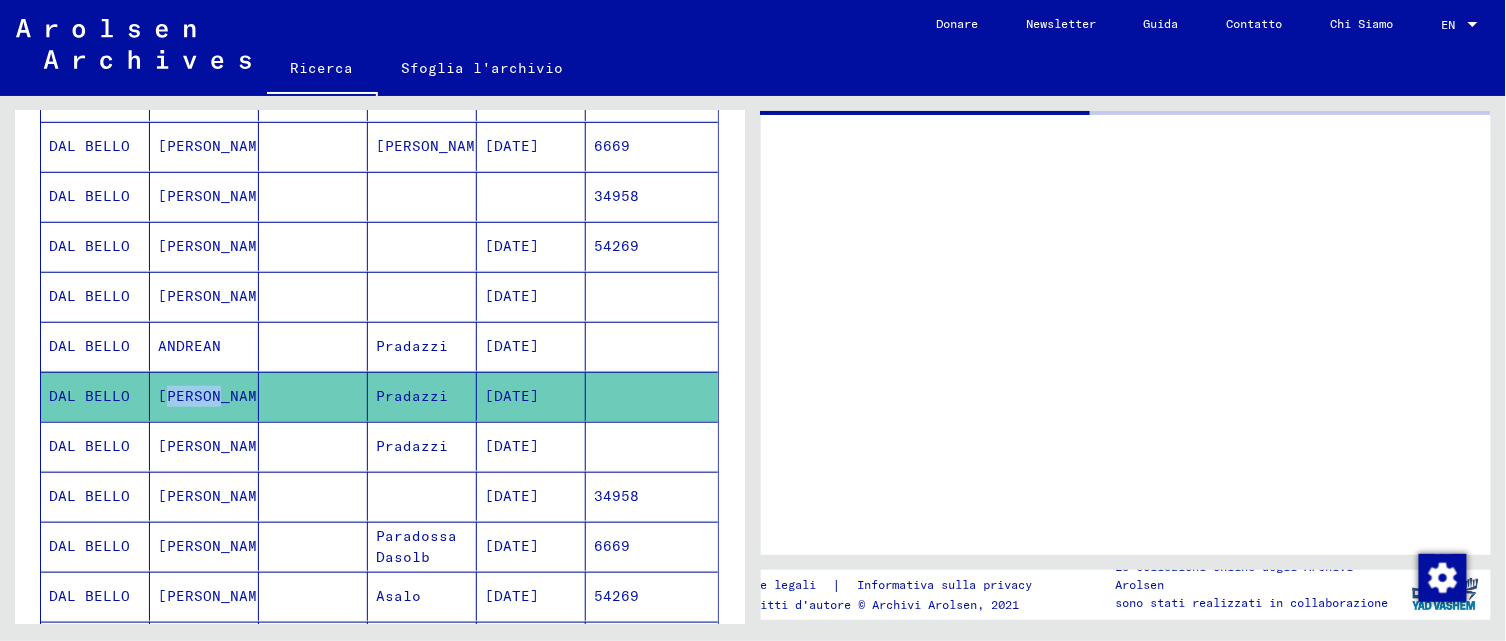 click on "[PERSON_NAME]" 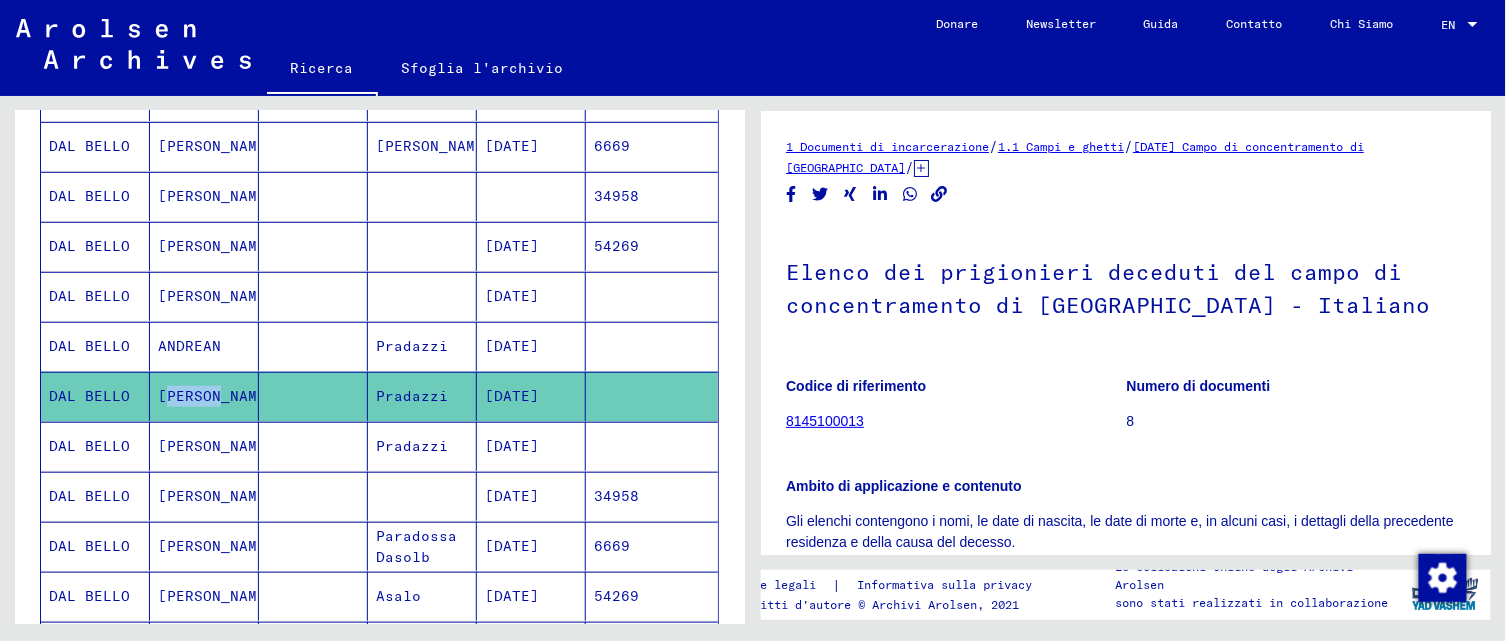 scroll, scrollTop: 0, scrollLeft: 0, axis: both 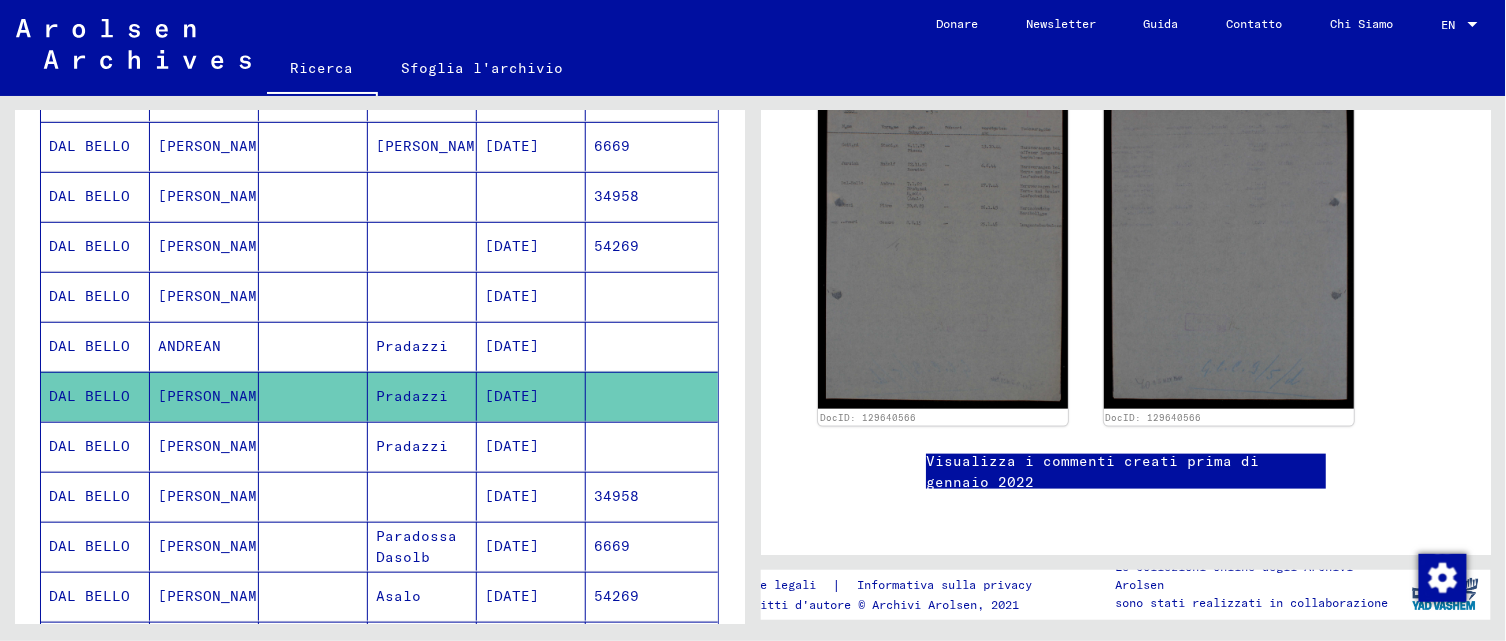 click on "1 Documenti di incarcerazione   /   1.1 Campi e ghetti   /   [DATE] Campo di concentramento di [GEOGRAPHIC_DATA]   /   [TECHNICAL_ID] List Material [GEOGRAPHIC_DATA]   /   Death and grave lists of [GEOGRAPHIC_DATA] / subcamps [PERSON_NAME]      and [GEOGRAPHIC_DATA]; survivors in the foreigners hospital [GEOGRAPHIC_DATA] (period:      [DATE]-[DATE]), post-war compilations   /  Elenco dei prigionieri deceduti del campo di concentramento di [GEOGRAPHIC_DATA] - Italiano Codice di riferimento 8145100013 Numero di documenti 8 Ambito di applicazione e contenuto Gli elenchi contengono i nomi, le date di nascita, le date di morte e, in alcuni casi, i dettagli della precedente residenza e della causa del decesso. Mostra tutti i metadati  DocID: 129640566 DocID: 129640566 Visualizza i commenti creati prima di [DATE]" 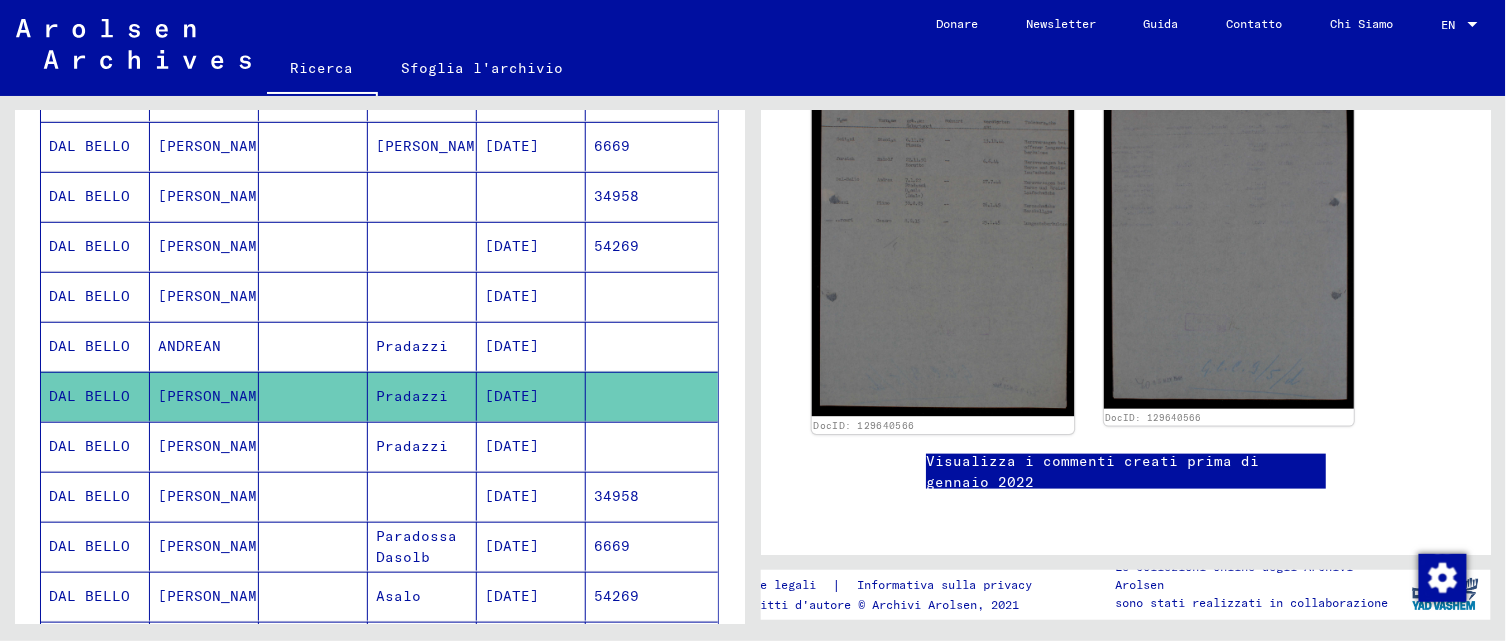 click 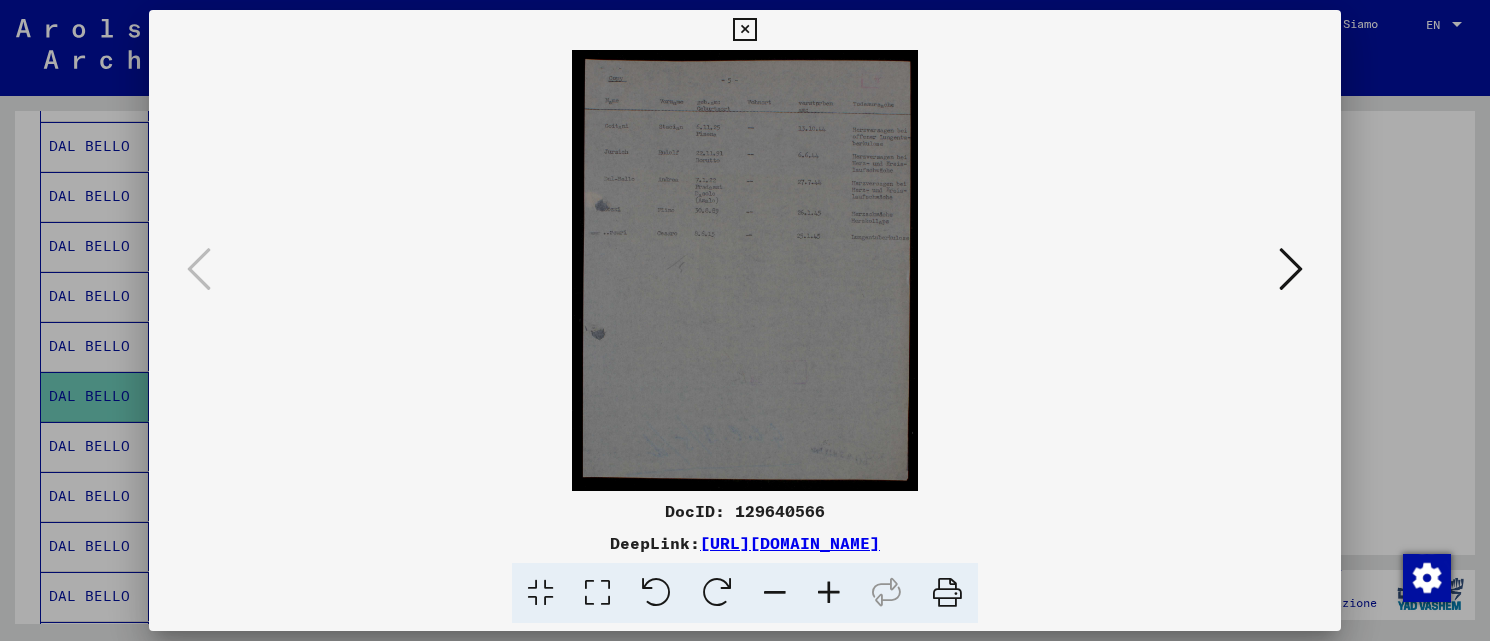 click at bounding box center (745, 270) 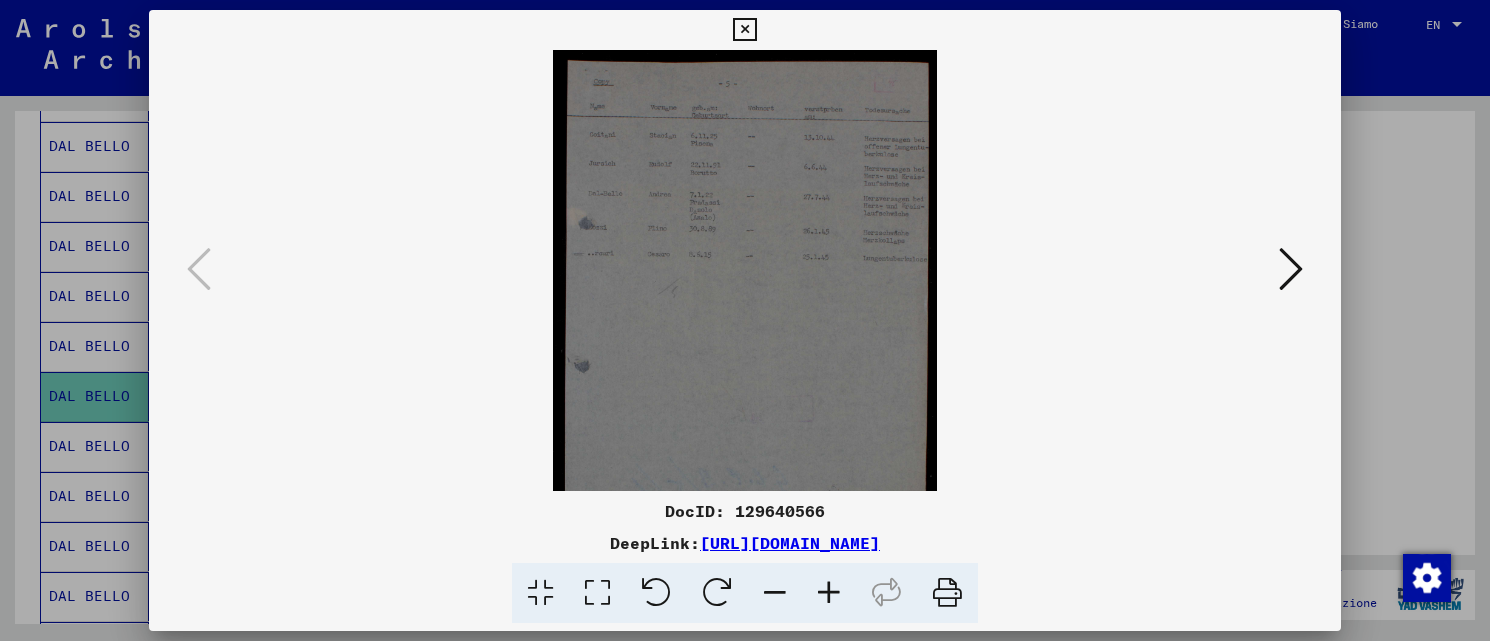 click at bounding box center (829, 593) 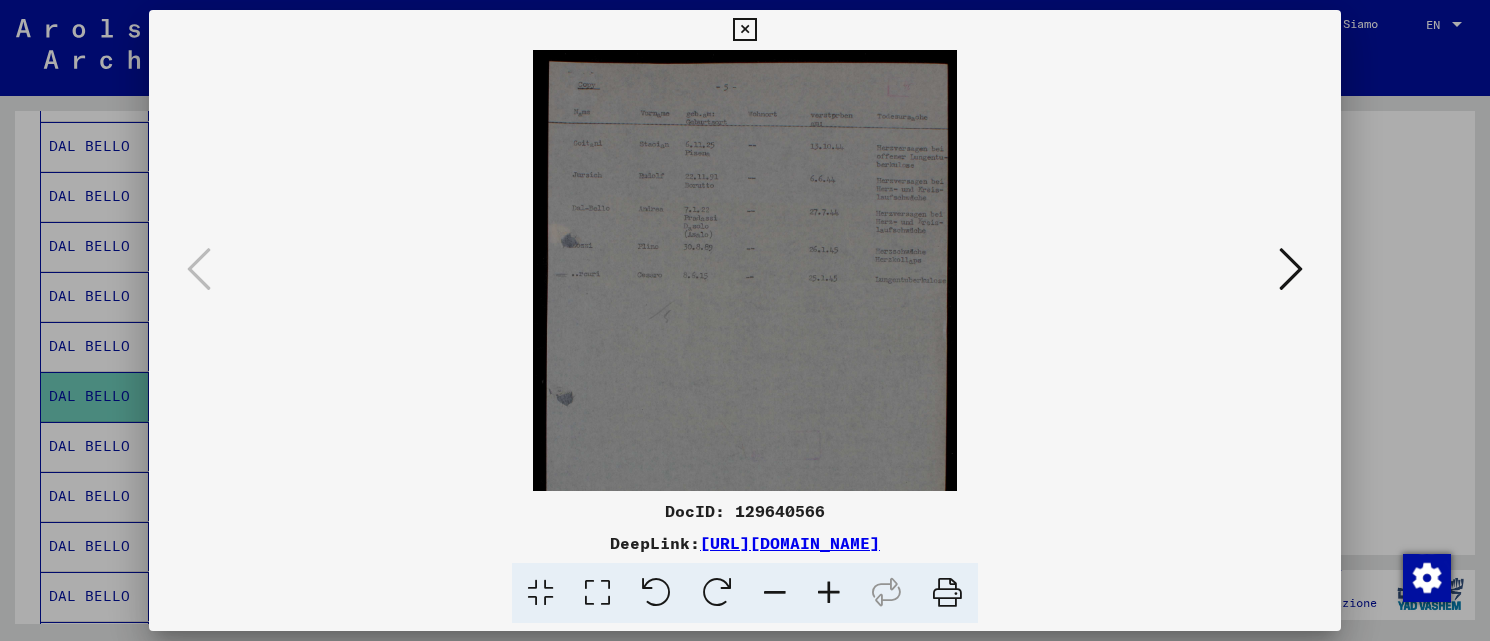 click at bounding box center (829, 593) 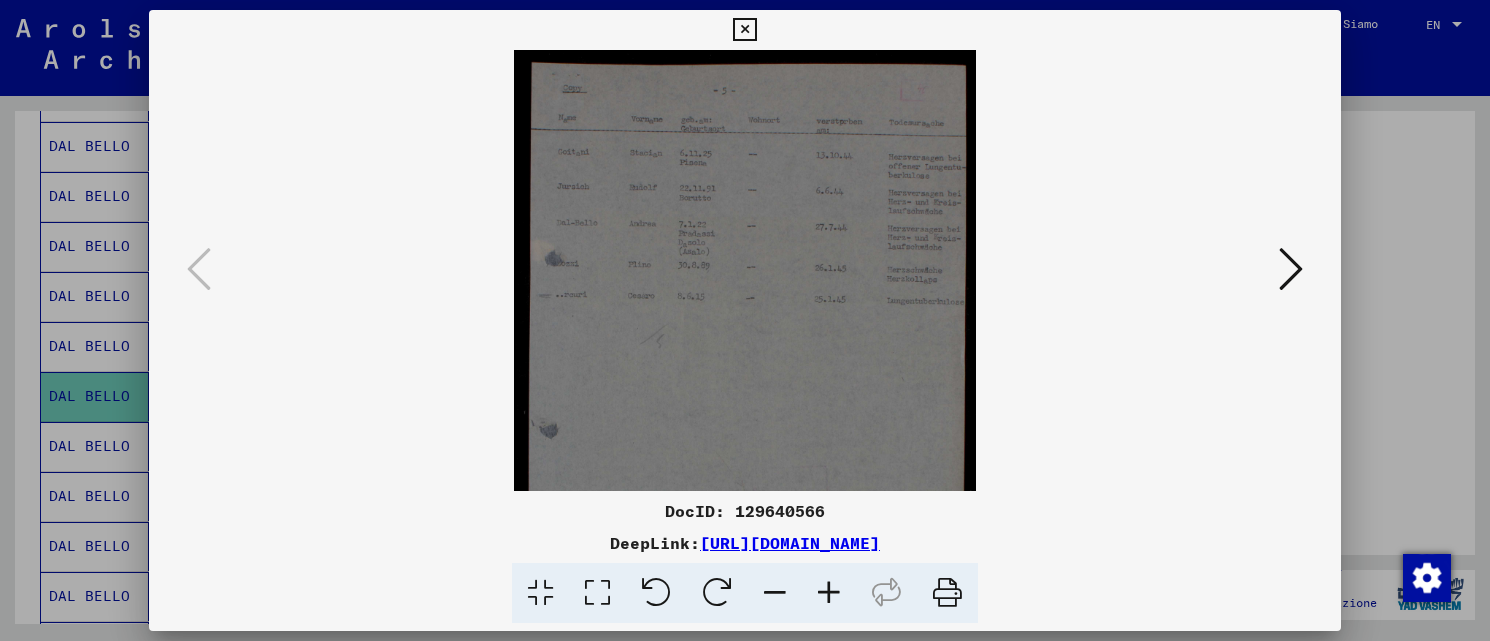 click at bounding box center (829, 593) 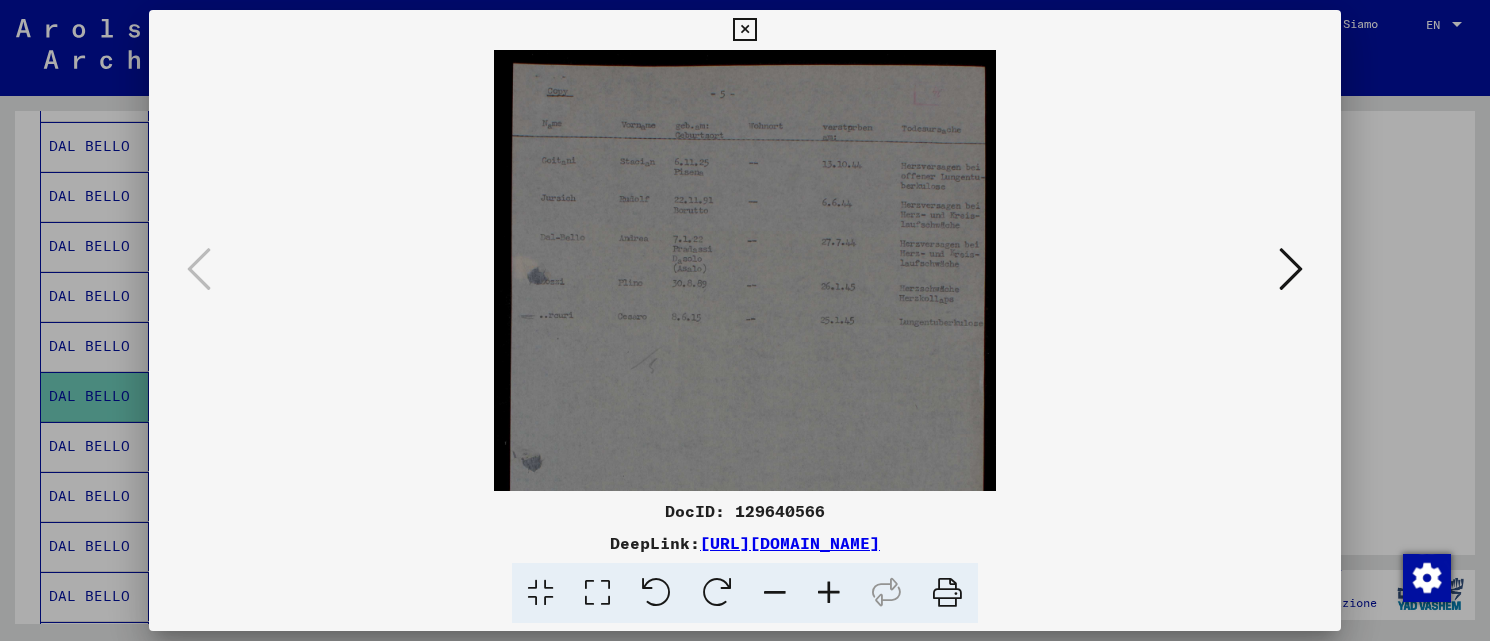 click at bounding box center (829, 593) 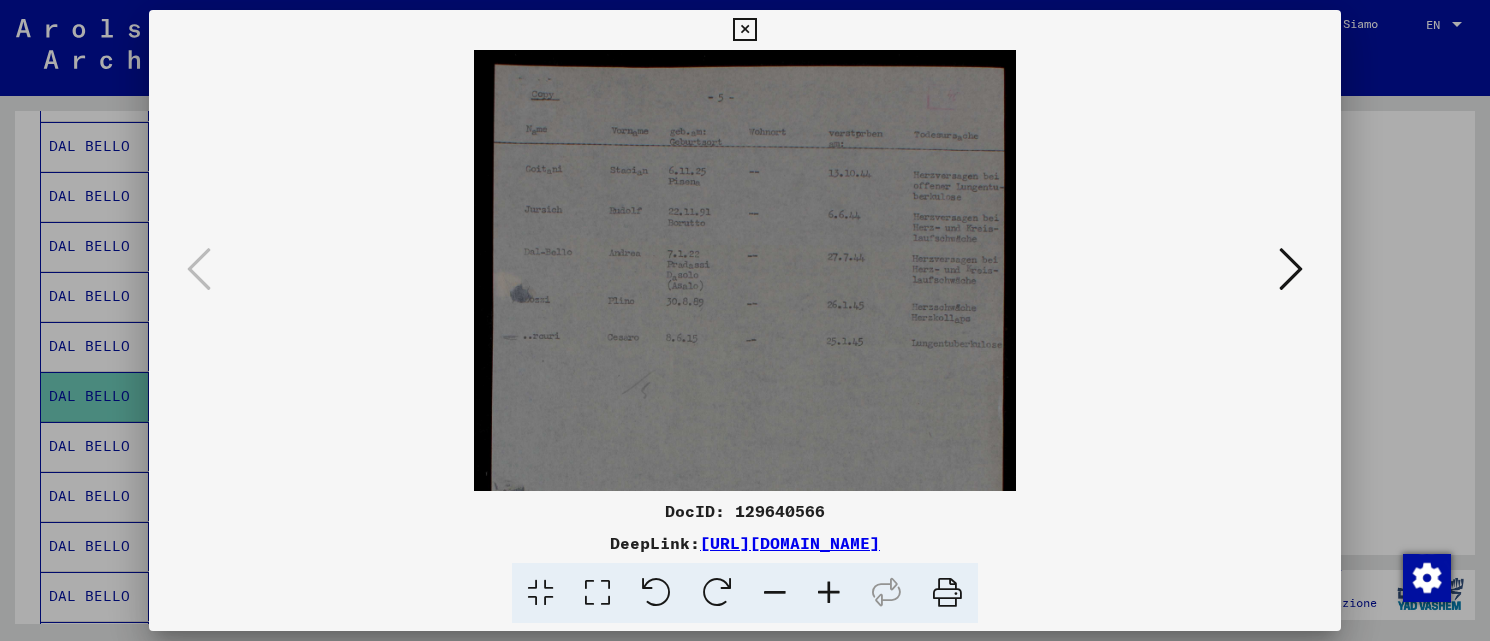 click at bounding box center [829, 593] 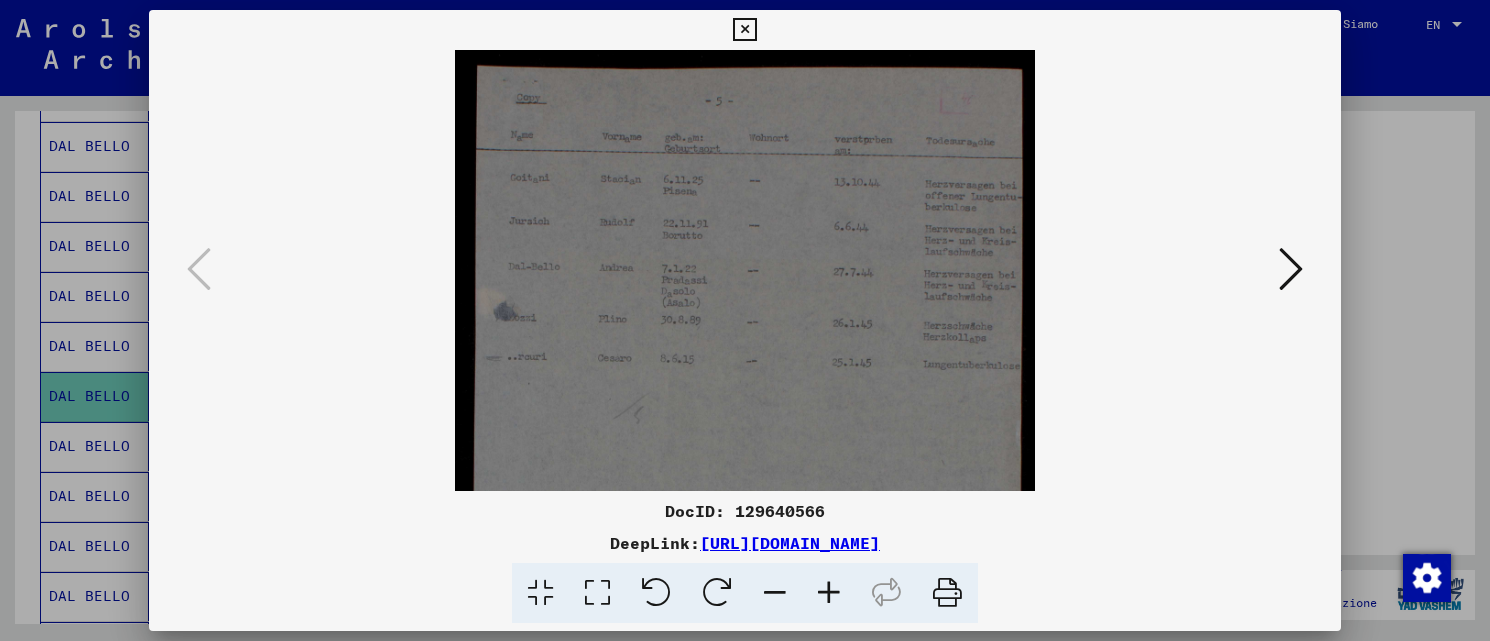 click at bounding box center (829, 593) 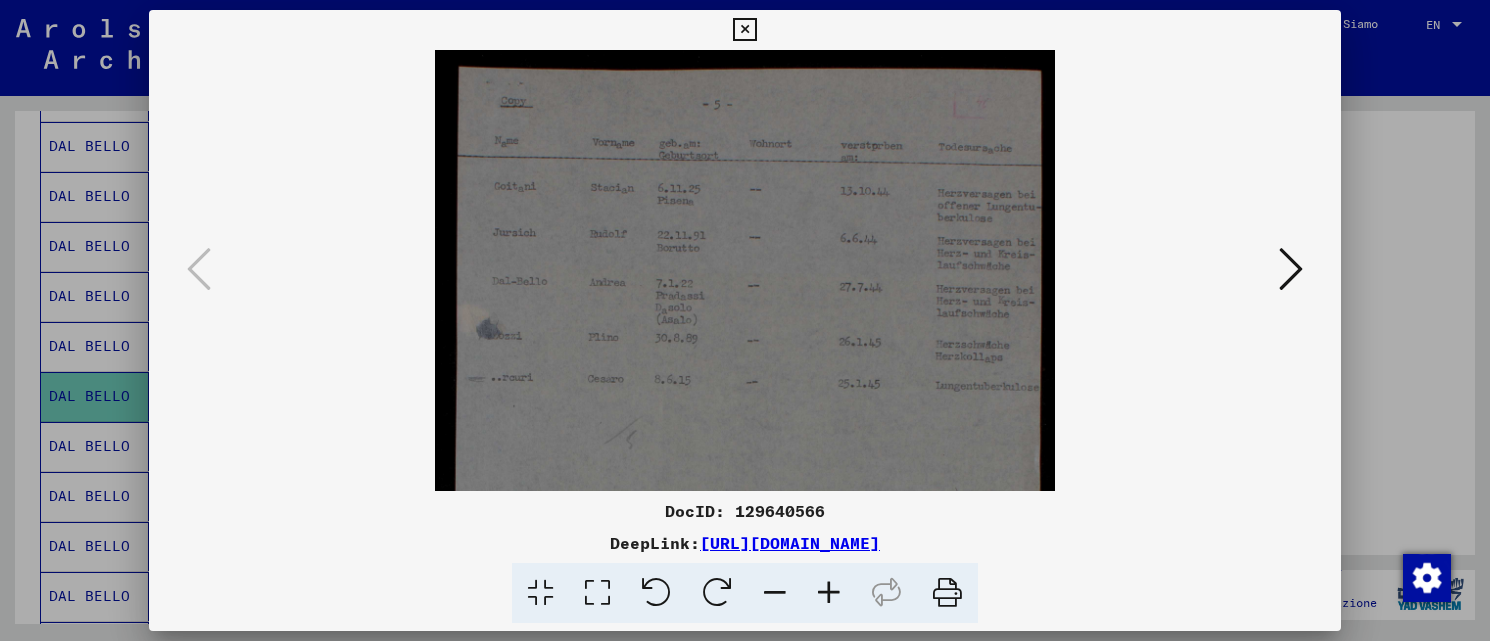 click at bounding box center [829, 593] 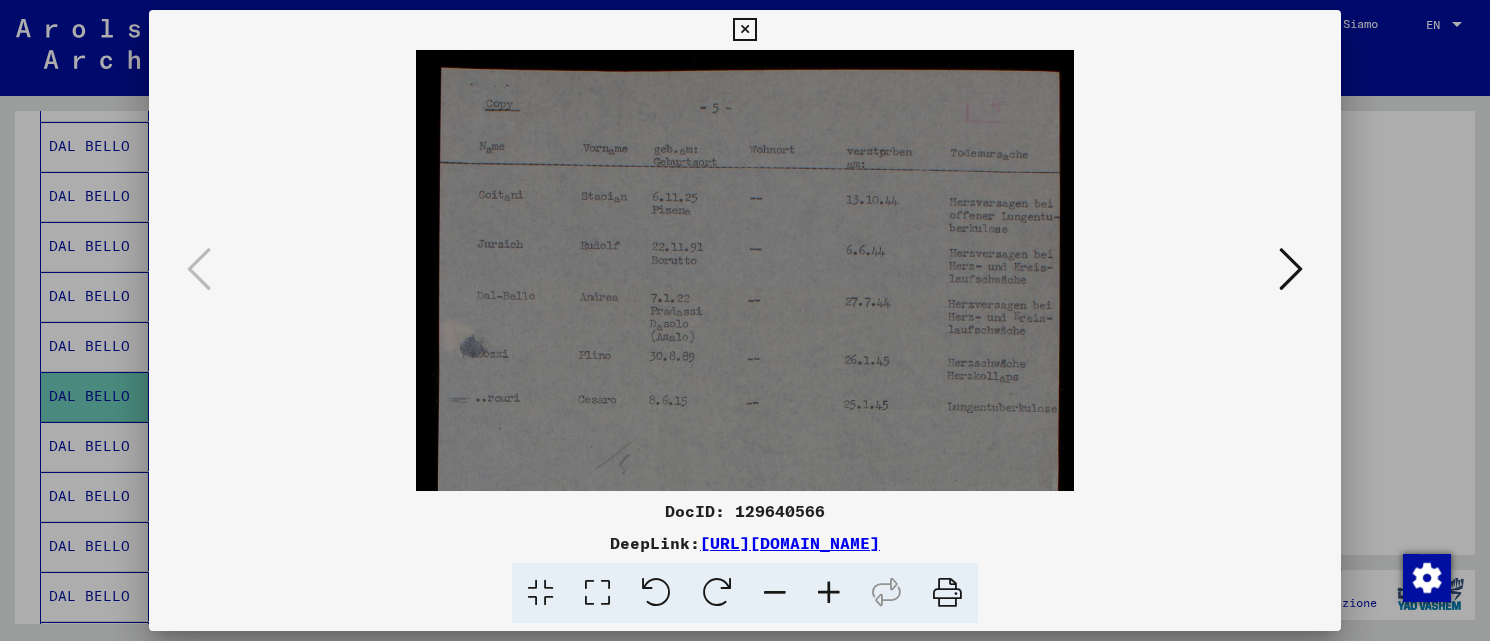 click at bounding box center [829, 593] 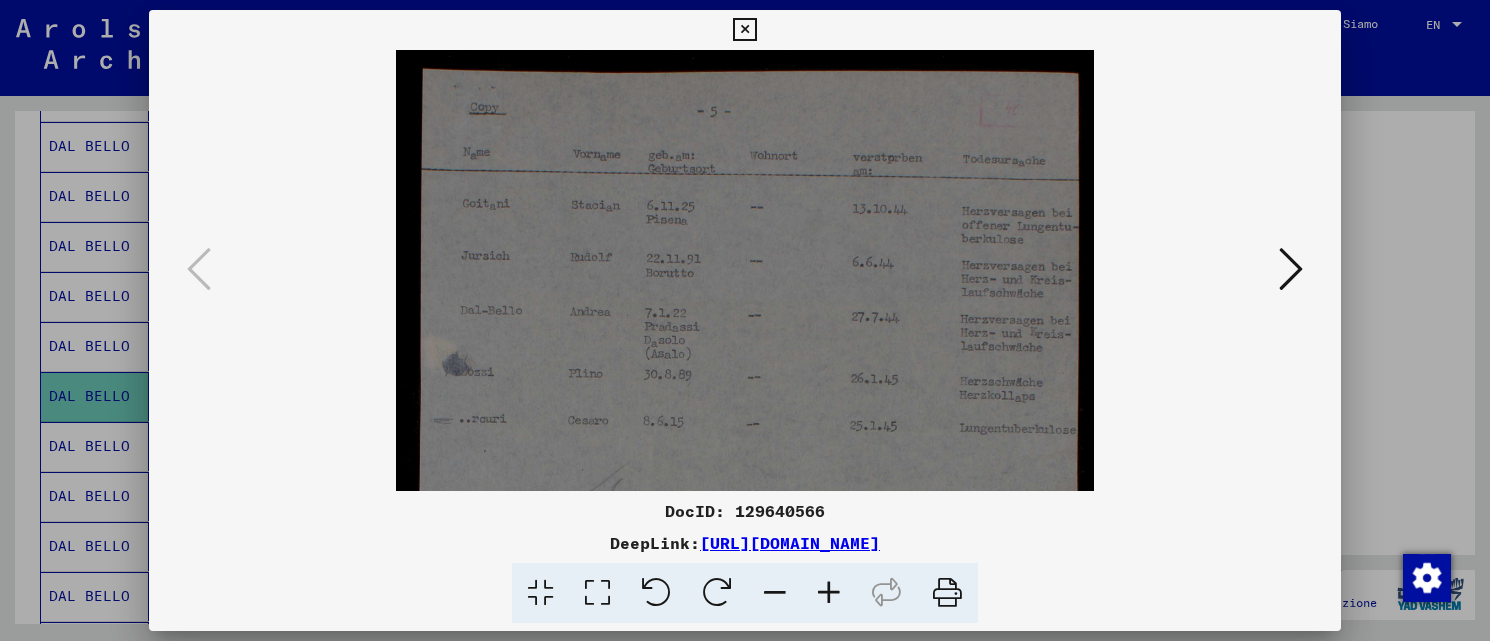 click at bounding box center [829, 593] 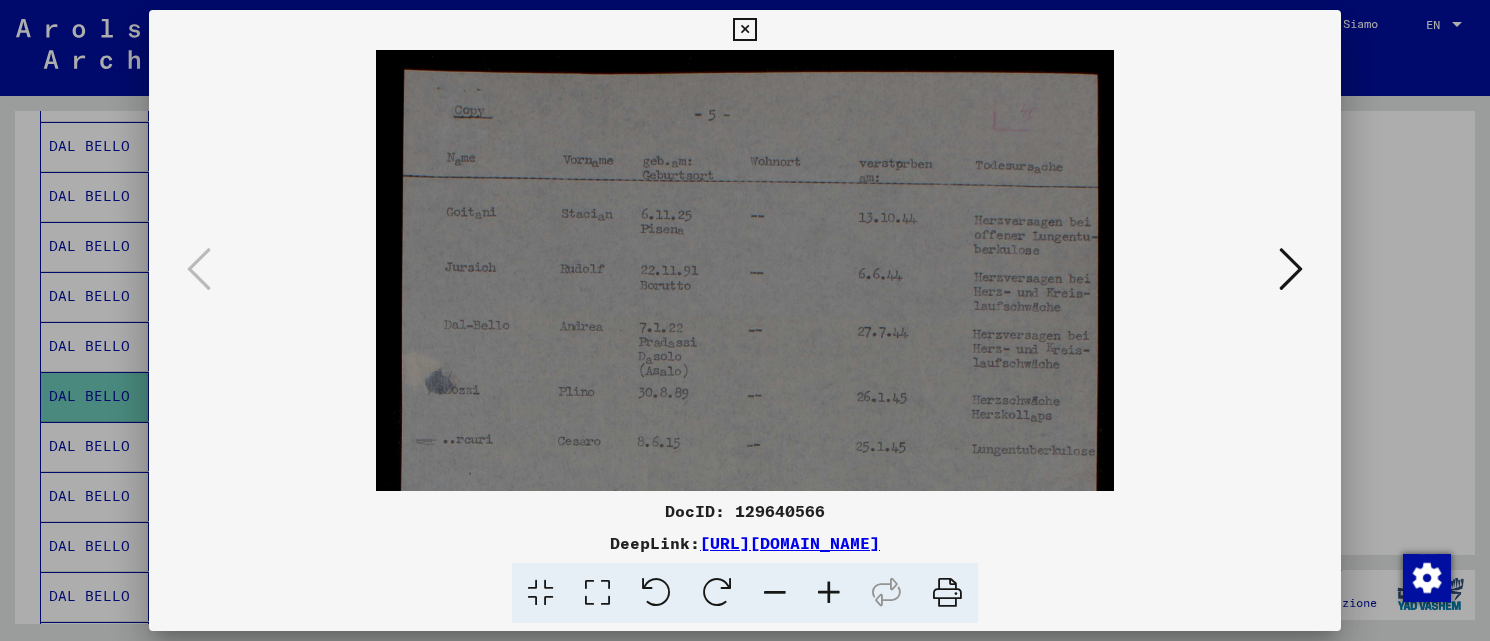 click at bounding box center (829, 593) 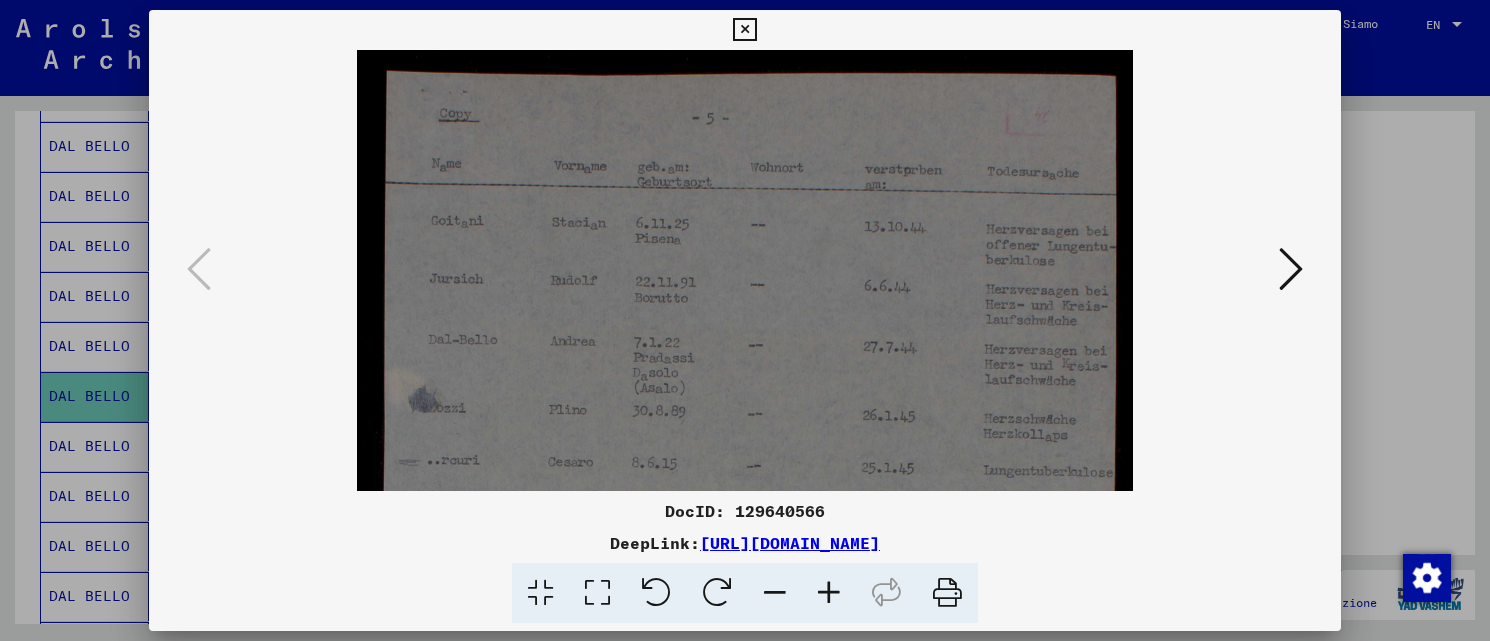 click at bounding box center (829, 593) 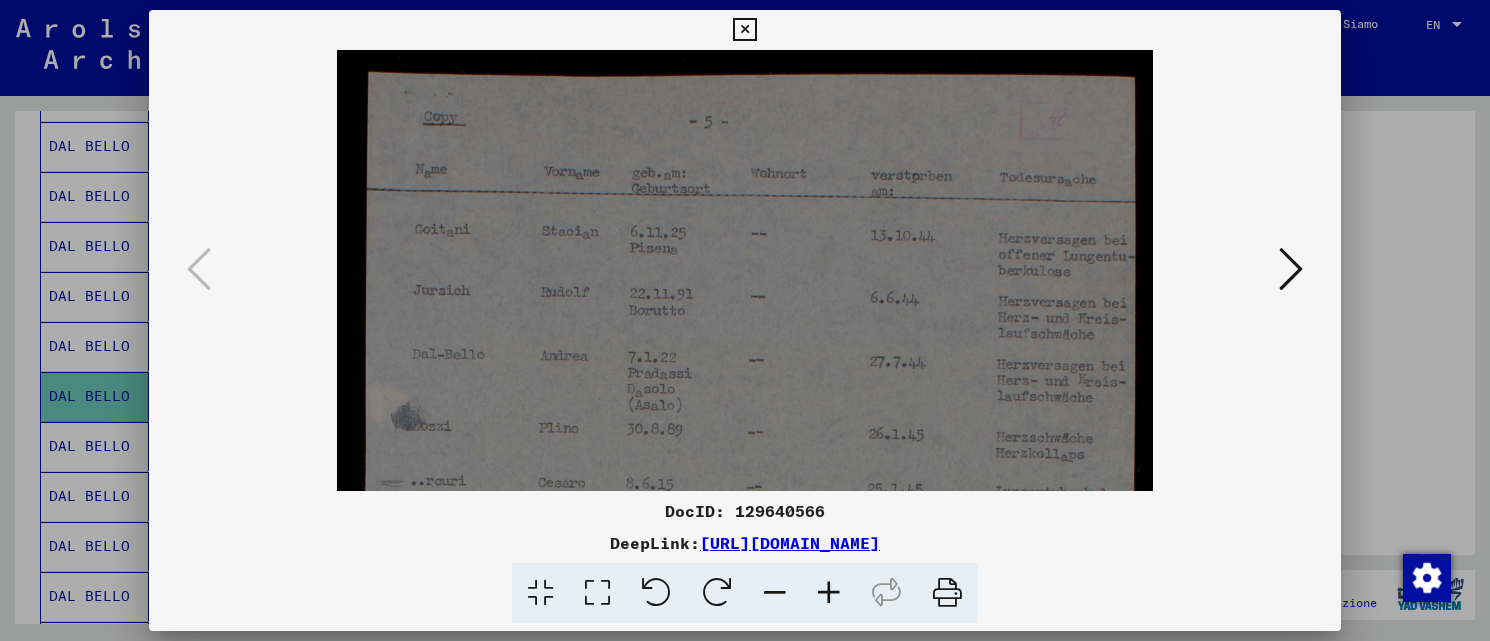 click at bounding box center (1291, 269) 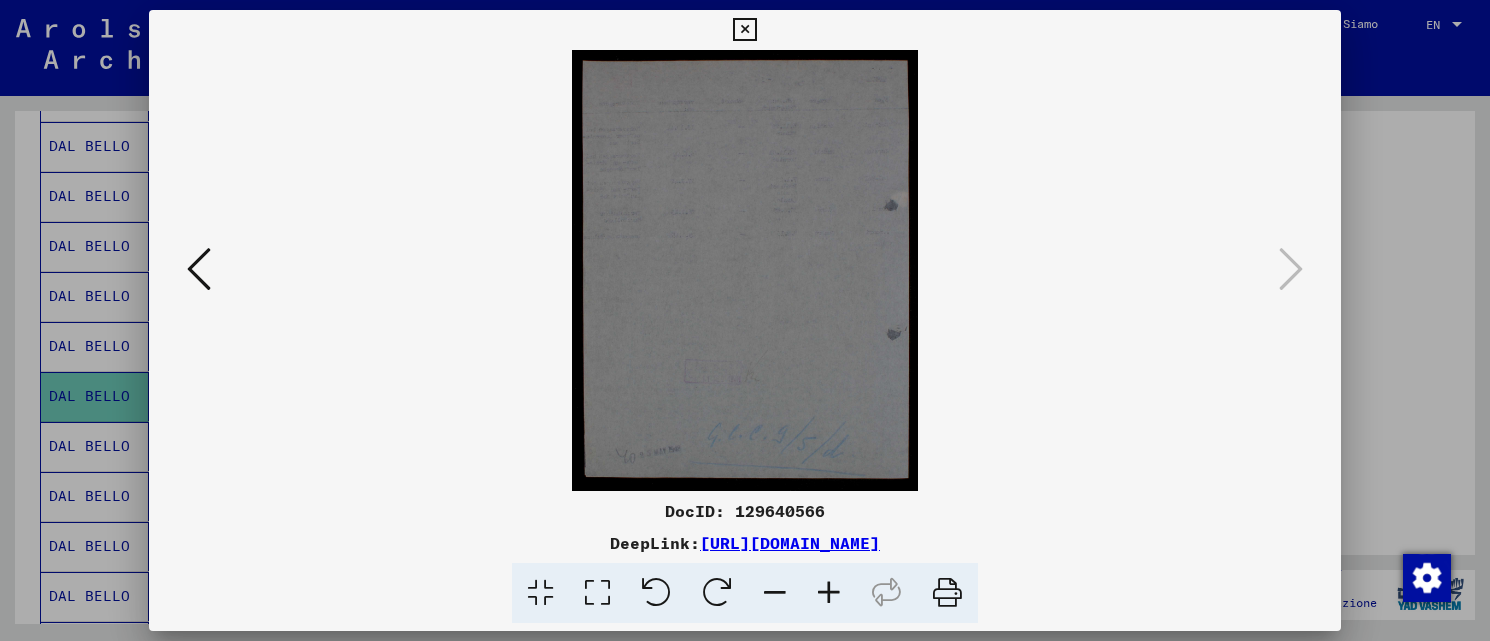 click at bounding box center (745, 320) 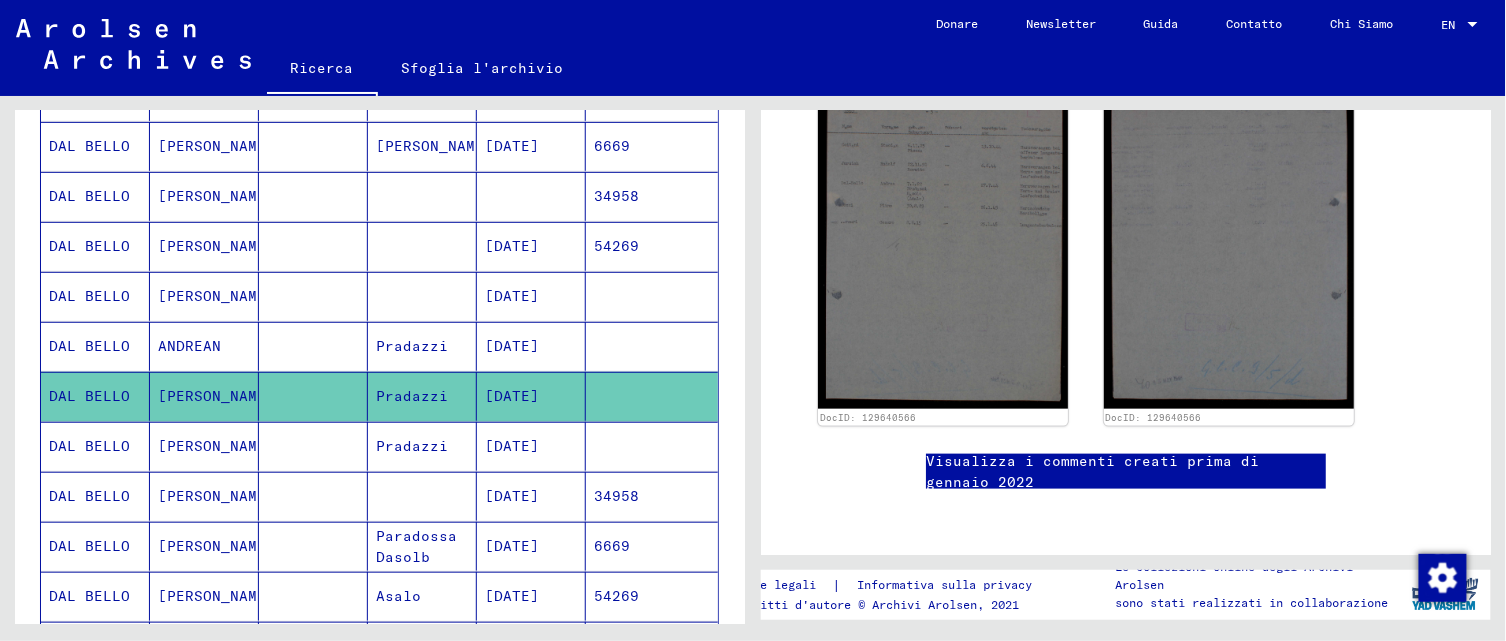 click on "[PERSON_NAME]" at bounding box center (204, 496) 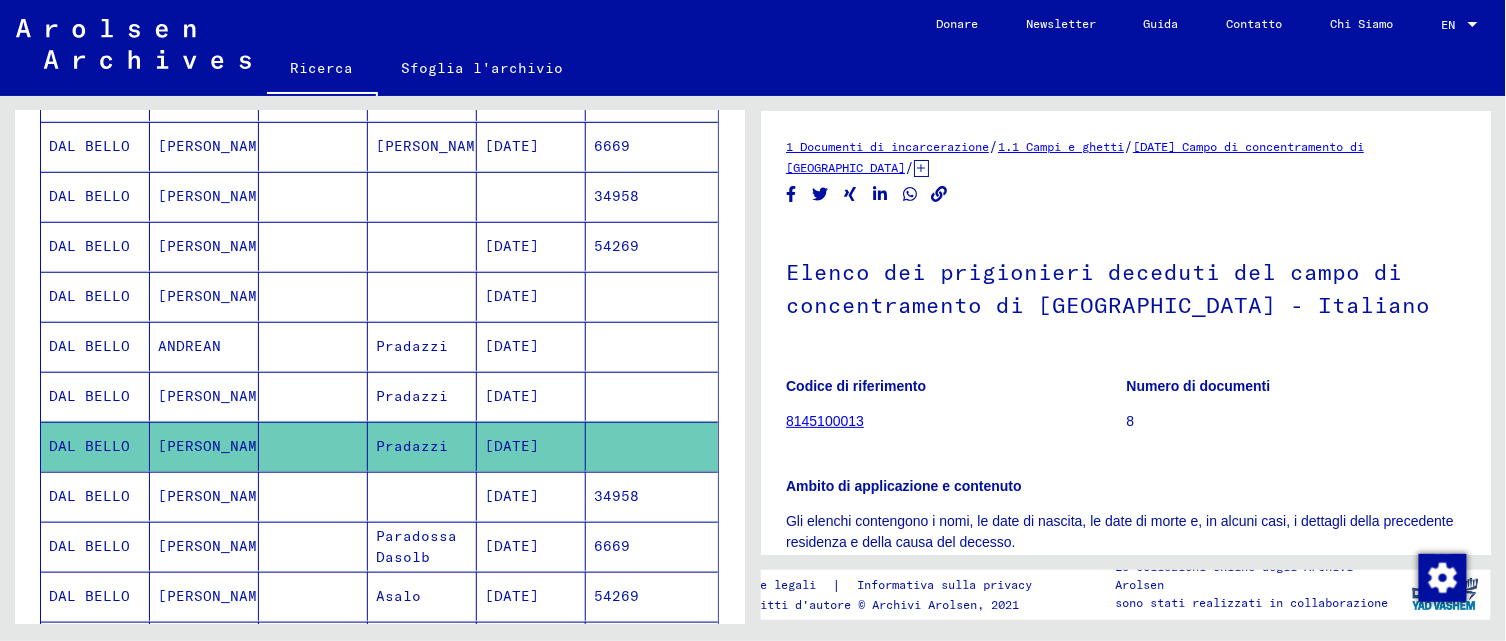 scroll, scrollTop: 0, scrollLeft: 0, axis: both 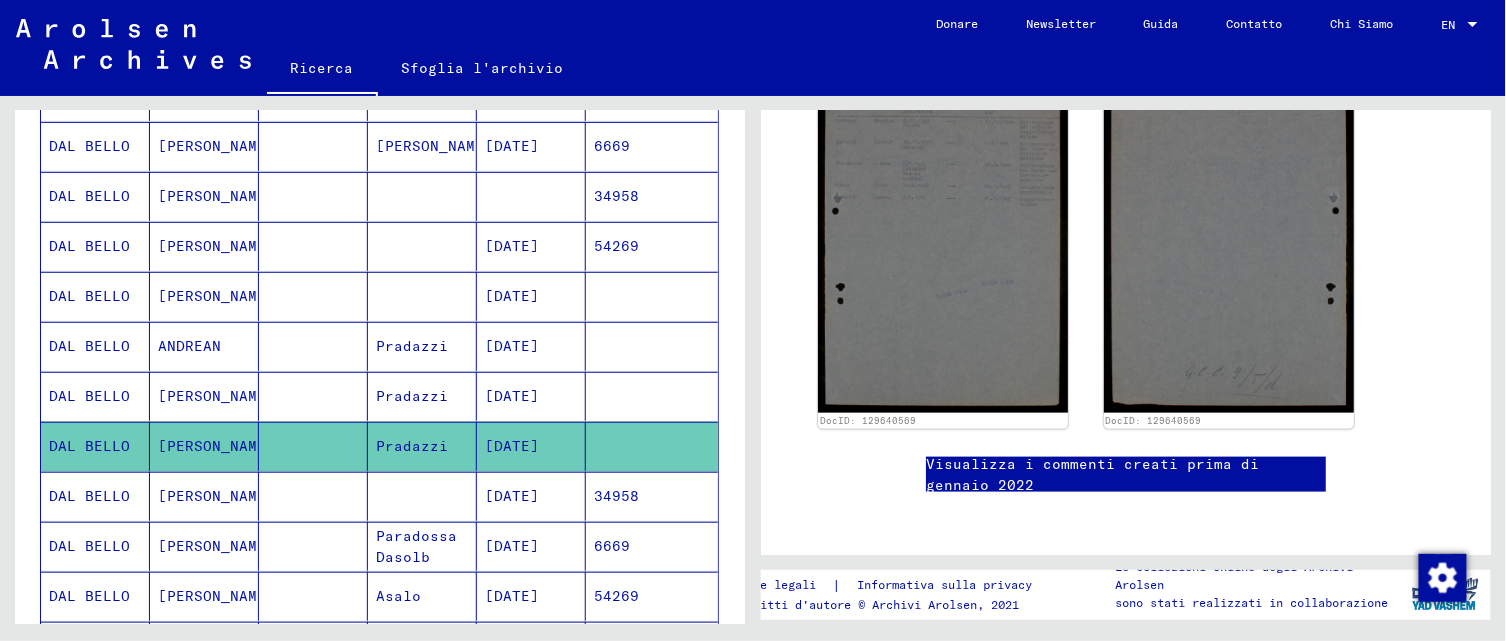 click on "[PERSON_NAME]" at bounding box center (204, 546) 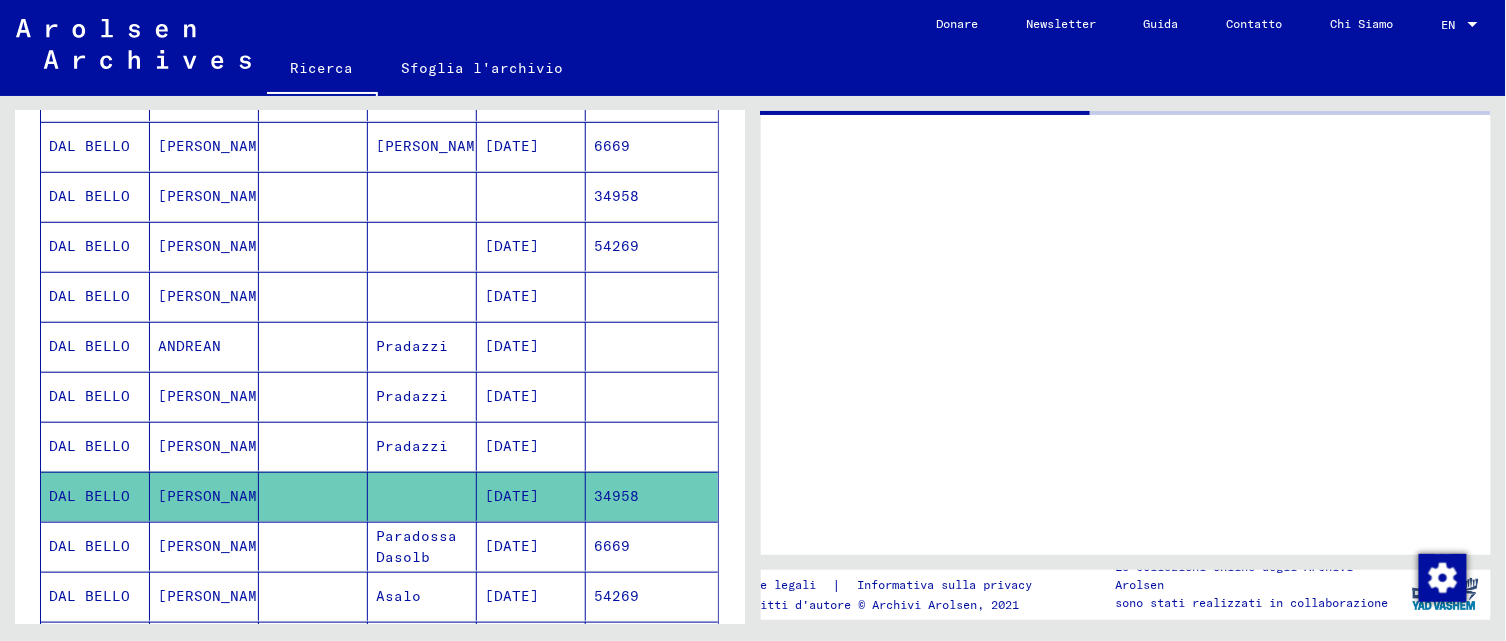 scroll, scrollTop: 0, scrollLeft: 0, axis: both 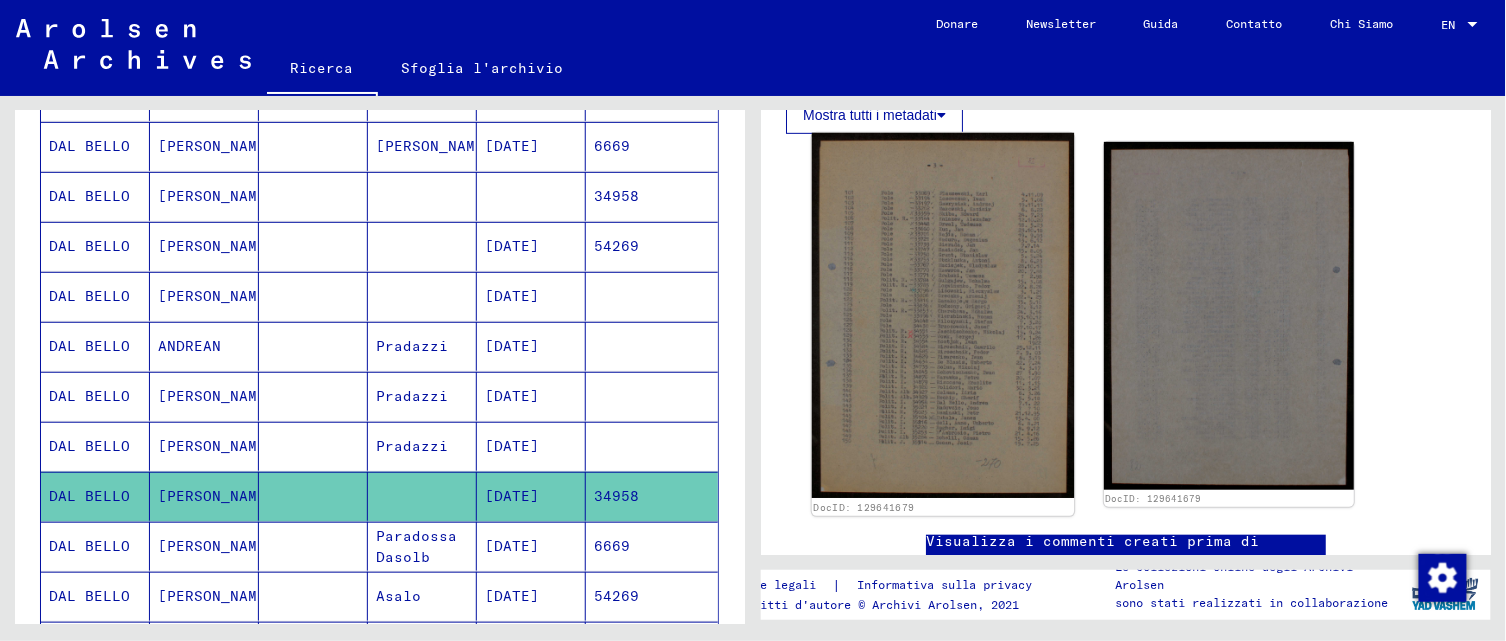 click 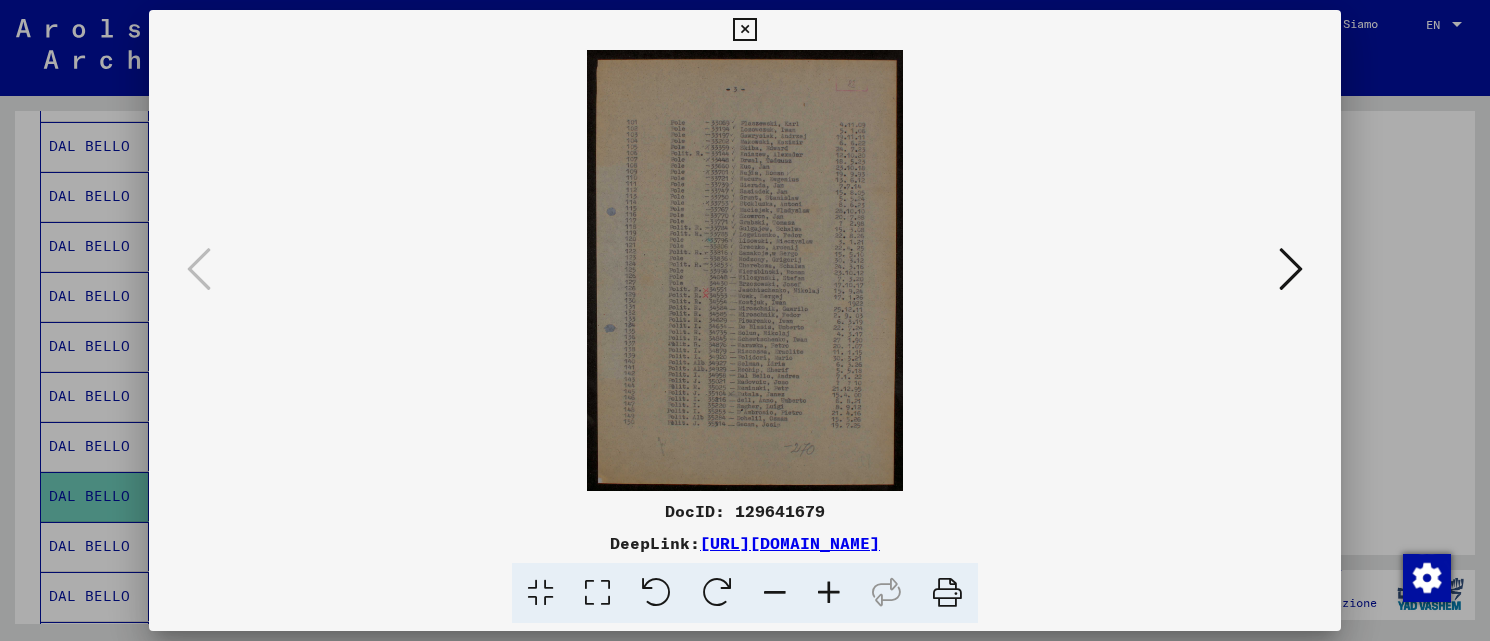click at bounding box center [829, 593] 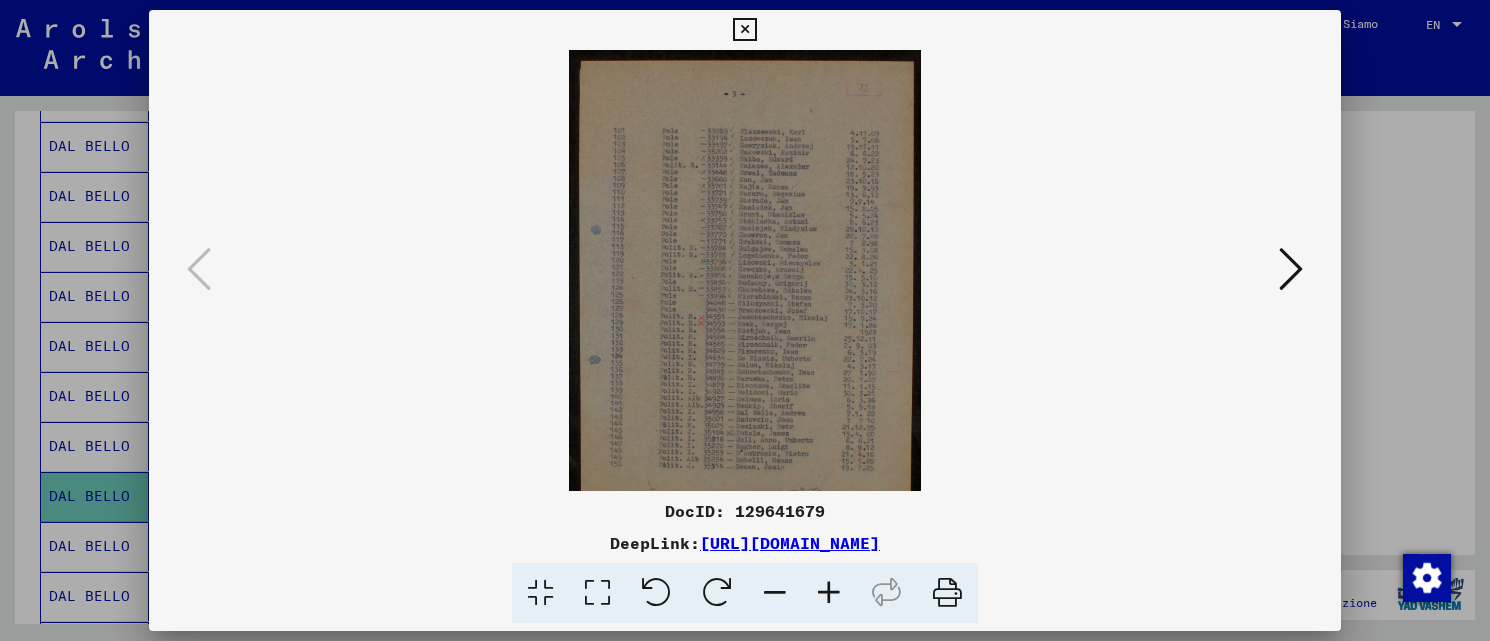 click at bounding box center [829, 593] 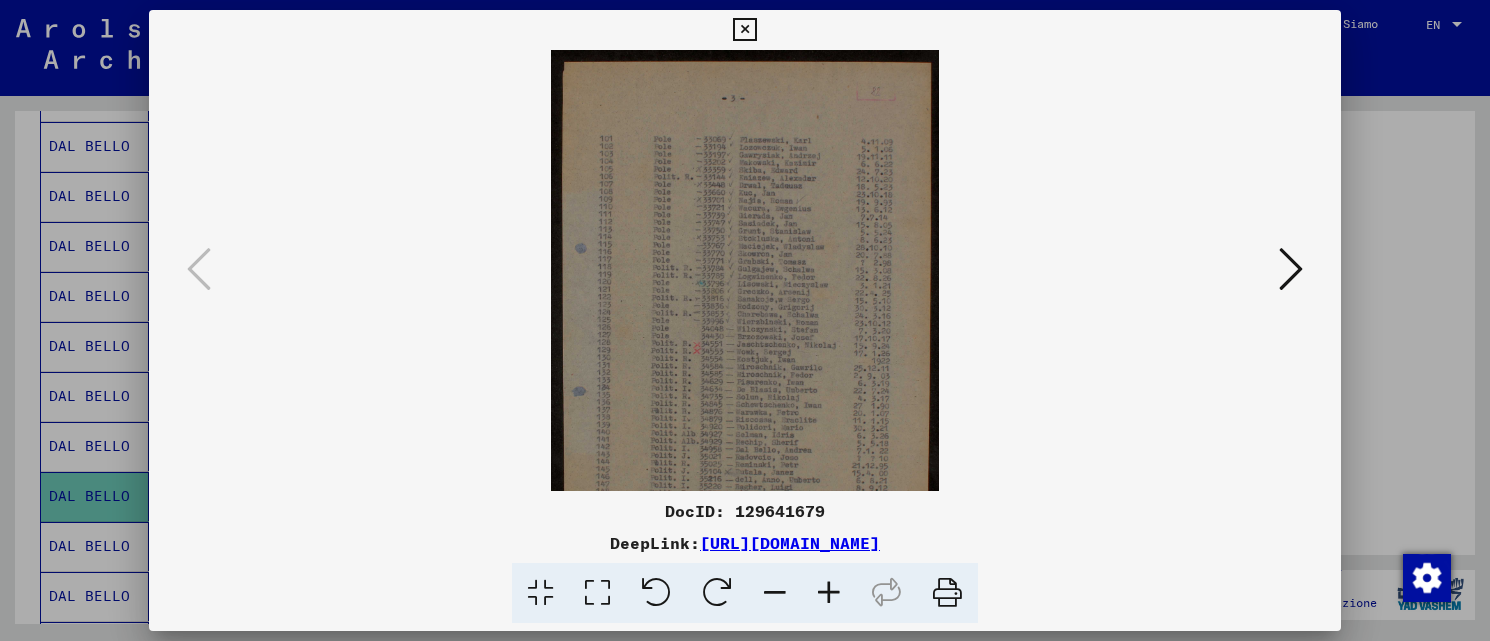 click at bounding box center (829, 593) 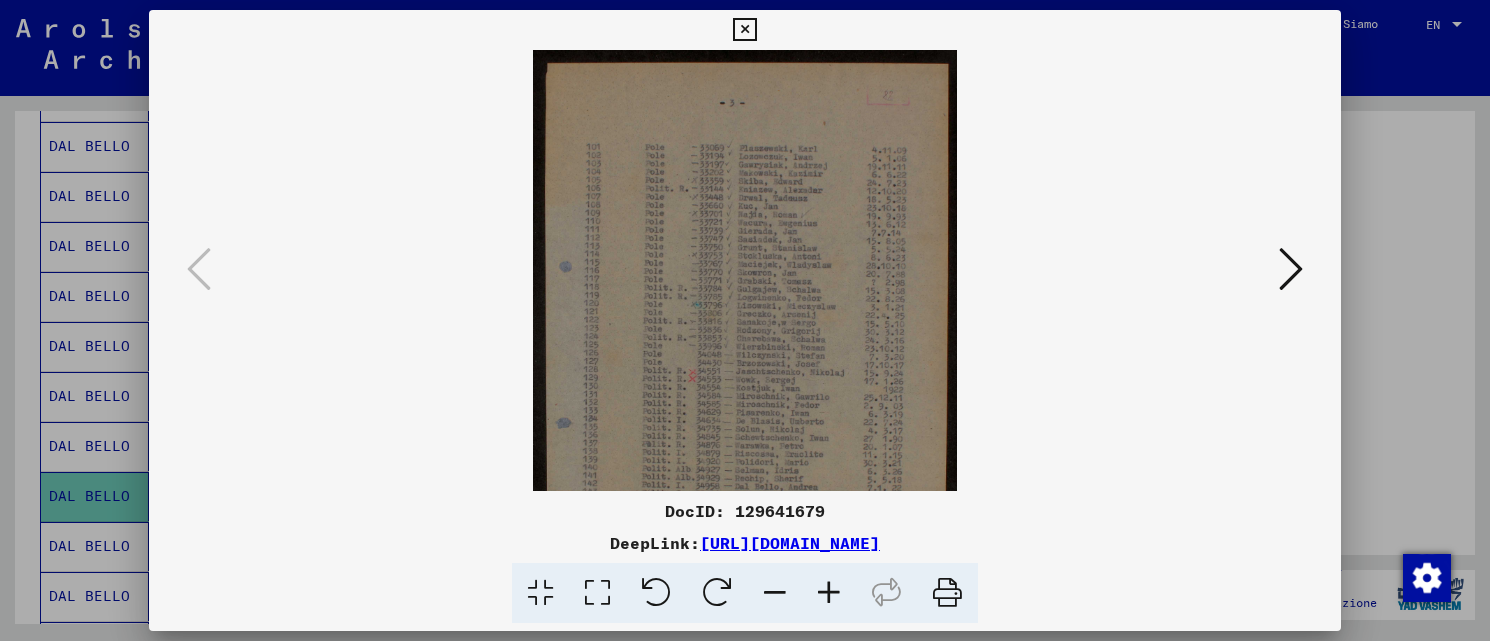 click at bounding box center (829, 593) 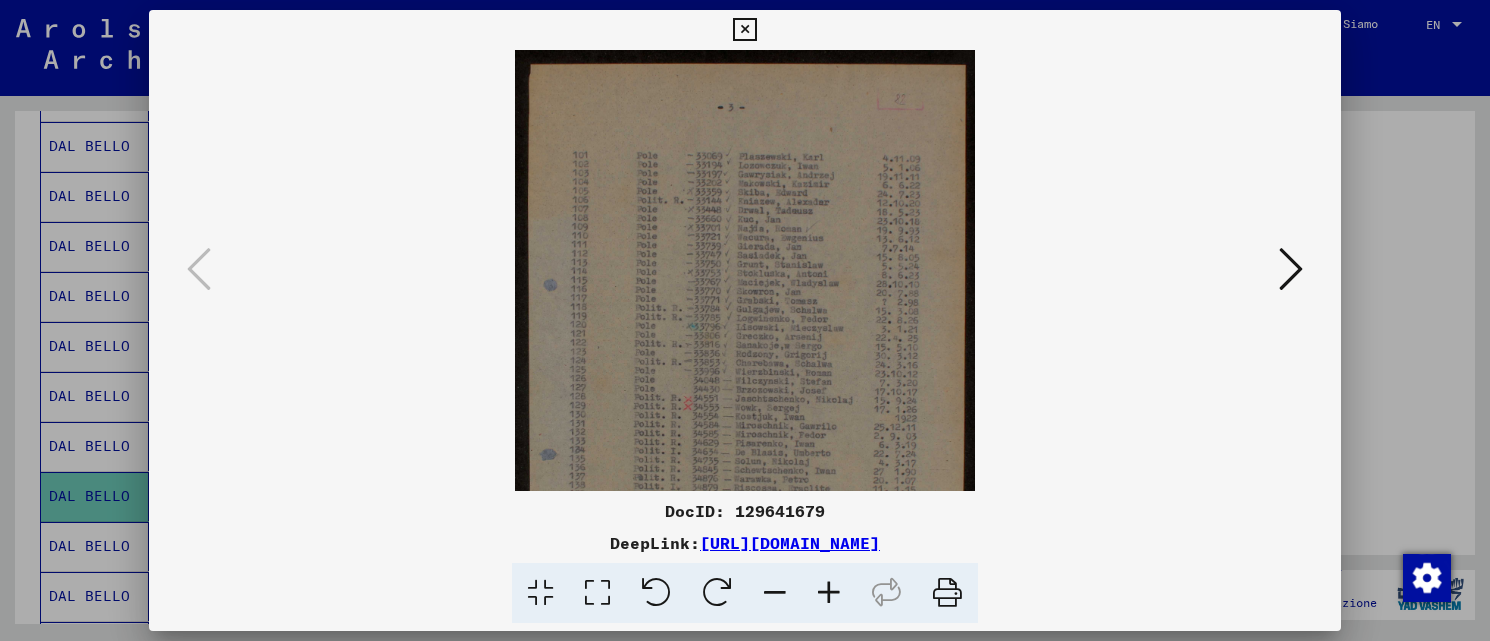 click at bounding box center (829, 593) 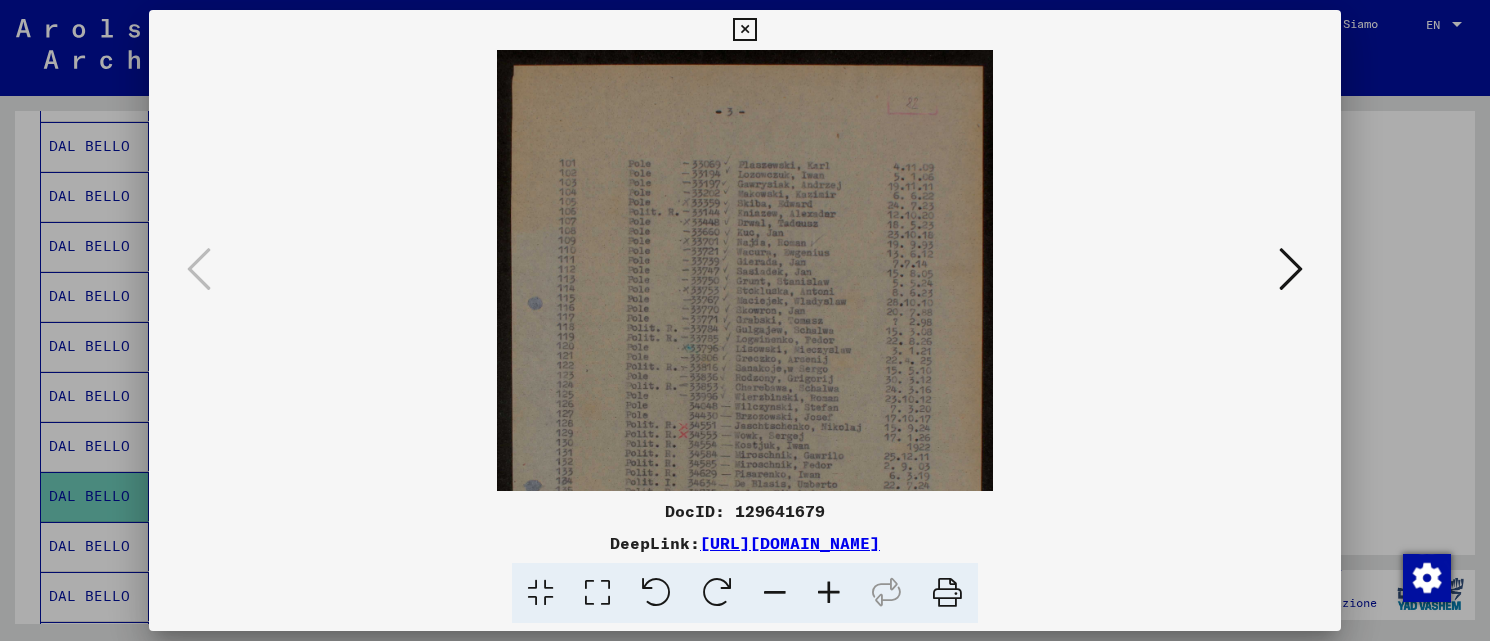 click at bounding box center [829, 593] 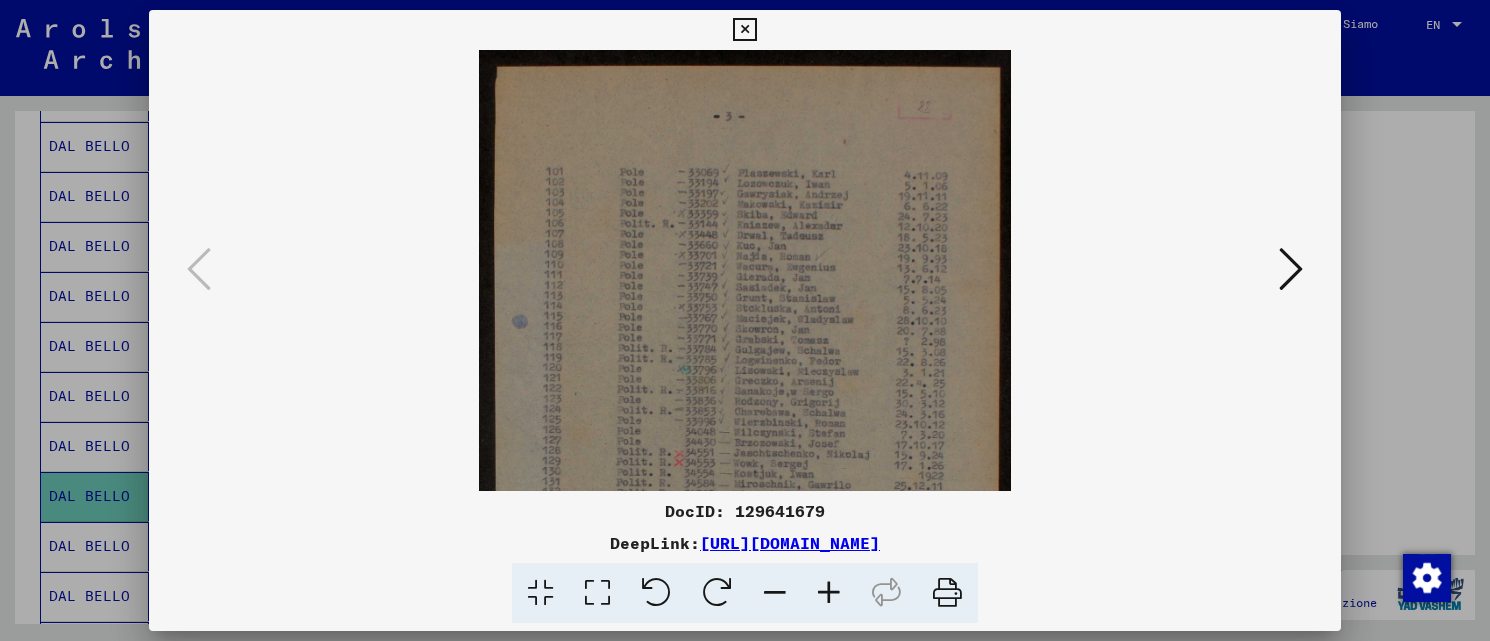 click at bounding box center [829, 593] 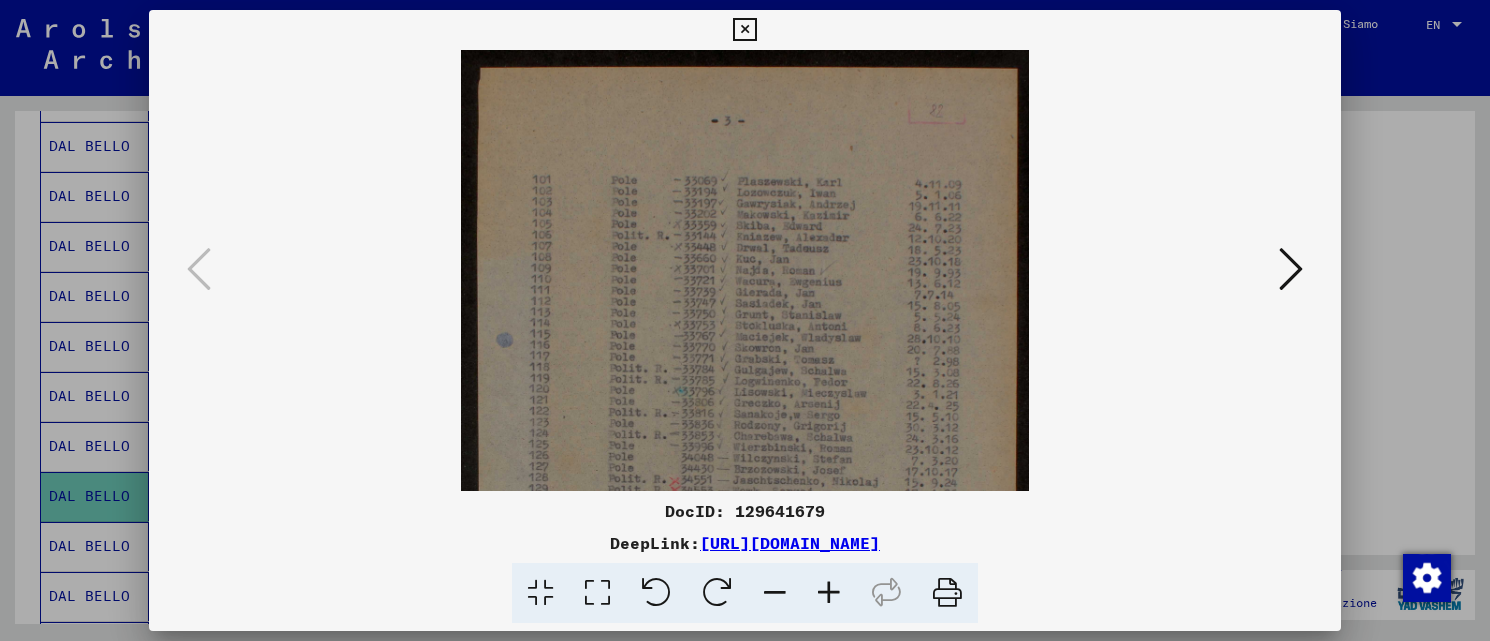 click at bounding box center [829, 593] 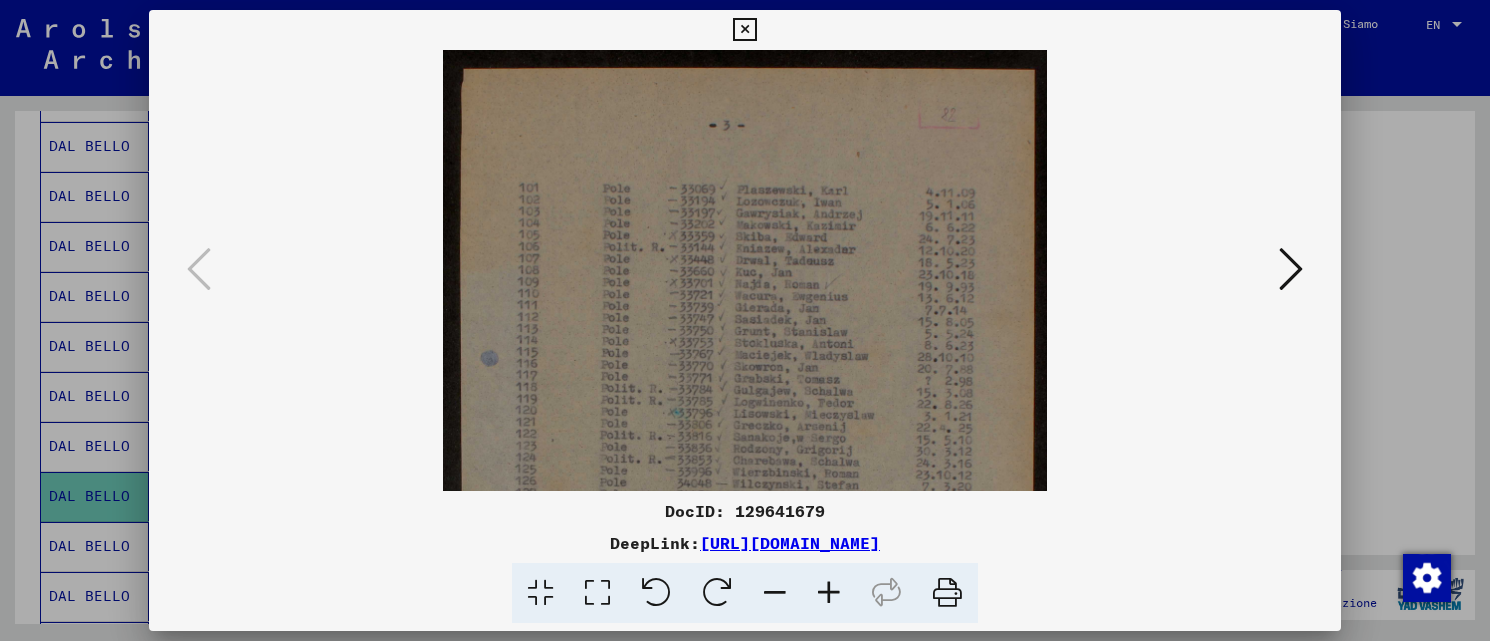 click at bounding box center [829, 593] 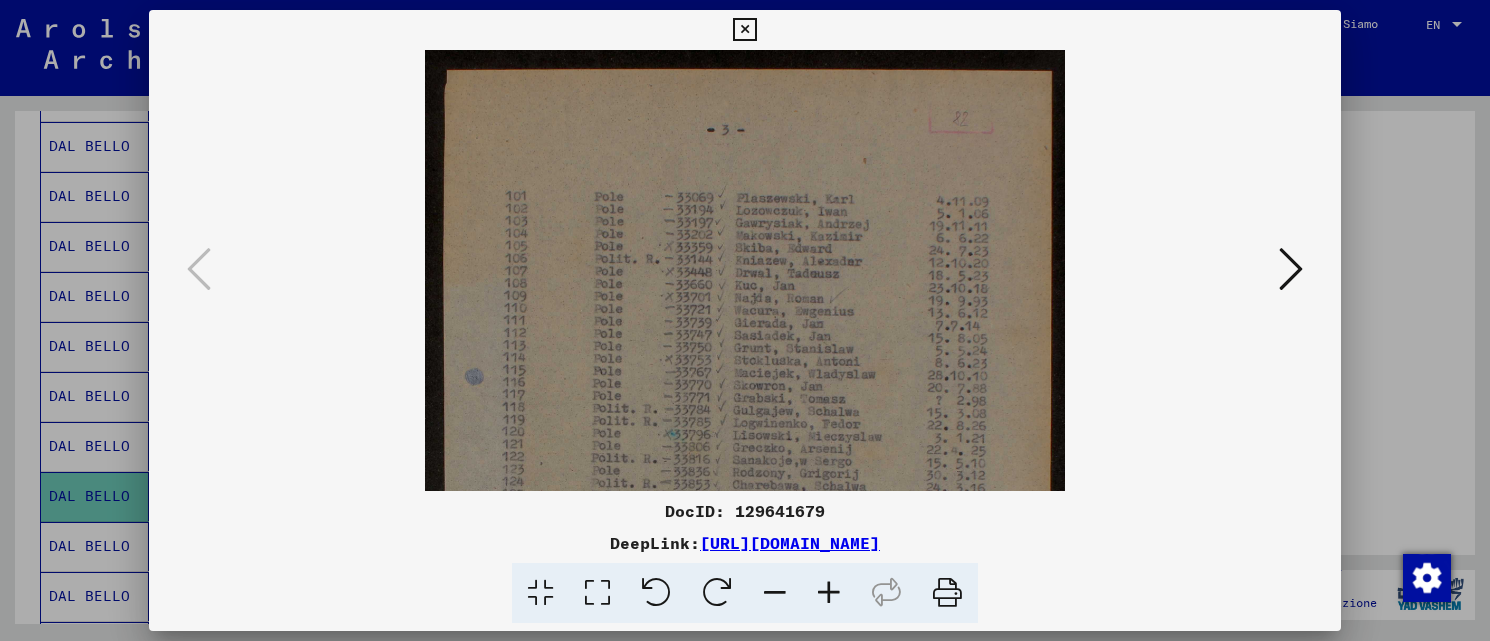 click at bounding box center [829, 593] 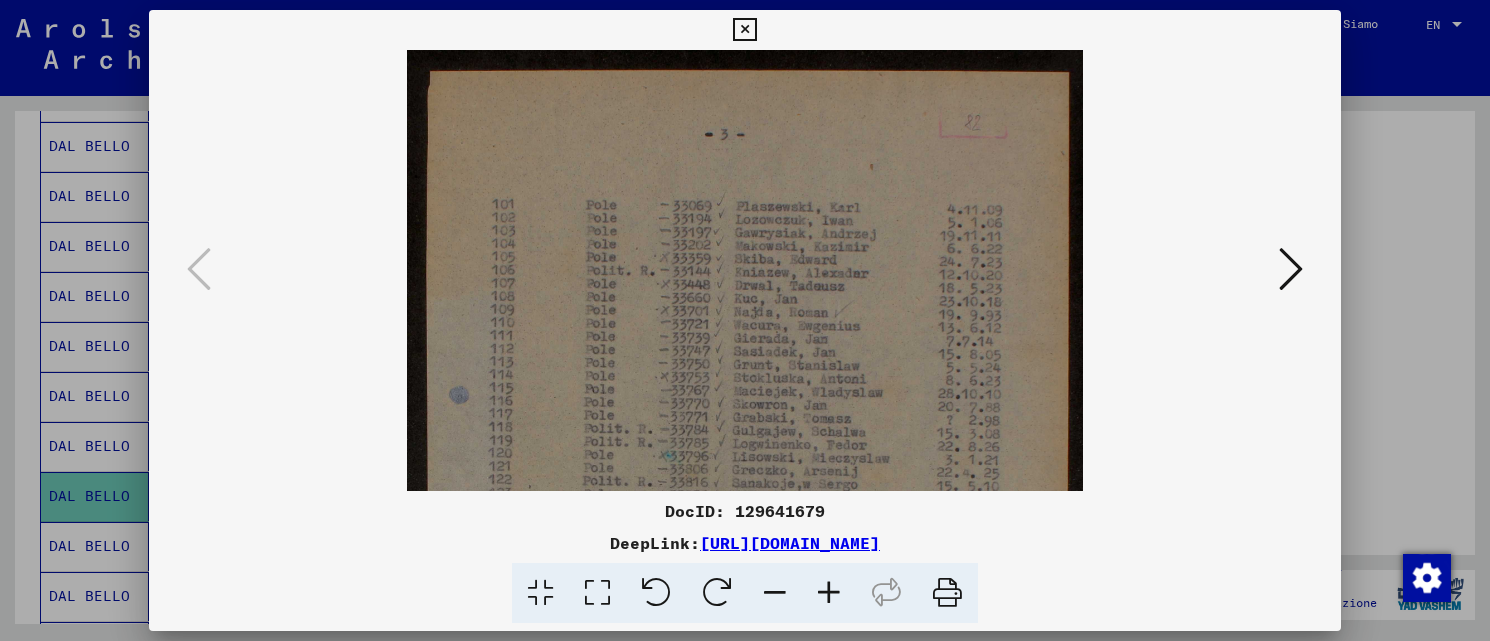 click at bounding box center [829, 593] 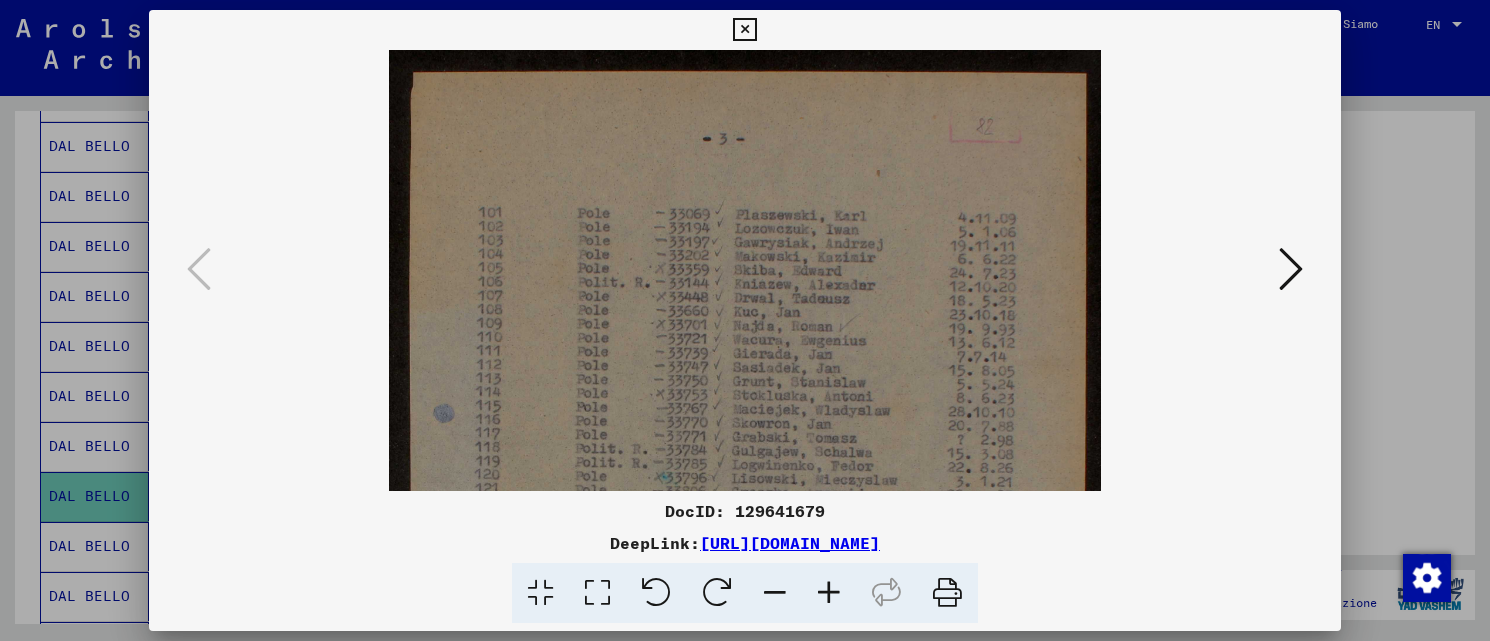 click at bounding box center [829, 593] 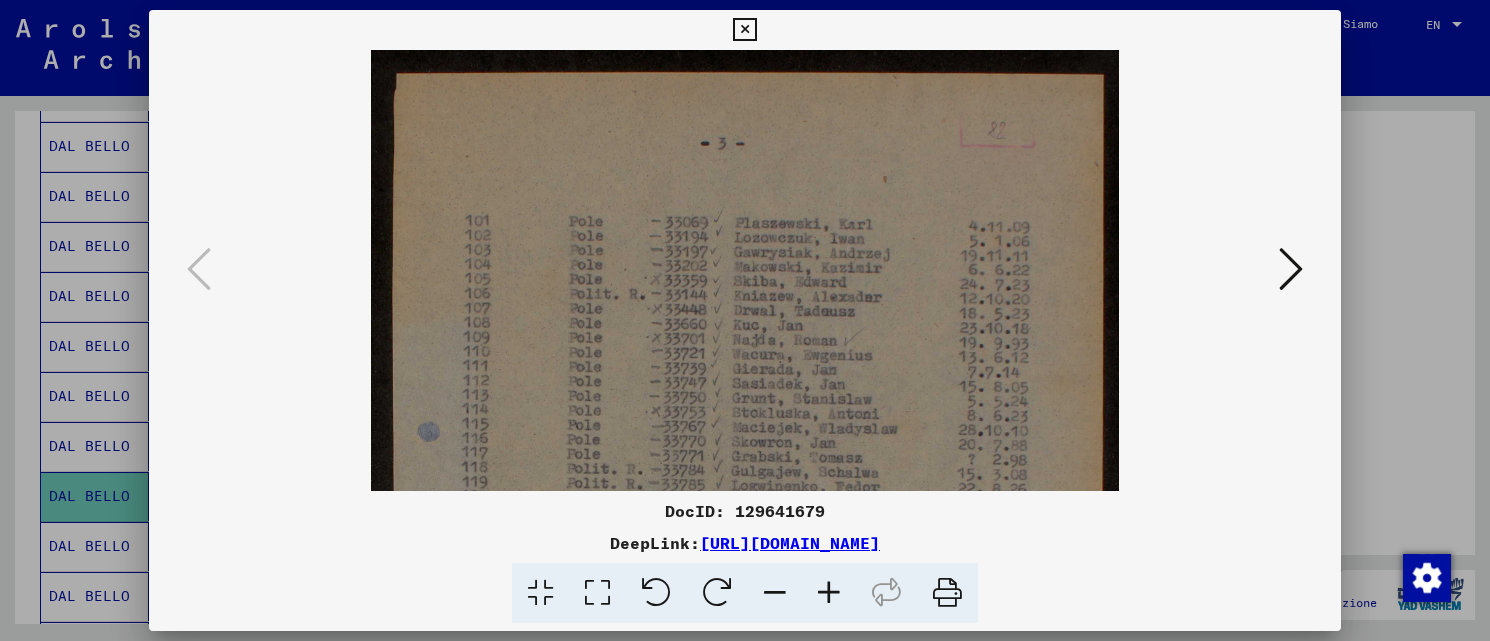 click at bounding box center [829, 593] 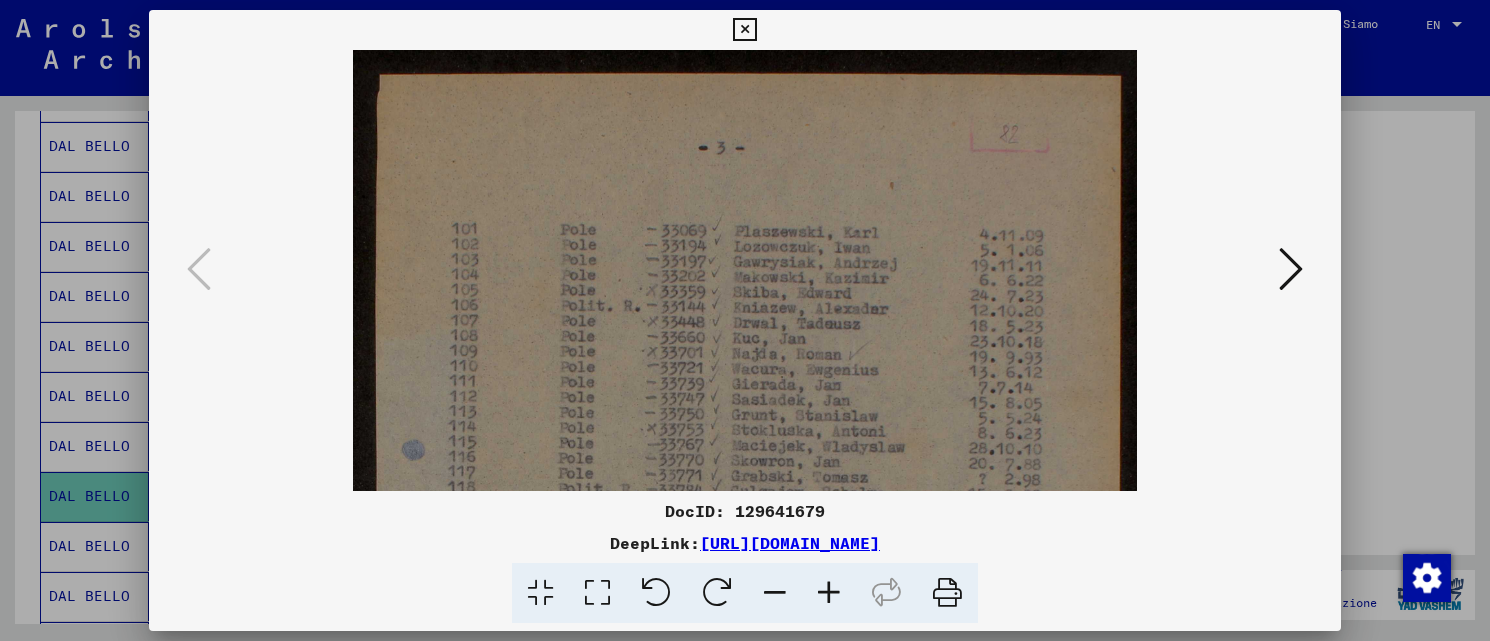 click at bounding box center [829, 593] 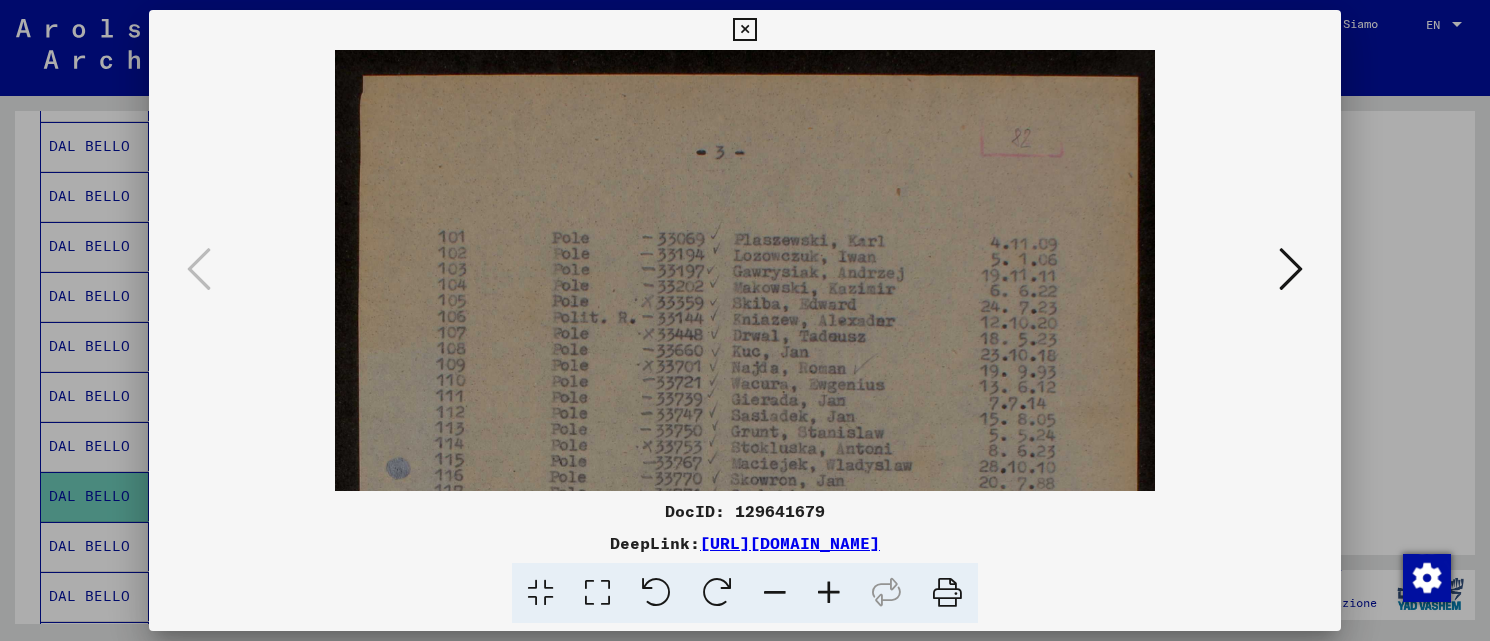 click at bounding box center [829, 593] 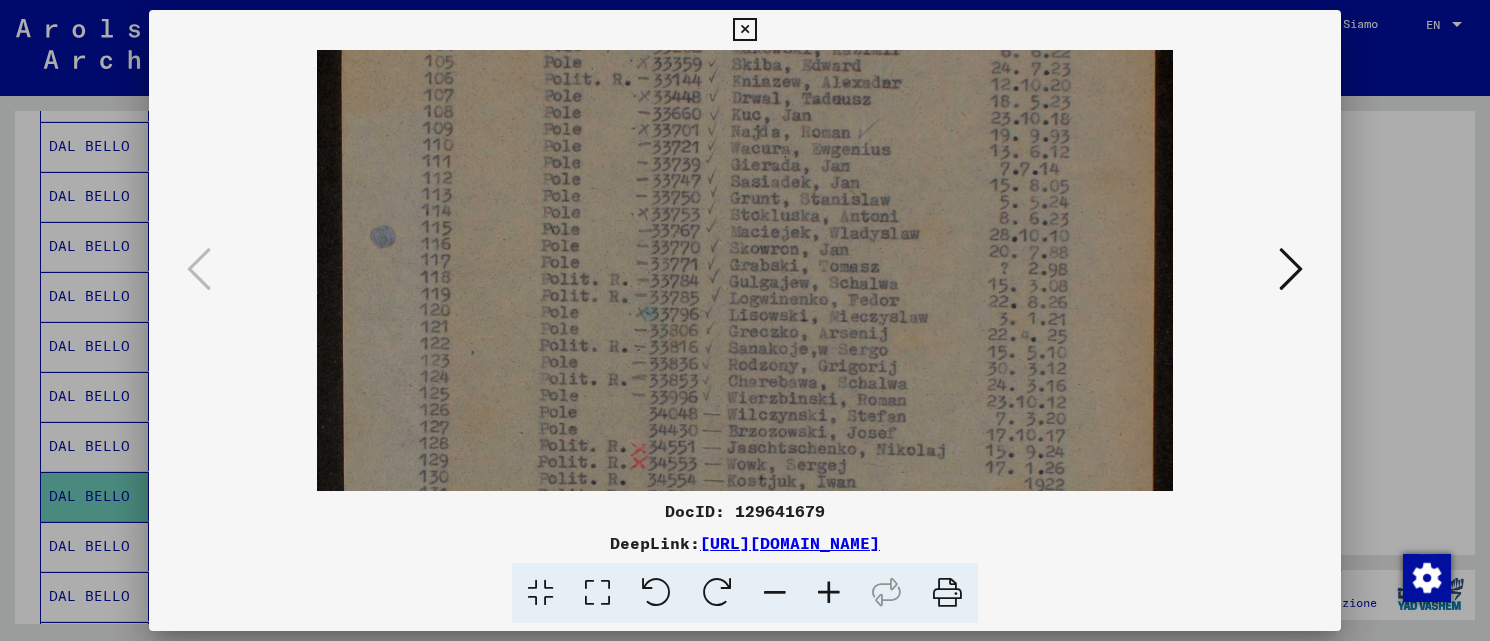 drag, startPoint x: 738, startPoint y: 427, endPoint x: 682, endPoint y: 184, distance: 249.3692 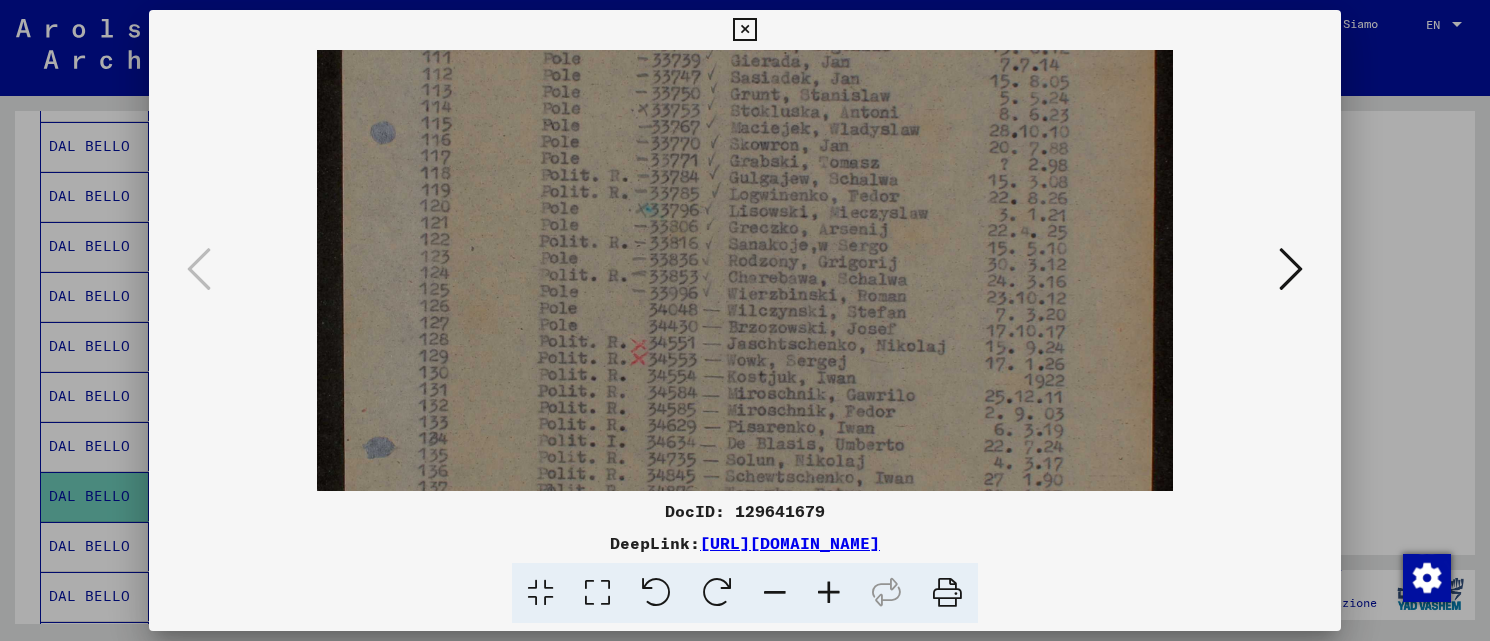 drag, startPoint x: 724, startPoint y: 378, endPoint x: 695, endPoint y: 285, distance: 97.41663 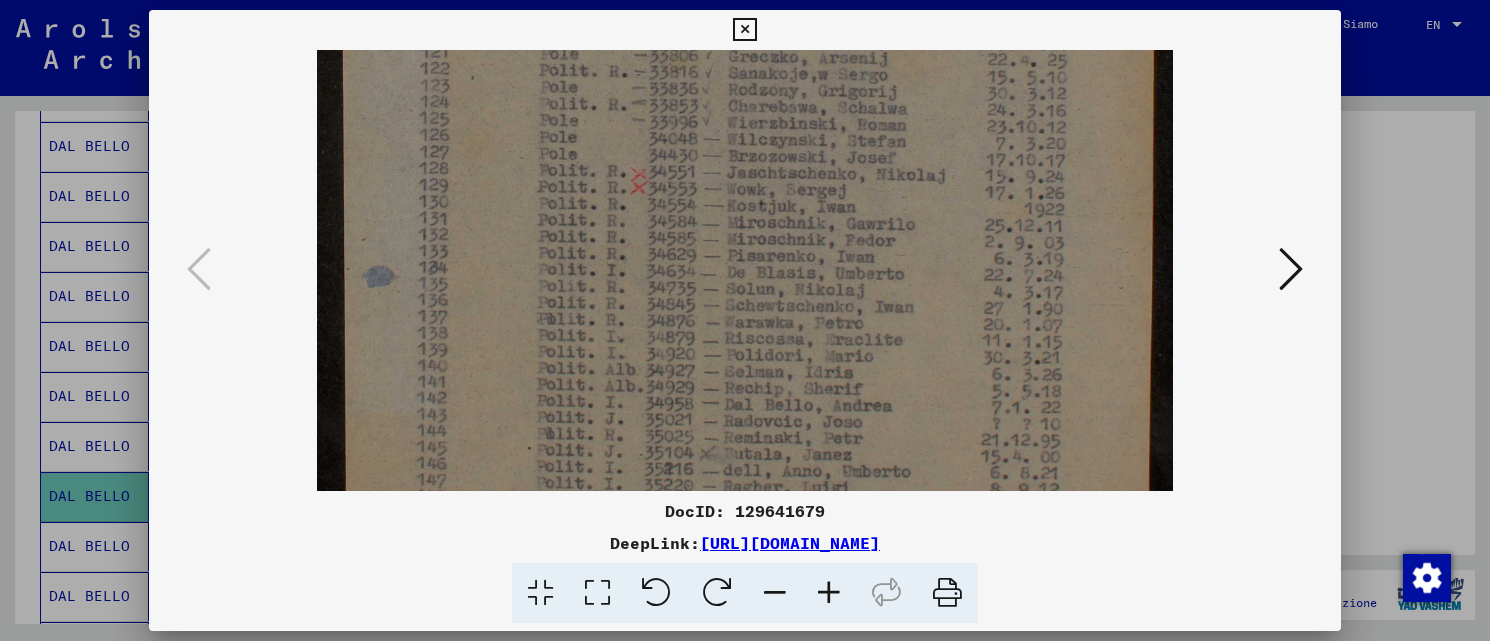 scroll, scrollTop: 527, scrollLeft: 0, axis: vertical 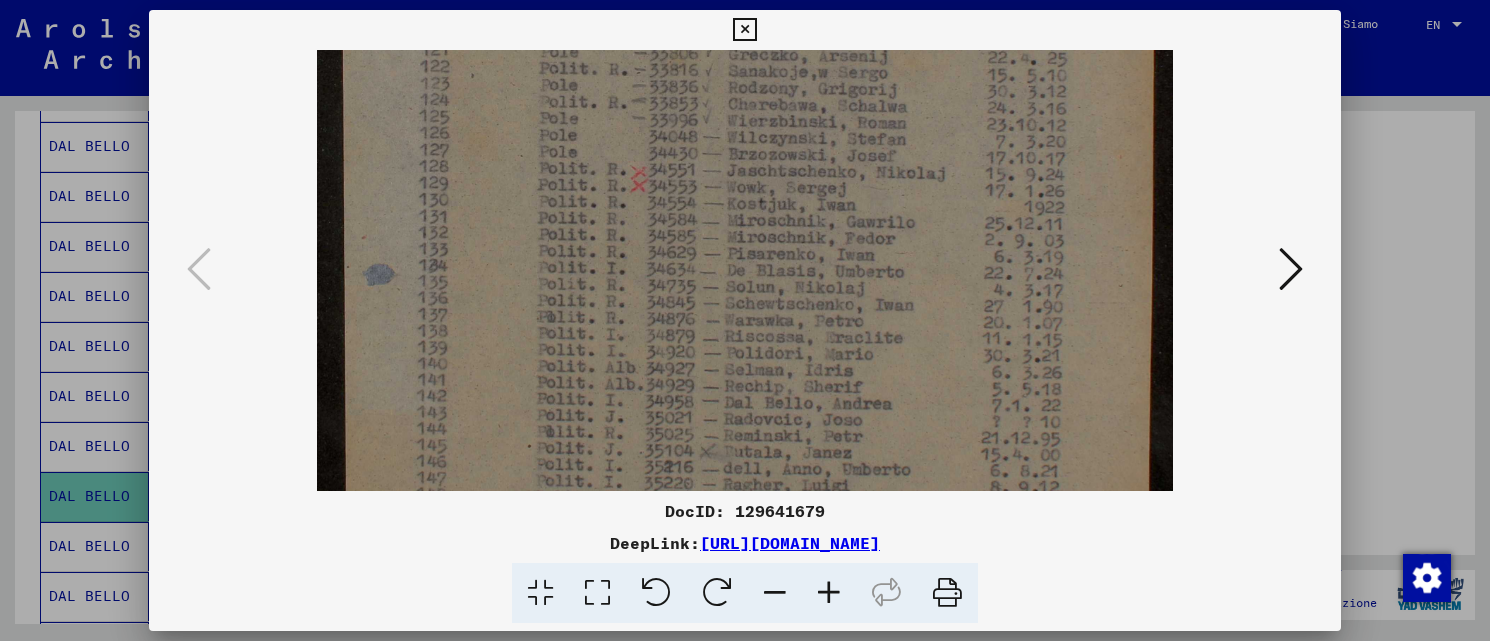 drag, startPoint x: 728, startPoint y: 395, endPoint x: 682, endPoint y: 220, distance: 180.94475 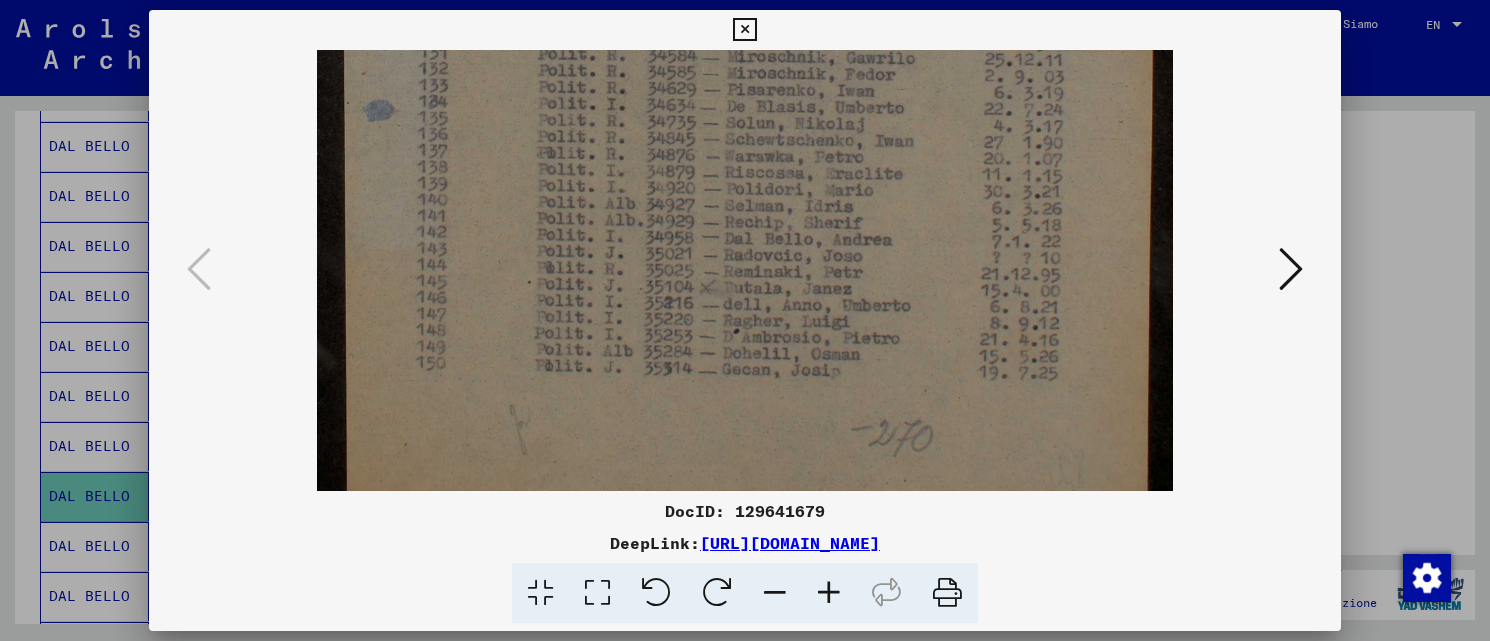 scroll, scrollTop: 692, scrollLeft: 0, axis: vertical 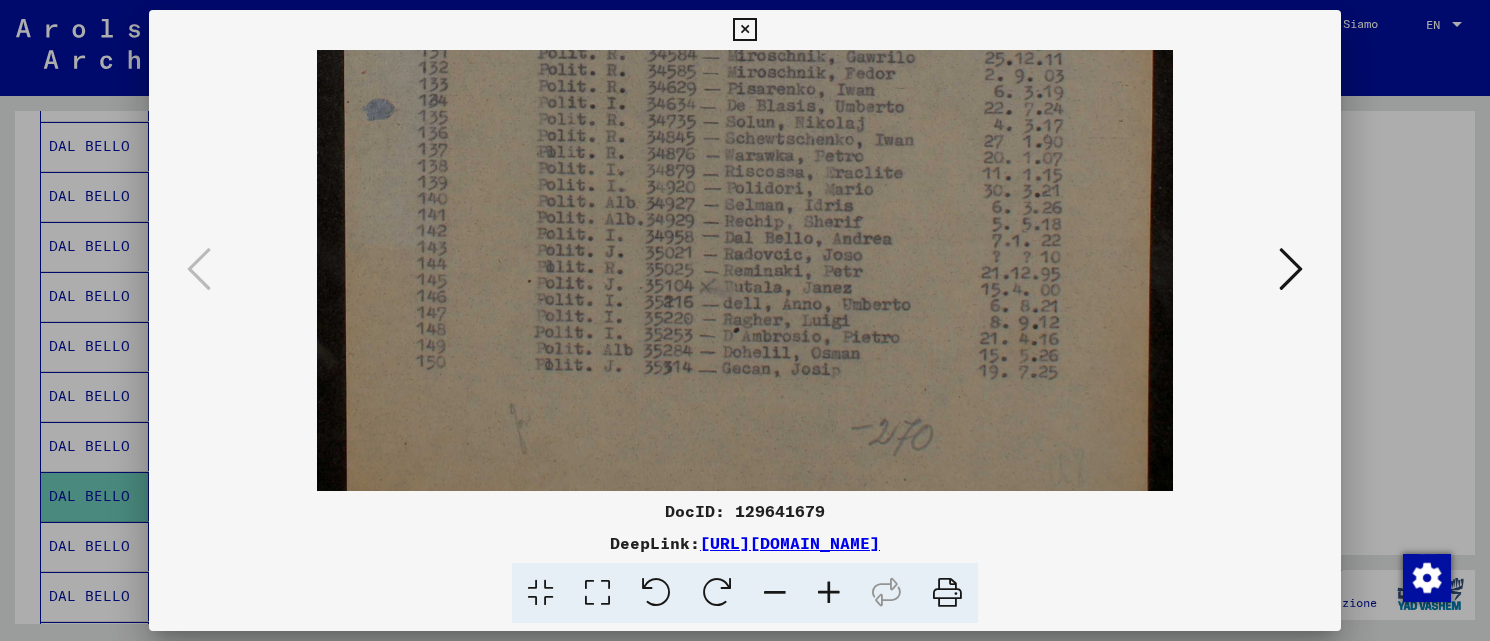 drag, startPoint x: 742, startPoint y: 413, endPoint x: 715, endPoint y: 257, distance: 158.31929 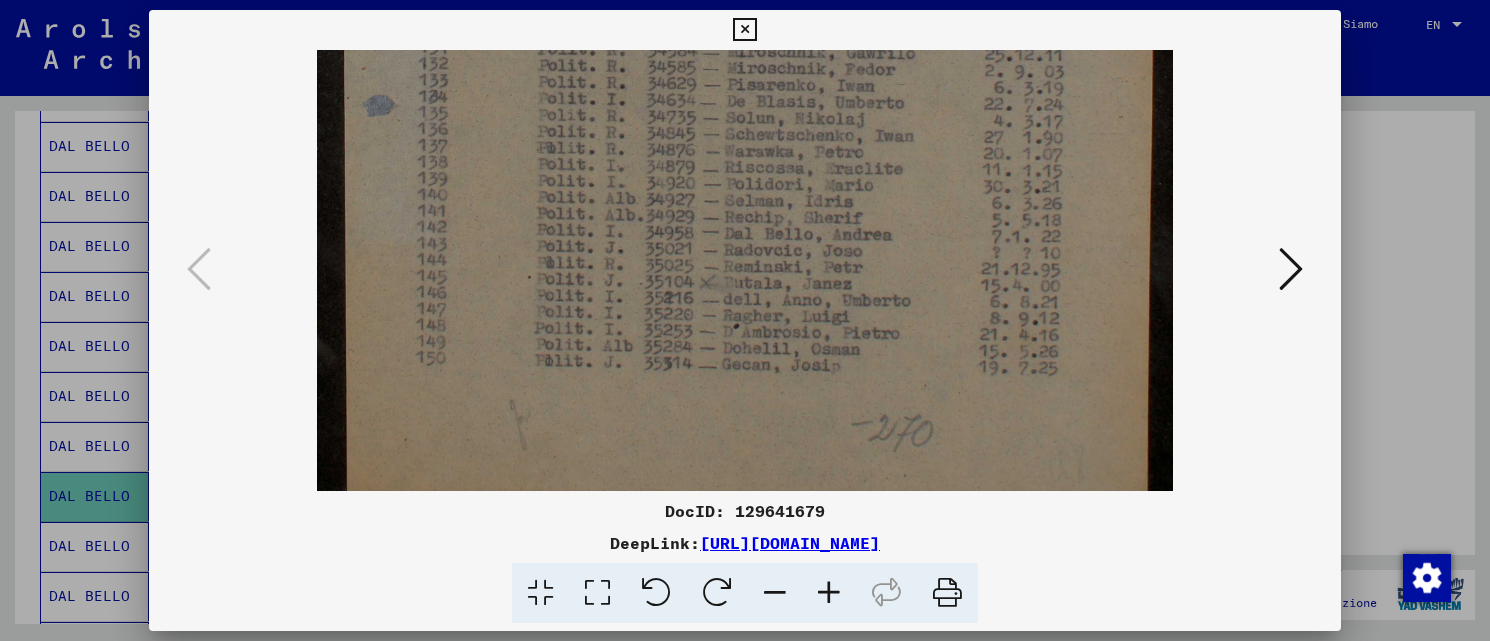 click at bounding box center [745, -51] 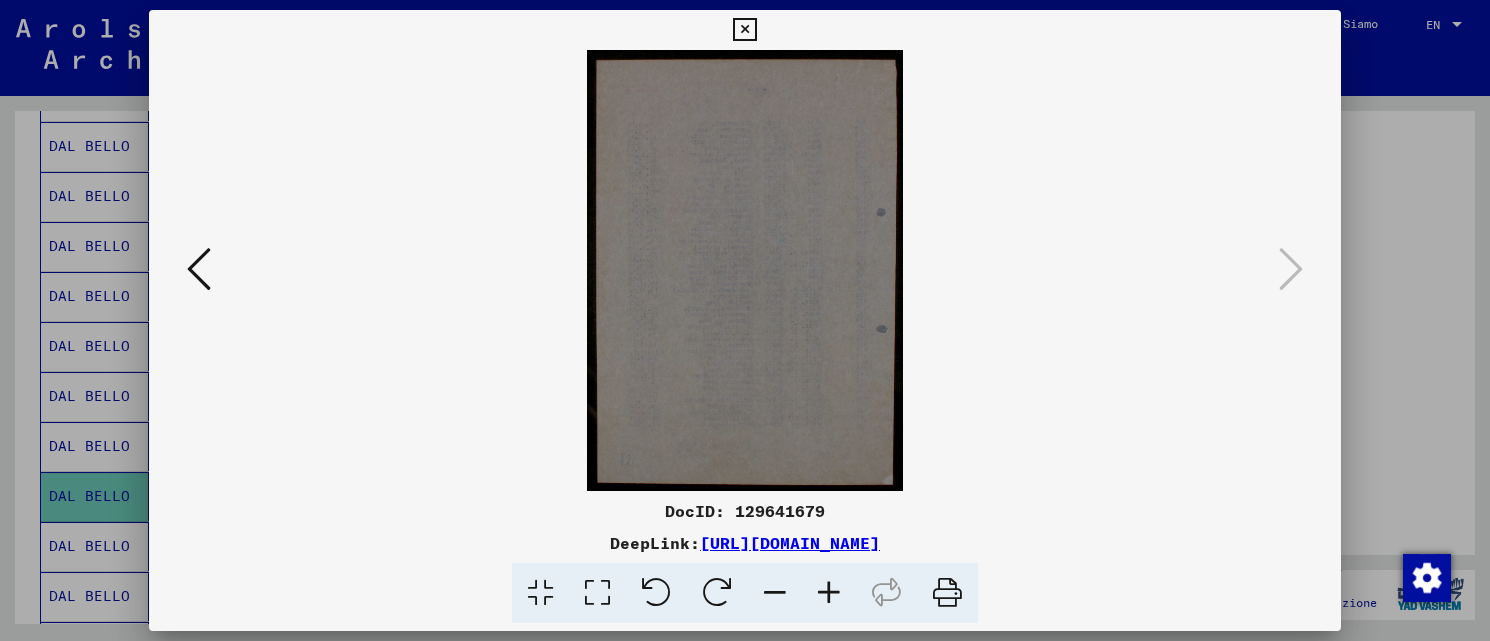 scroll, scrollTop: 0, scrollLeft: 0, axis: both 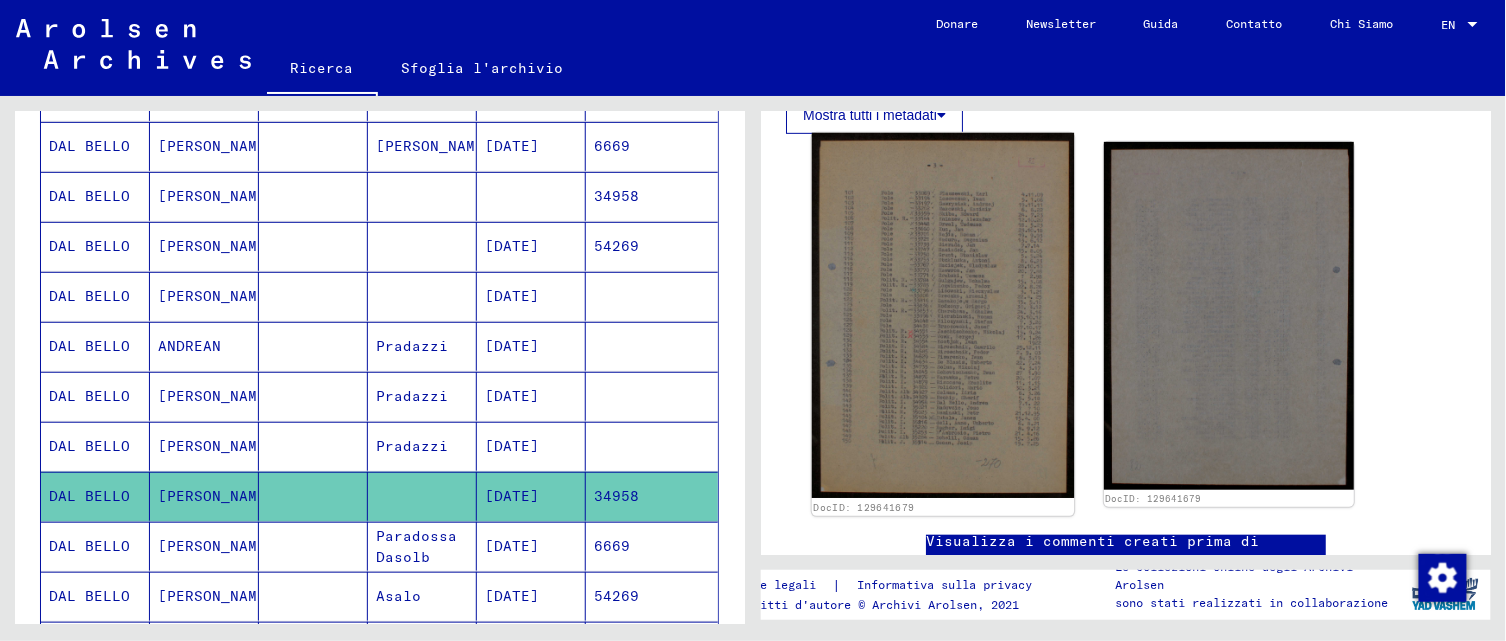 click 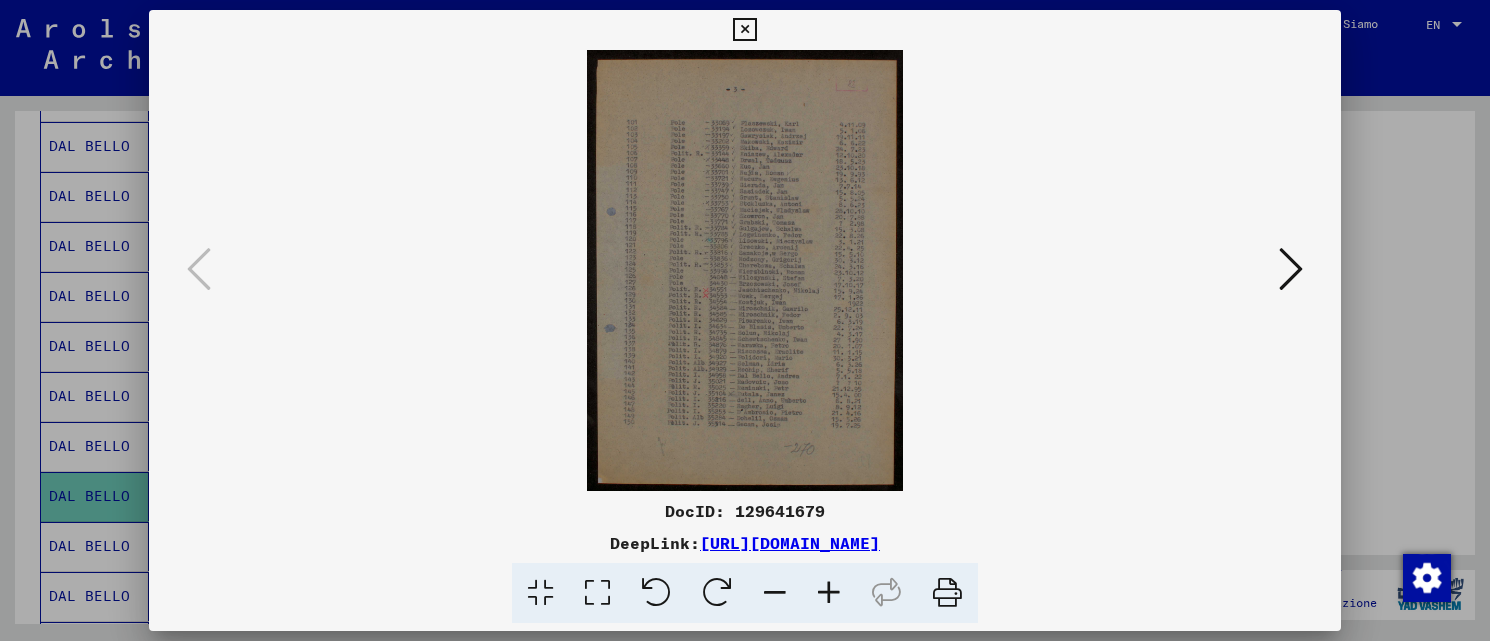 click at bounding box center (745, 270) 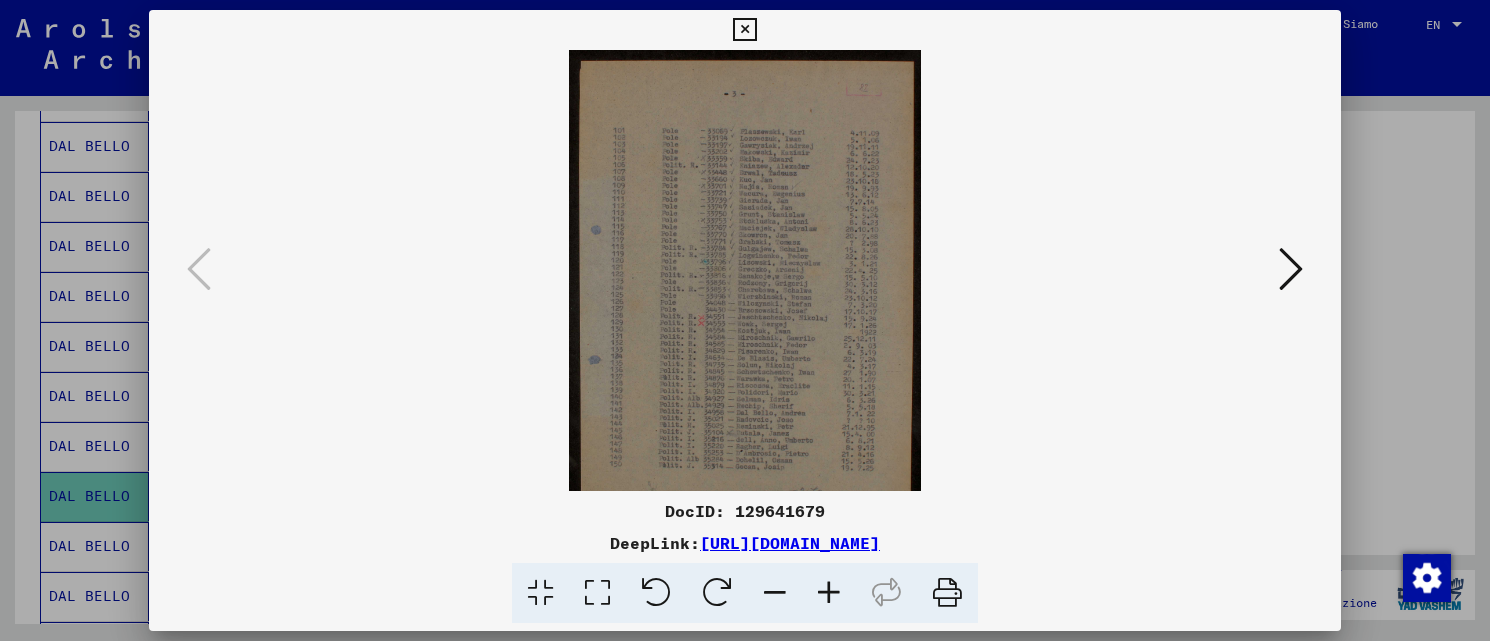 click at bounding box center (829, 593) 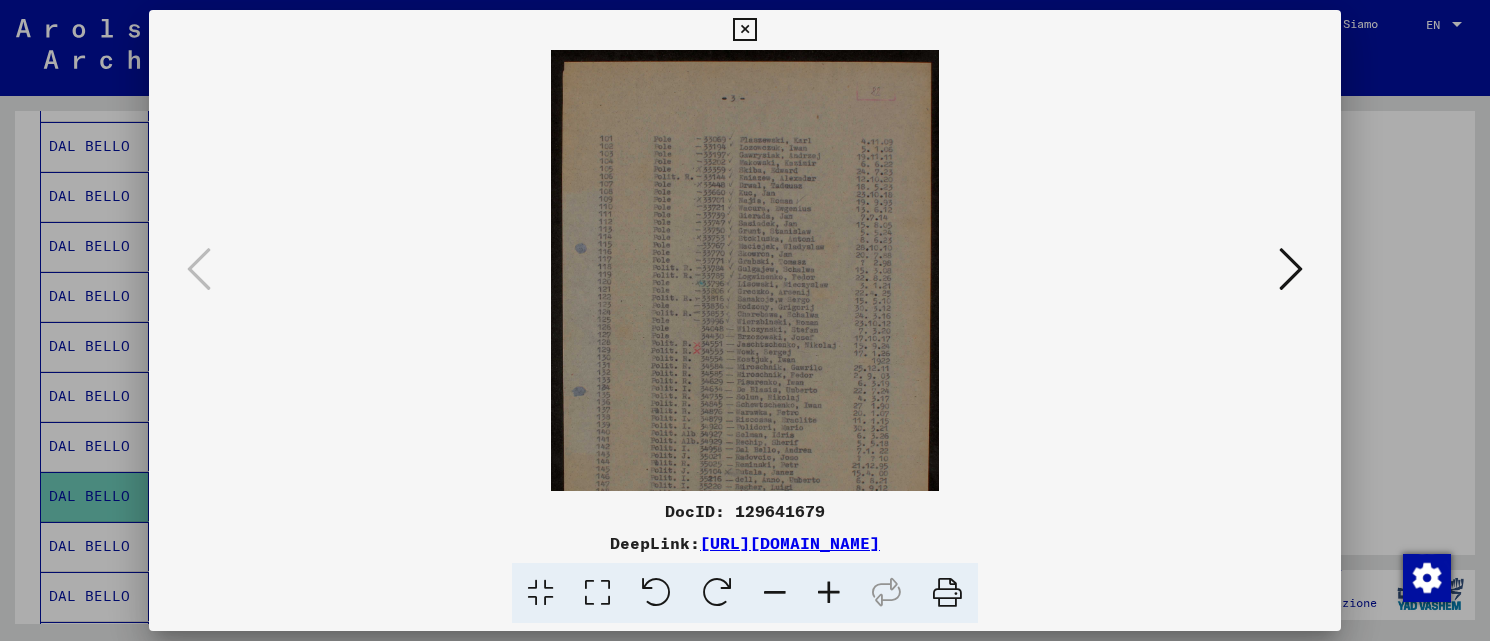 click at bounding box center (829, 593) 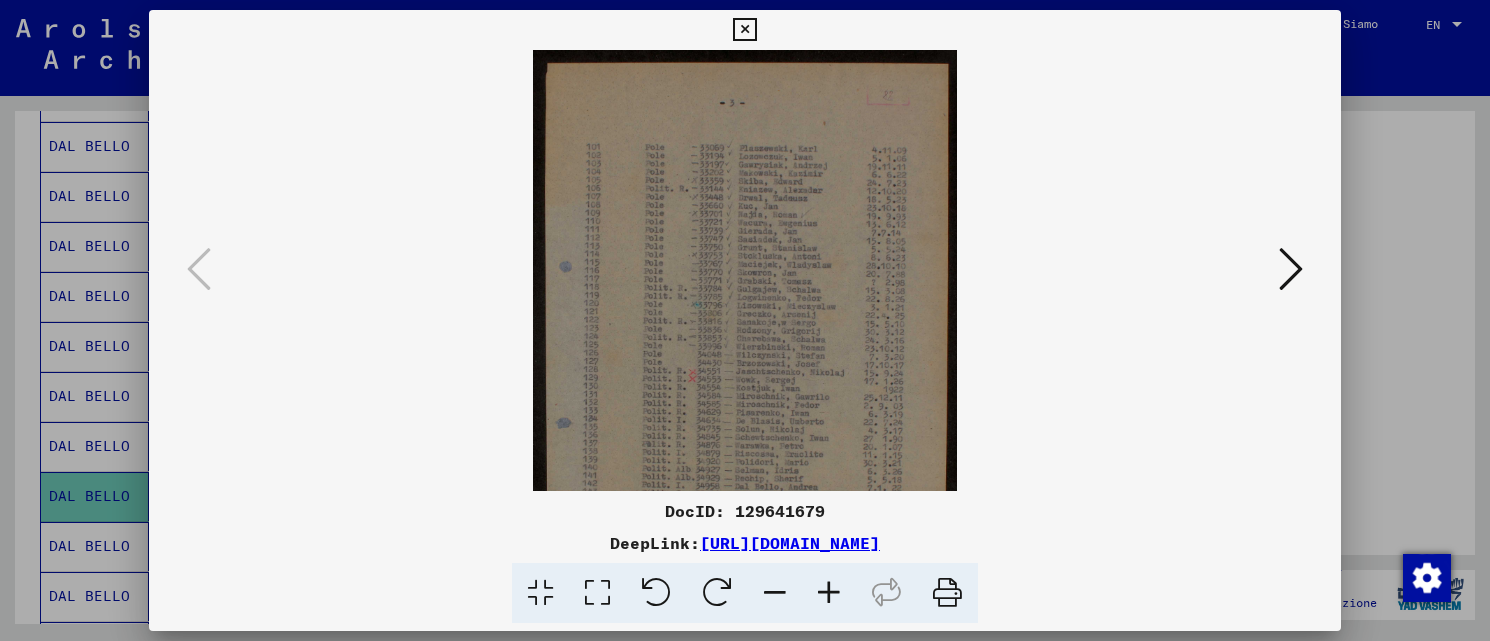 click at bounding box center [829, 593] 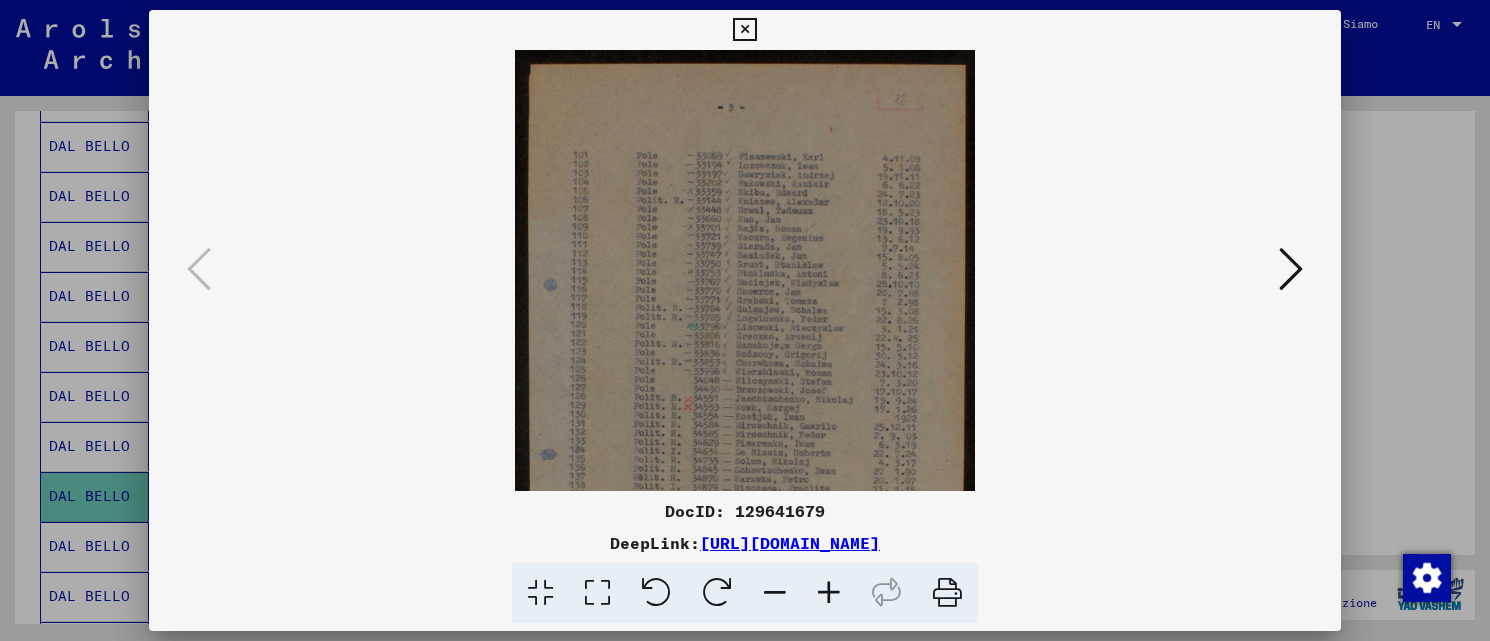 click at bounding box center [829, 593] 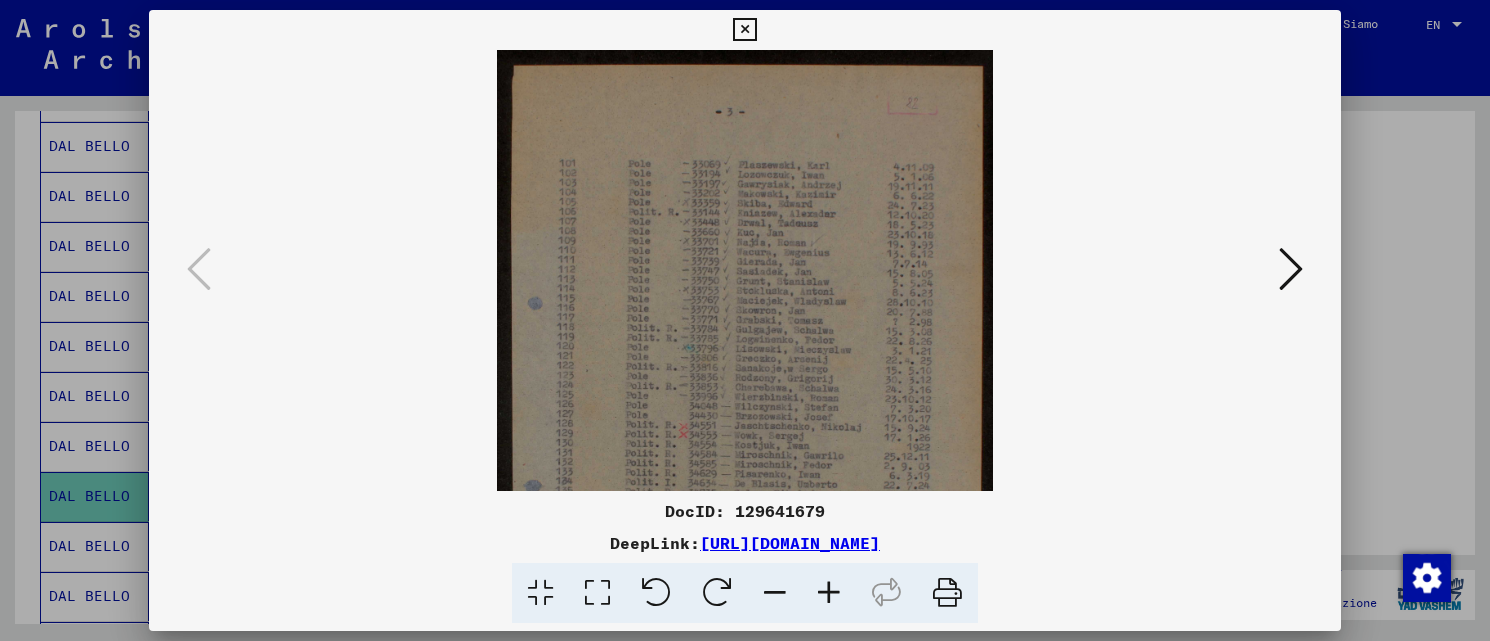 click at bounding box center (829, 593) 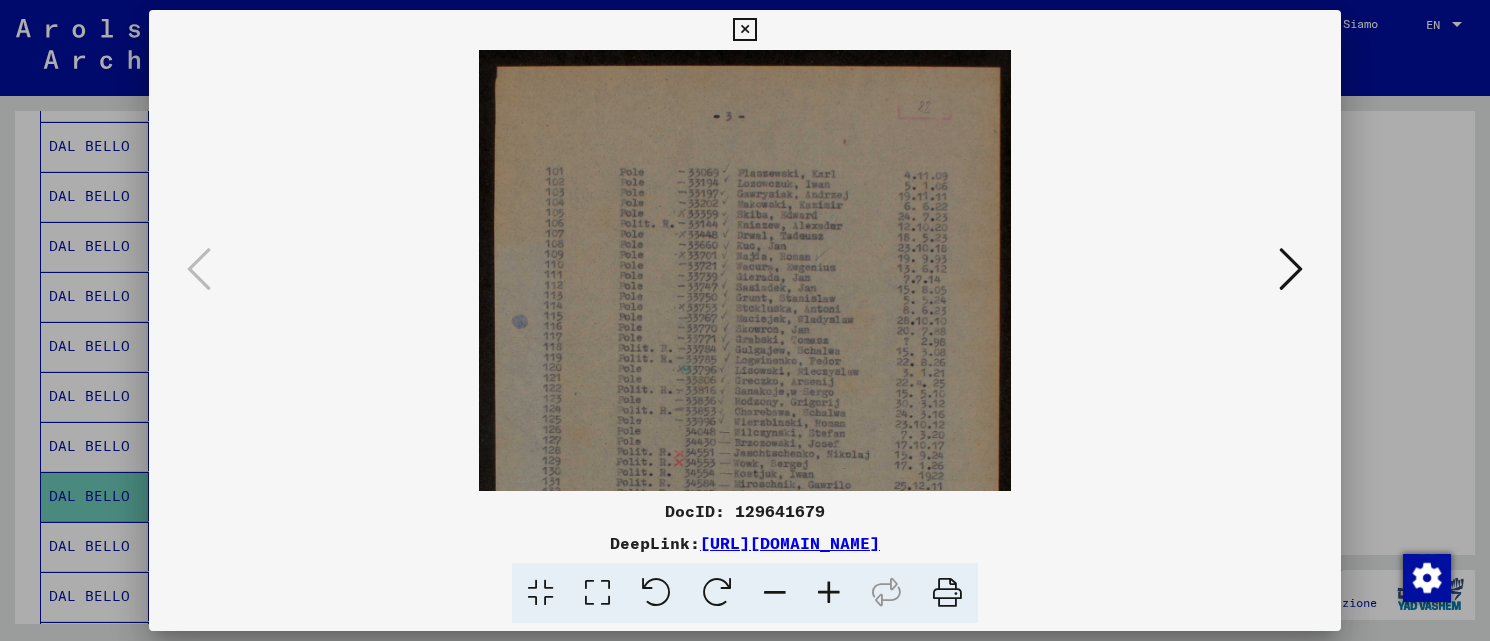 click at bounding box center (829, 593) 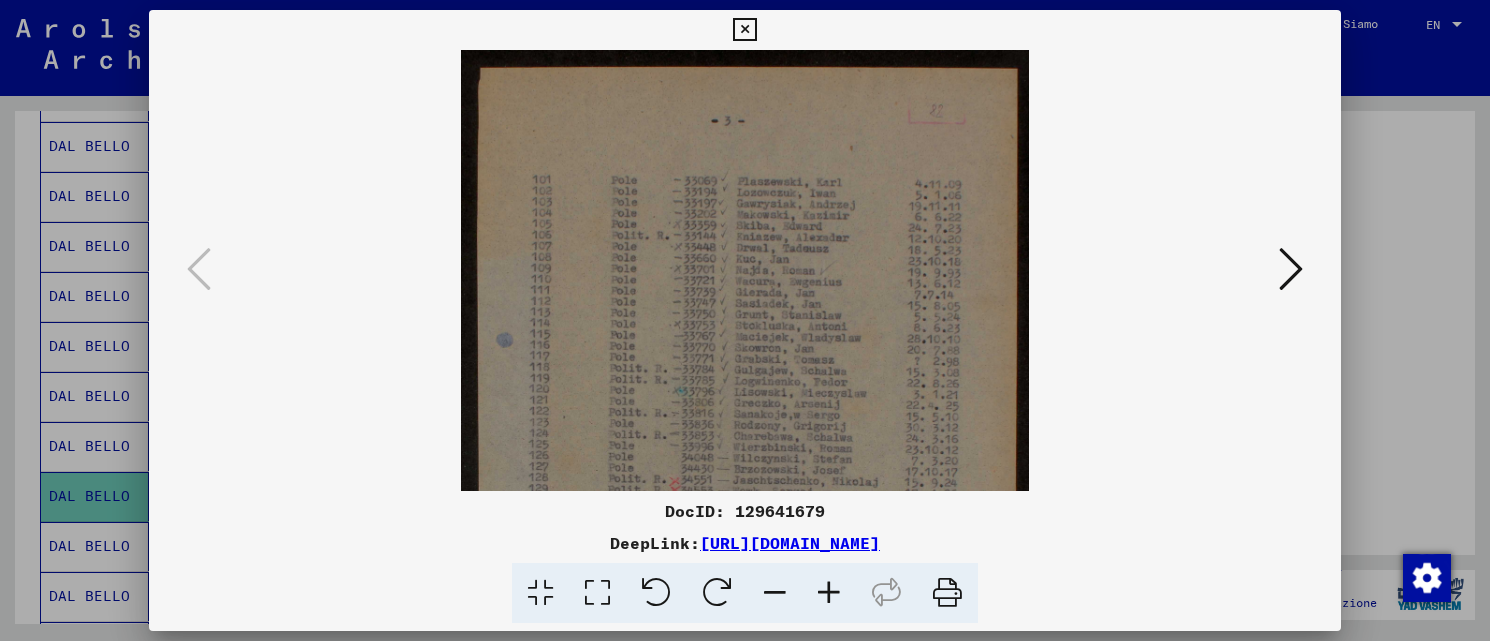 click at bounding box center (829, 593) 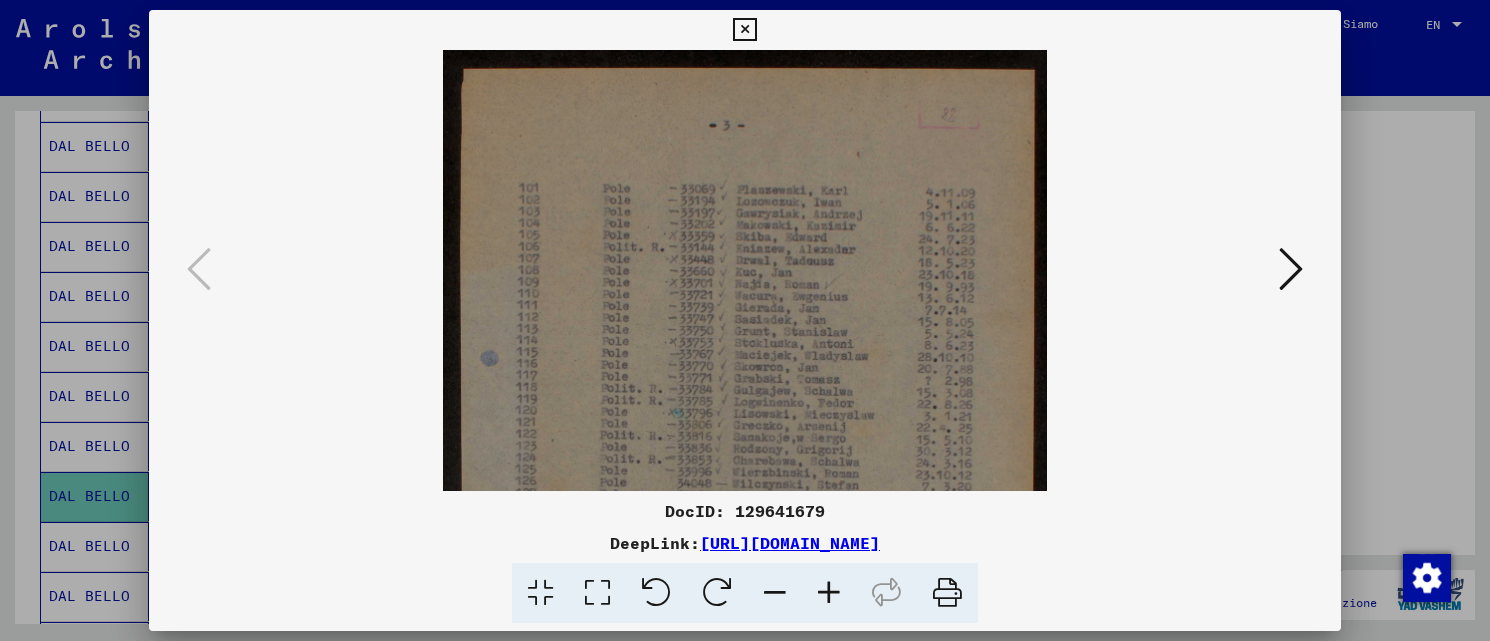 click at bounding box center [829, 593] 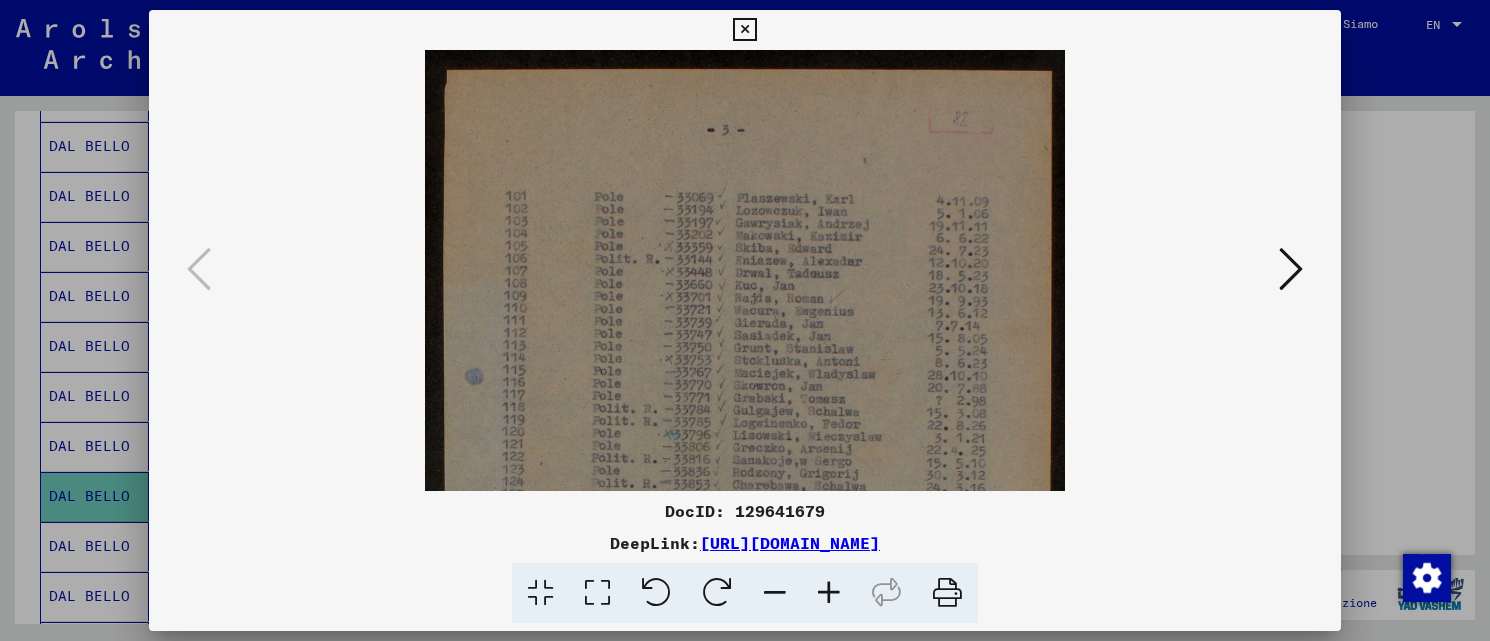 click at bounding box center [829, 593] 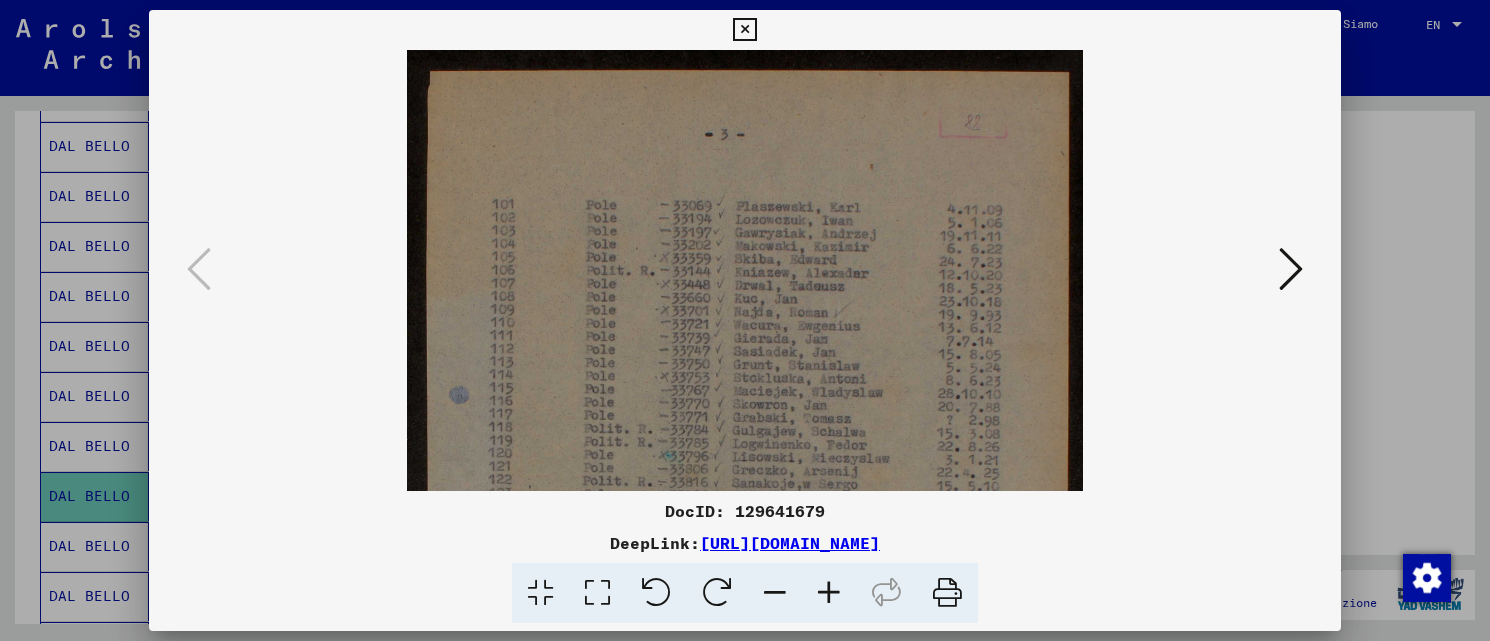 click at bounding box center [829, 593] 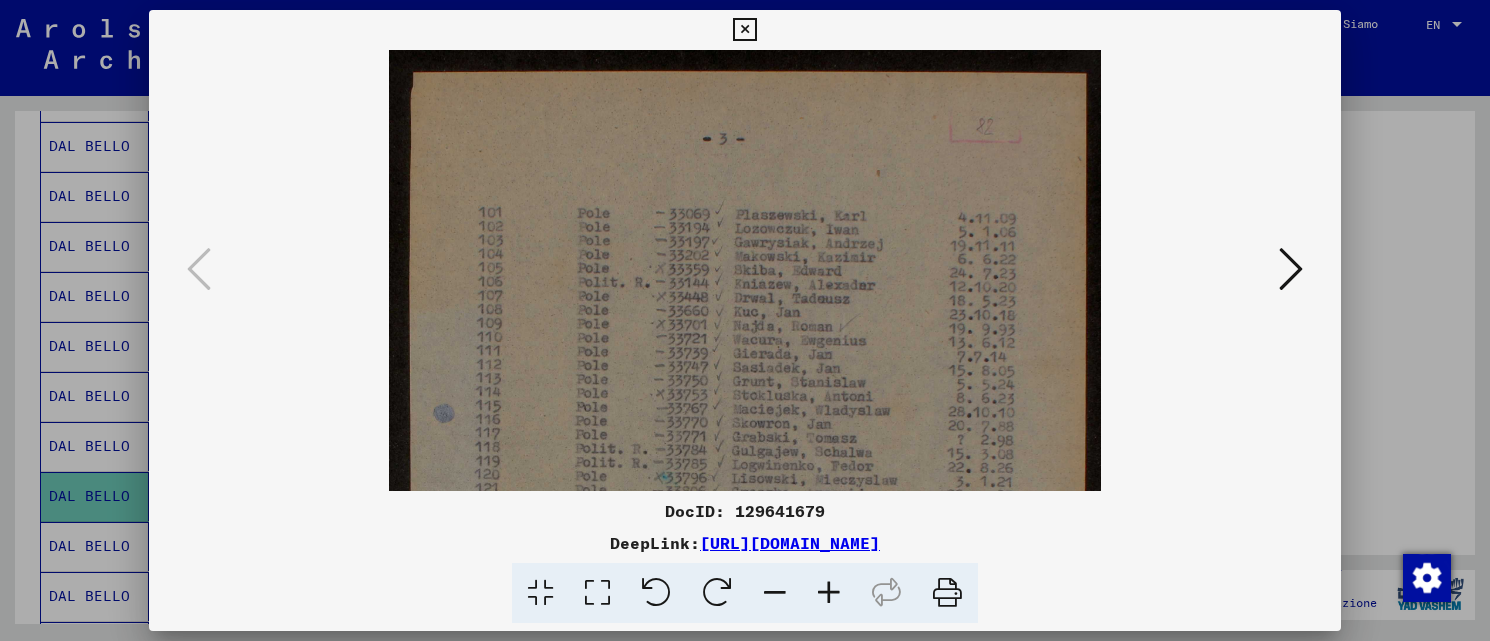 click at bounding box center (829, 593) 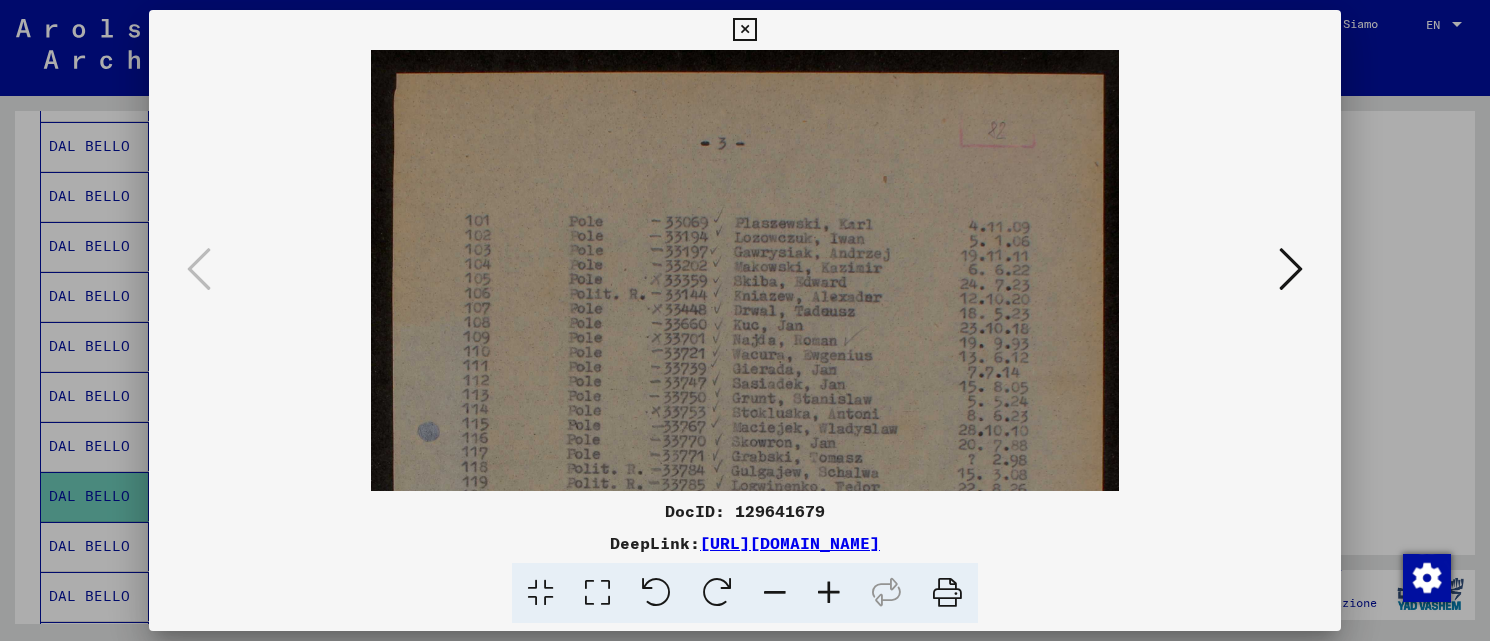 click at bounding box center [829, 593] 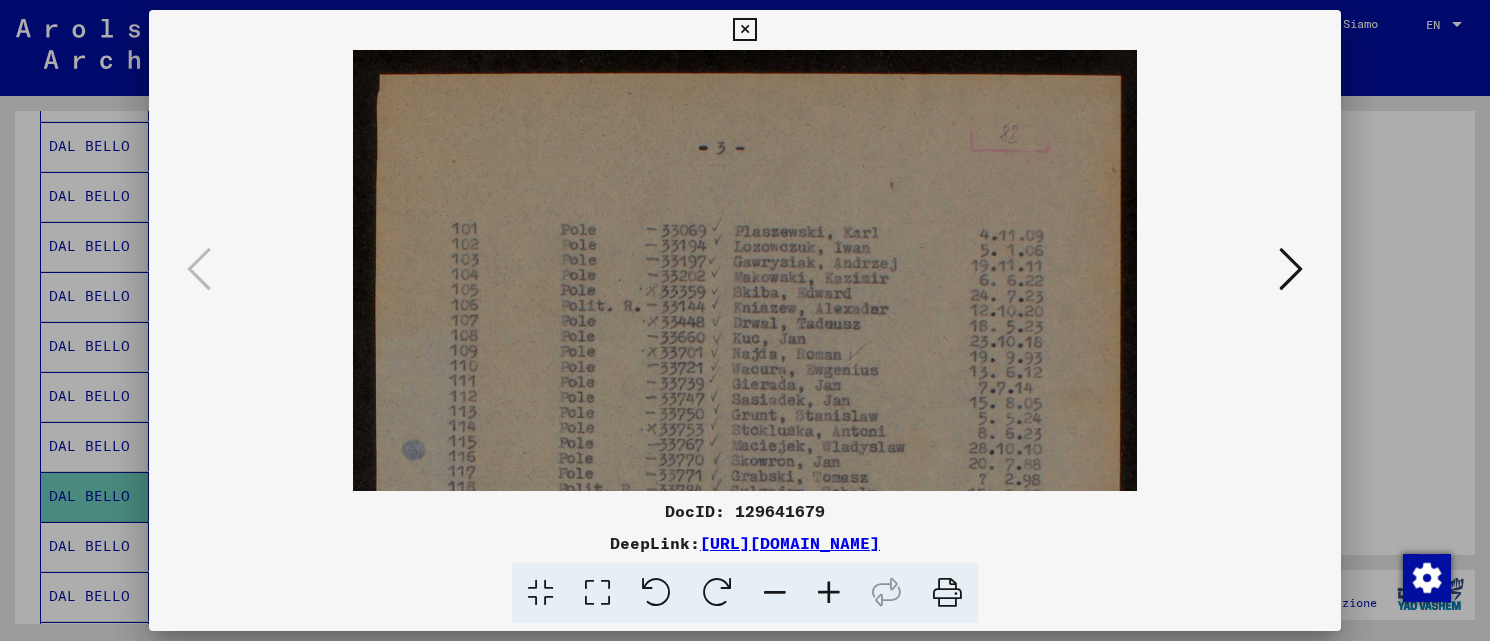 click at bounding box center [829, 593] 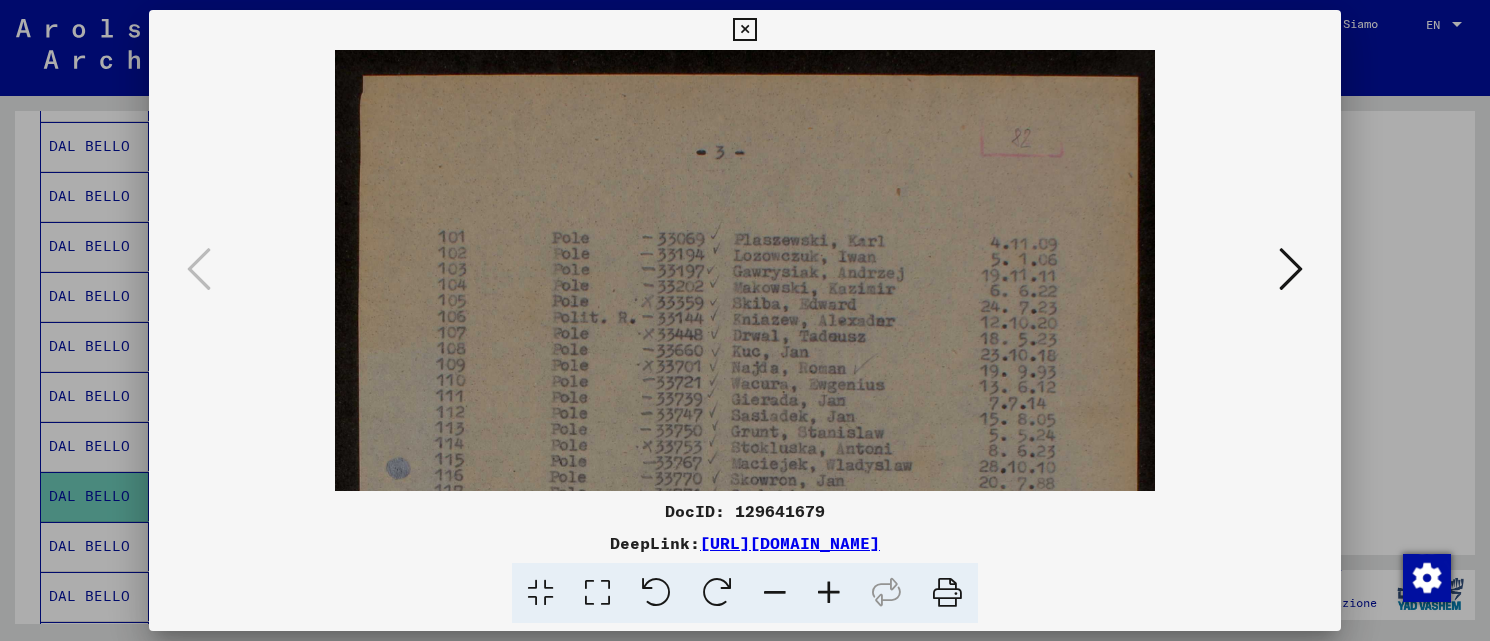 click at bounding box center (829, 593) 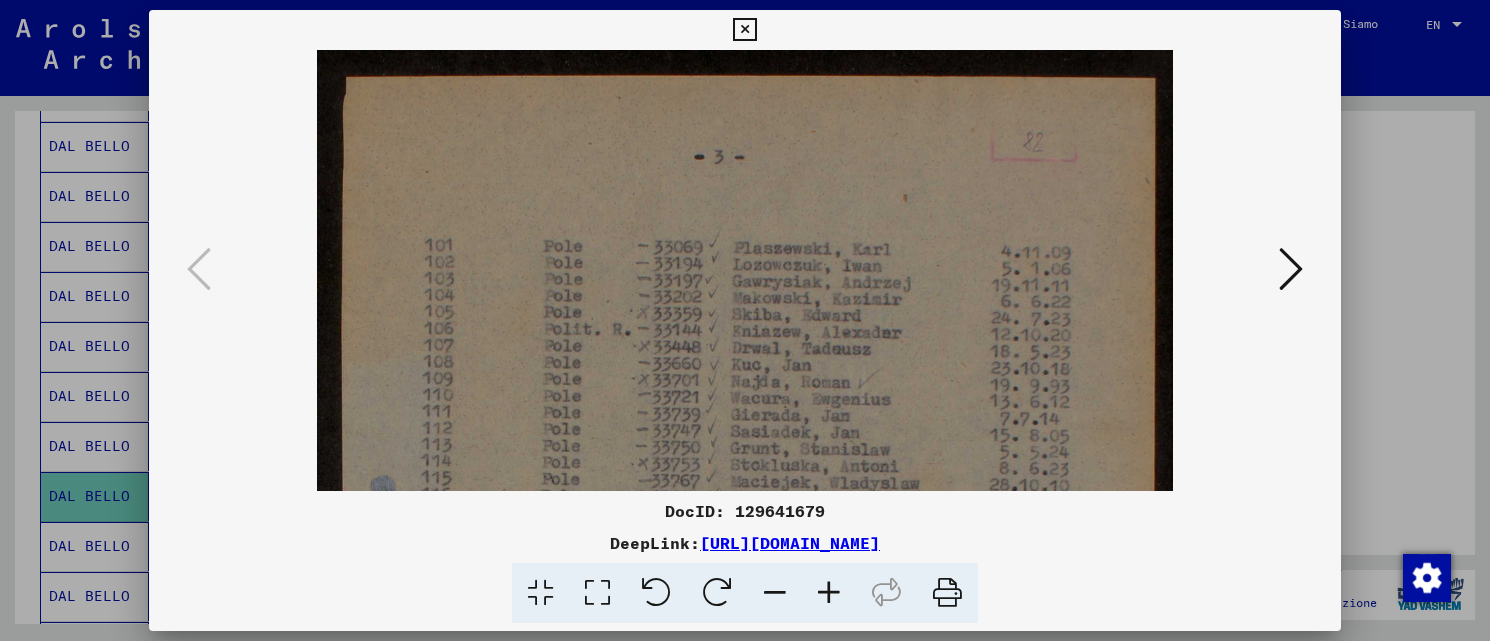 click at bounding box center [829, 593] 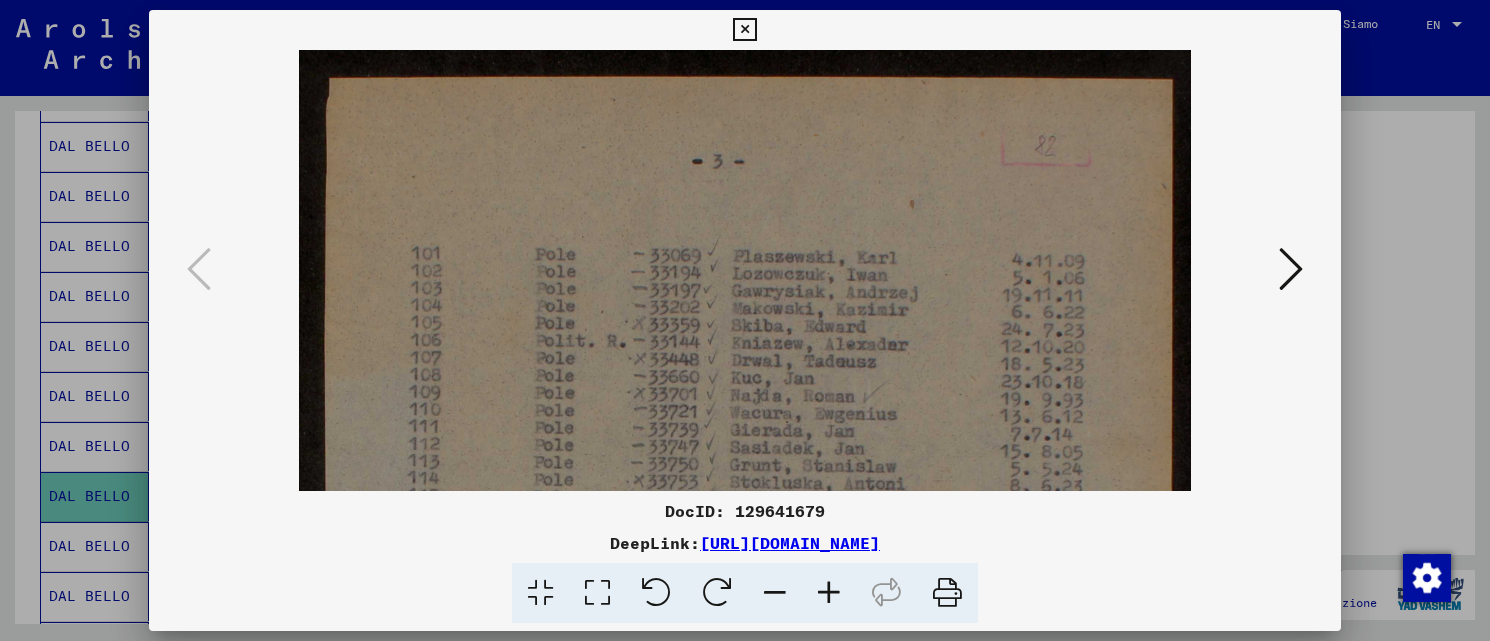 click at bounding box center (829, 593) 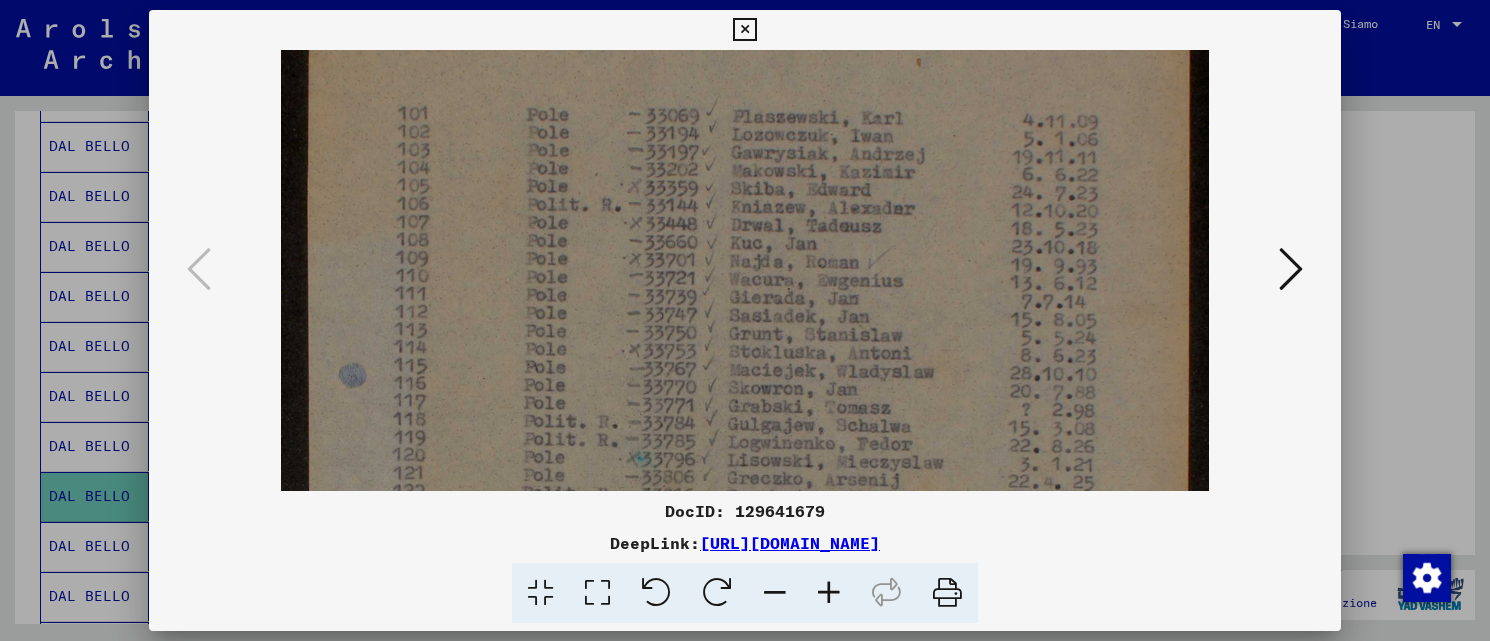 scroll, scrollTop: 151, scrollLeft: 0, axis: vertical 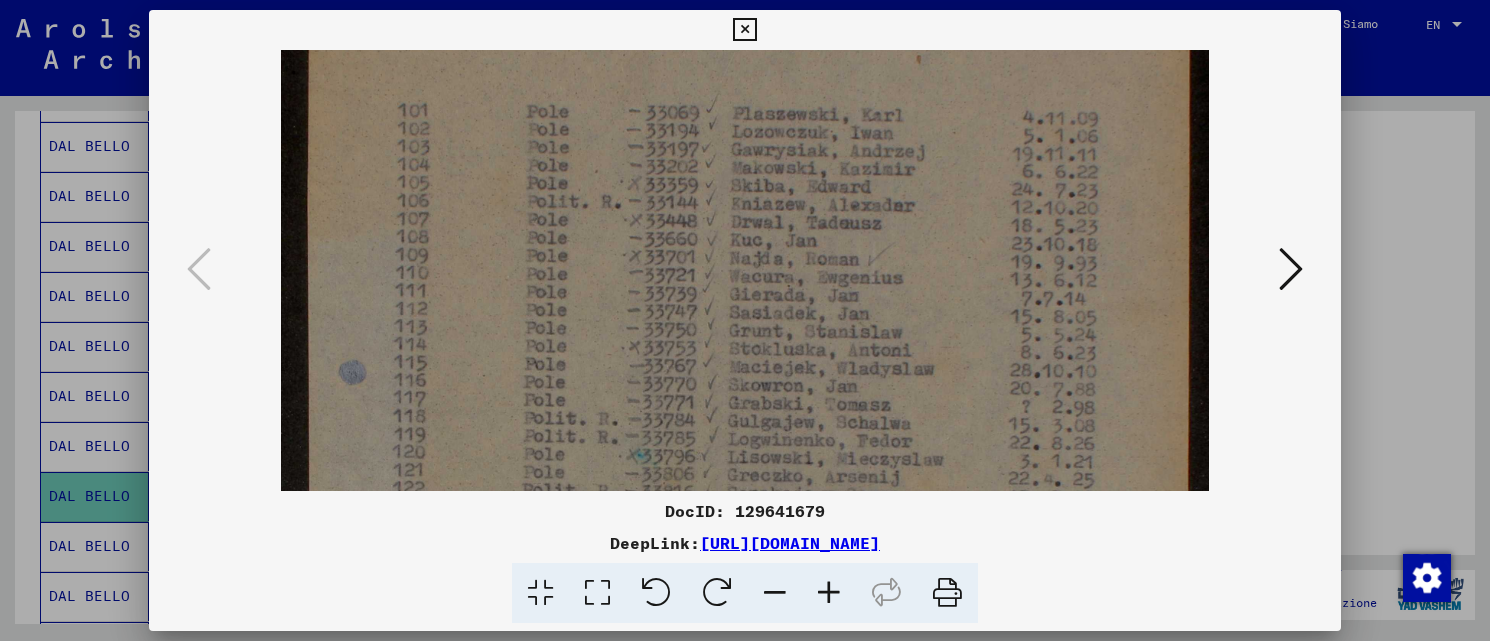 drag, startPoint x: 977, startPoint y: 445, endPoint x: 943, endPoint y: 308, distance: 141.15594 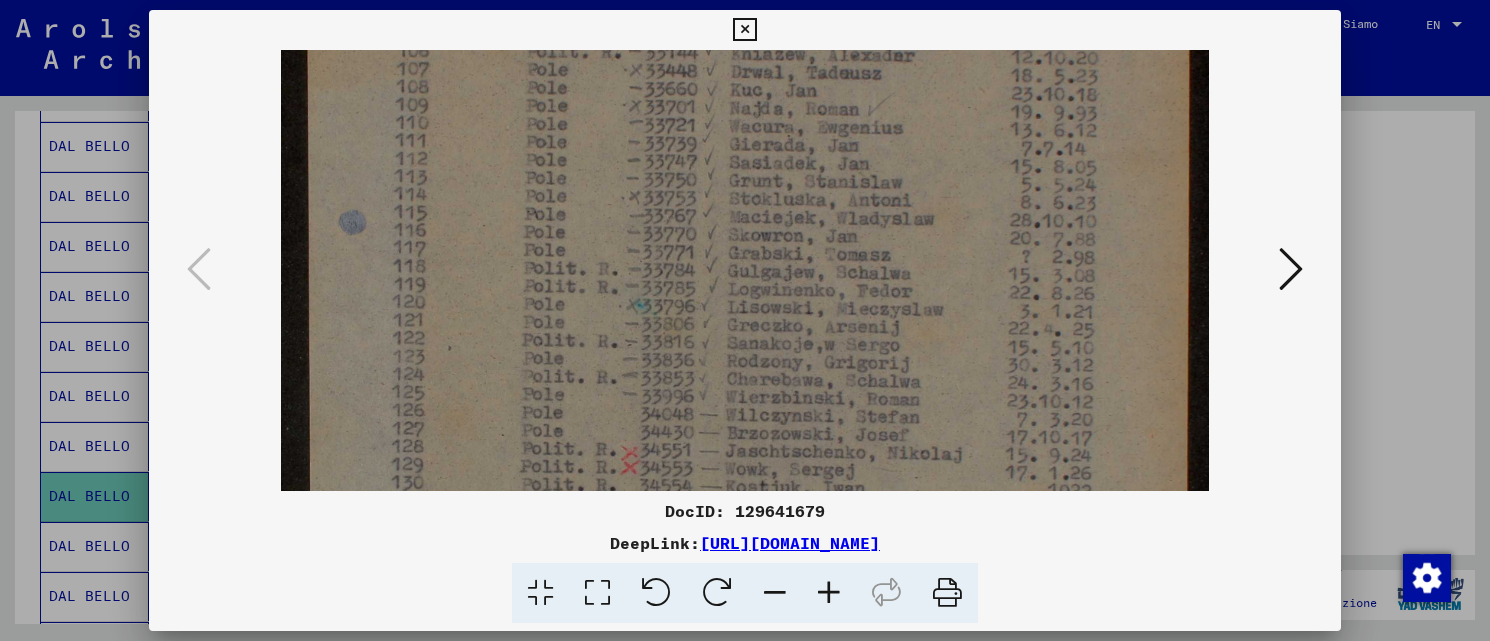 drag, startPoint x: 955, startPoint y: 398, endPoint x: 933, endPoint y: 285, distance: 115.12167 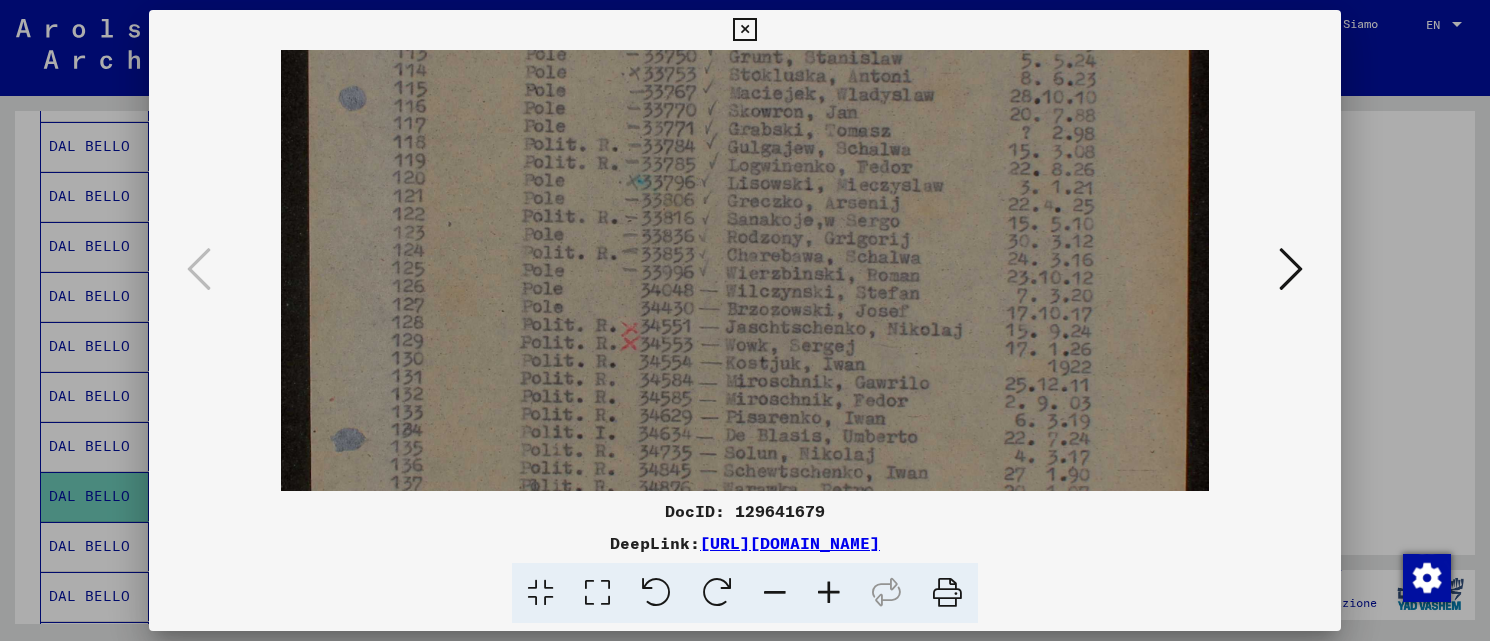 scroll, scrollTop: 426, scrollLeft: 0, axis: vertical 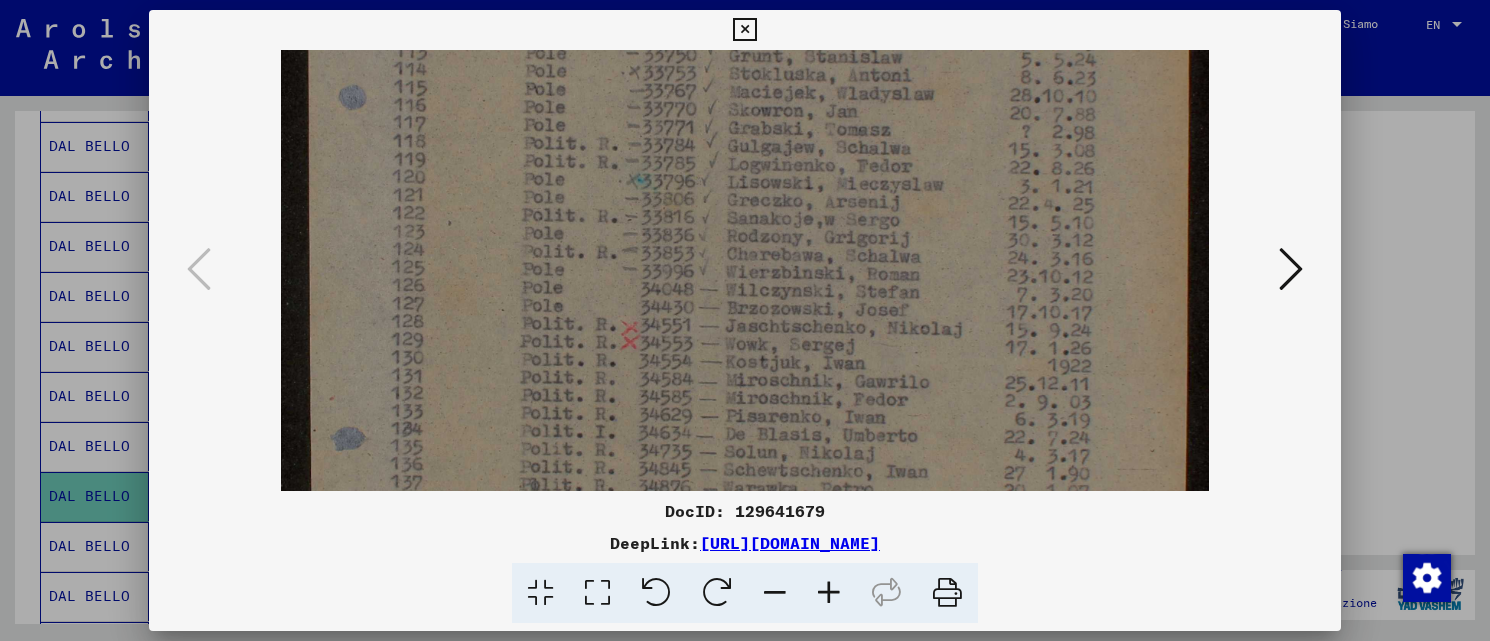 drag, startPoint x: 955, startPoint y: 373, endPoint x: 940, endPoint y: 260, distance: 113.99123 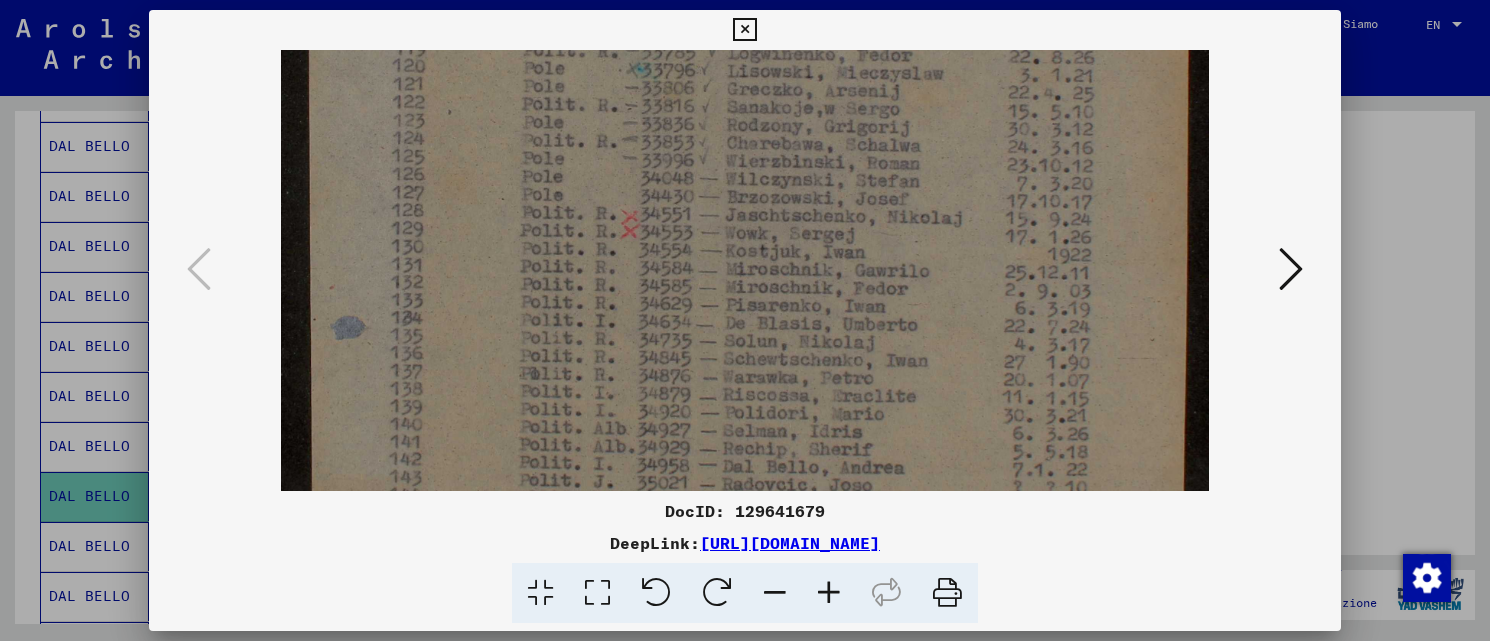 scroll, scrollTop: 541, scrollLeft: 0, axis: vertical 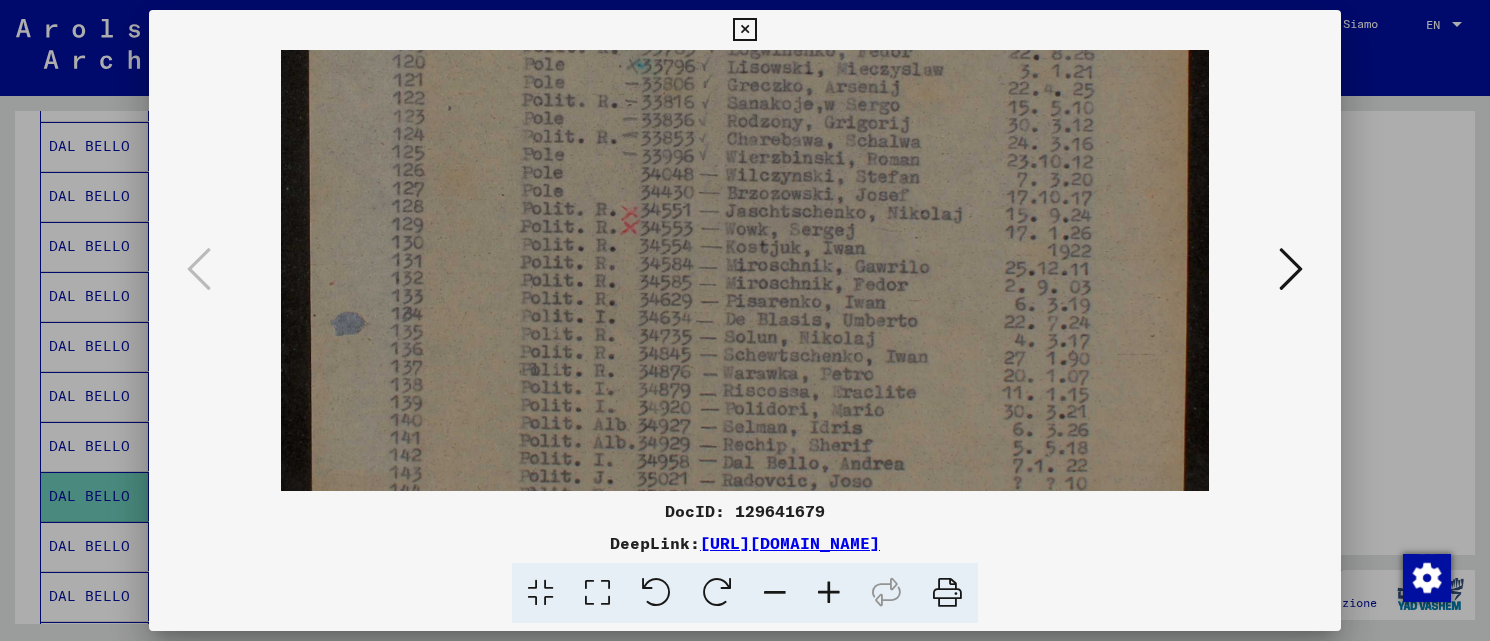 drag, startPoint x: 970, startPoint y: 384, endPoint x: 945, endPoint y: 281, distance: 105.99056 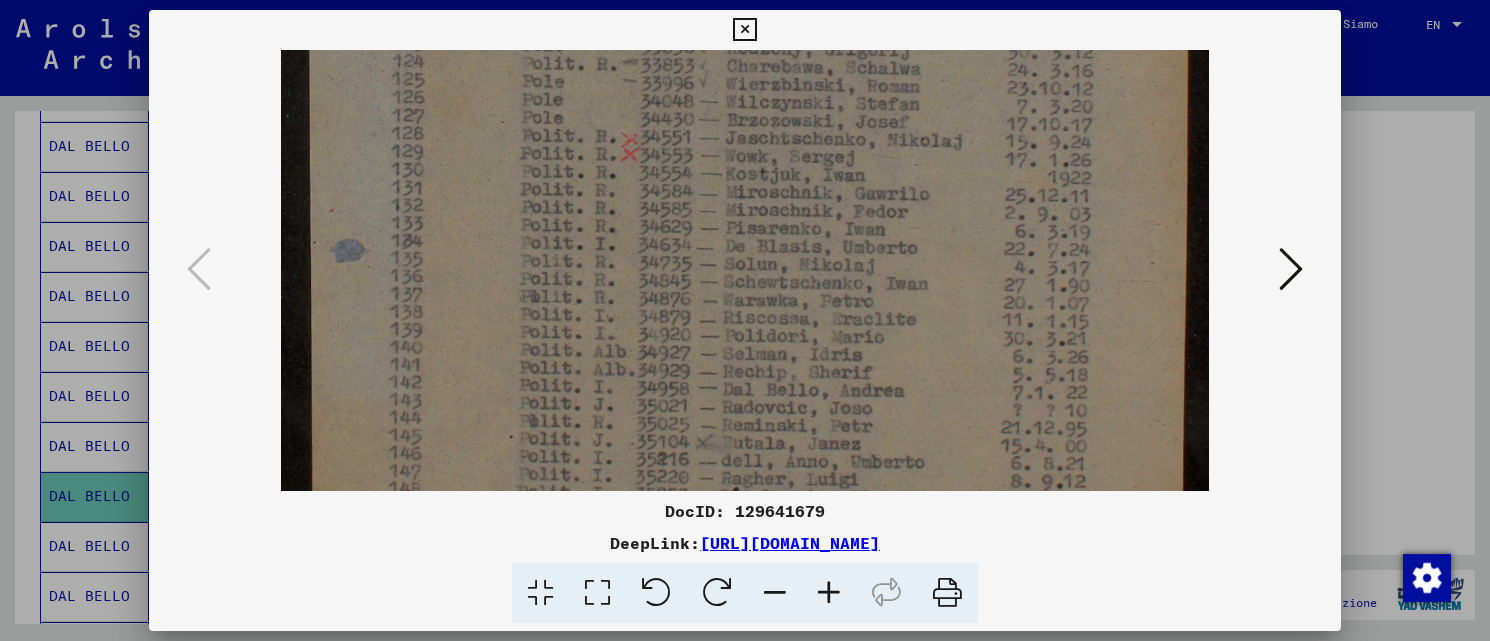 scroll, scrollTop: 621, scrollLeft: 0, axis: vertical 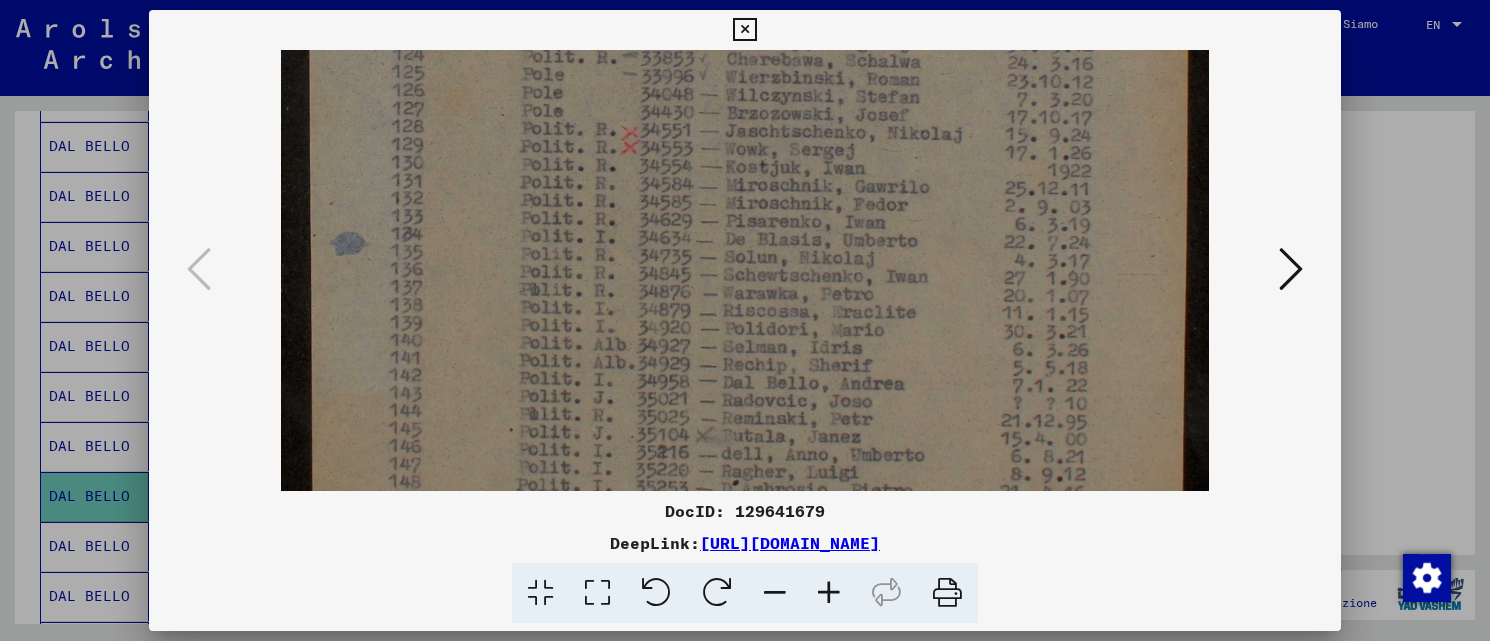 drag, startPoint x: 964, startPoint y: 364, endPoint x: 952, endPoint y: 292, distance: 72.99315 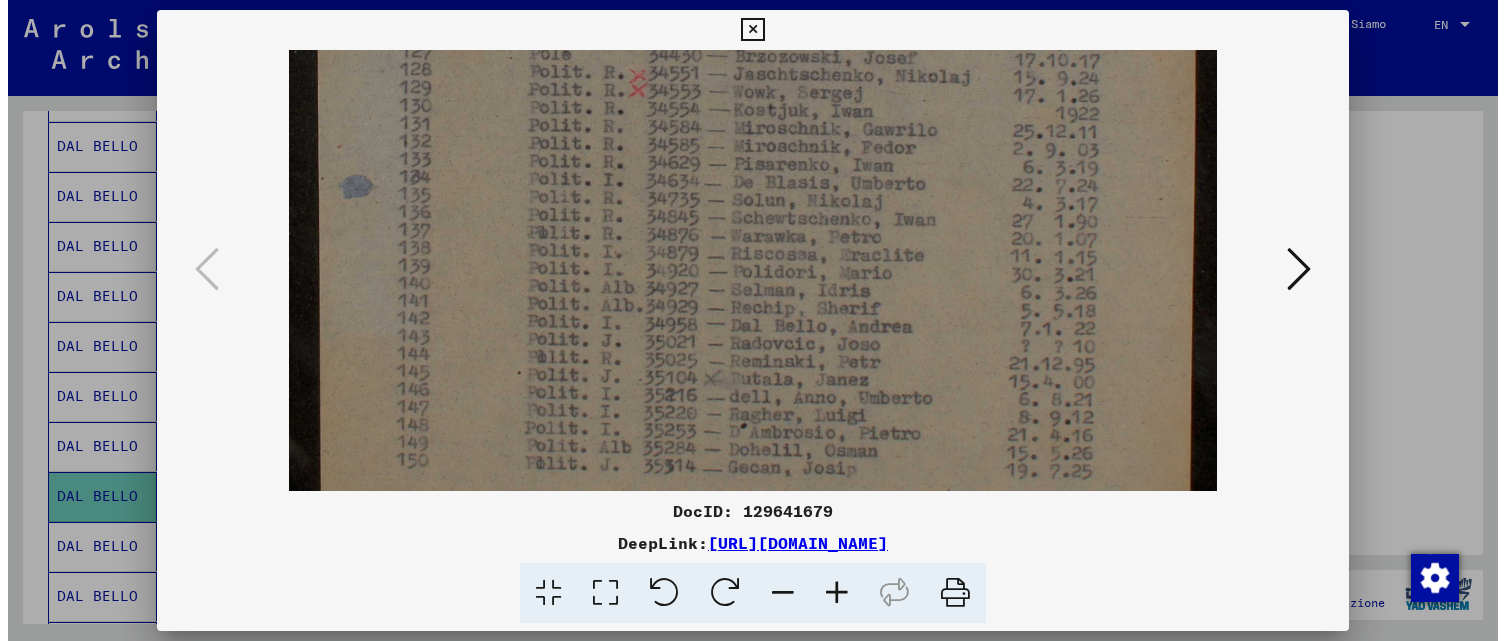 scroll, scrollTop: 702, scrollLeft: 0, axis: vertical 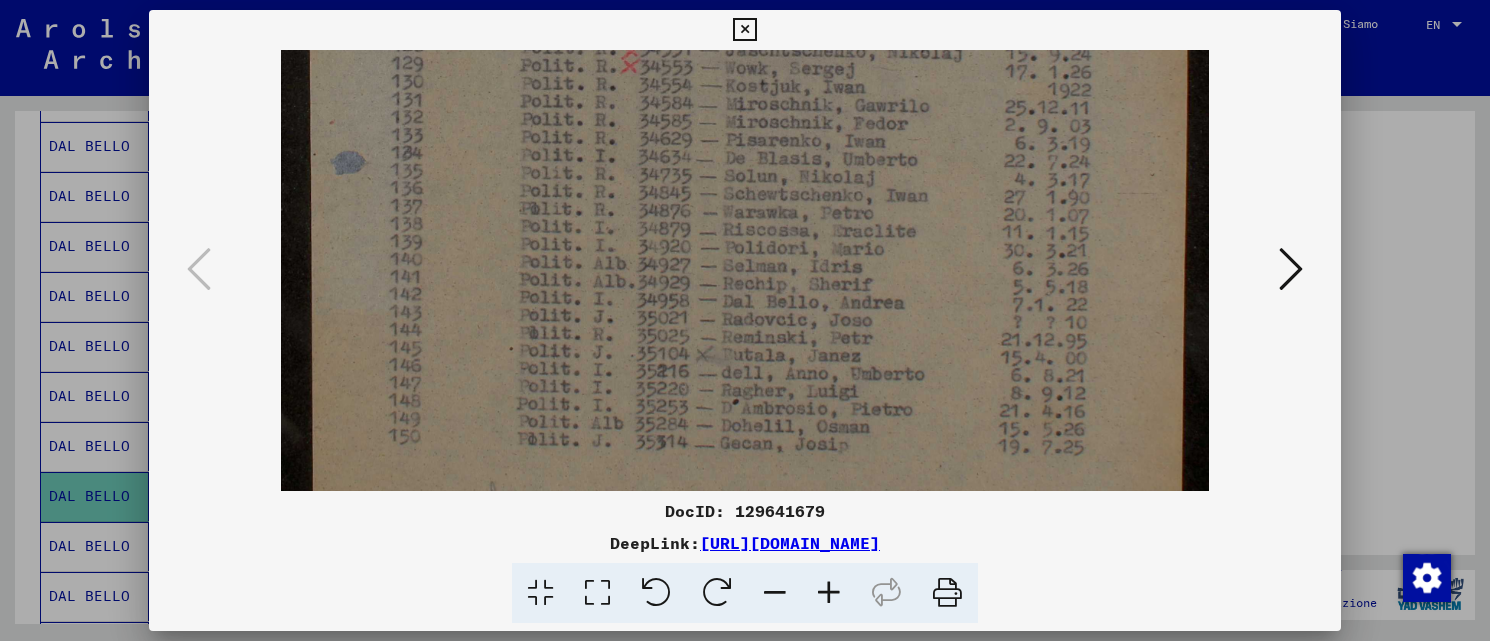 drag, startPoint x: 961, startPoint y: 370, endPoint x: 943, endPoint y: 304, distance: 68.41052 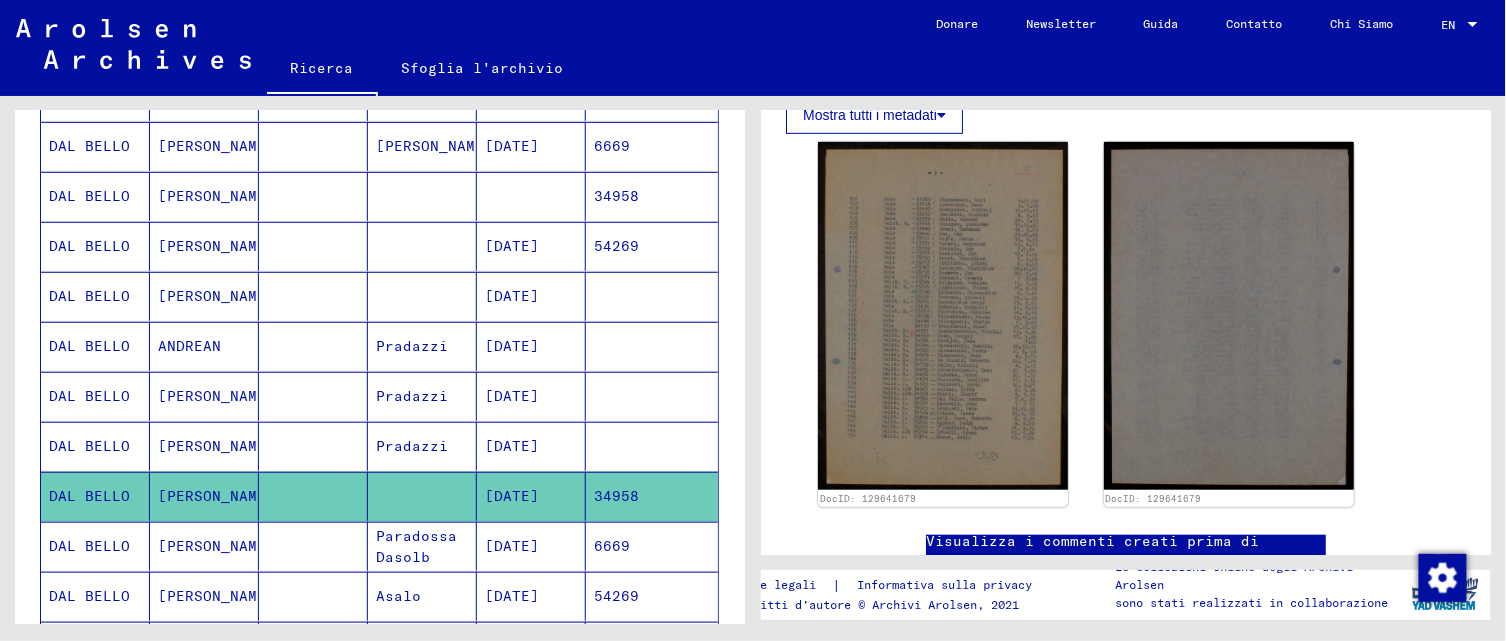 click on "[PERSON_NAME]" at bounding box center (204, 596) 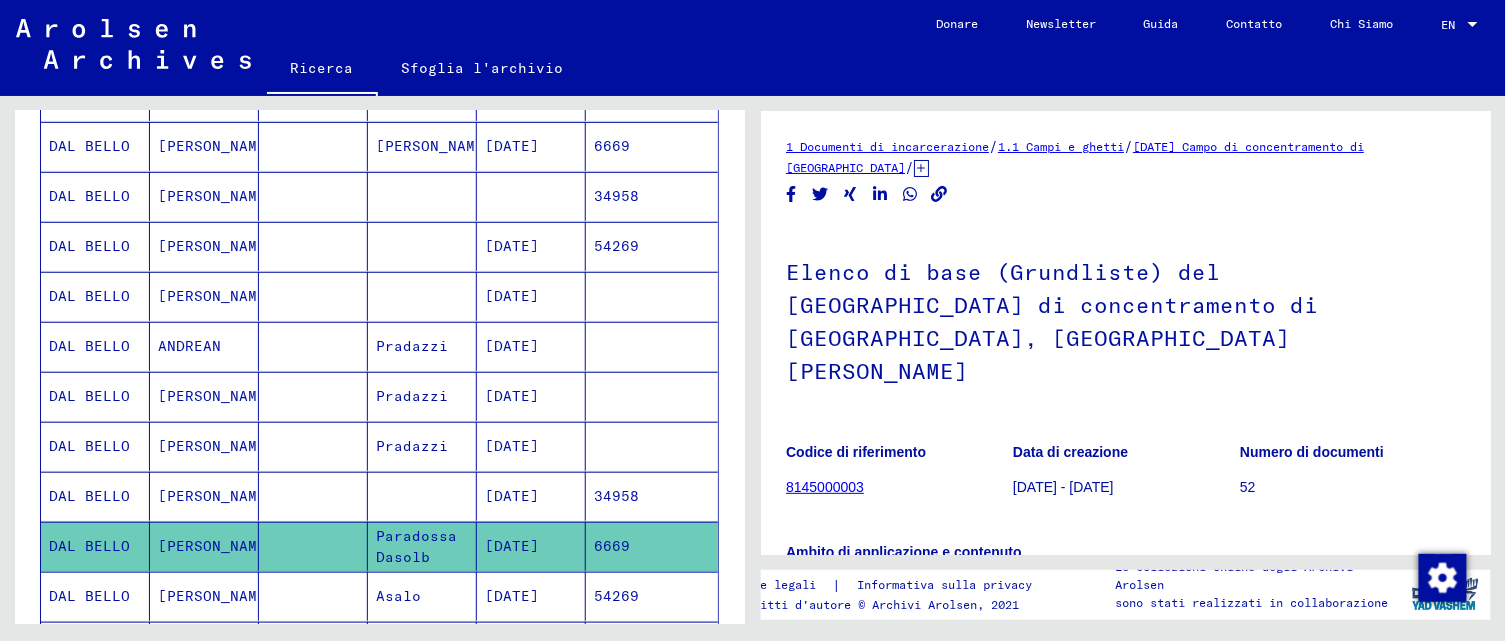 scroll, scrollTop: 0, scrollLeft: 0, axis: both 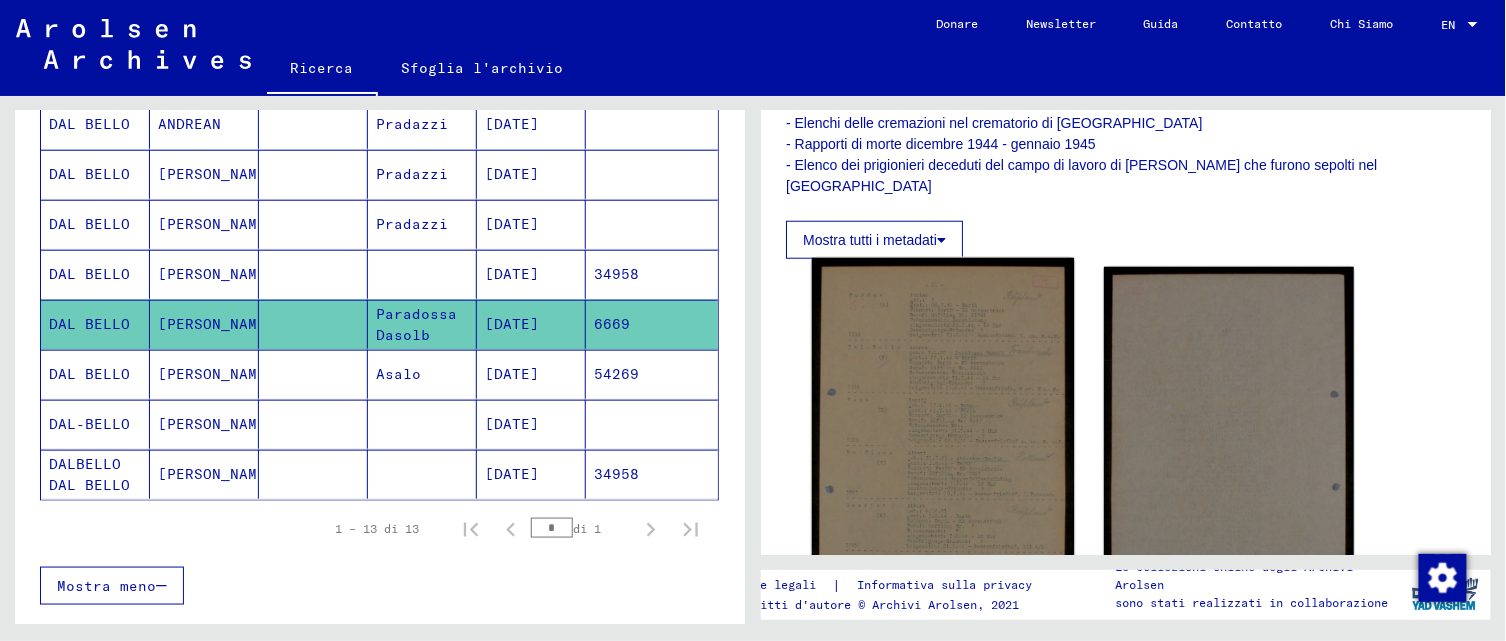 click 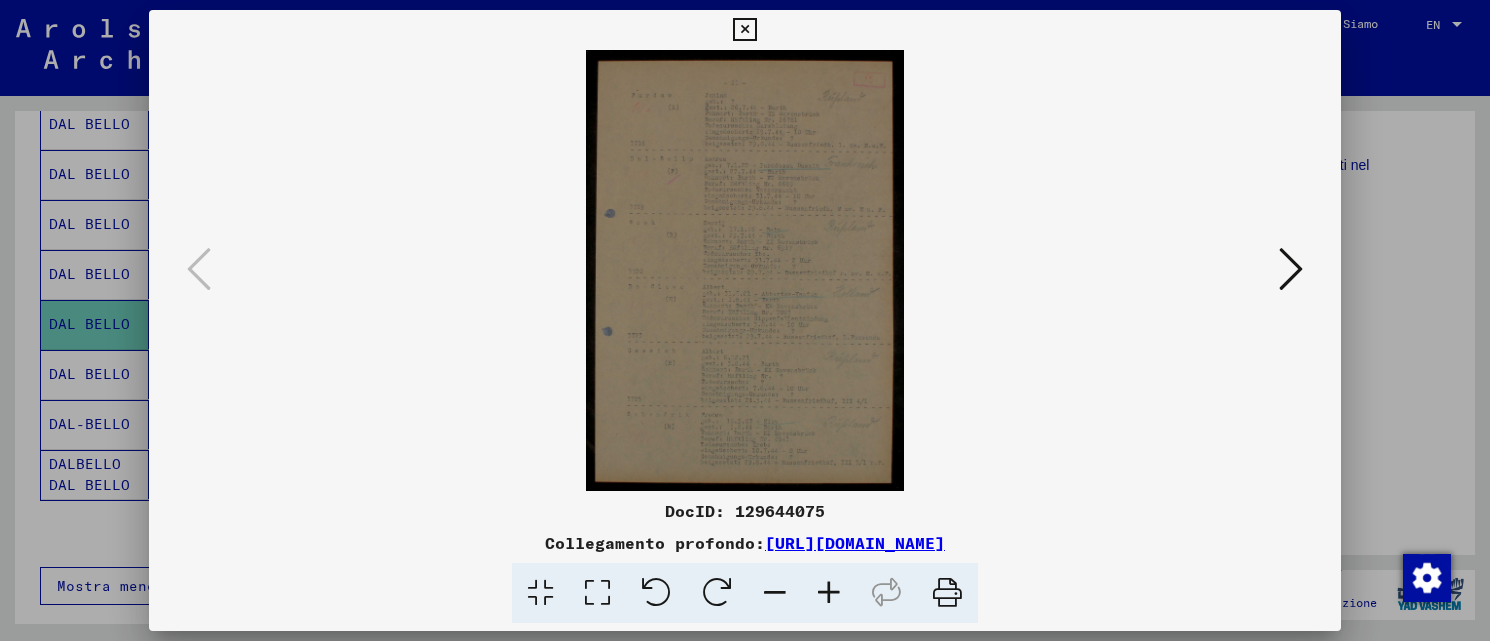 click at bounding box center (745, 270) 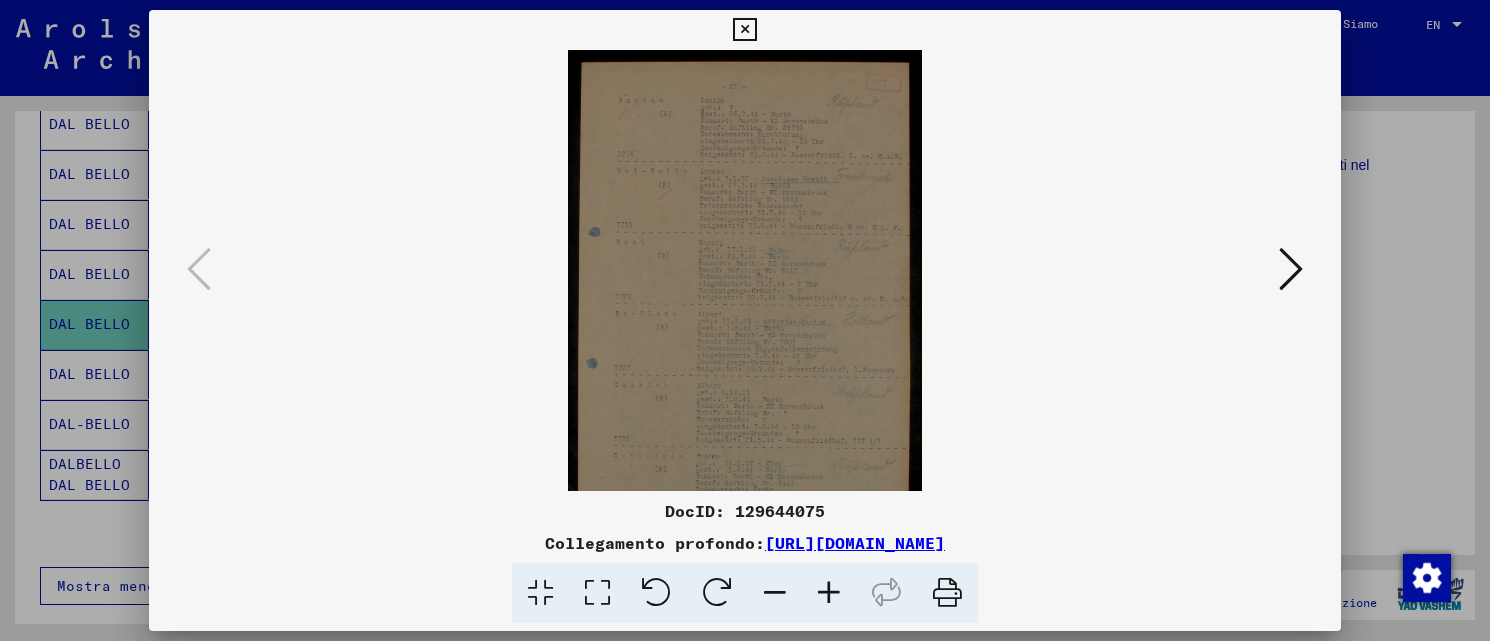 click at bounding box center [829, 593] 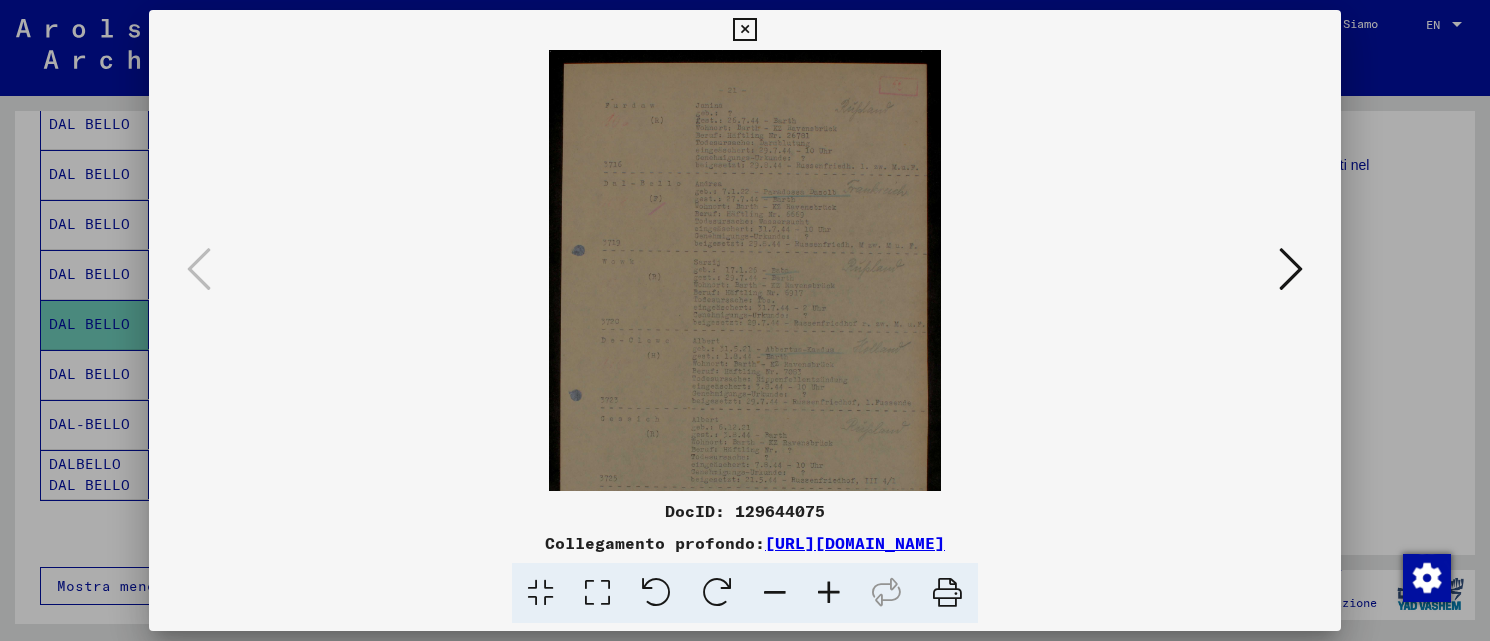 click at bounding box center (829, 593) 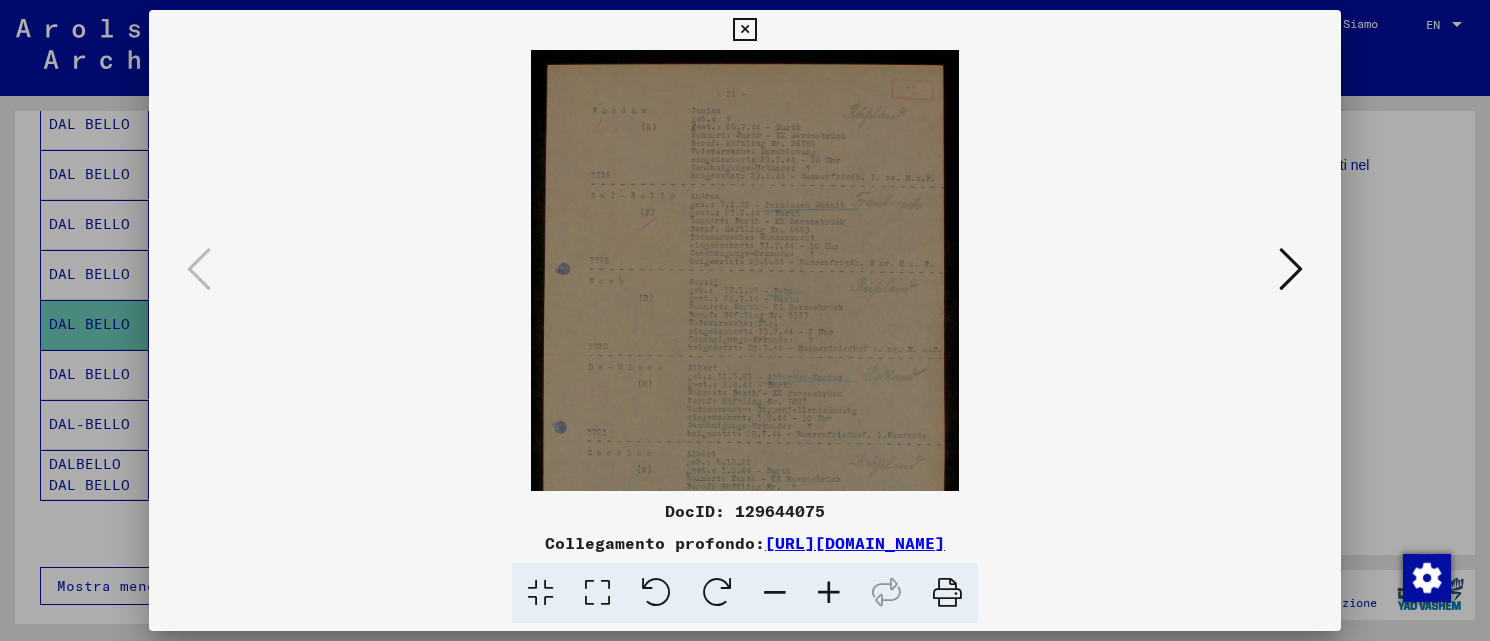 click at bounding box center [829, 593] 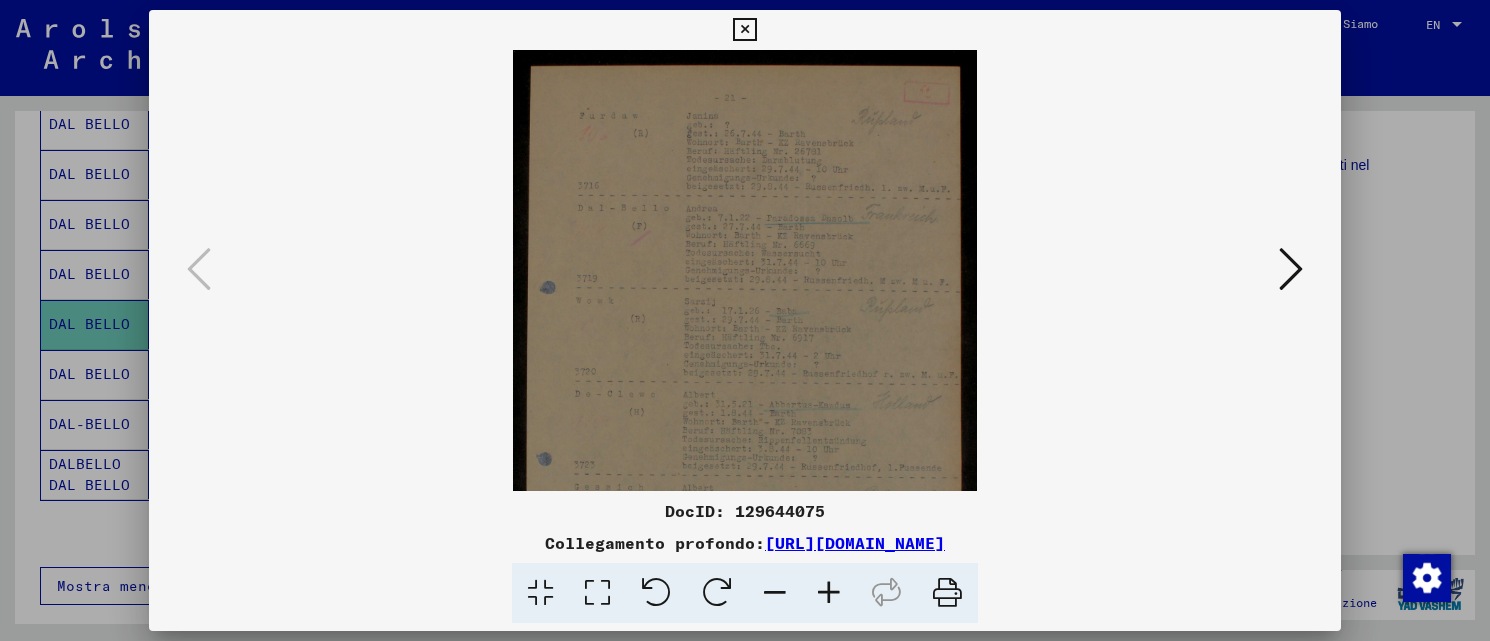 click at bounding box center [829, 593] 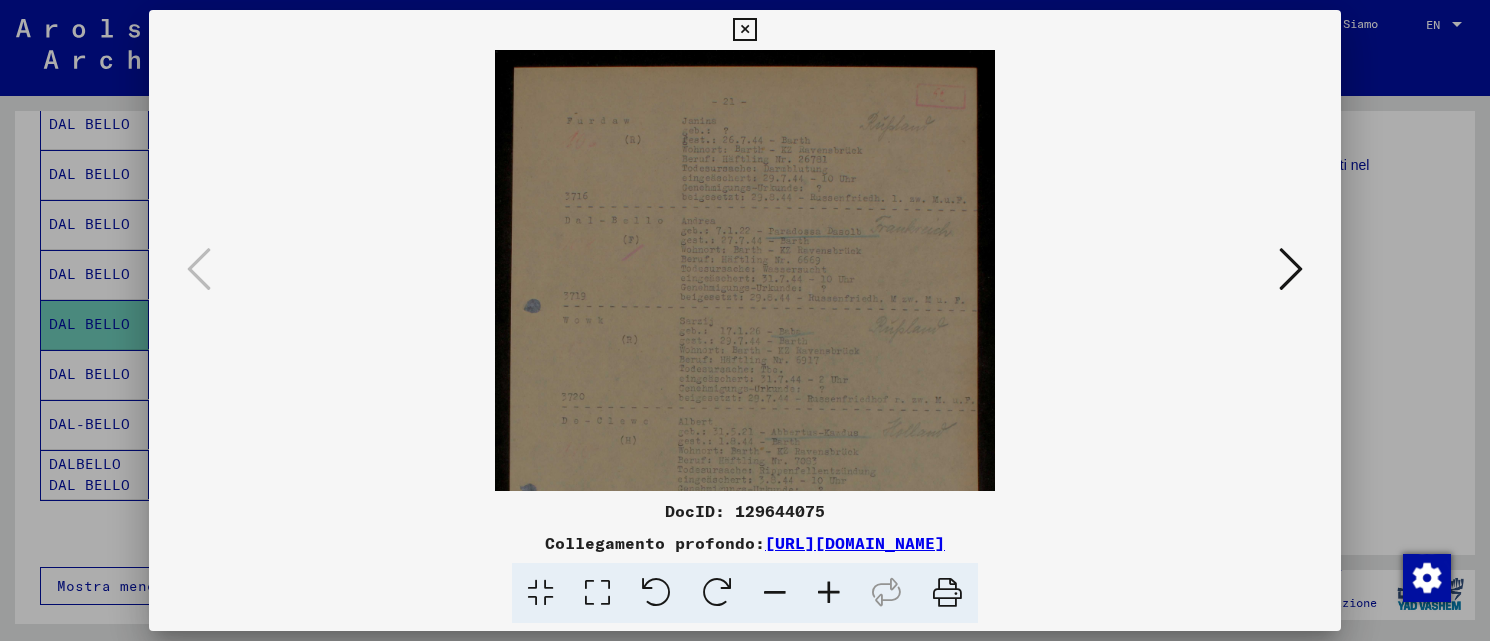 click at bounding box center (829, 593) 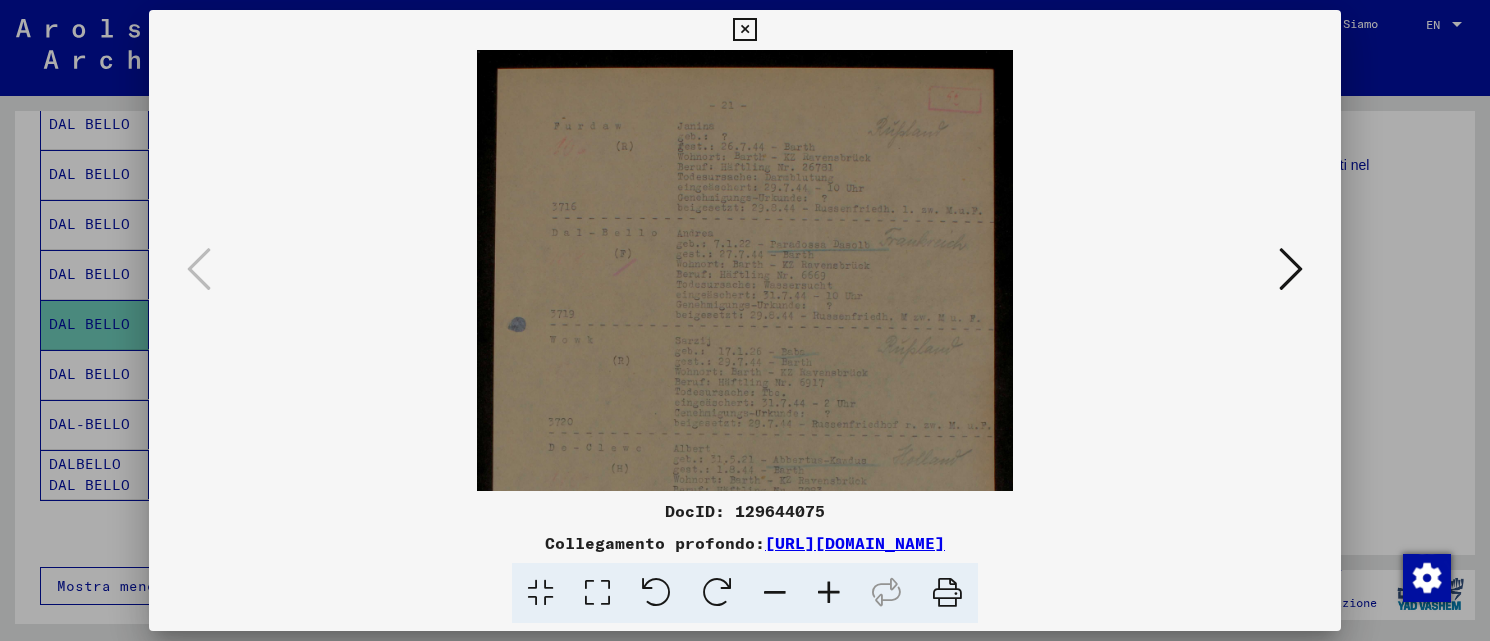 click at bounding box center [829, 593] 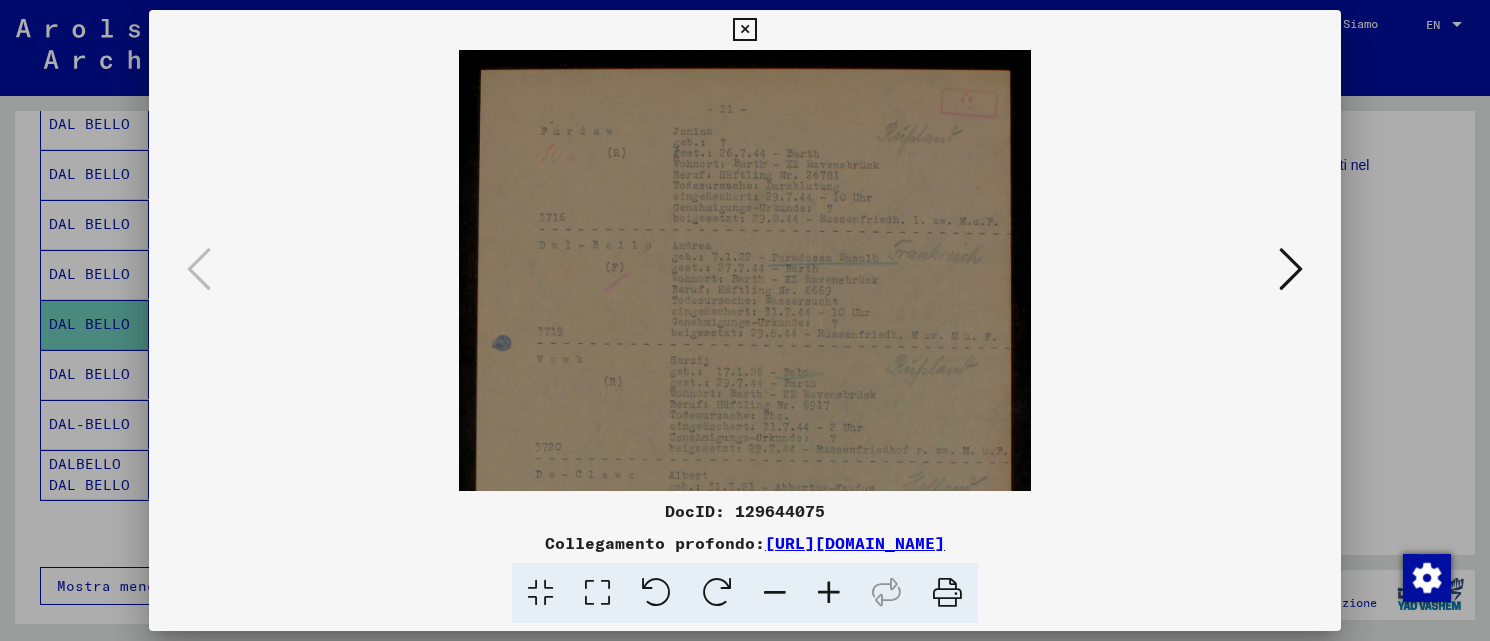 click at bounding box center (829, 593) 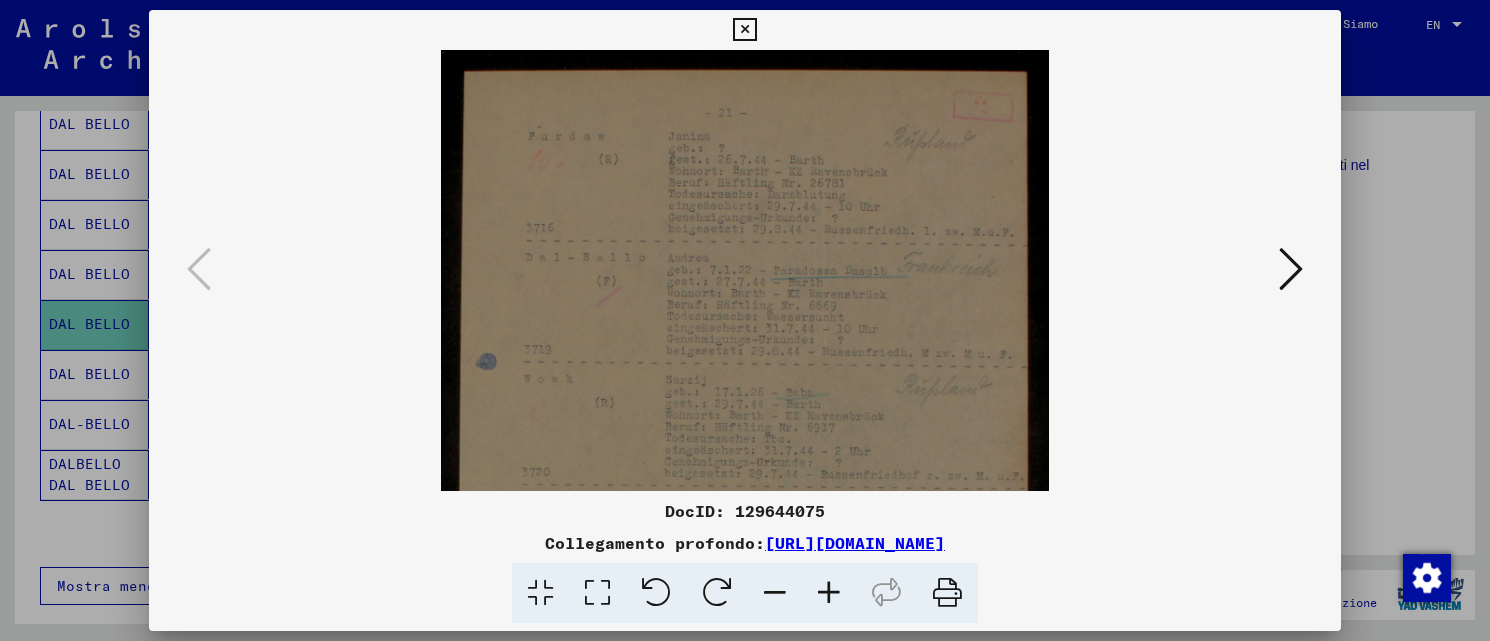 click at bounding box center [829, 593] 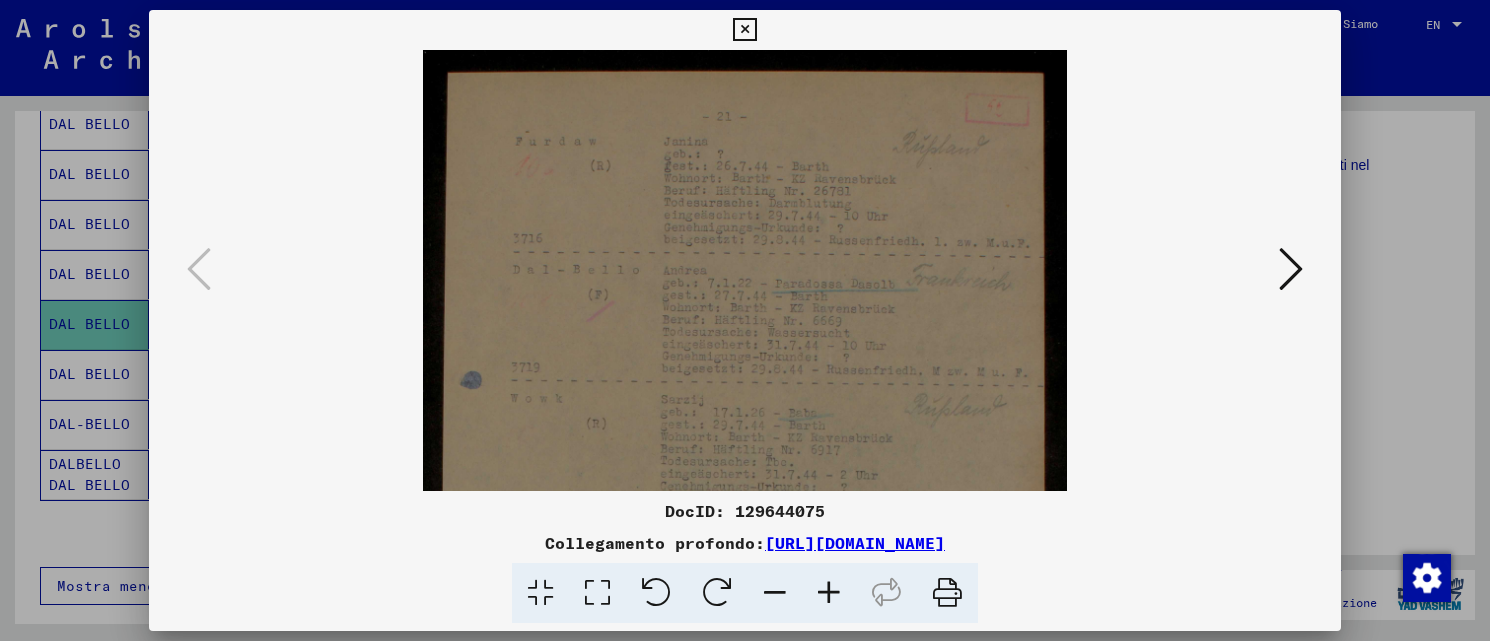 click at bounding box center (829, 593) 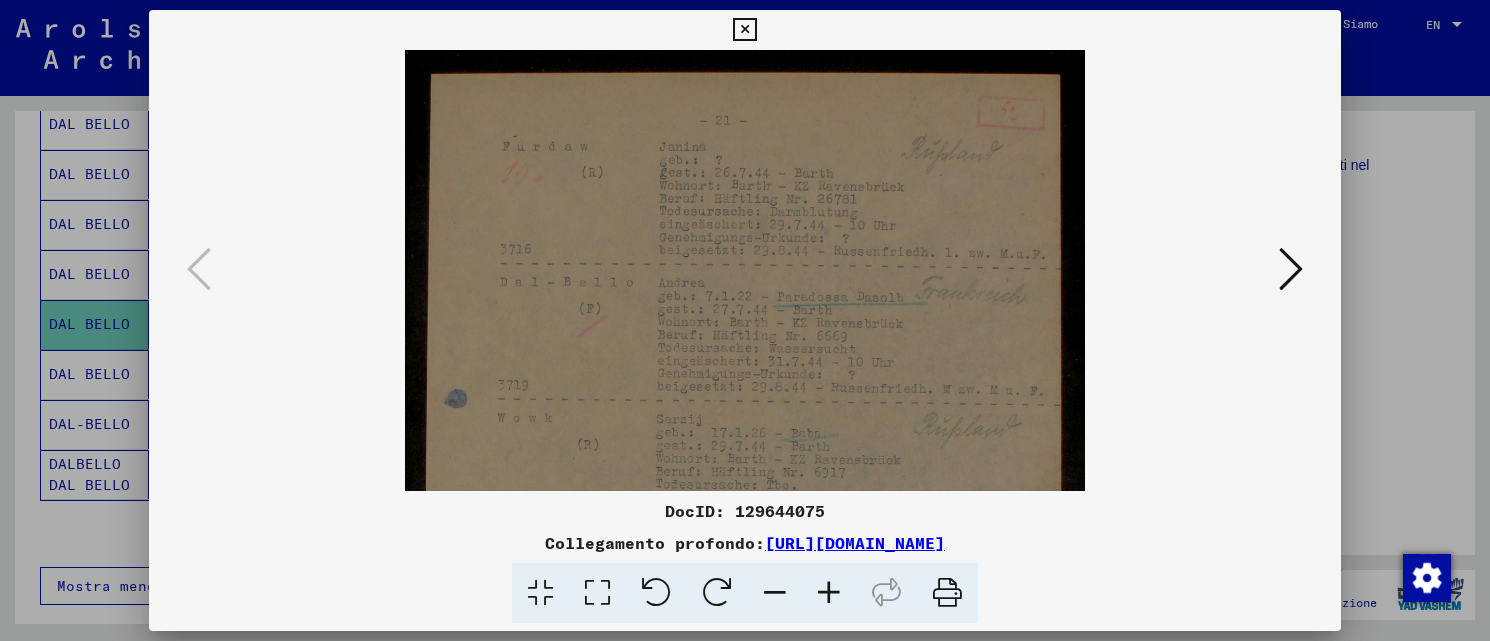 click at bounding box center [829, 593] 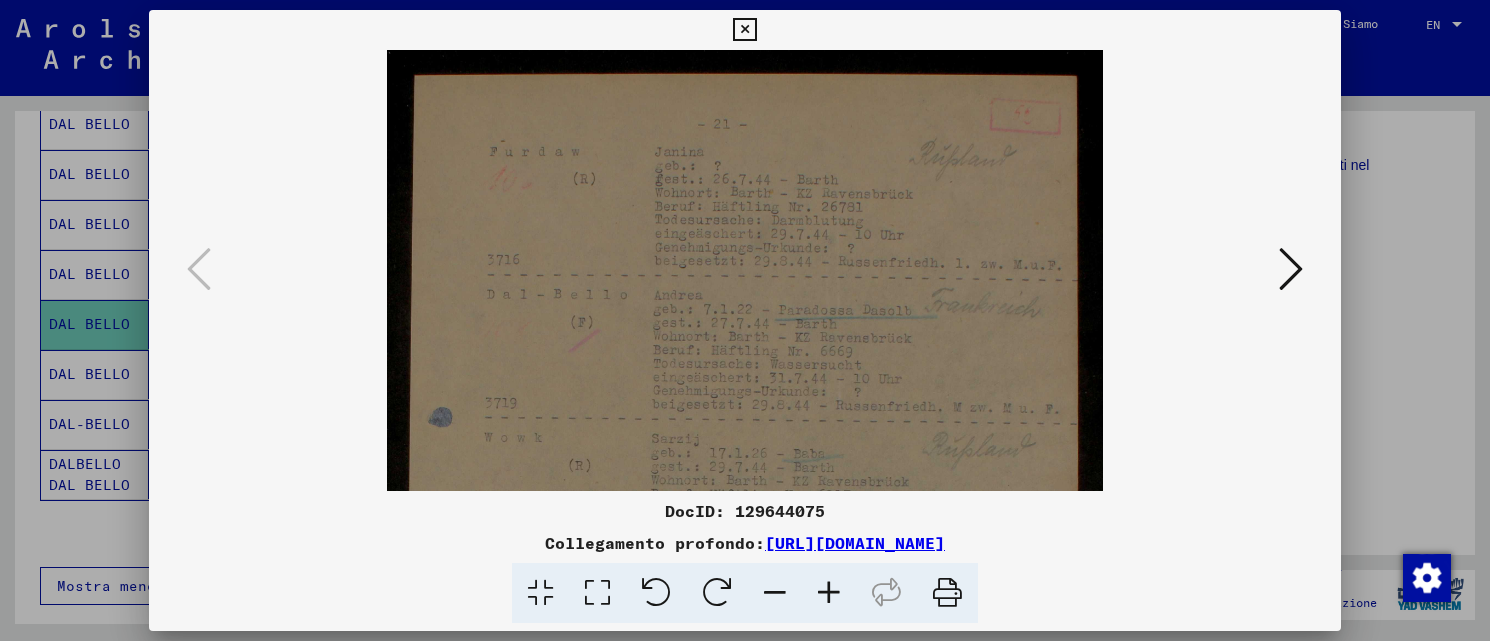 click at bounding box center (829, 593) 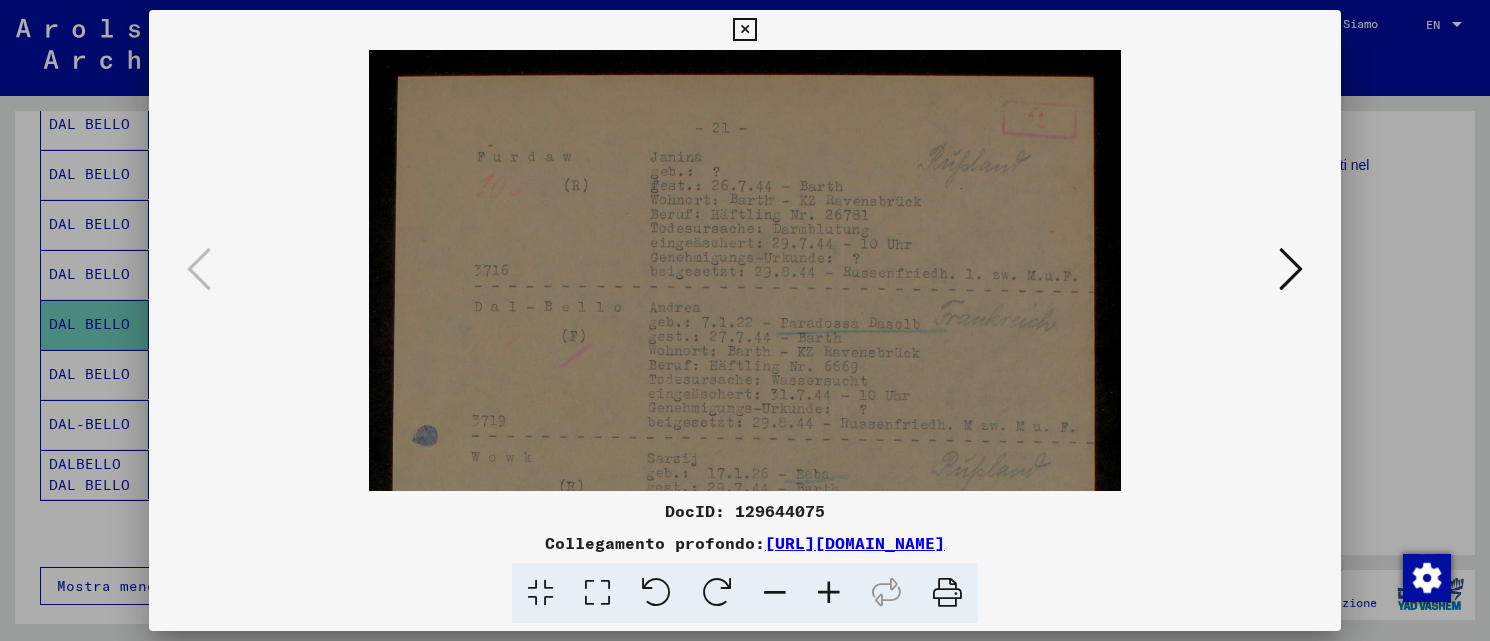 click at bounding box center [829, 593] 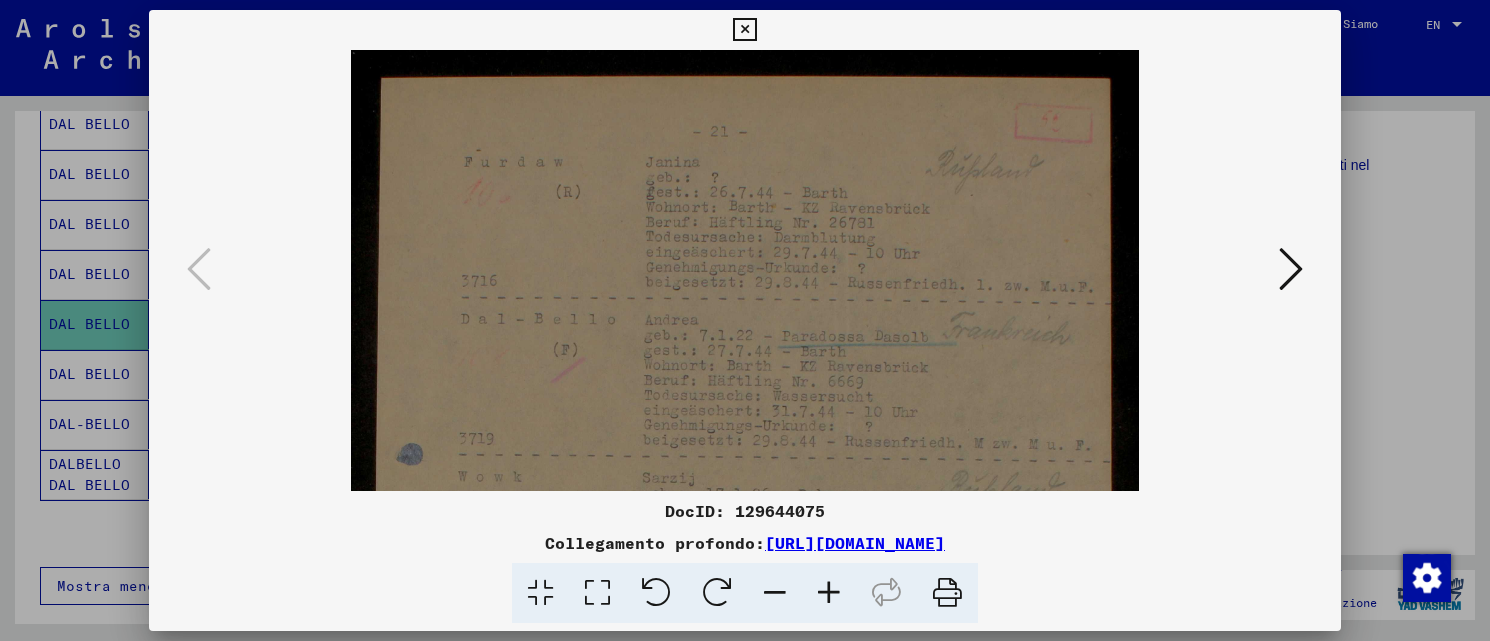 click at bounding box center [829, 593] 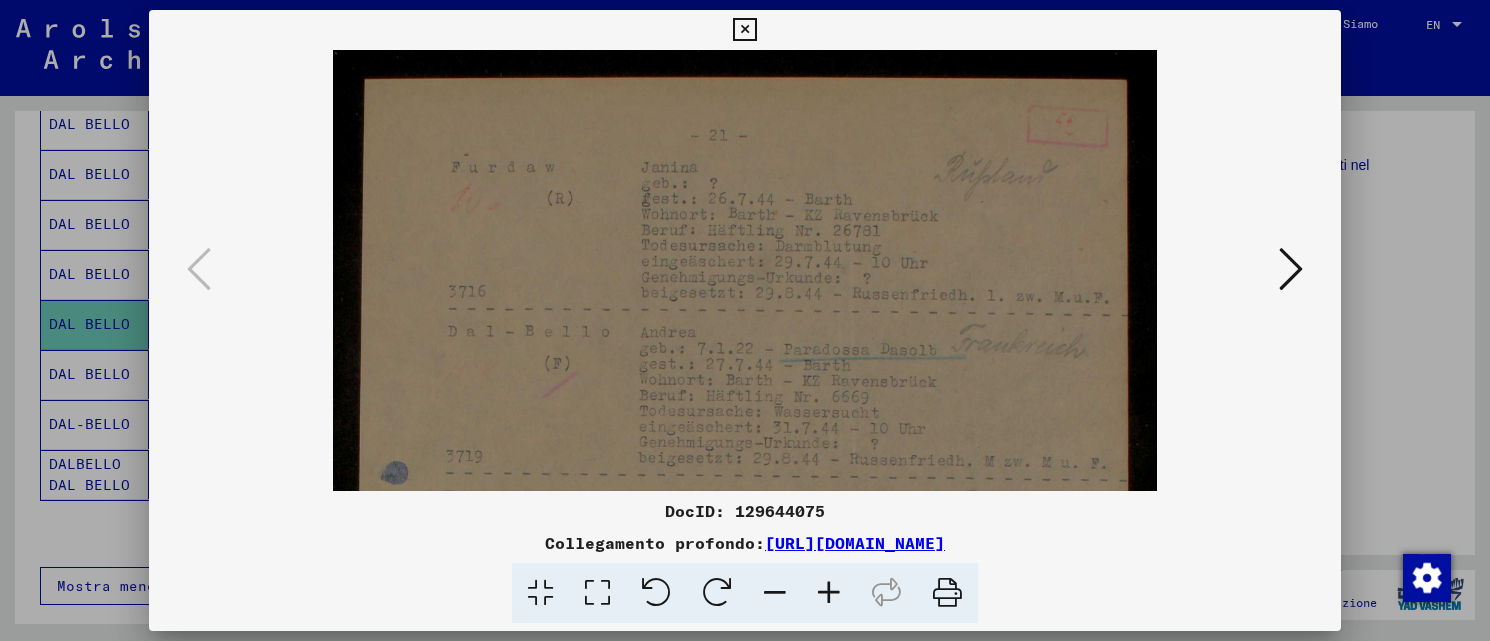 click at bounding box center [829, 593] 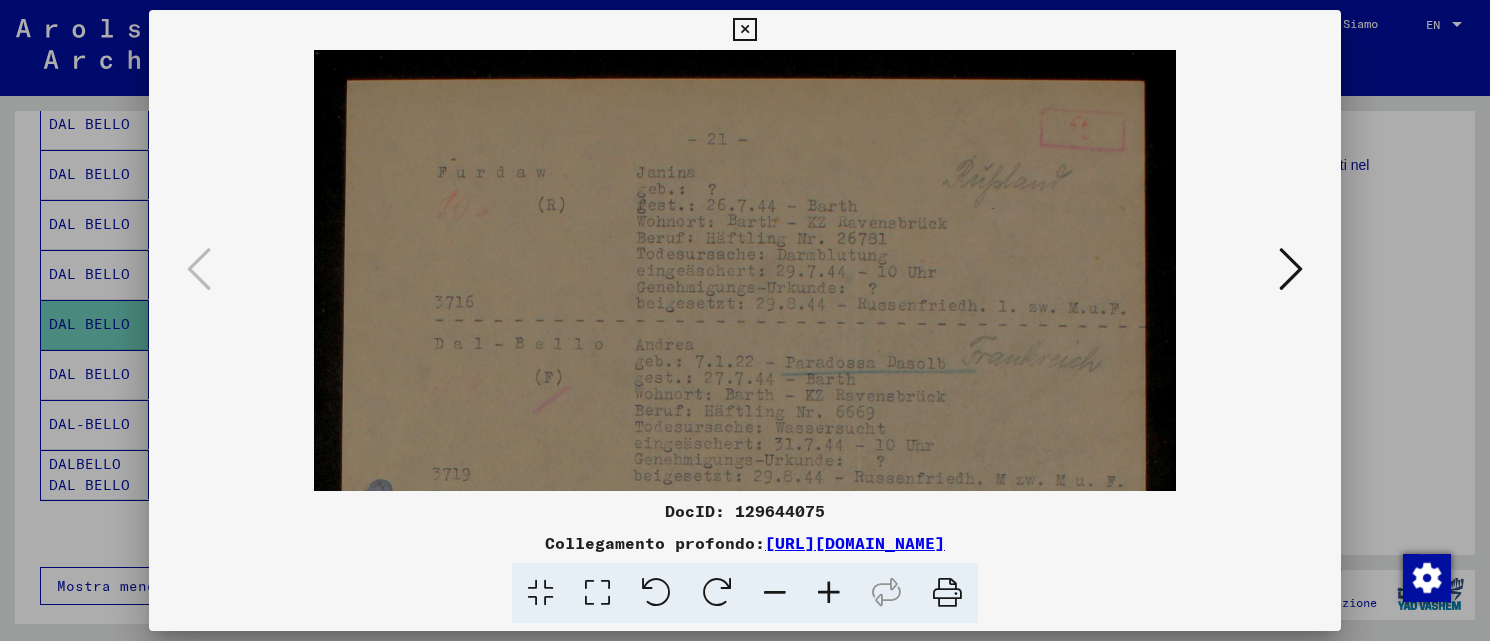 click at bounding box center [829, 593] 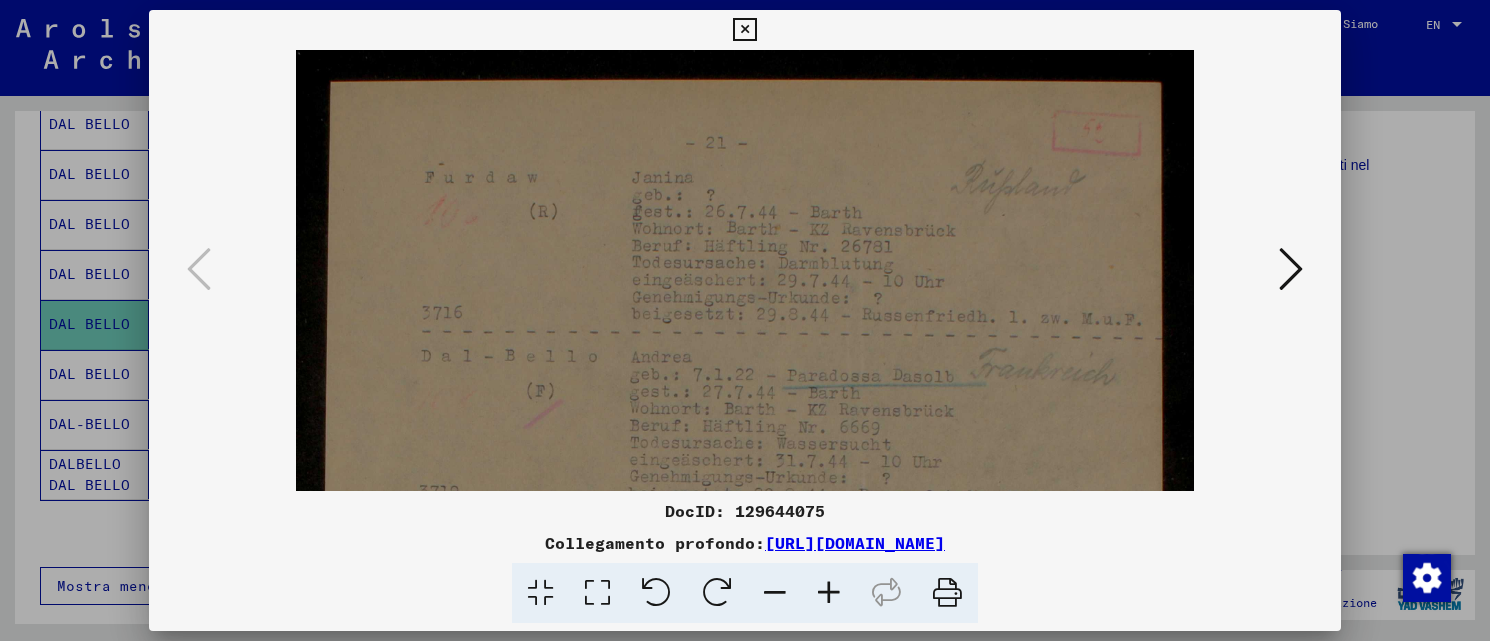 click at bounding box center (829, 593) 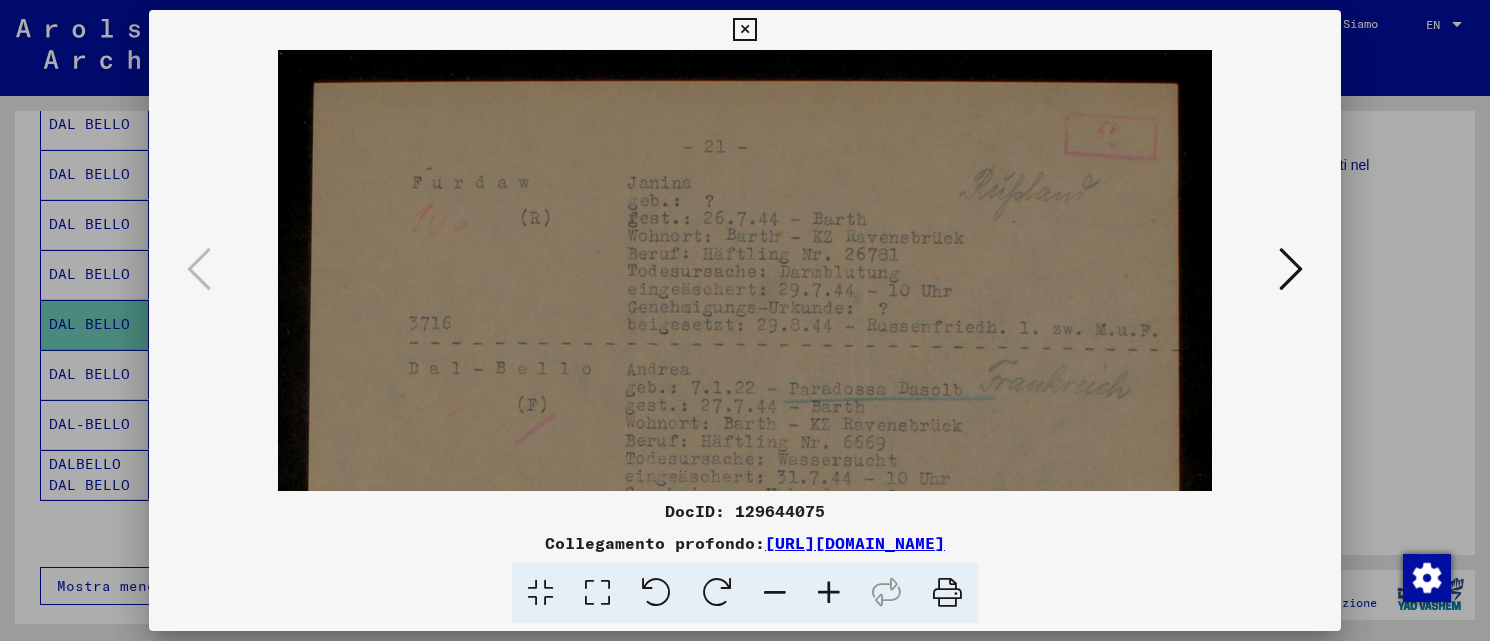 click at bounding box center (829, 593) 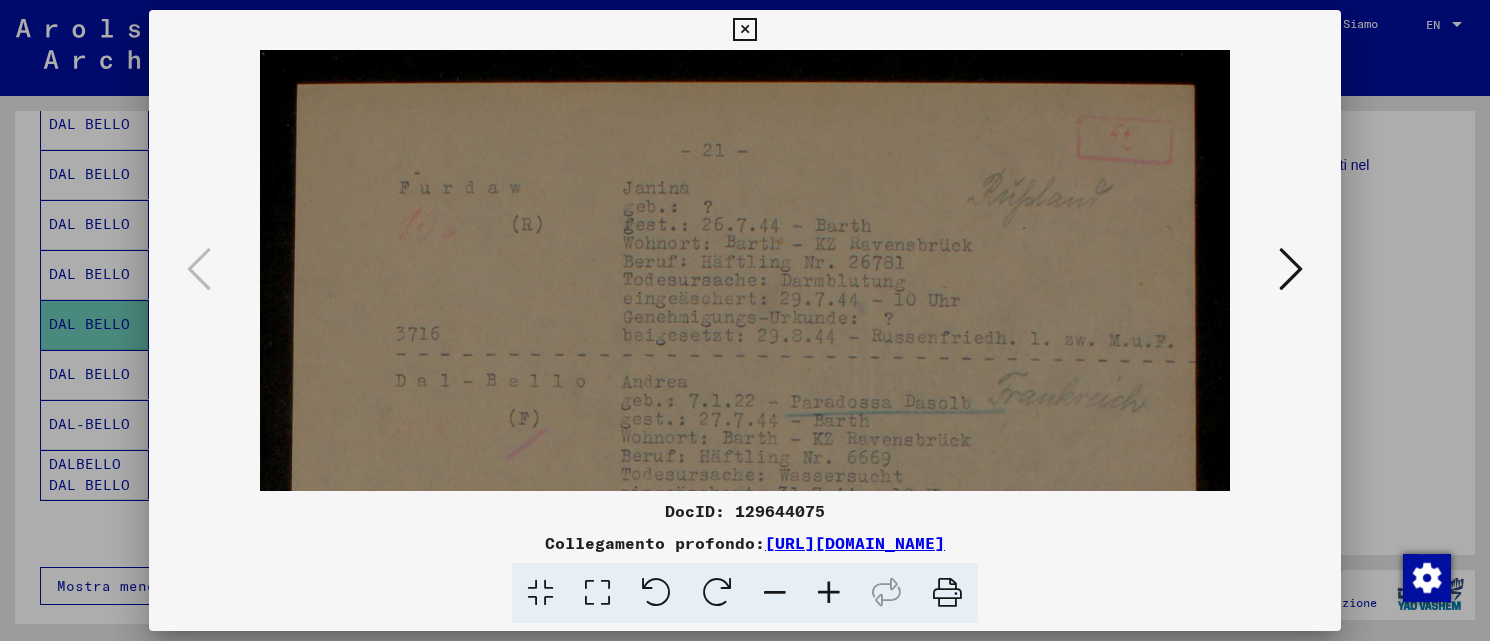click at bounding box center (829, 593) 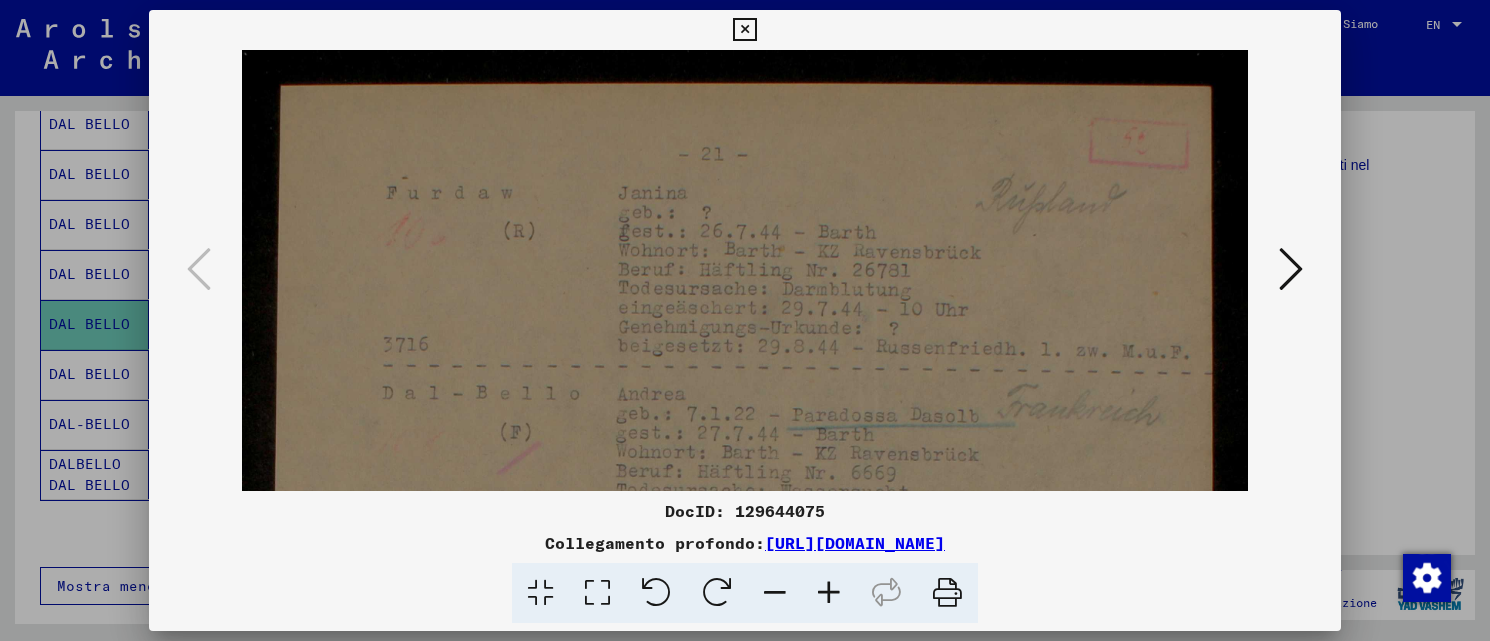 click at bounding box center (829, 593) 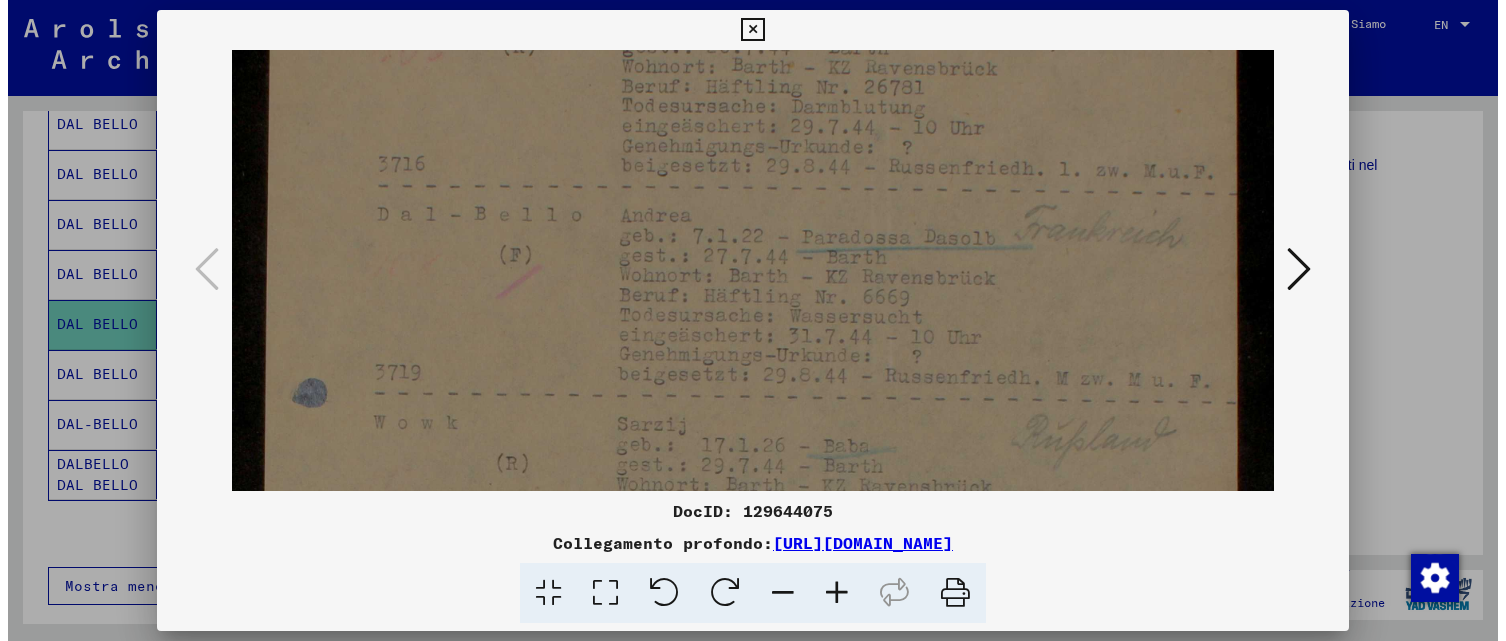 scroll, scrollTop: 187, scrollLeft: 0, axis: vertical 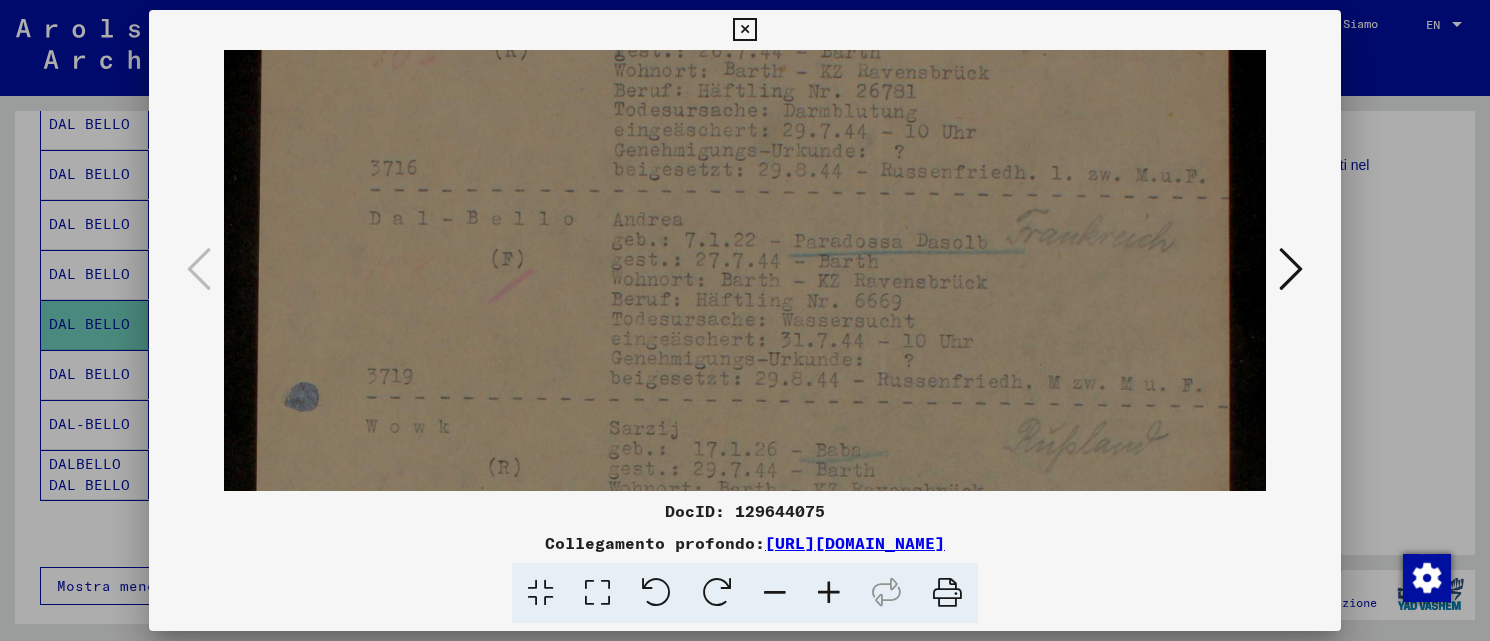 drag, startPoint x: 1020, startPoint y: 446, endPoint x: 1007, endPoint y: 277, distance: 169.49927 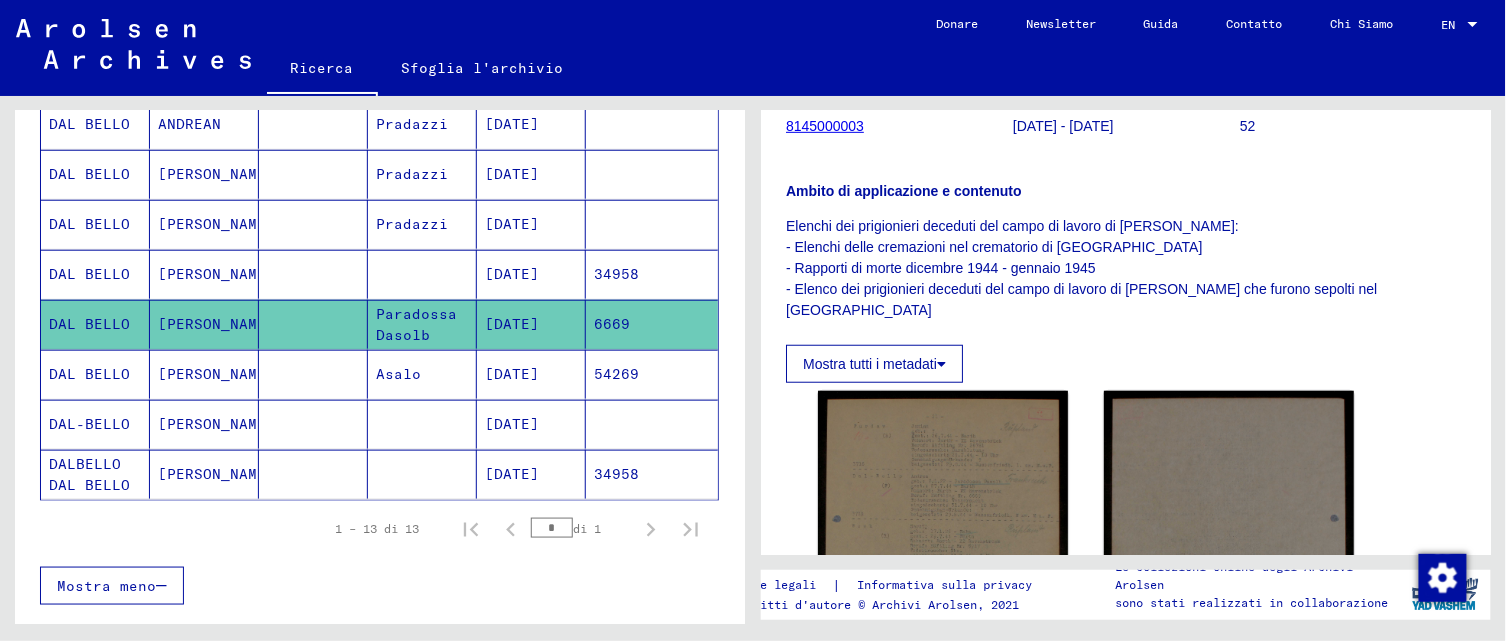 scroll, scrollTop: 370, scrollLeft: 0, axis: vertical 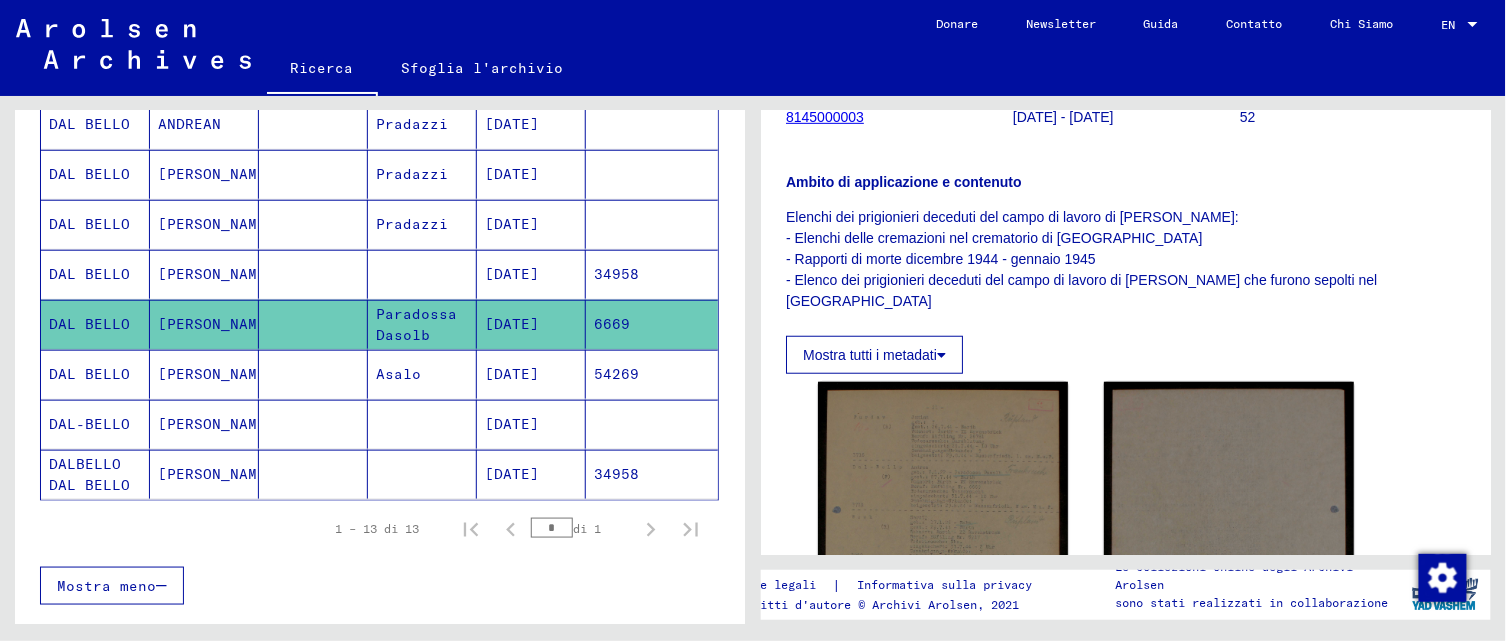 click at bounding box center (313, 424) 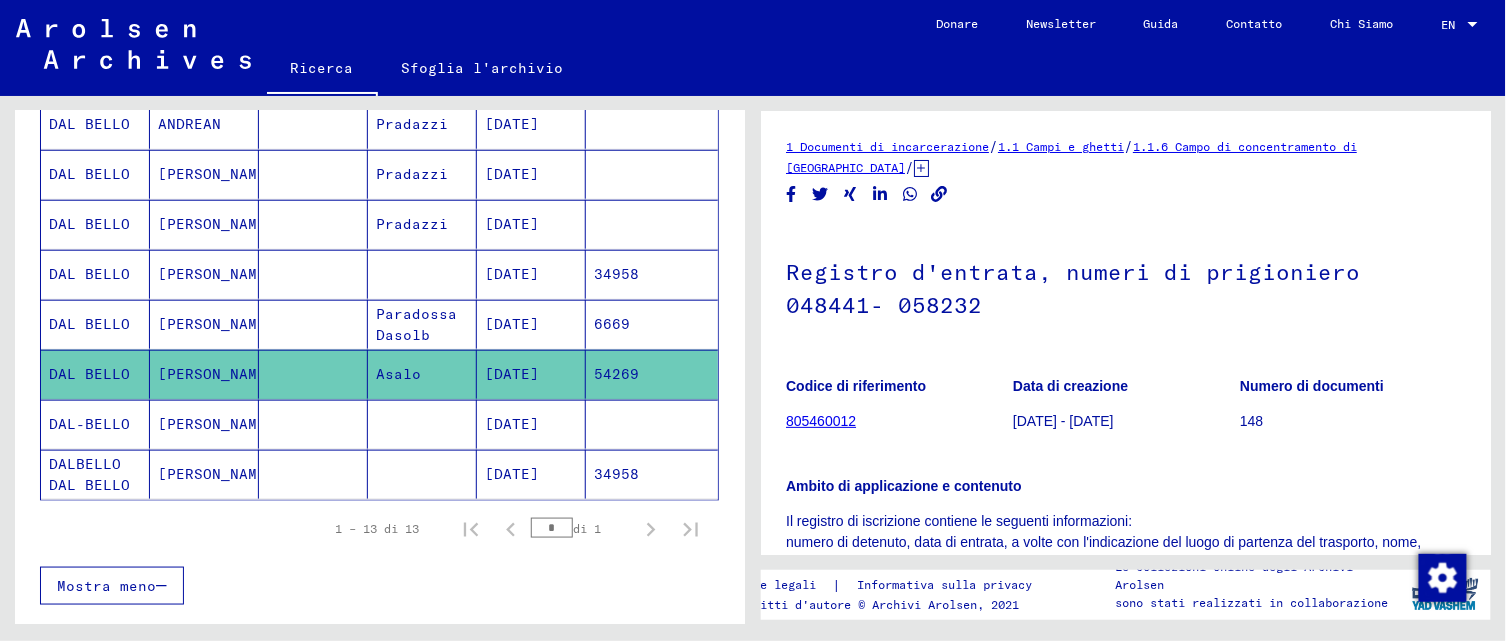 scroll, scrollTop: 0, scrollLeft: 0, axis: both 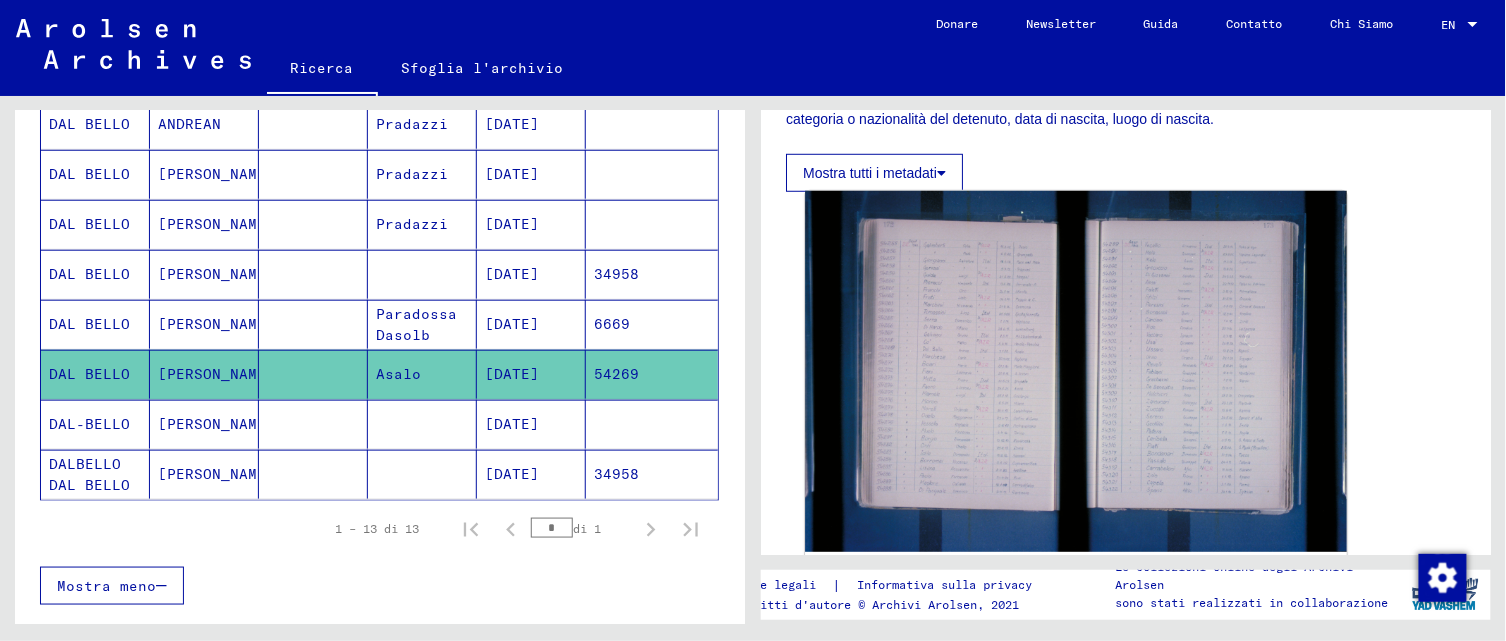 click 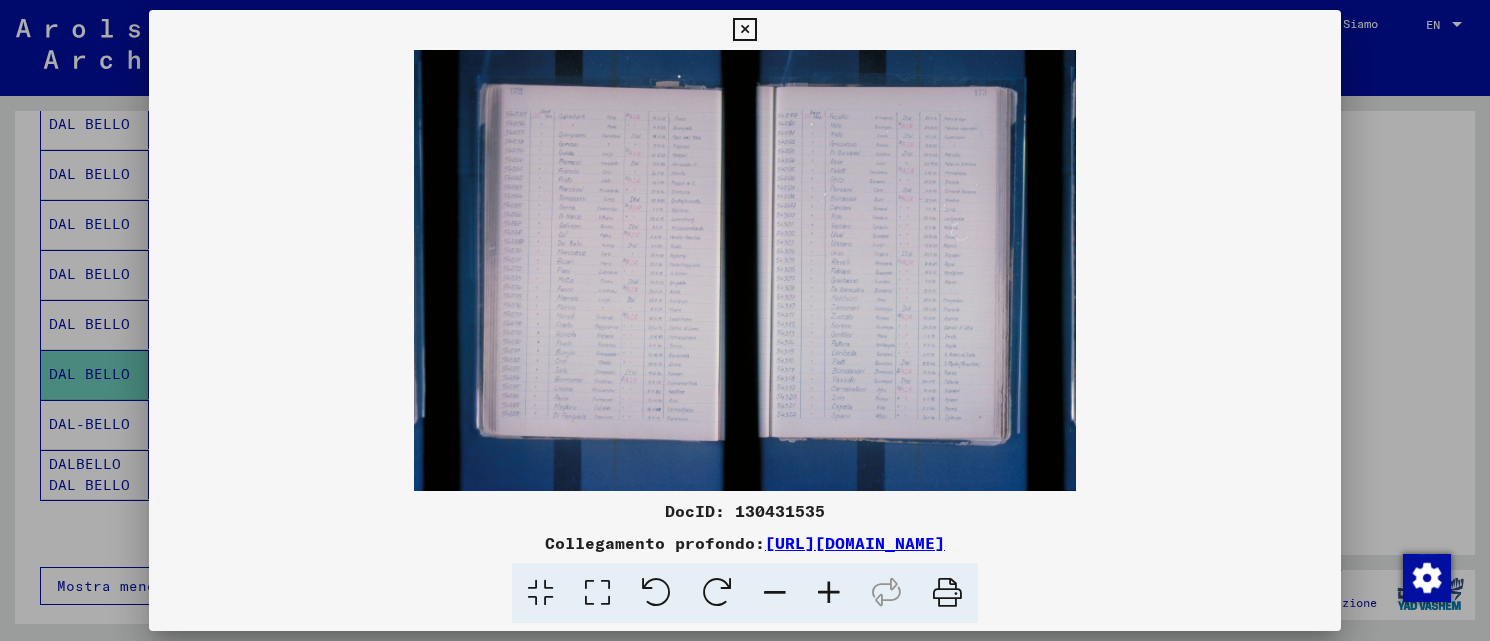 click at bounding box center [745, 270] 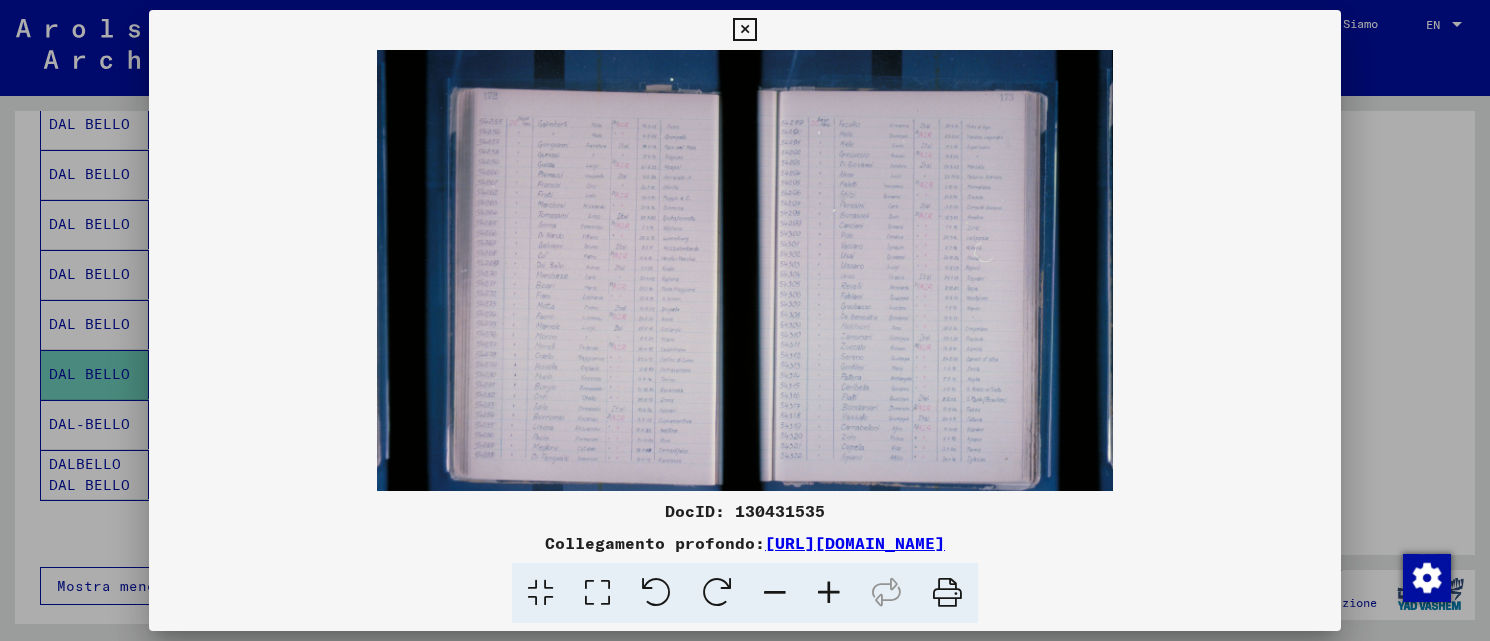 click at bounding box center [829, 593] 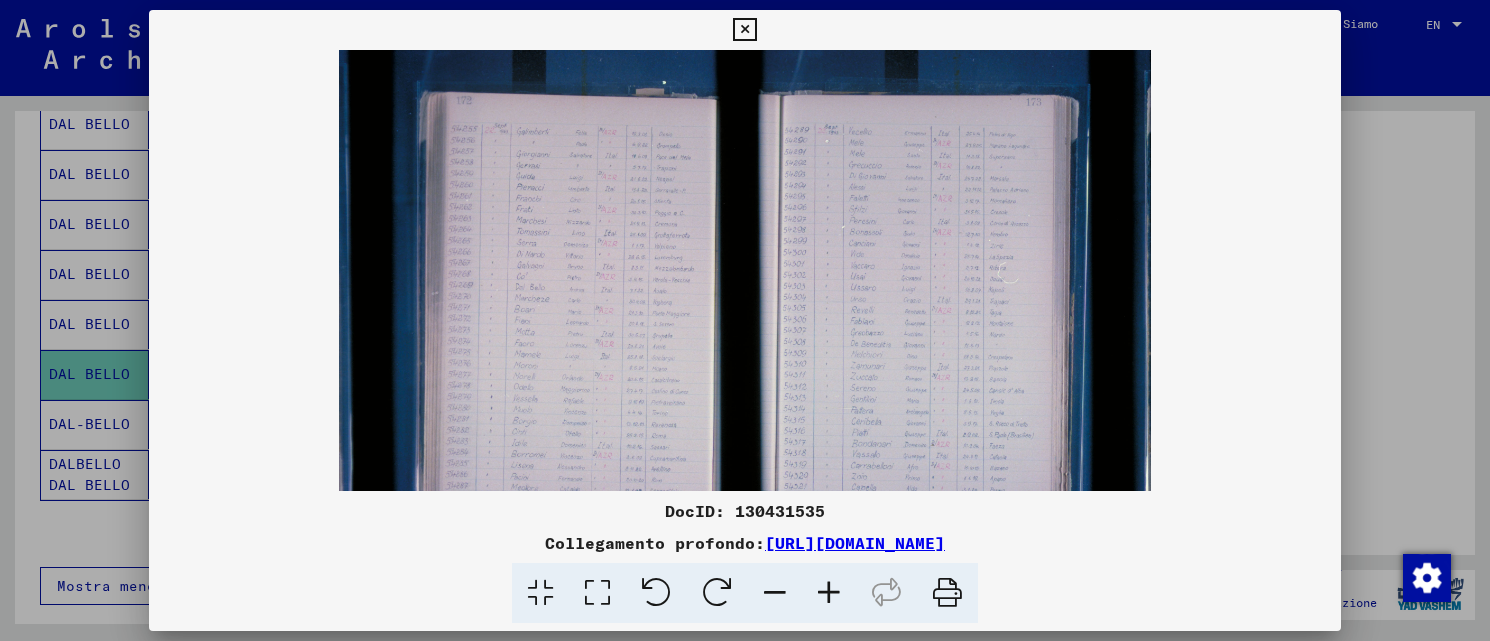 click at bounding box center [829, 593] 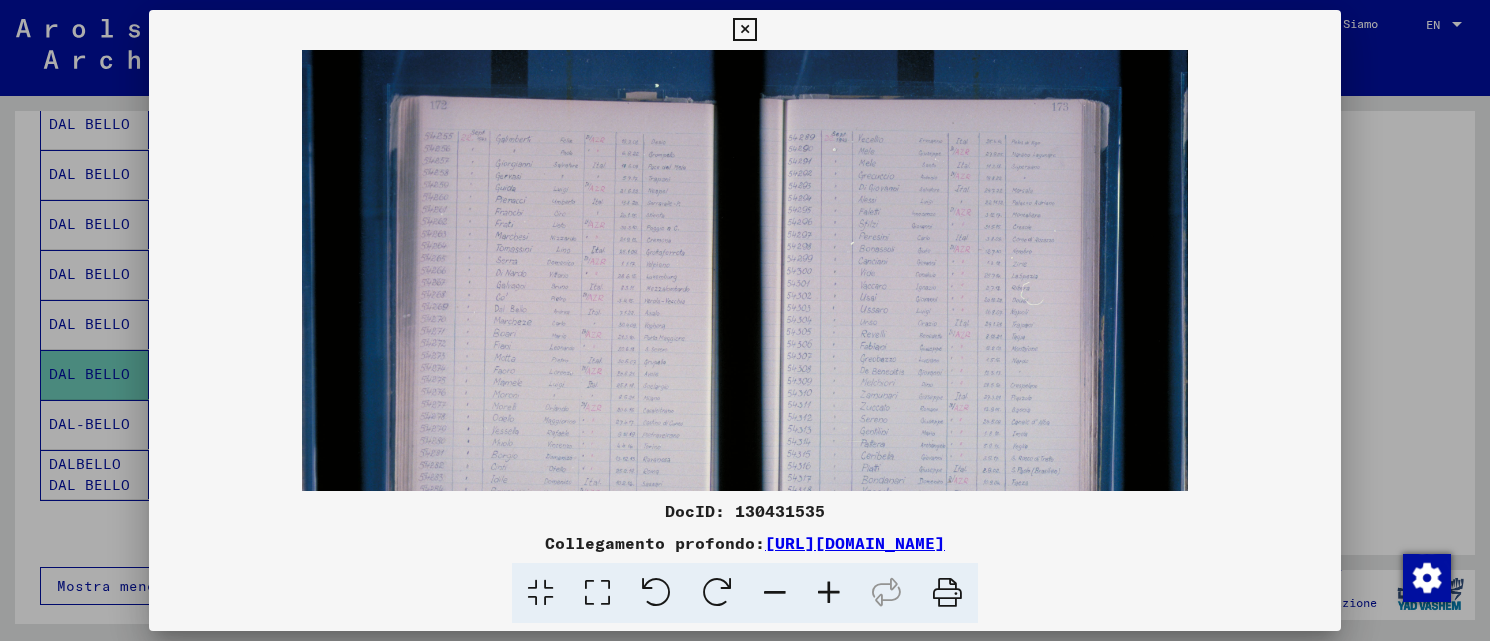click at bounding box center (829, 593) 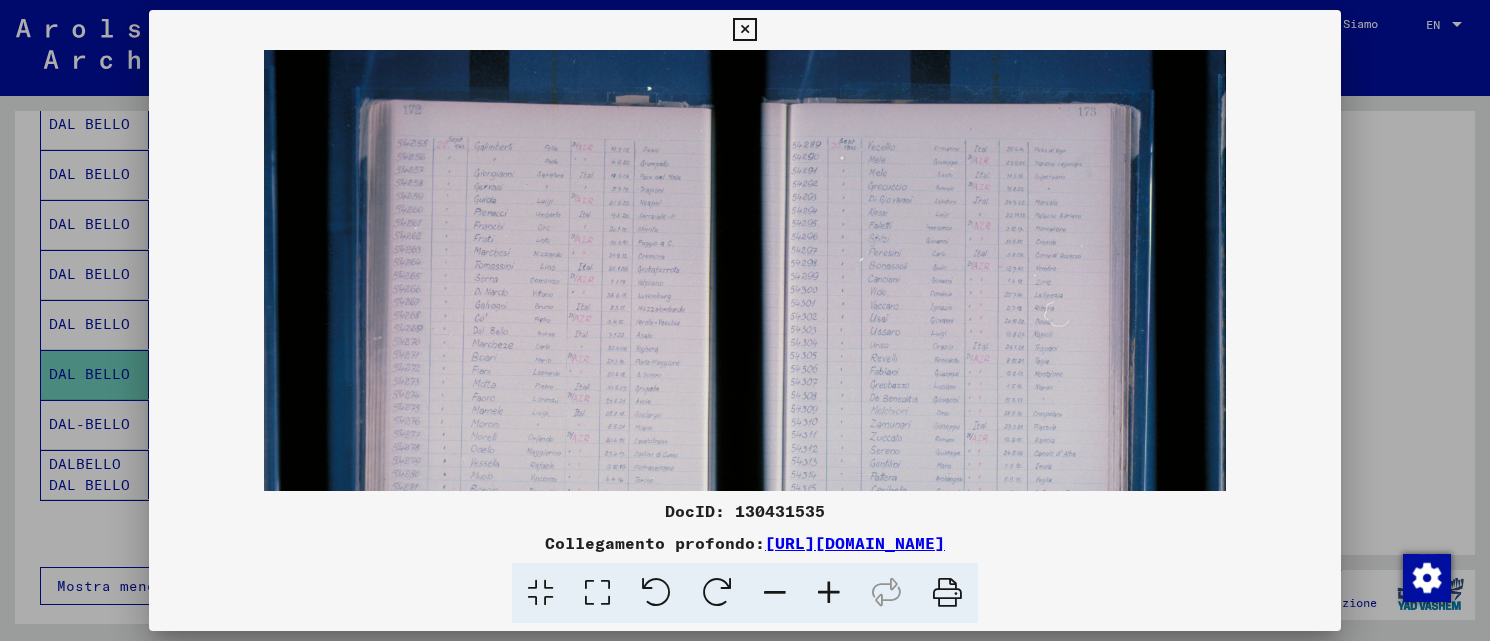 click at bounding box center (829, 593) 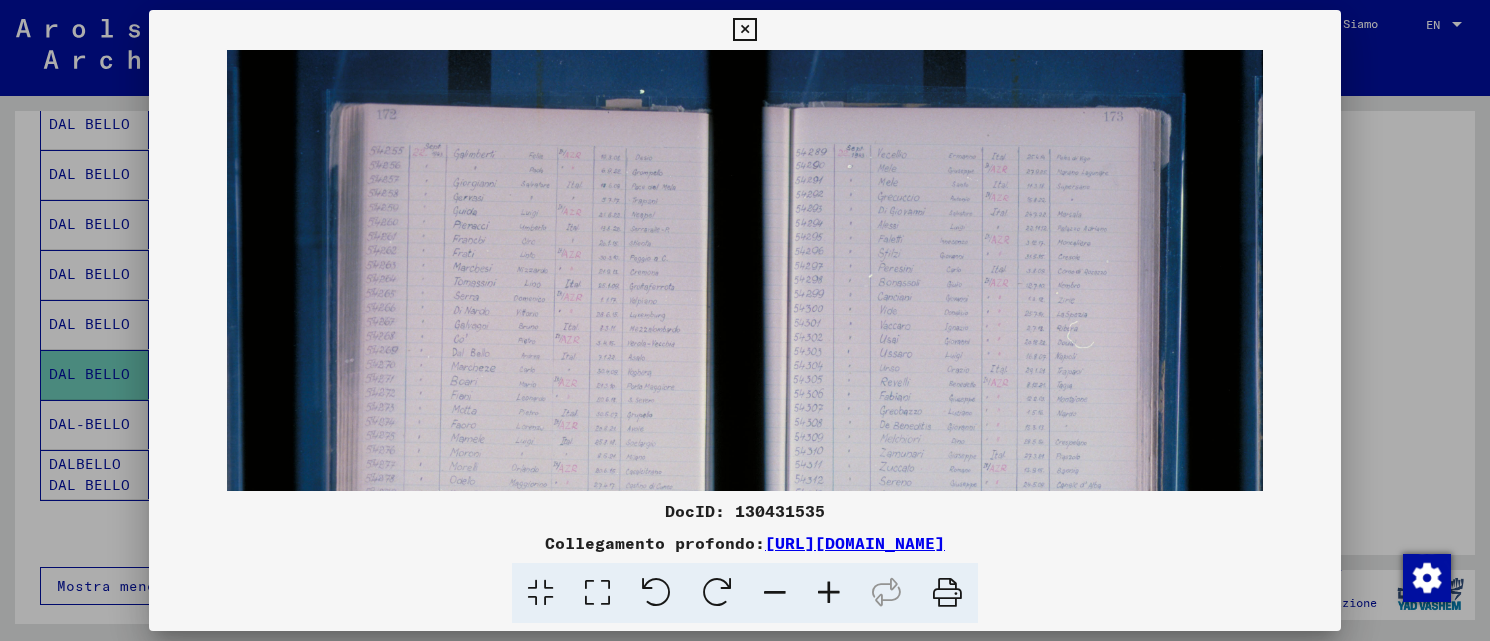 click at bounding box center [829, 593] 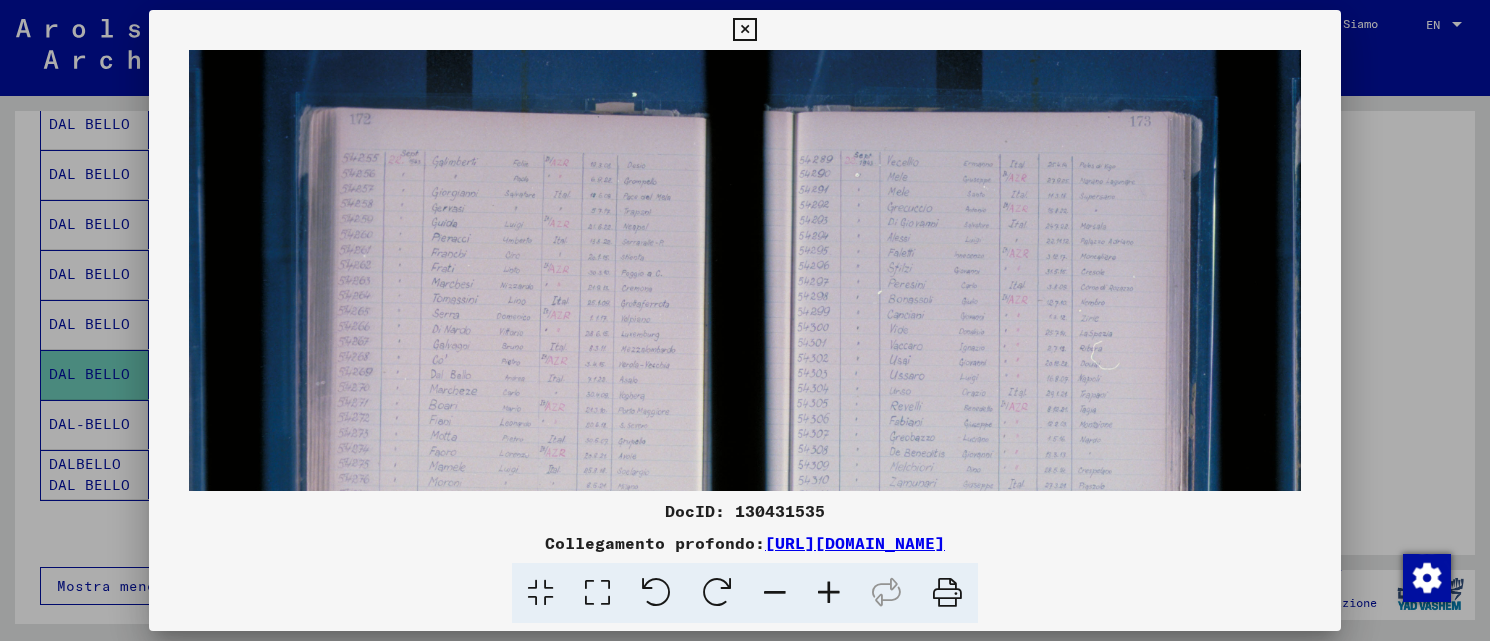 click at bounding box center (829, 593) 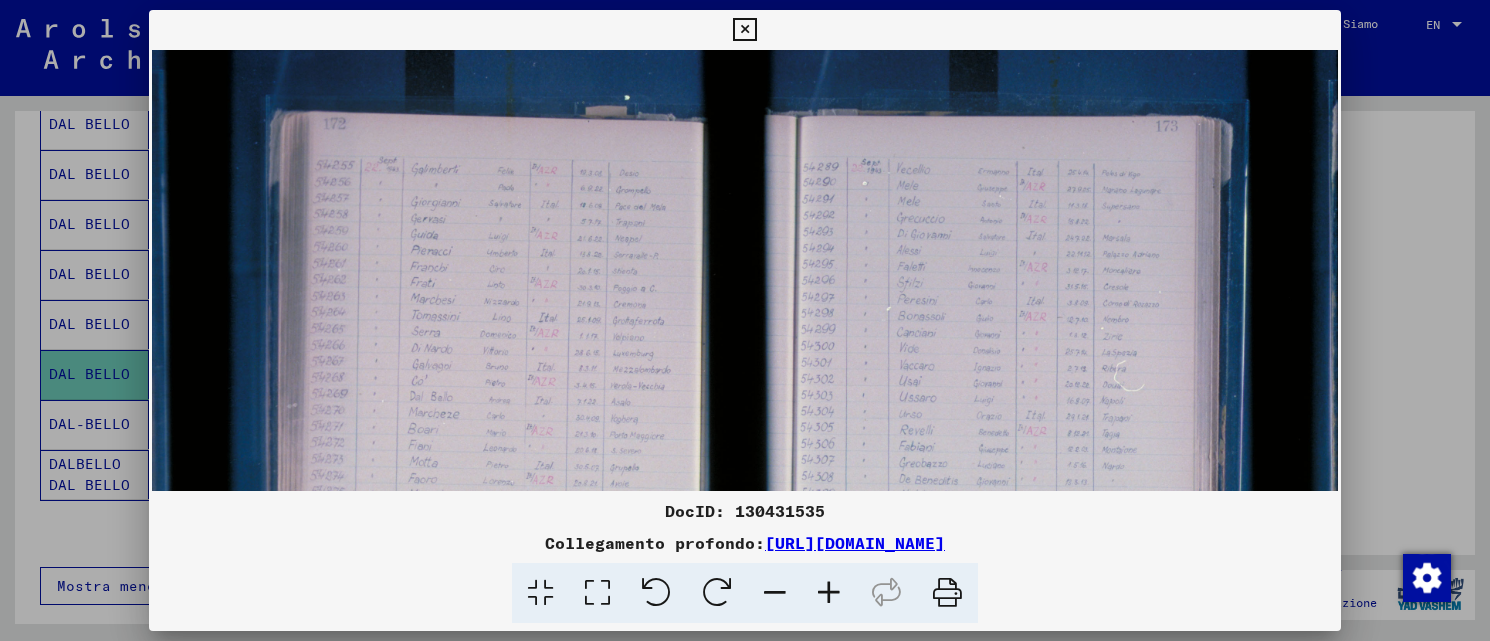 click at bounding box center (829, 593) 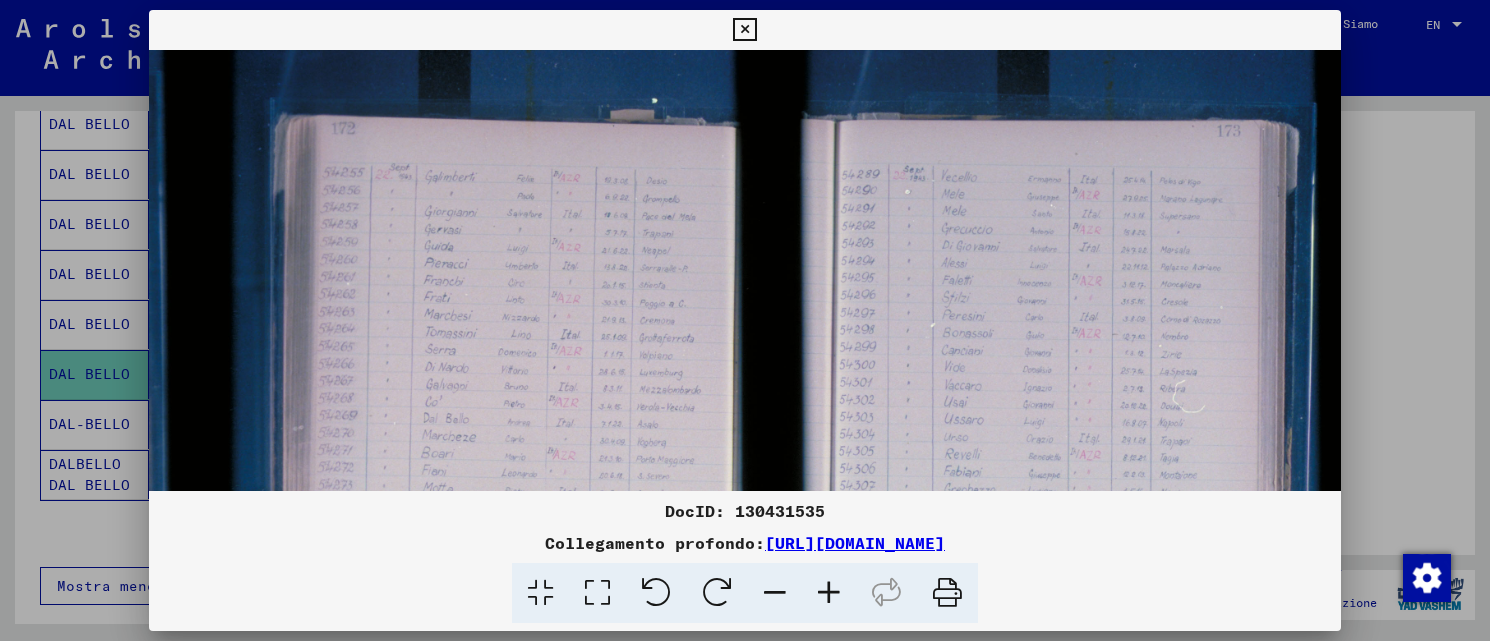 click at bounding box center (829, 593) 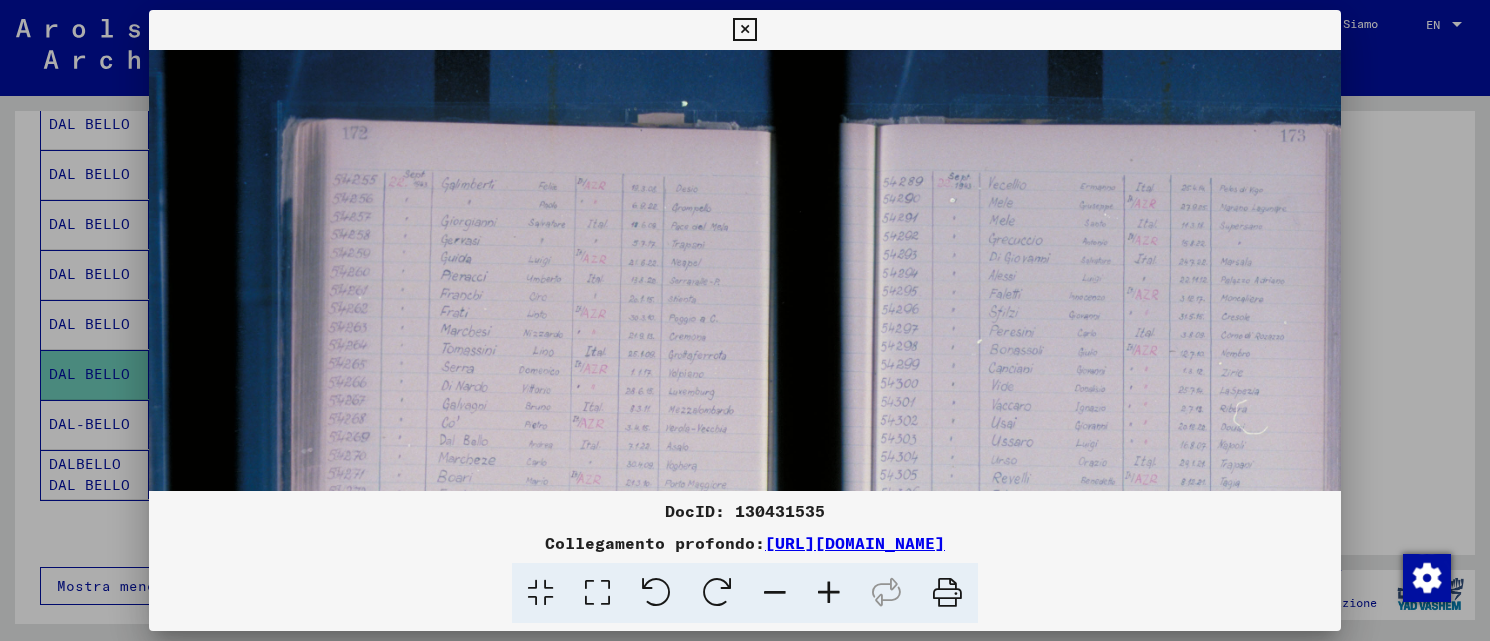 click at bounding box center (829, 593) 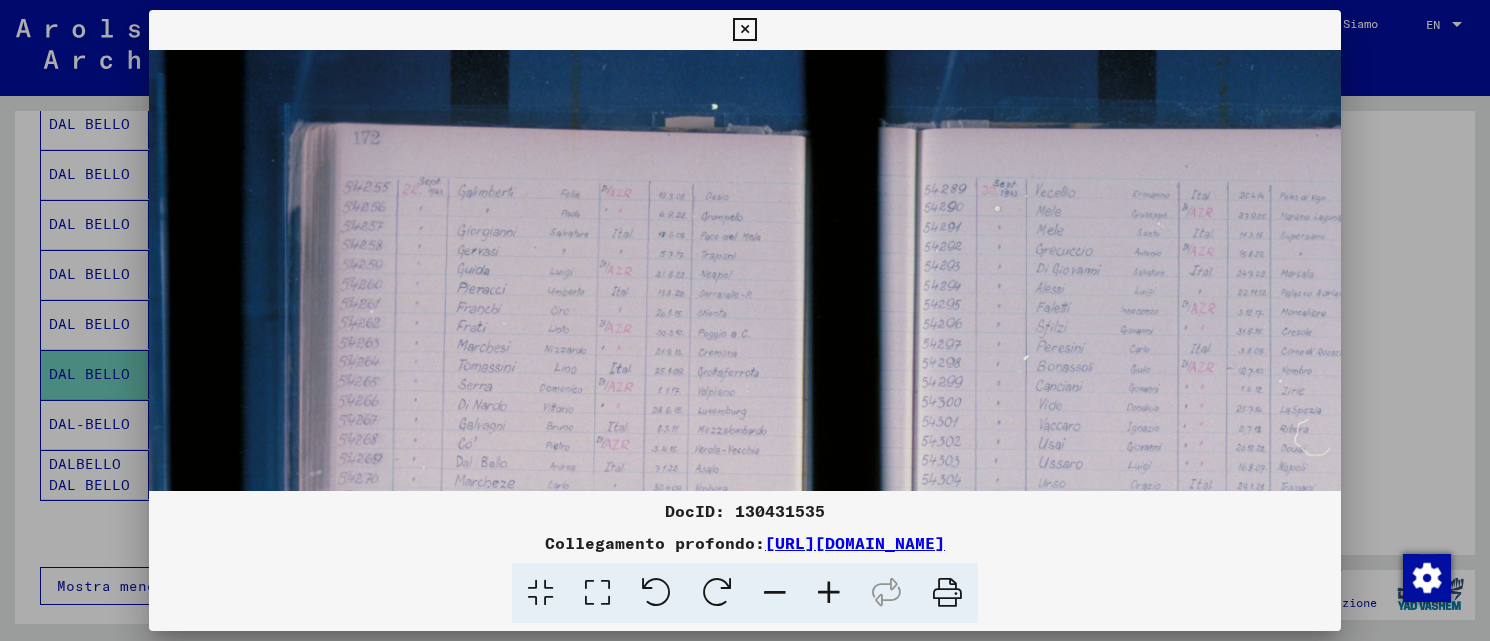 click at bounding box center [829, 593] 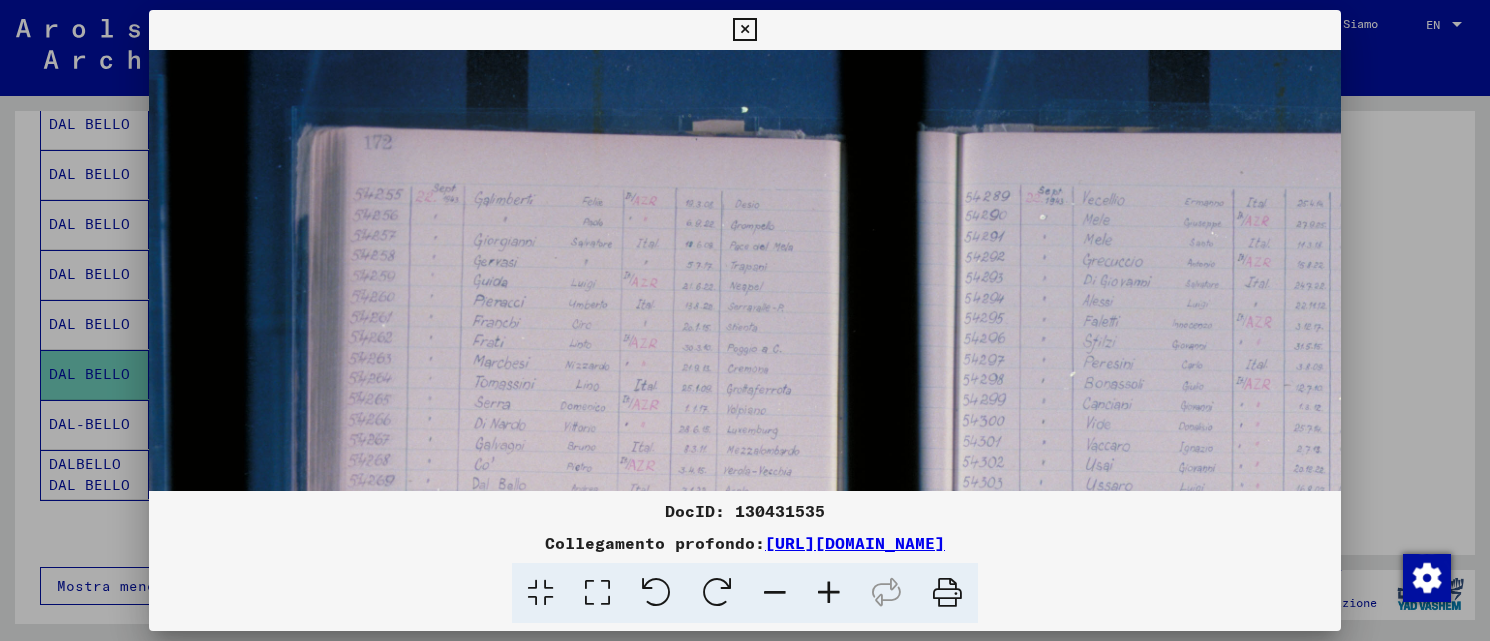 click at bounding box center [829, 593] 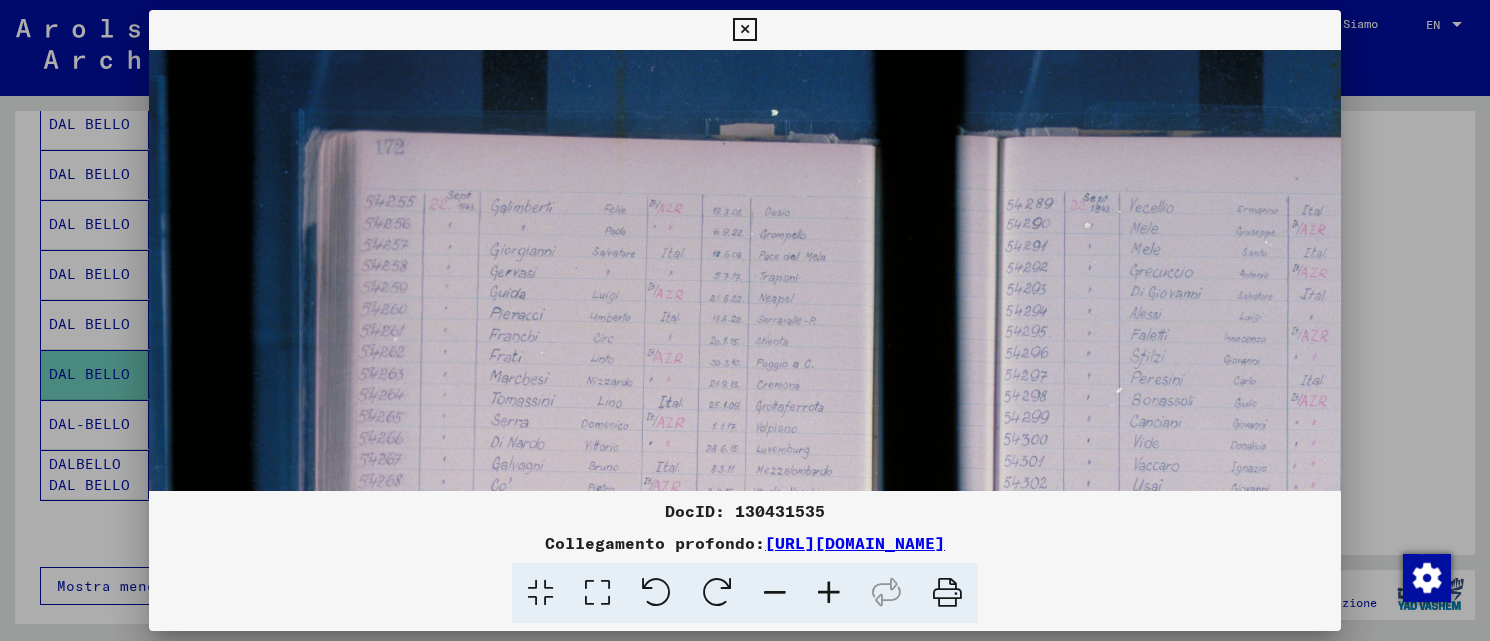 click at bounding box center [829, 593] 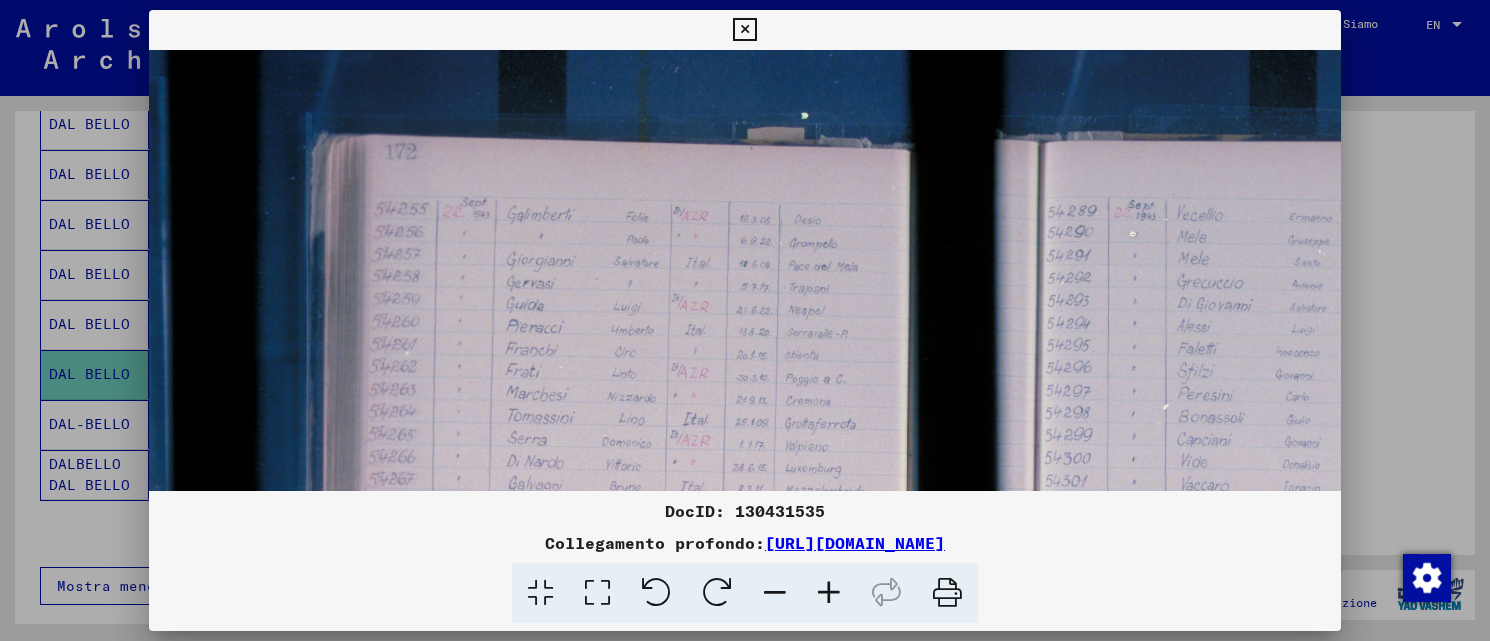 click at bounding box center [829, 593] 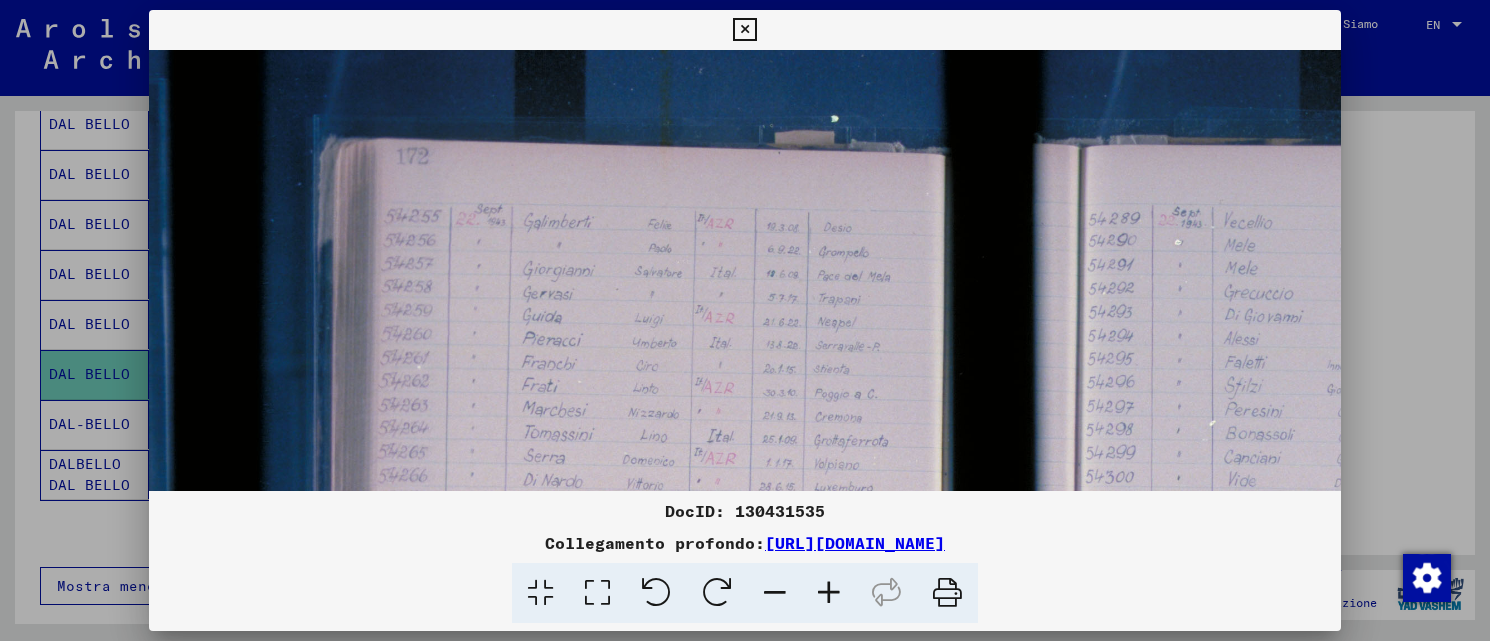 click at bounding box center (829, 593) 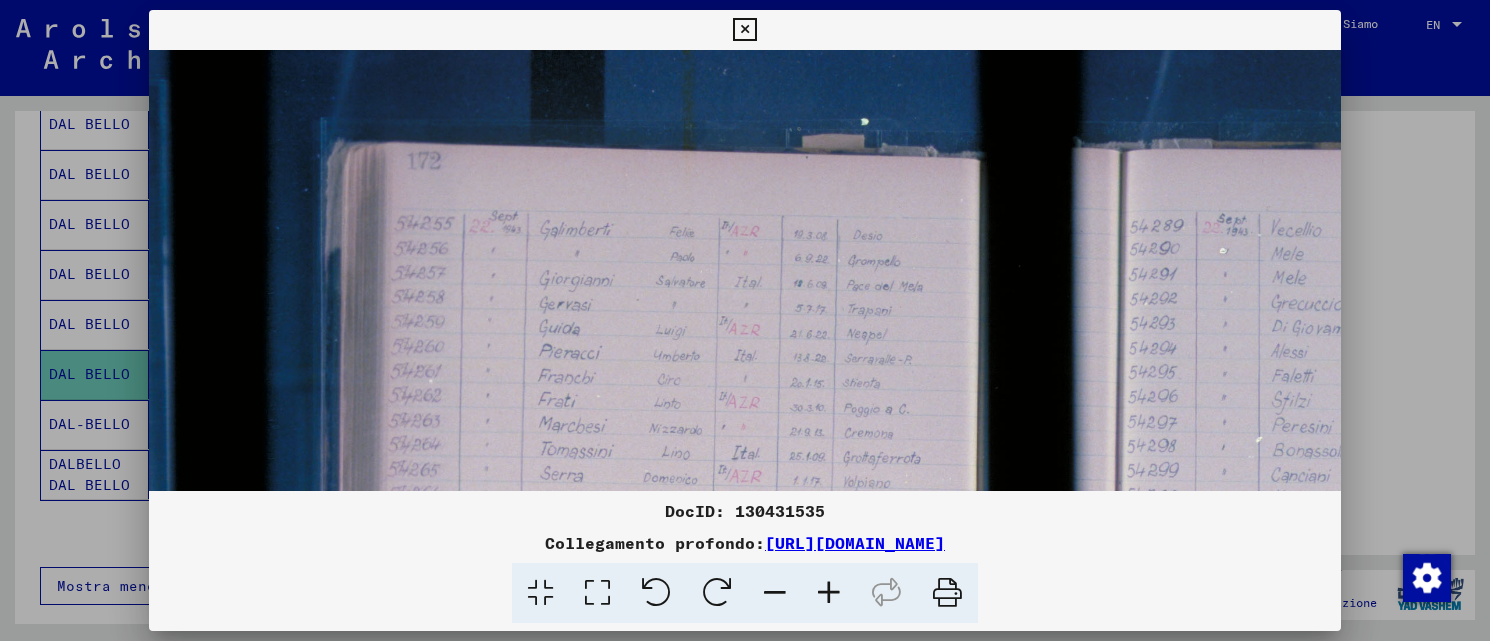 click at bounding box center (829, 593) 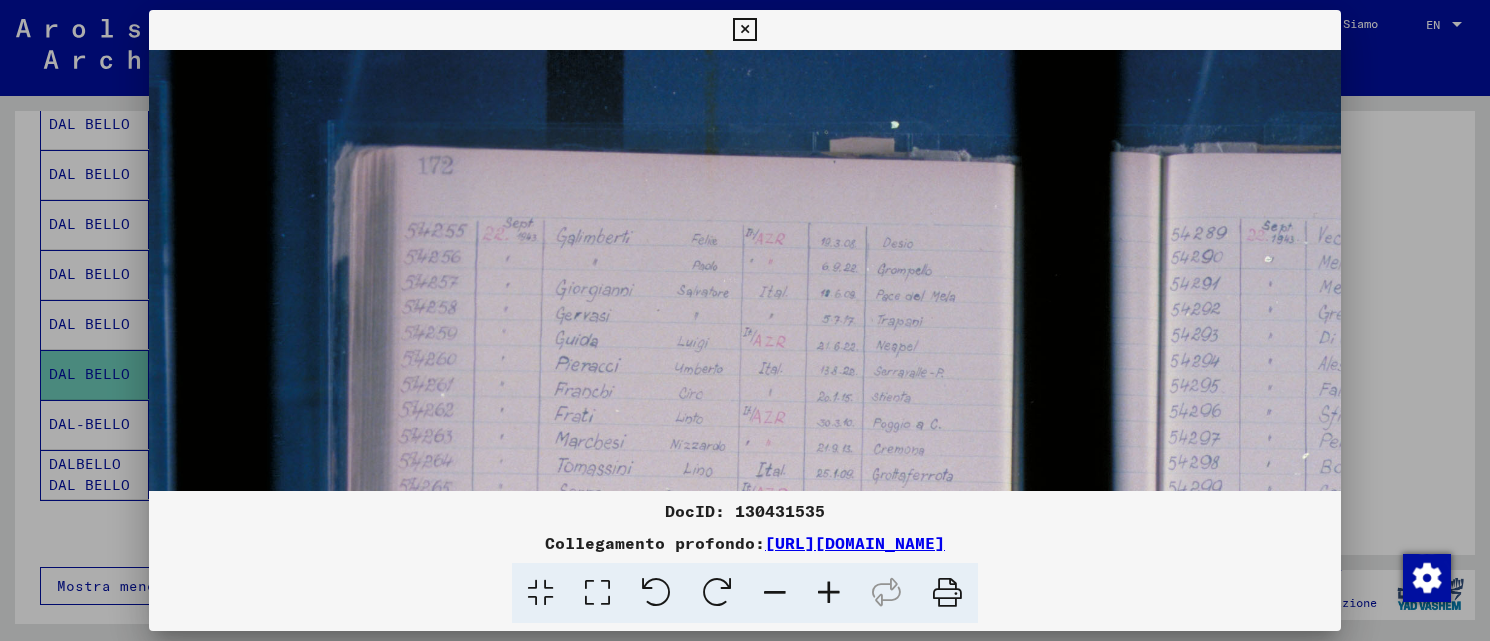 click at bounding box center (829, 593) 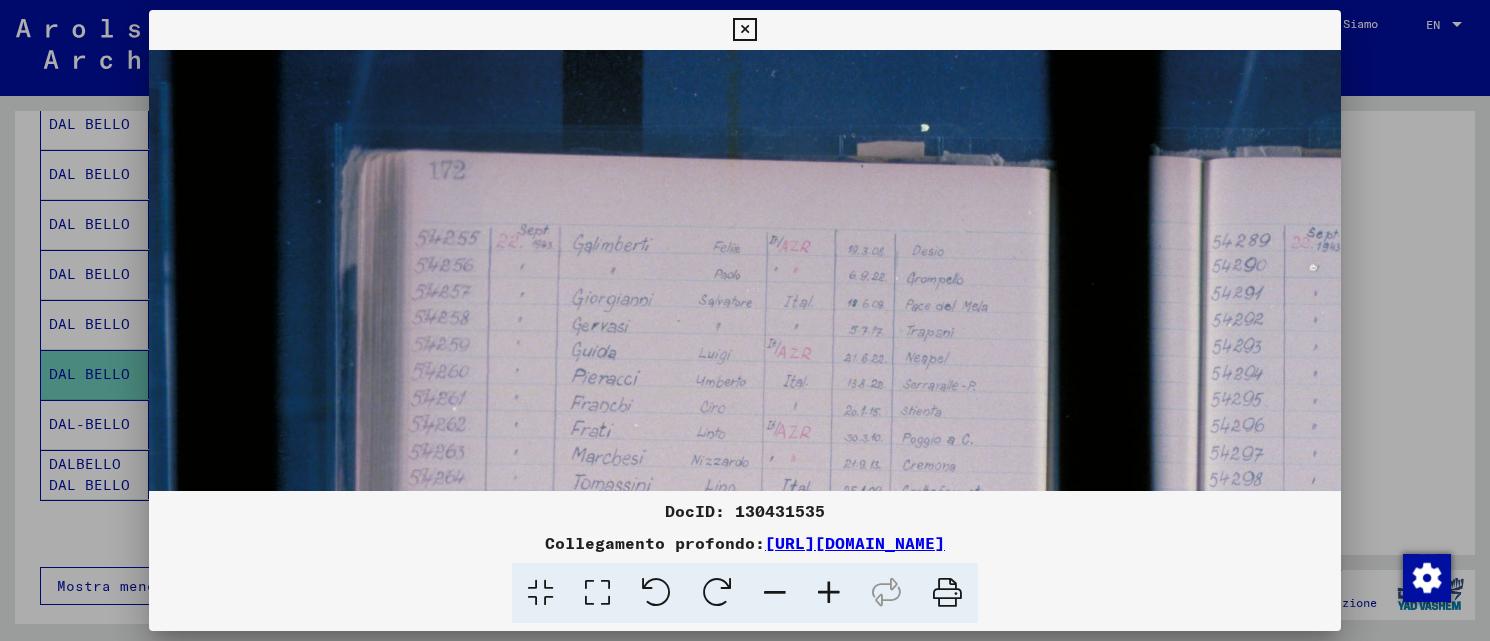 click at bounding box center [829, 593] 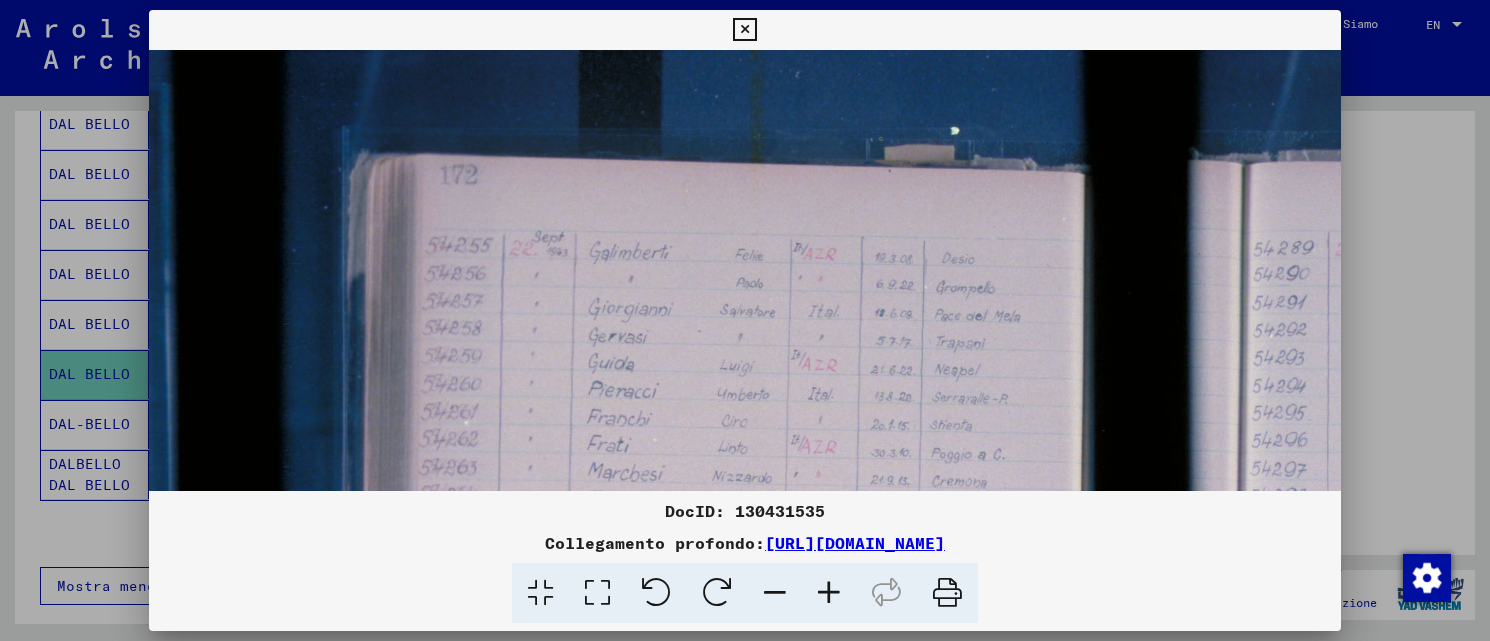 click at bounding box center [829, 593] 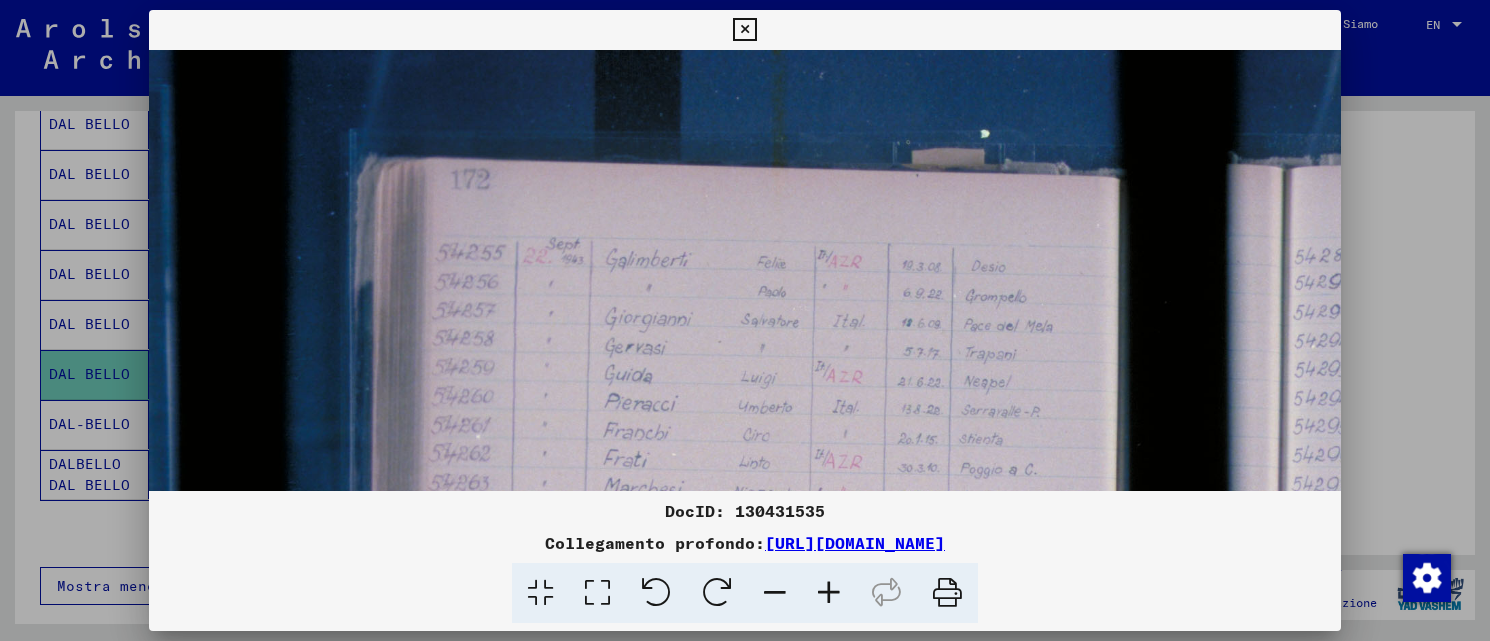 click at bounding box center (829, 593) 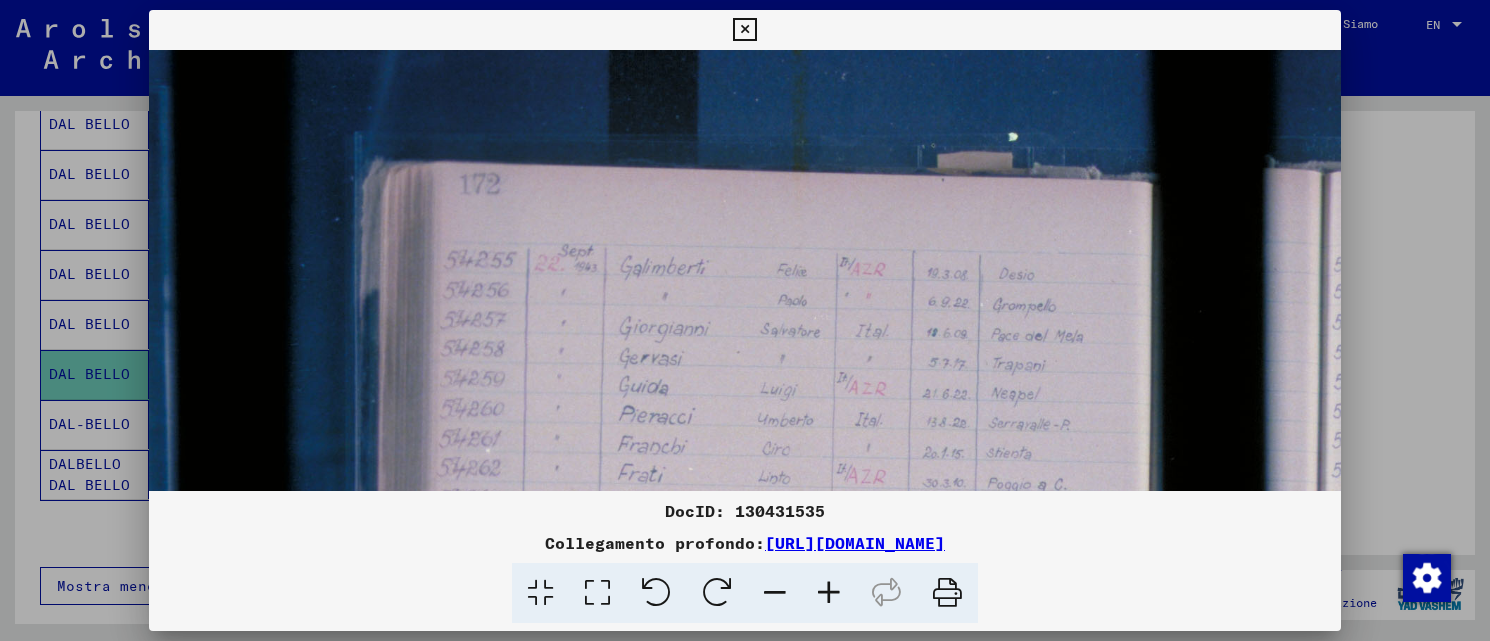 scroll, scrollTop: 1, scrollLeft: 4, axis: both 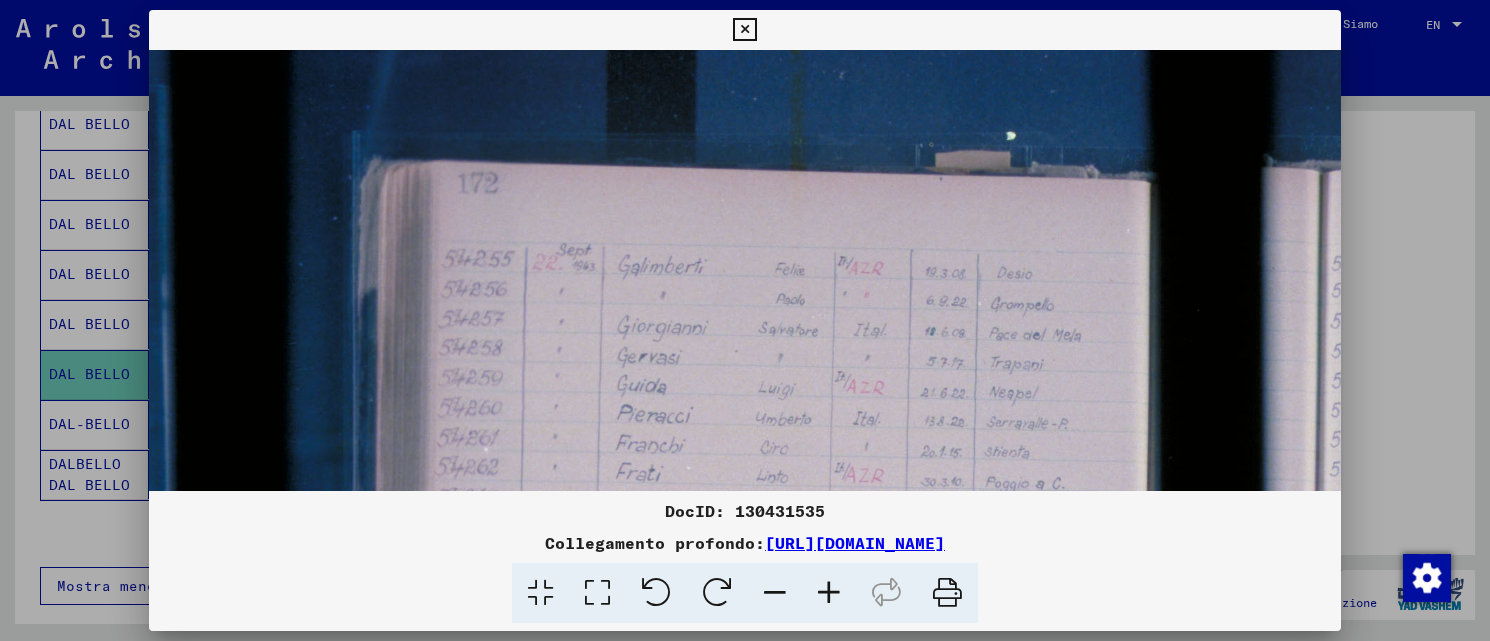 drag, startPoint x: 870, startPoint y: 395, endPoint x: 866, endPoint y: 411, distance: 16.492422 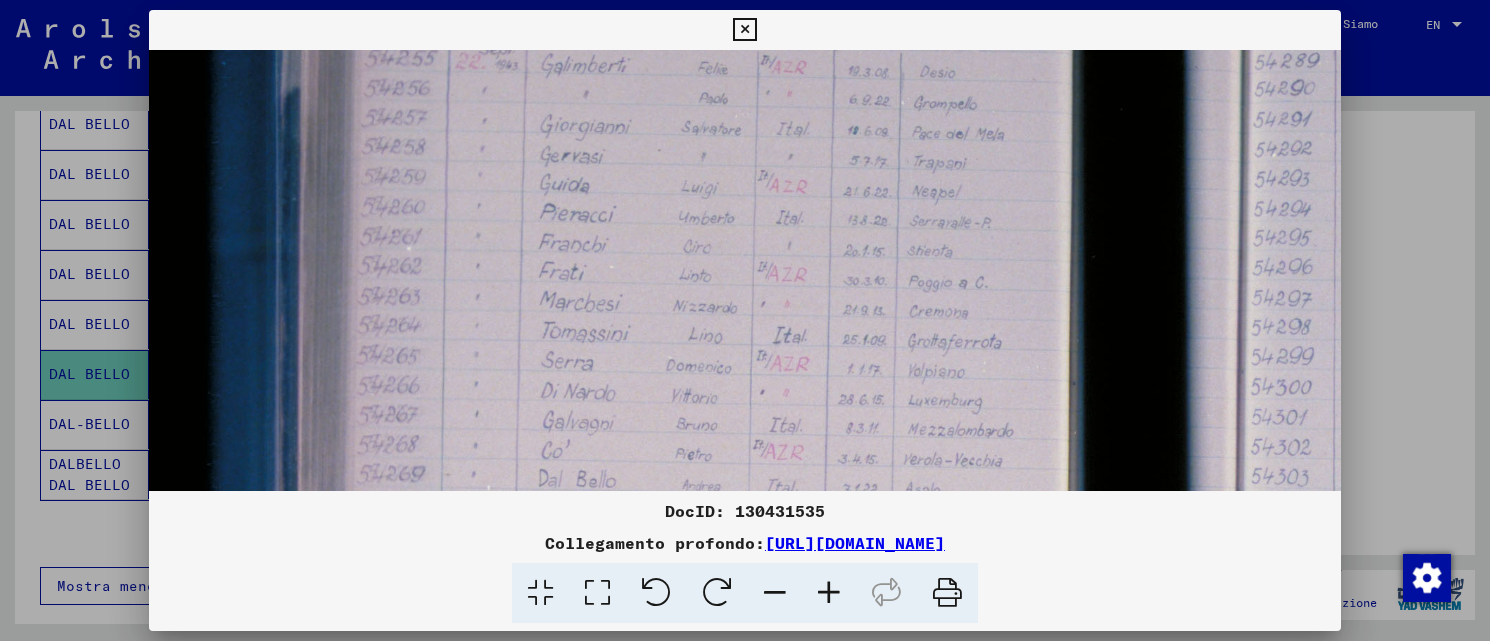 drag, startPoint x: 876, startPoint y: 437, endPoint x: 804, endPoint y: 246, distance: 204.12006 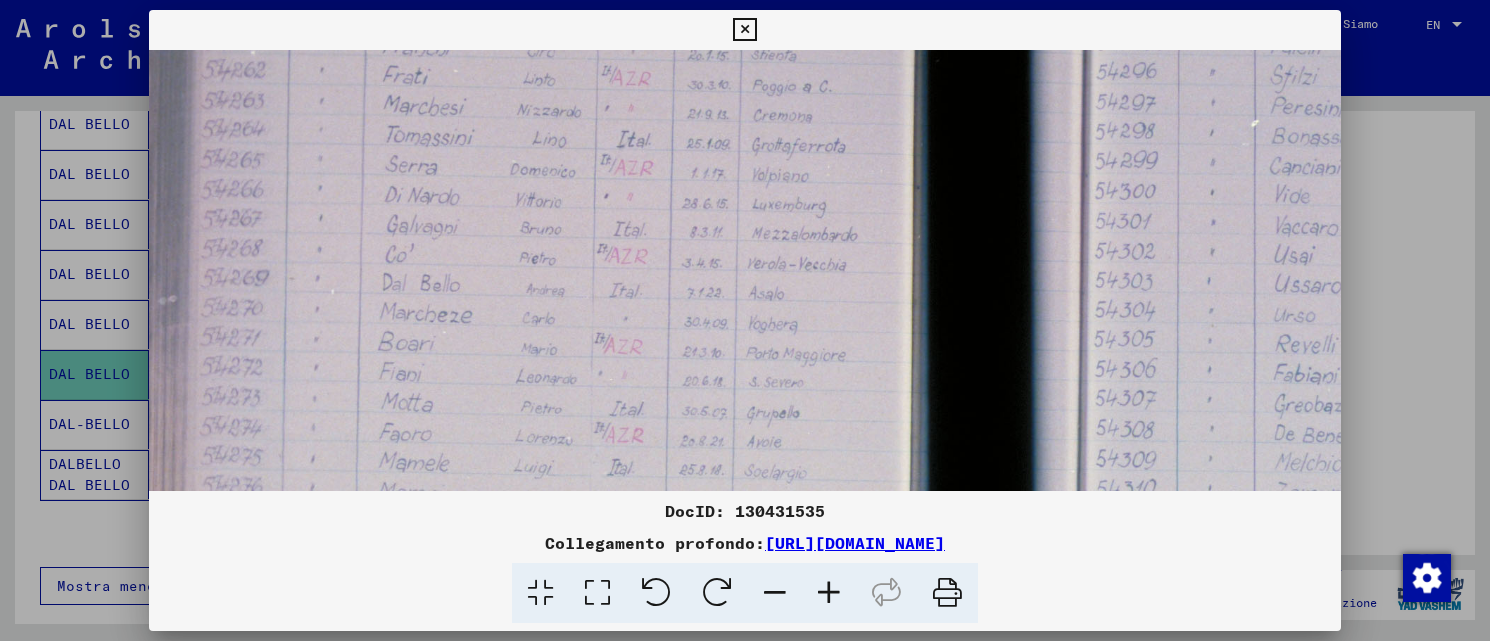 scroll, scrollTop: 401, scrollLeft: 235, axis: both 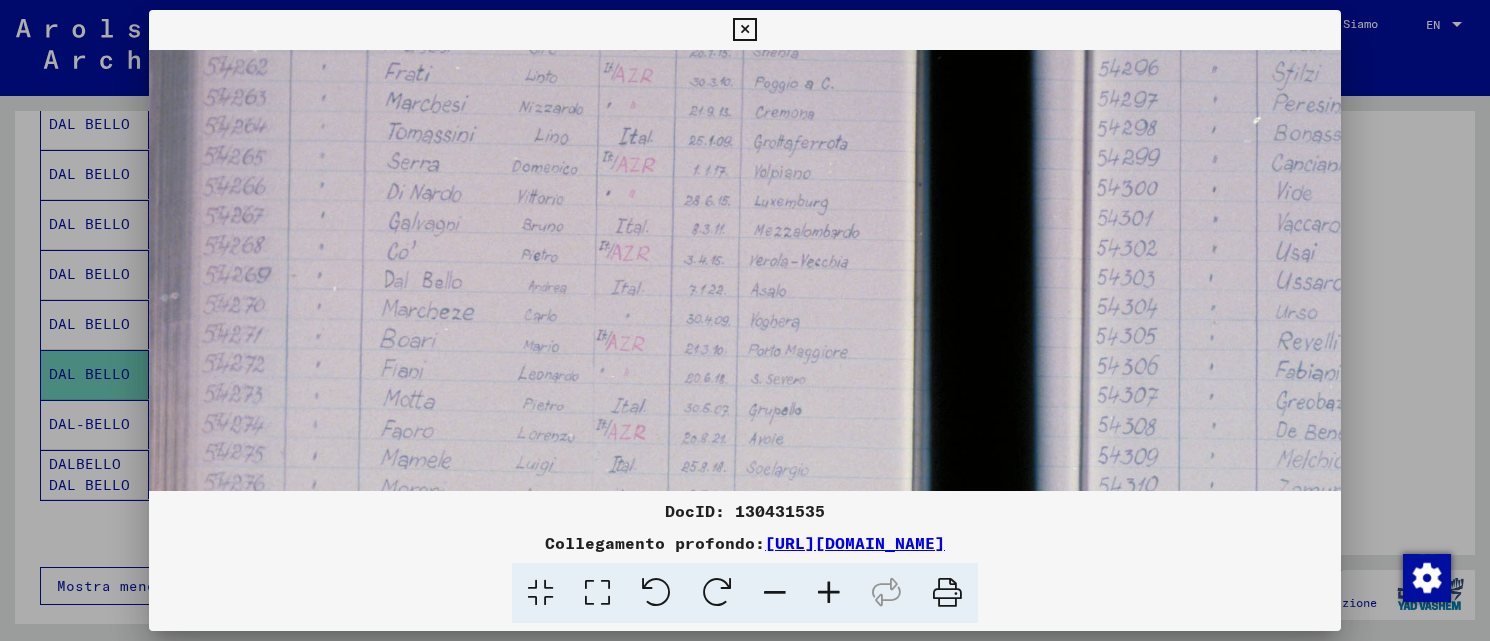 drag, startPoint x: 760, startPoint y: 367, endPoint x: 622, endPoint y: 216, distance: 204.5605 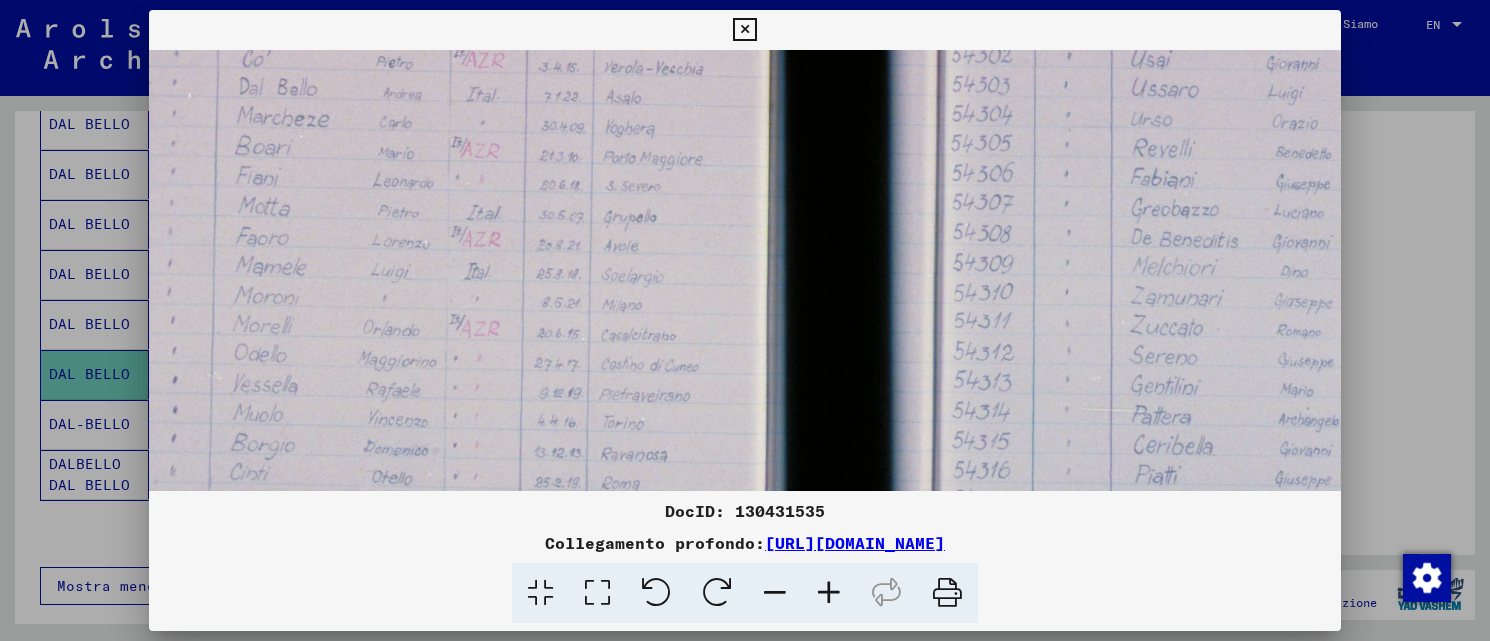 drag, startPoint x: 760, startPoint y: 432, endPoint x: 625, endPoint y: 340, distance: 163.36769 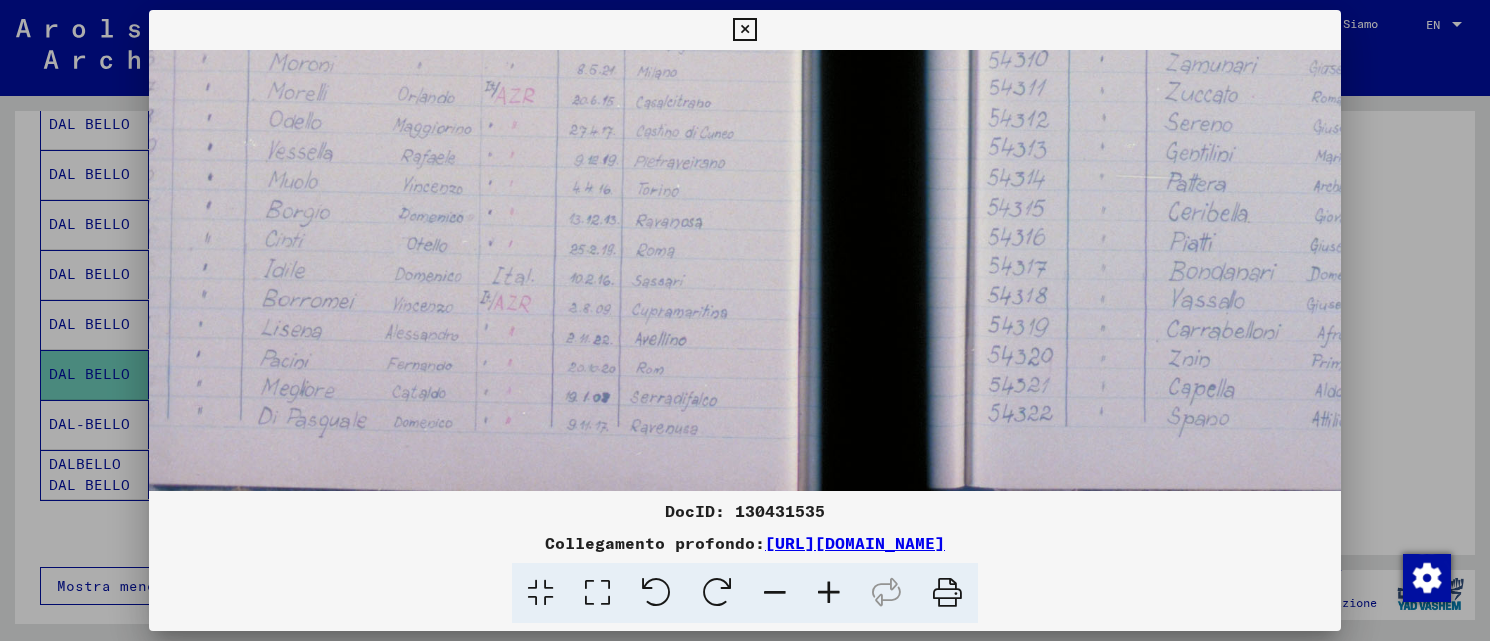 drag, startPoint x: 653, startPoint y: 422, endPoint x: 680, endPoint y: 191, distance: 232.57257 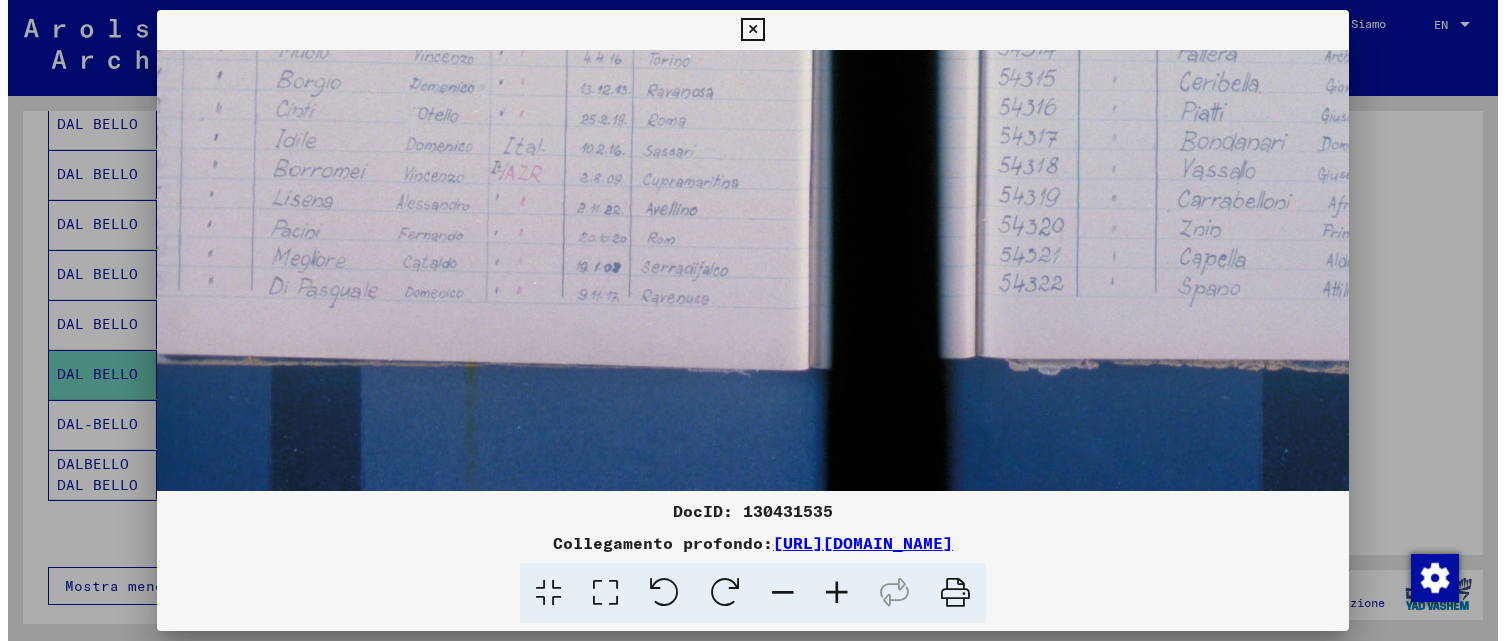 scroll, scrollTop: 960, scrollLeft: 340, axis: both 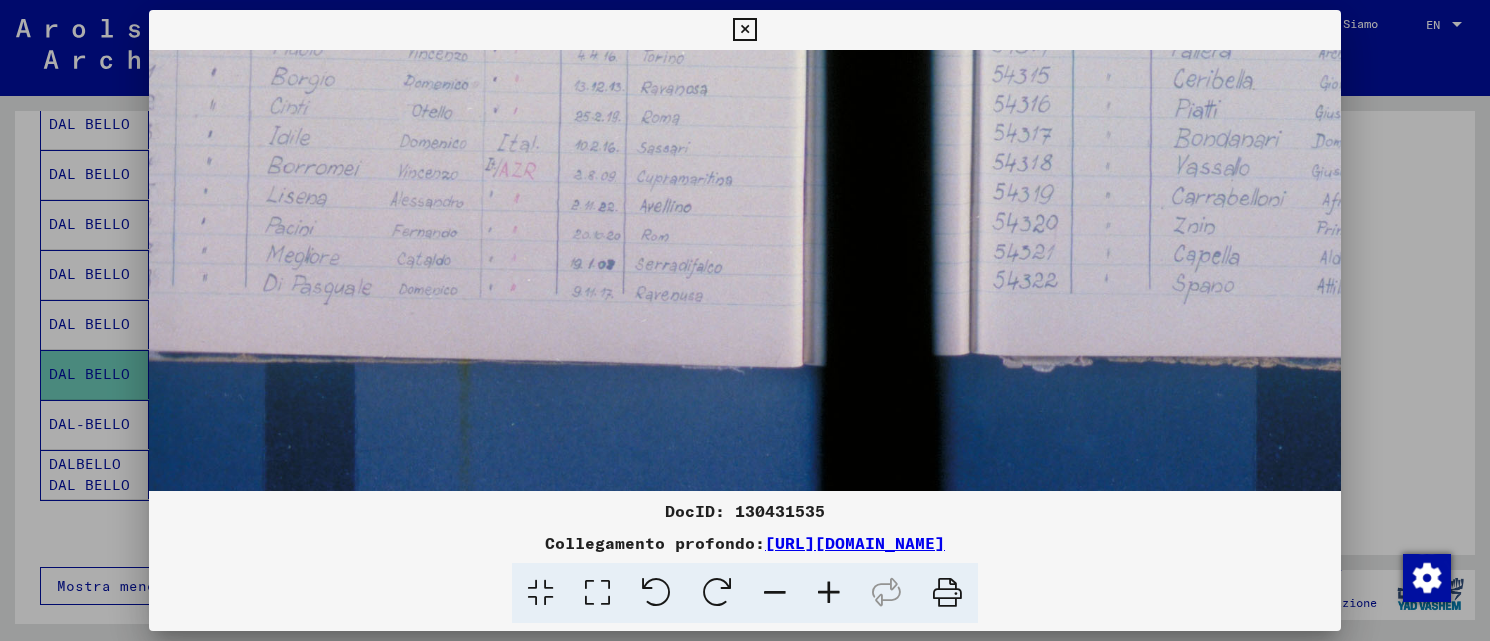 drag, startPoint x: 657, startPoint y: 356, endPoint x: 662, endPoint y: 228, distance: 128.09763 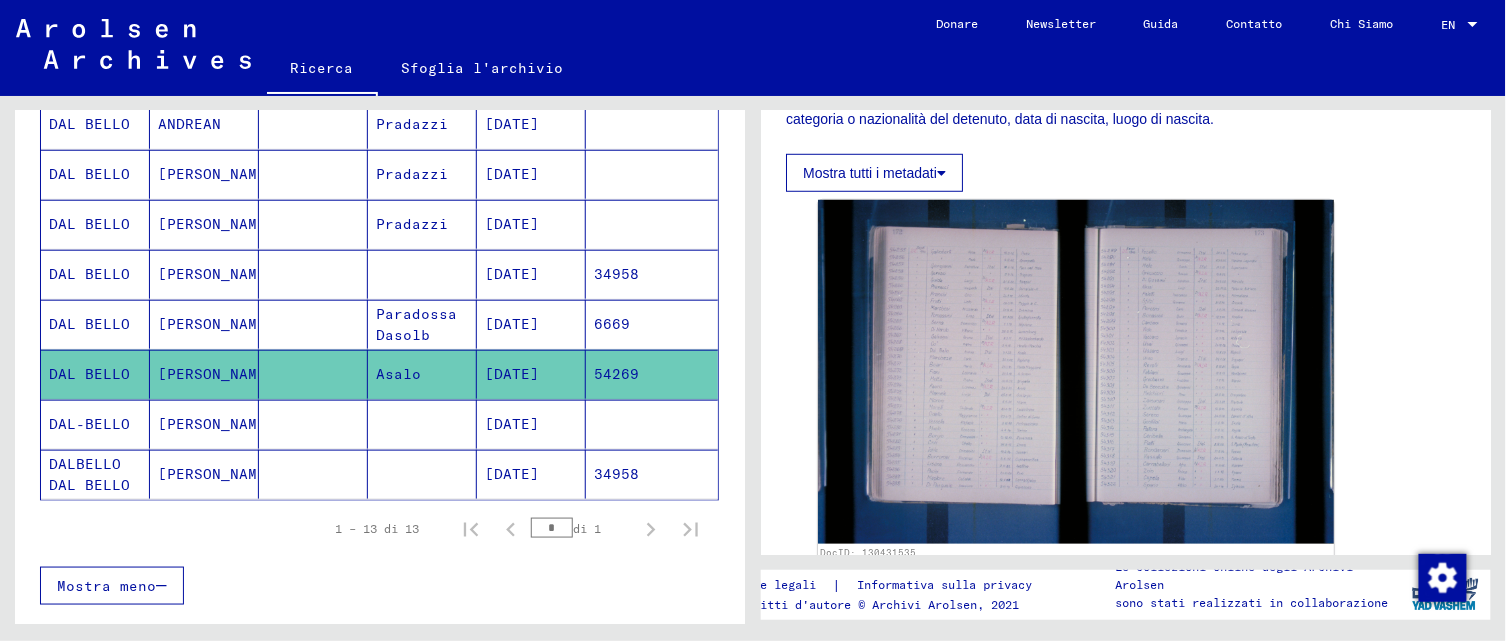 click on "[DATE]" at bounding box center [531, 474] 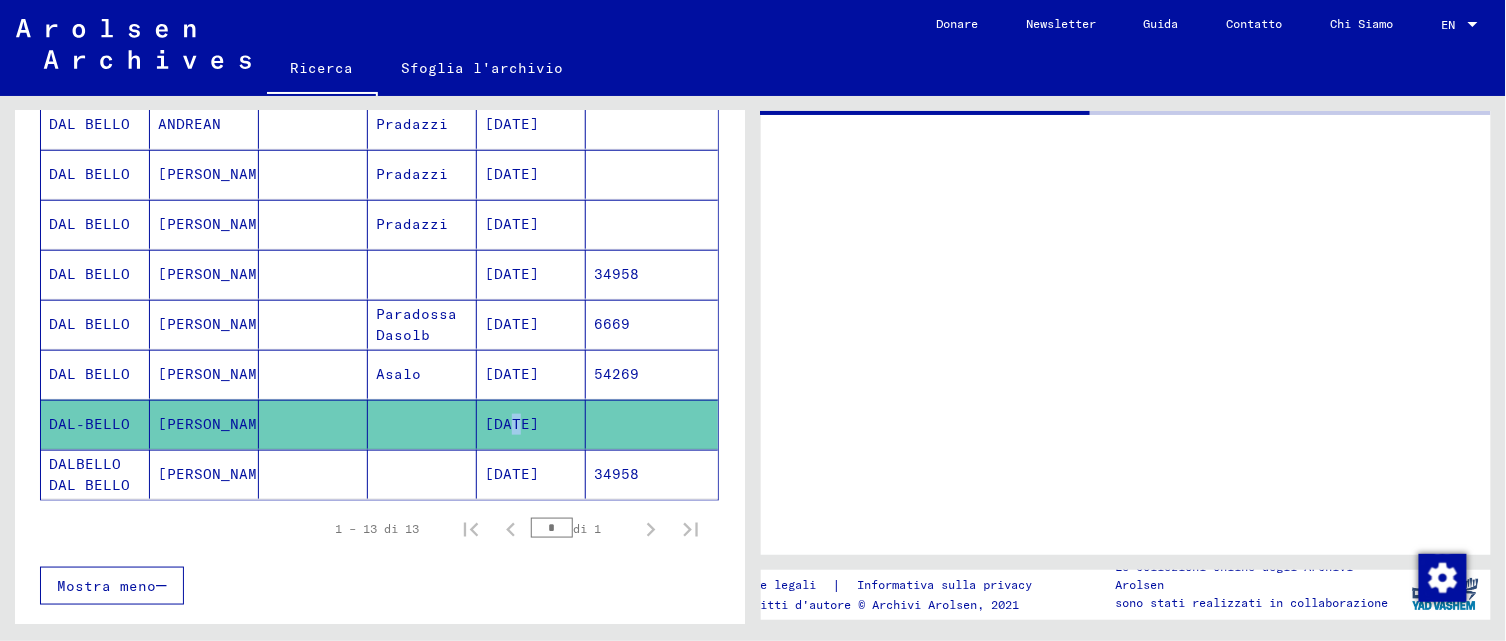 click on "[DATE]" 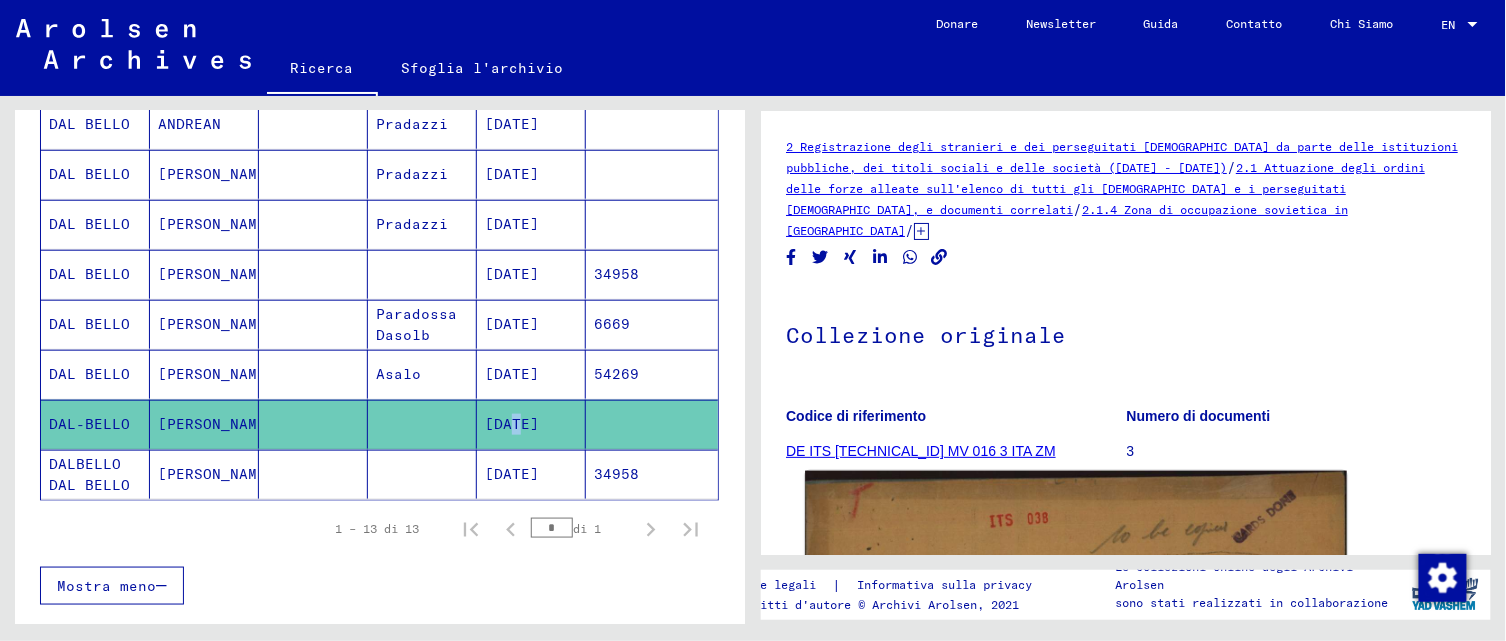scroll, scrollTop: 0, scrollLeft: 0, axis: both 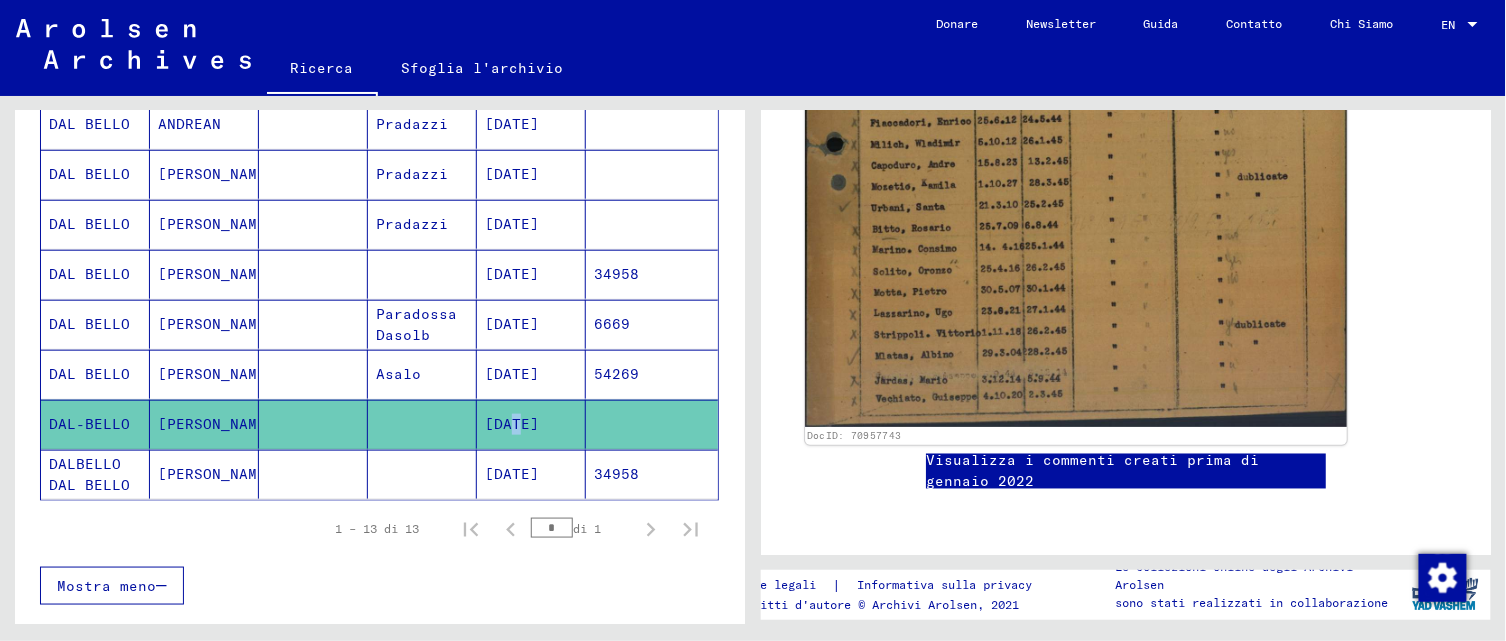 click 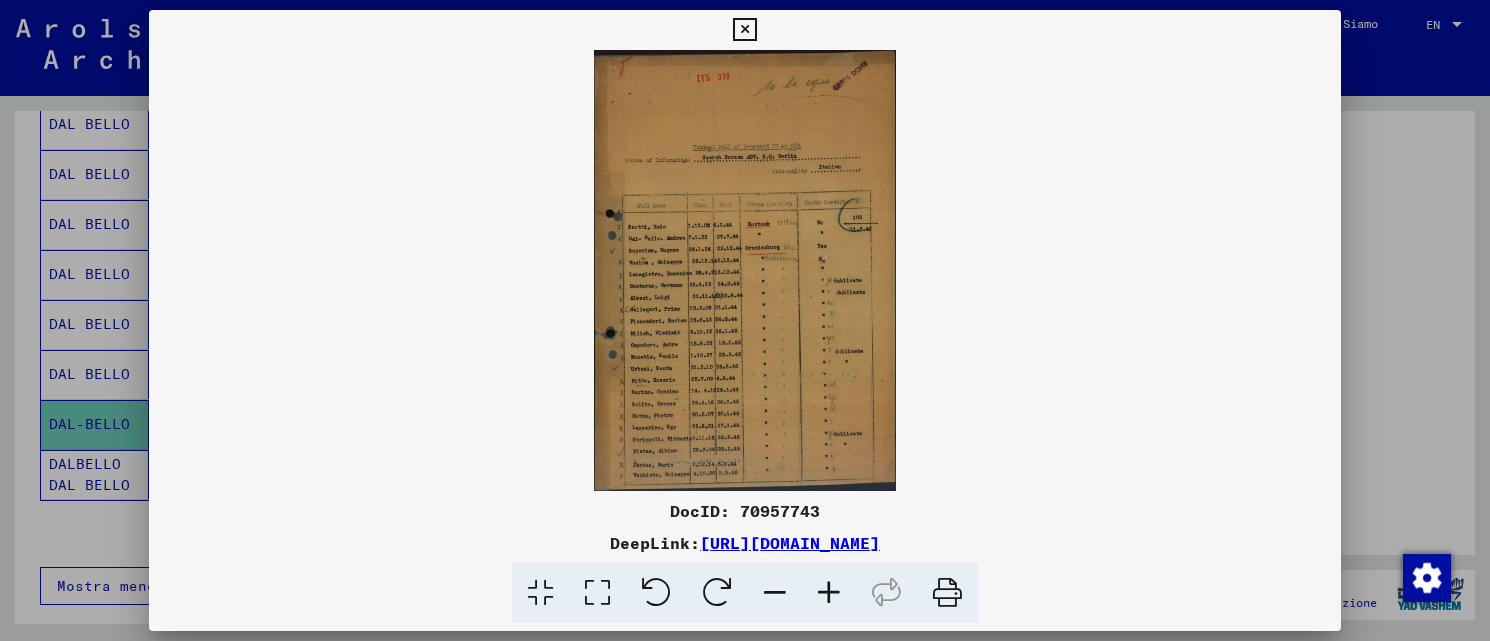click at bounding box center (829, 593) 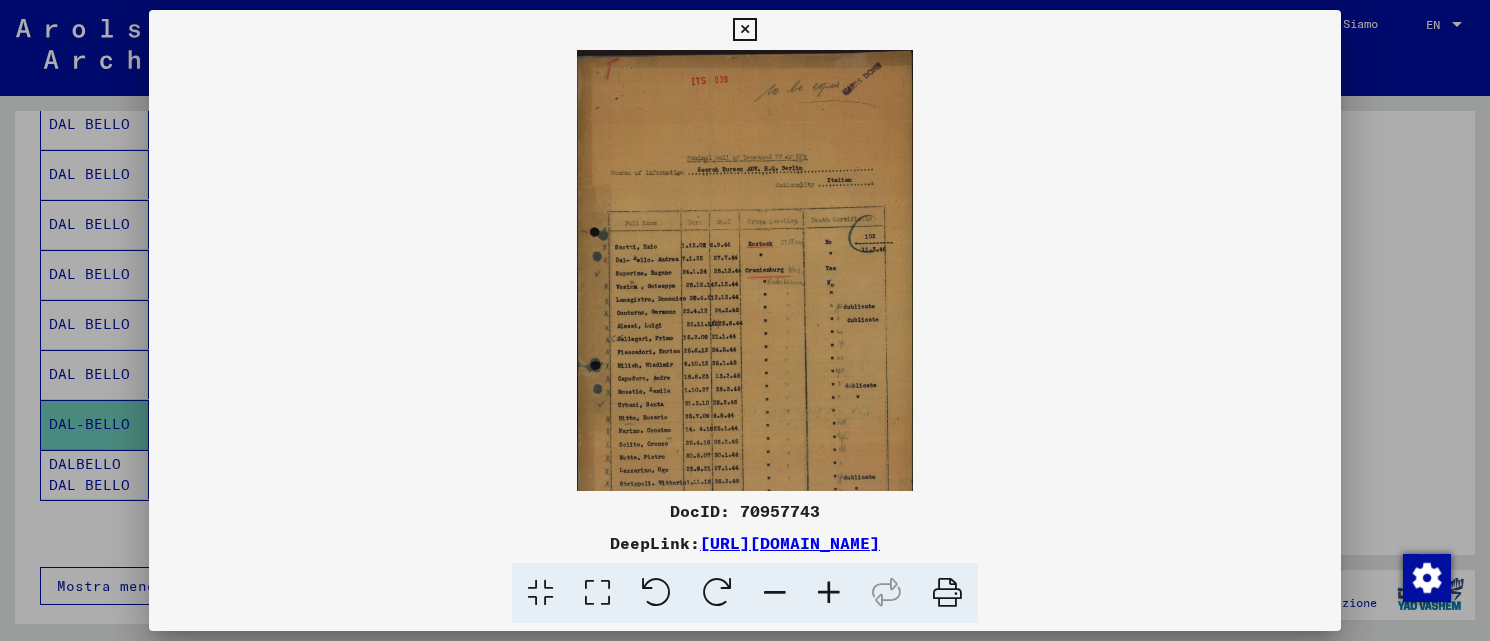 click at bounding box center (829, 593) 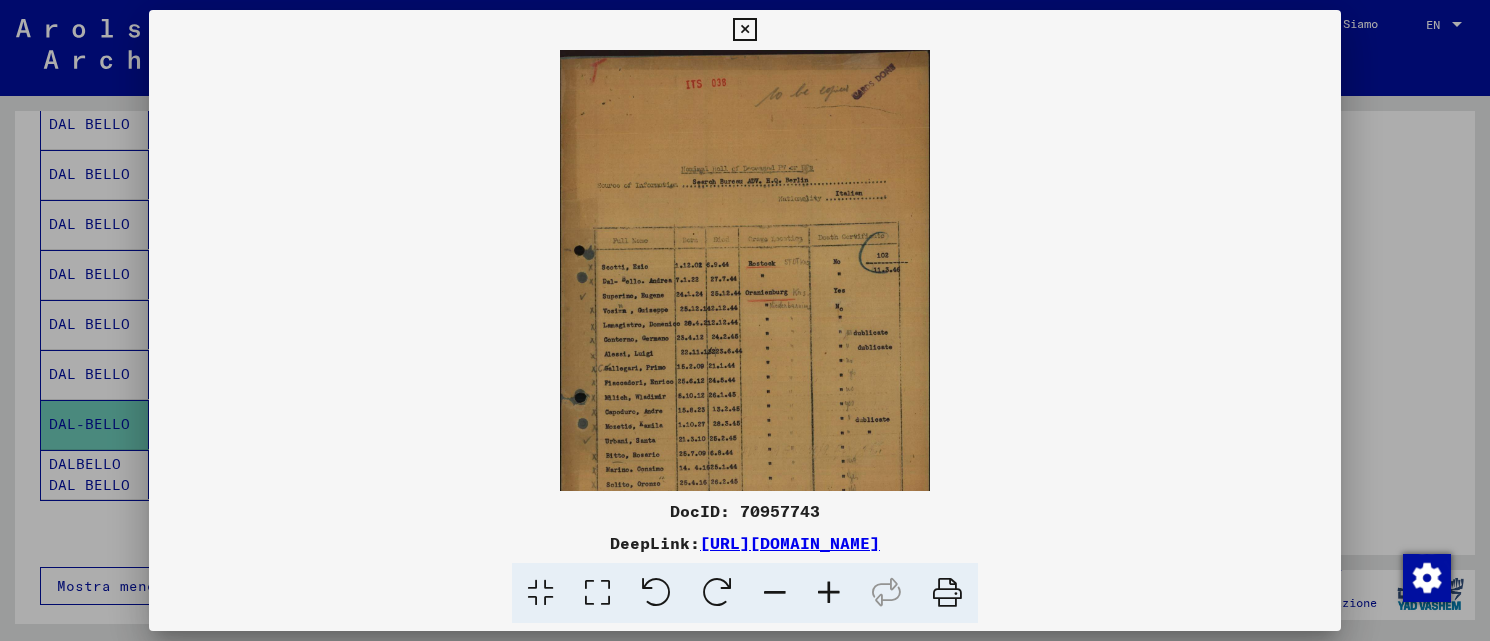 click at bounding box center [829, 593] 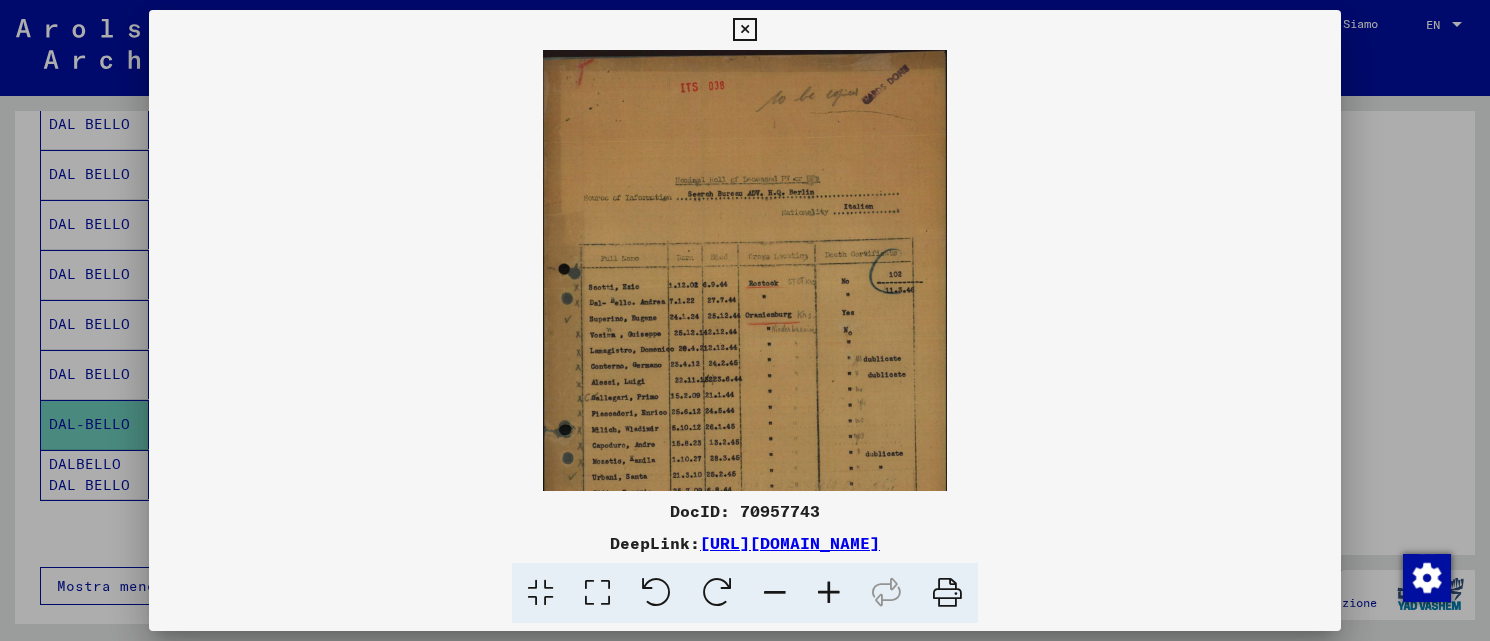 click at bounding box center [829, 593] 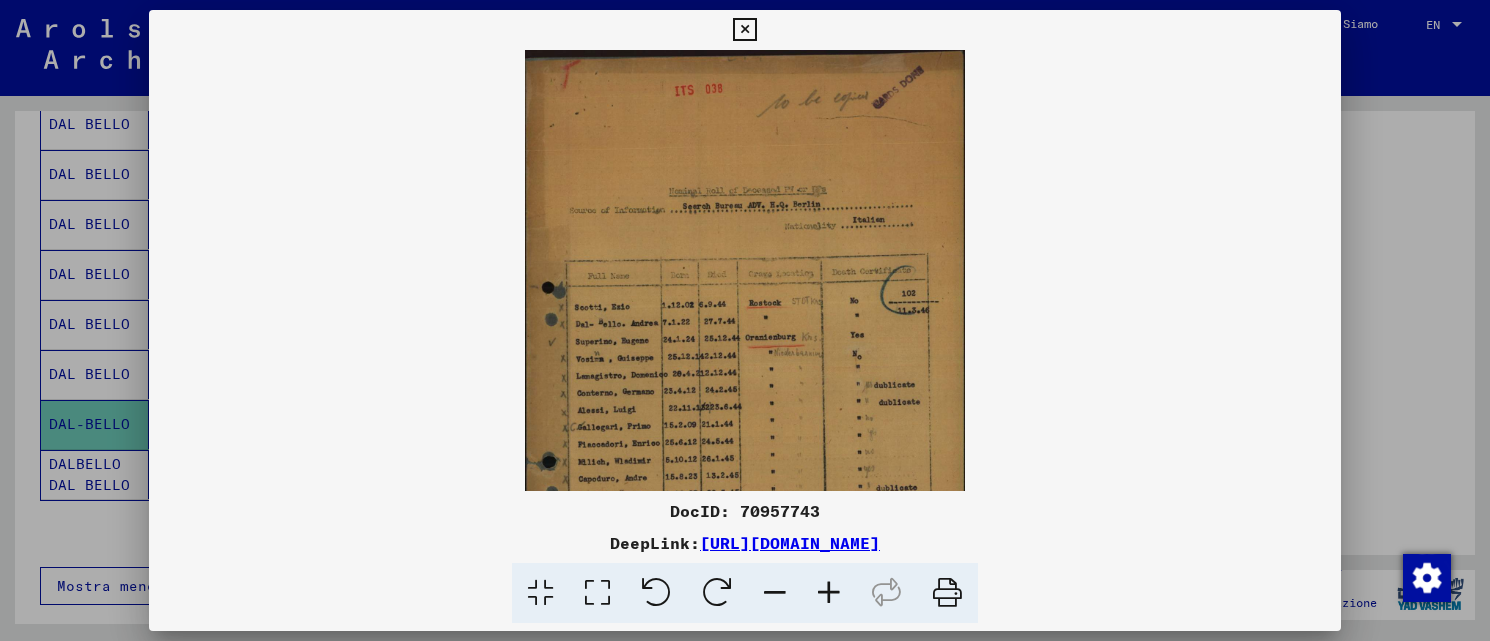click at bounding box center [829, 593] 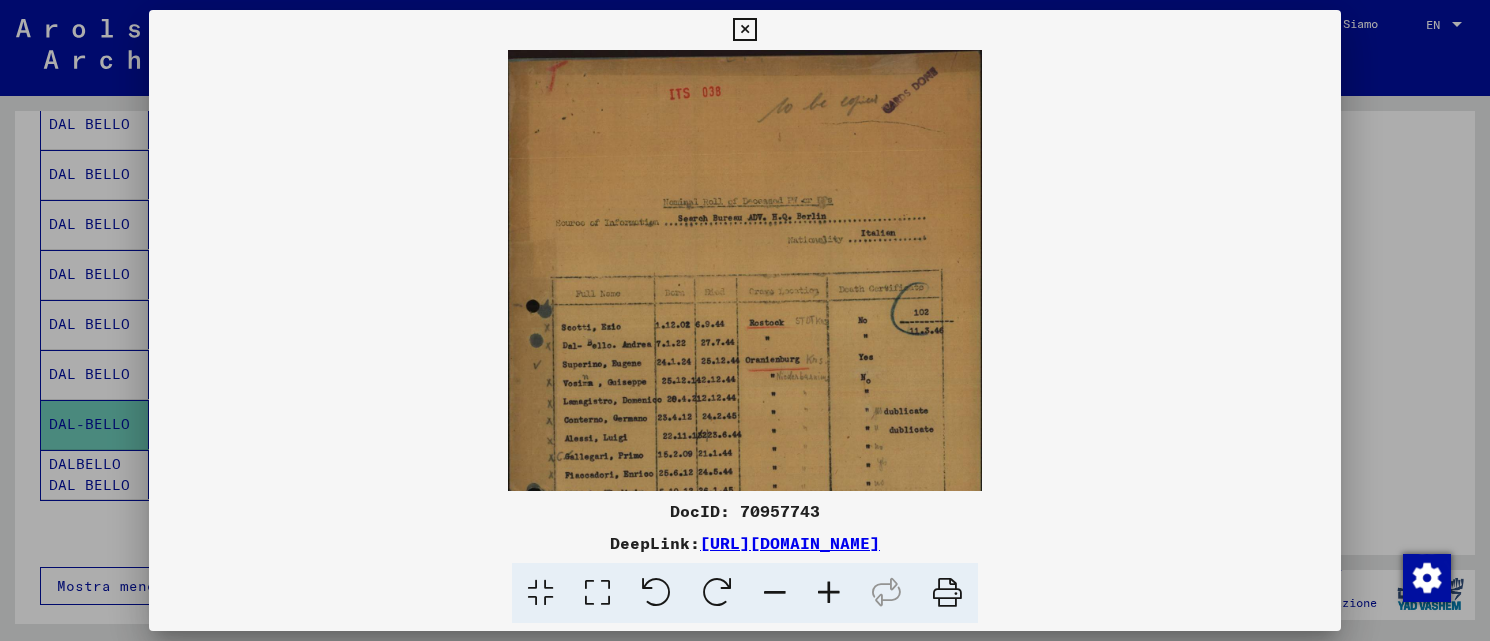 click at bounding box center (829, 593) 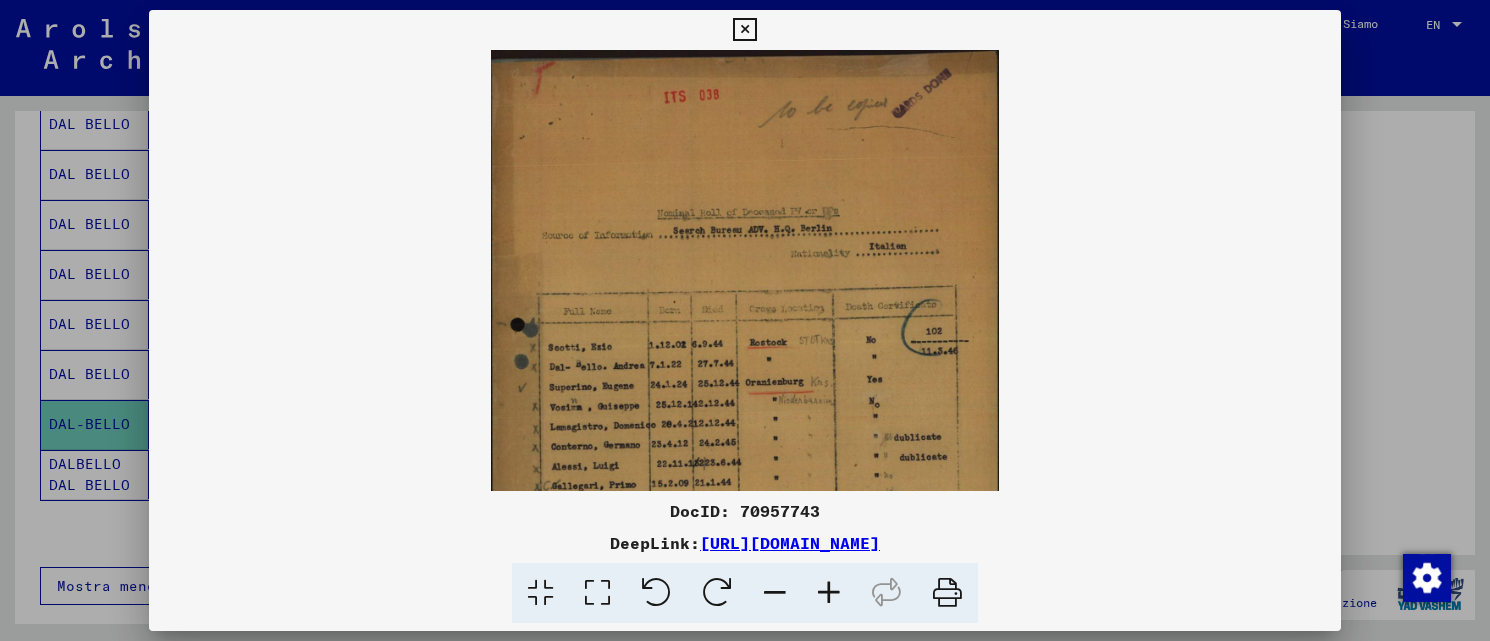 click at bounding box center [829, 593] 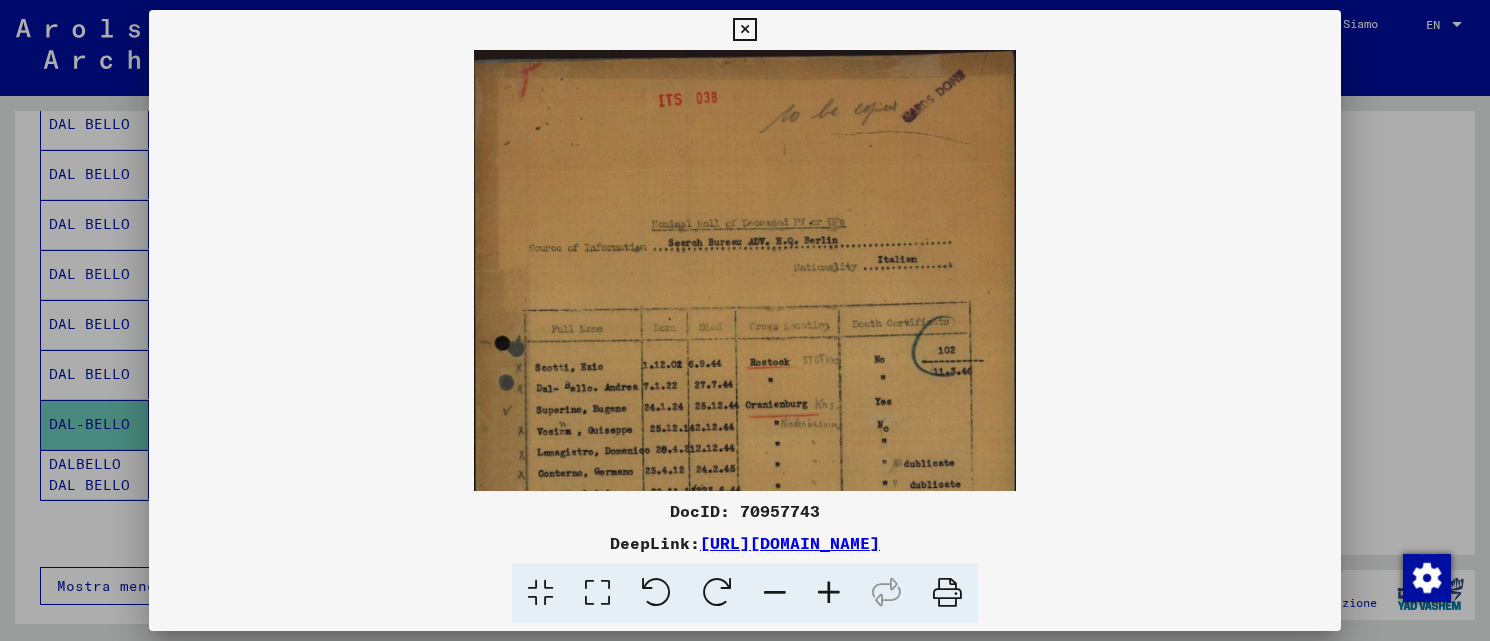 click at bounding box center (829, 593) 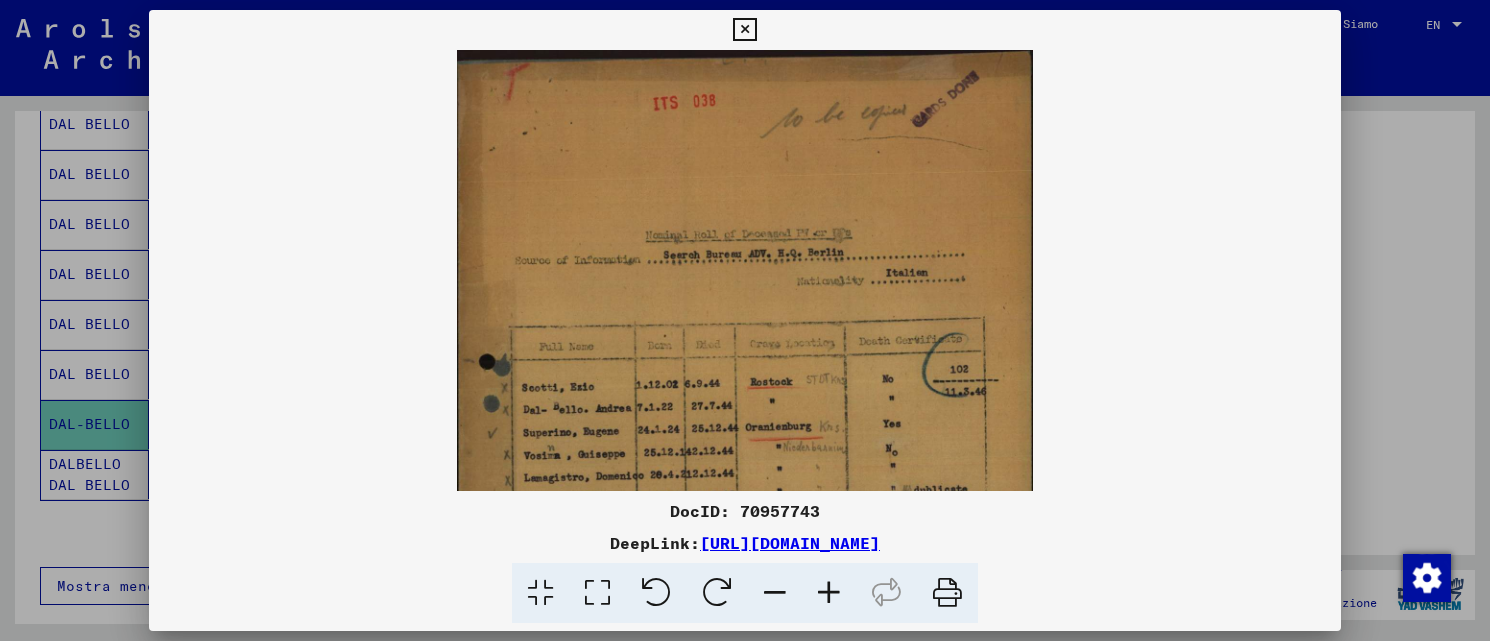 click at bounding box center [829, 593] 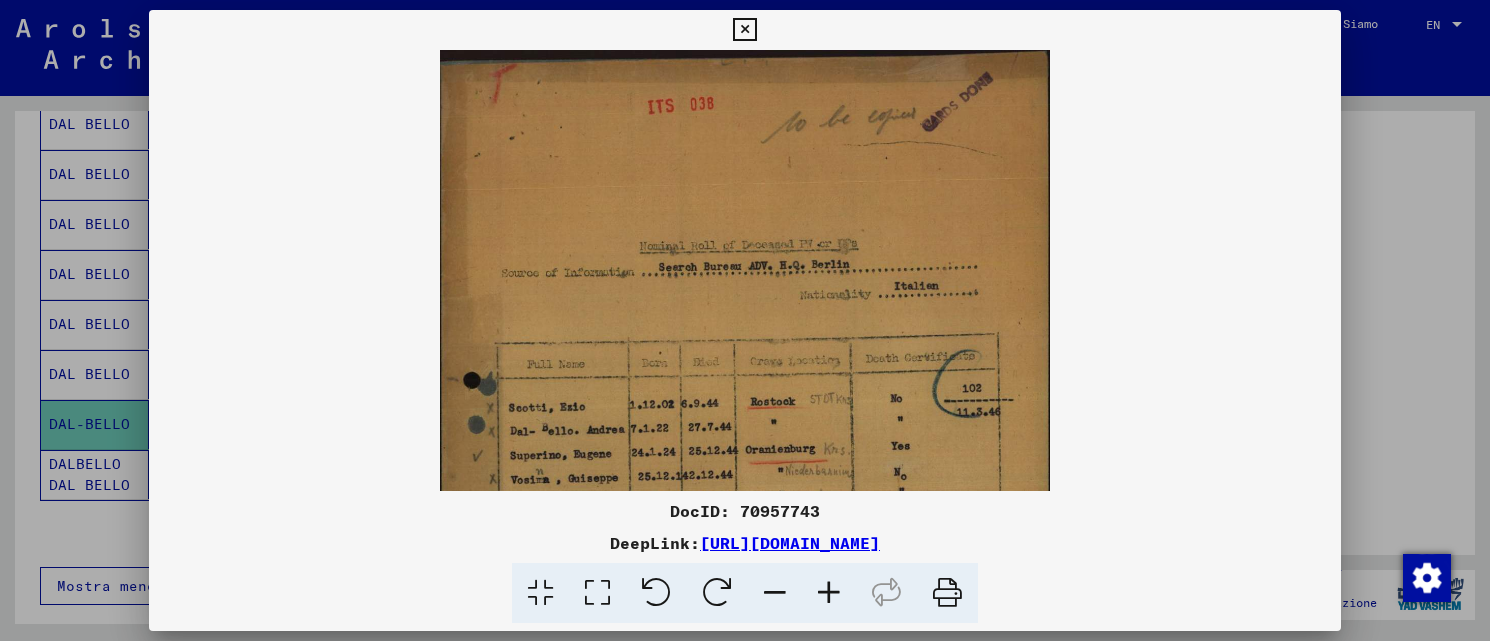 click at bounding box center [829, 593] 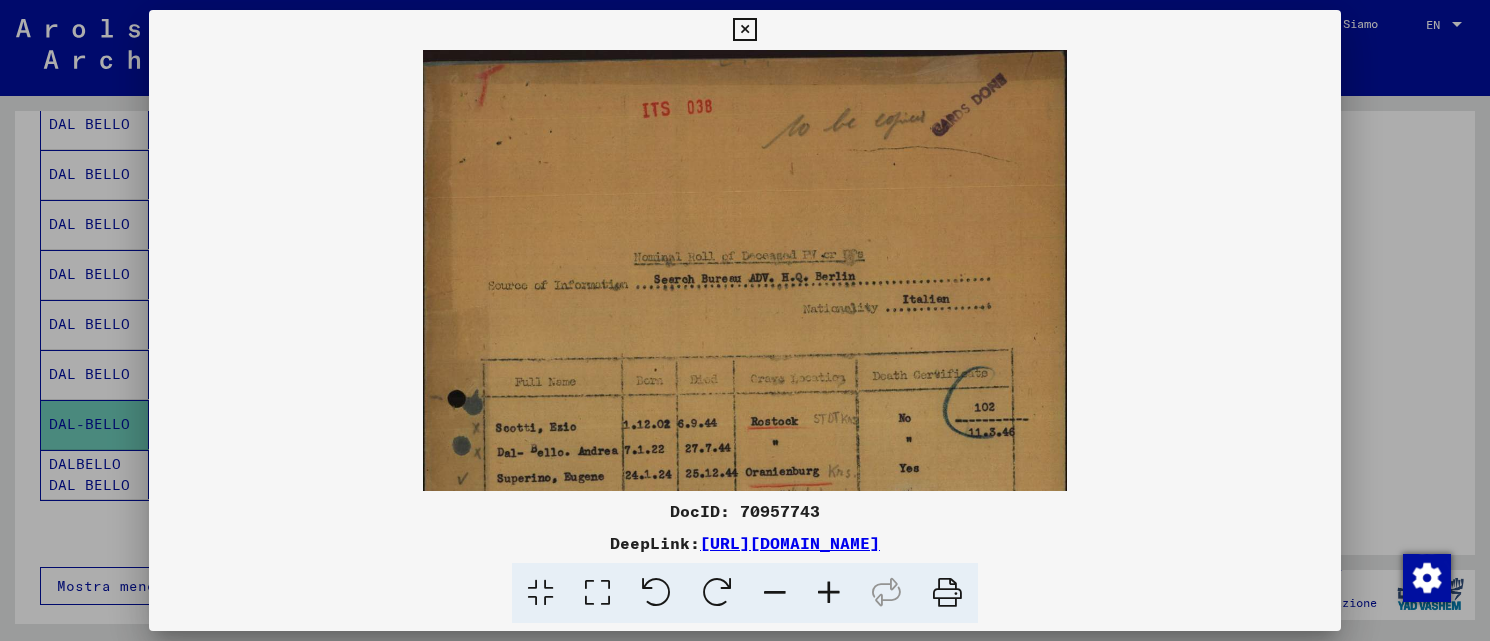 click at bounding box center (829, 593) 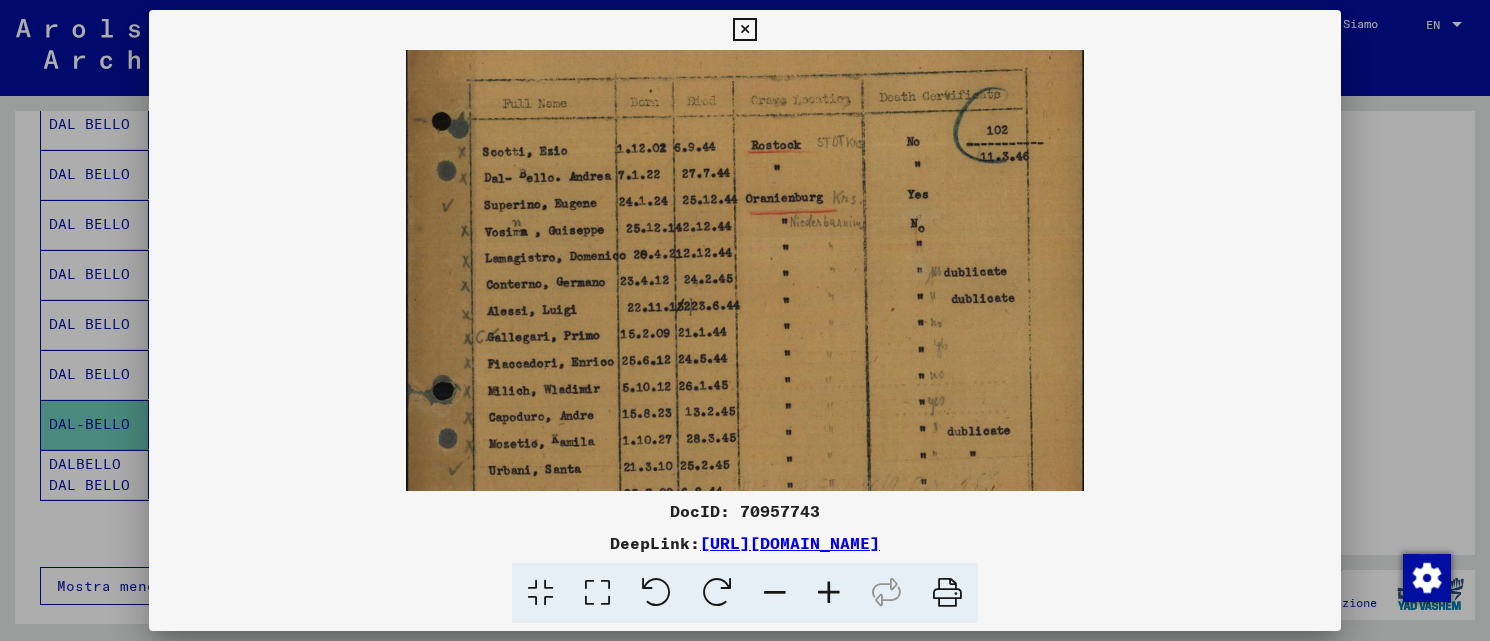 scroll, scrollTop: 304, scrollLeft: 0, axis: vertical 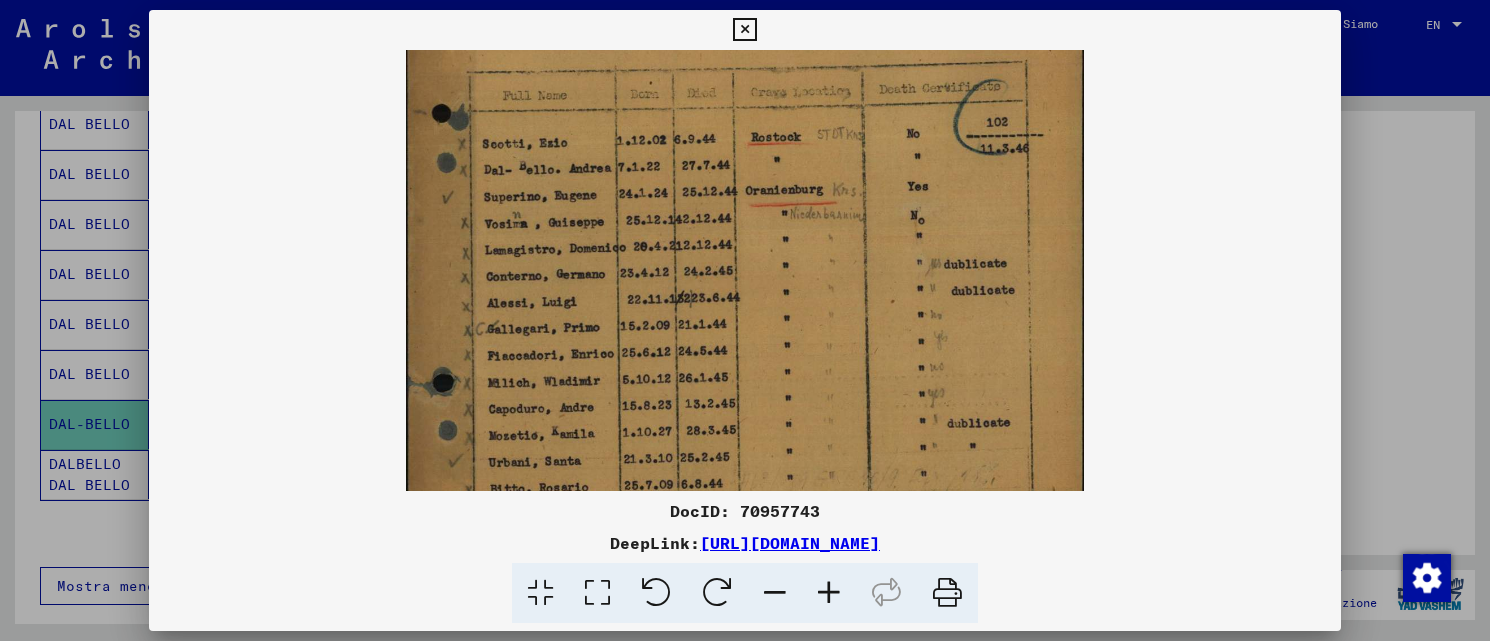 drag, startPoint x: 793, startPoint y: 461, endPoint x: 790, endPoint y: 167, distance: 294.01532 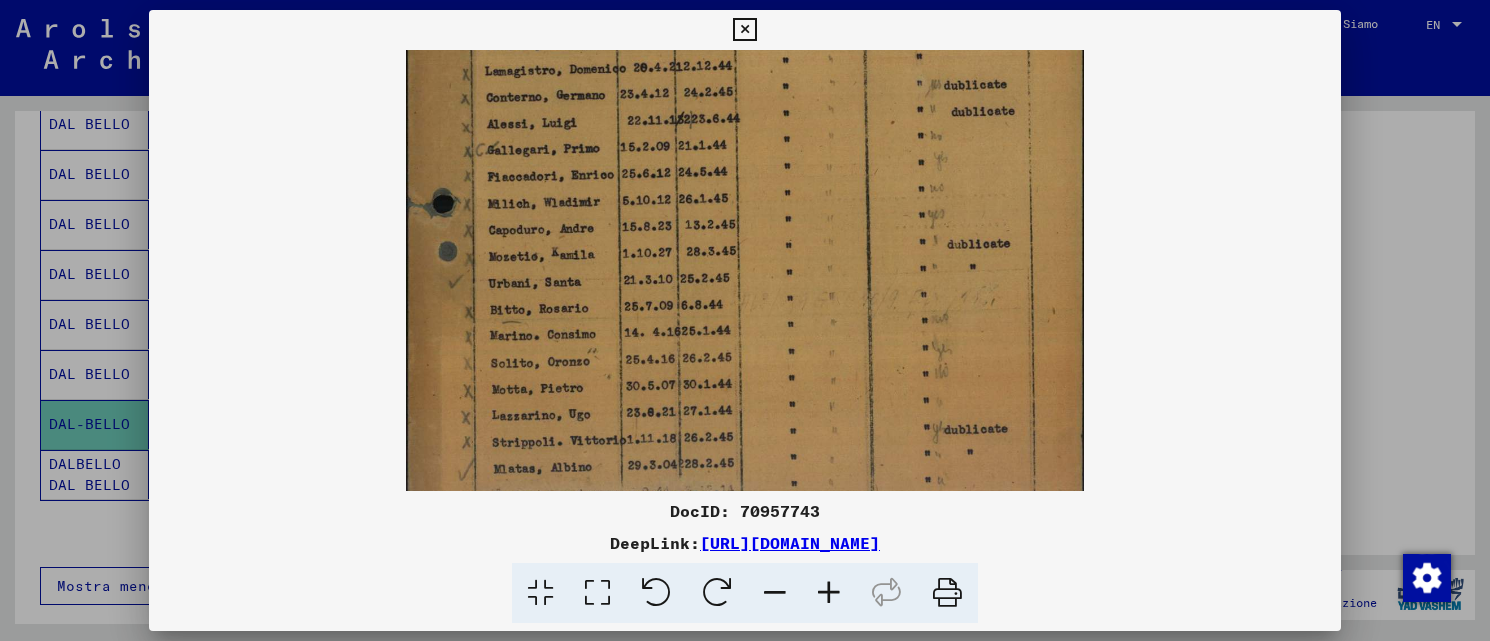 scroll, scrollTop: 486, scrollLeft: 0, axis: vertical 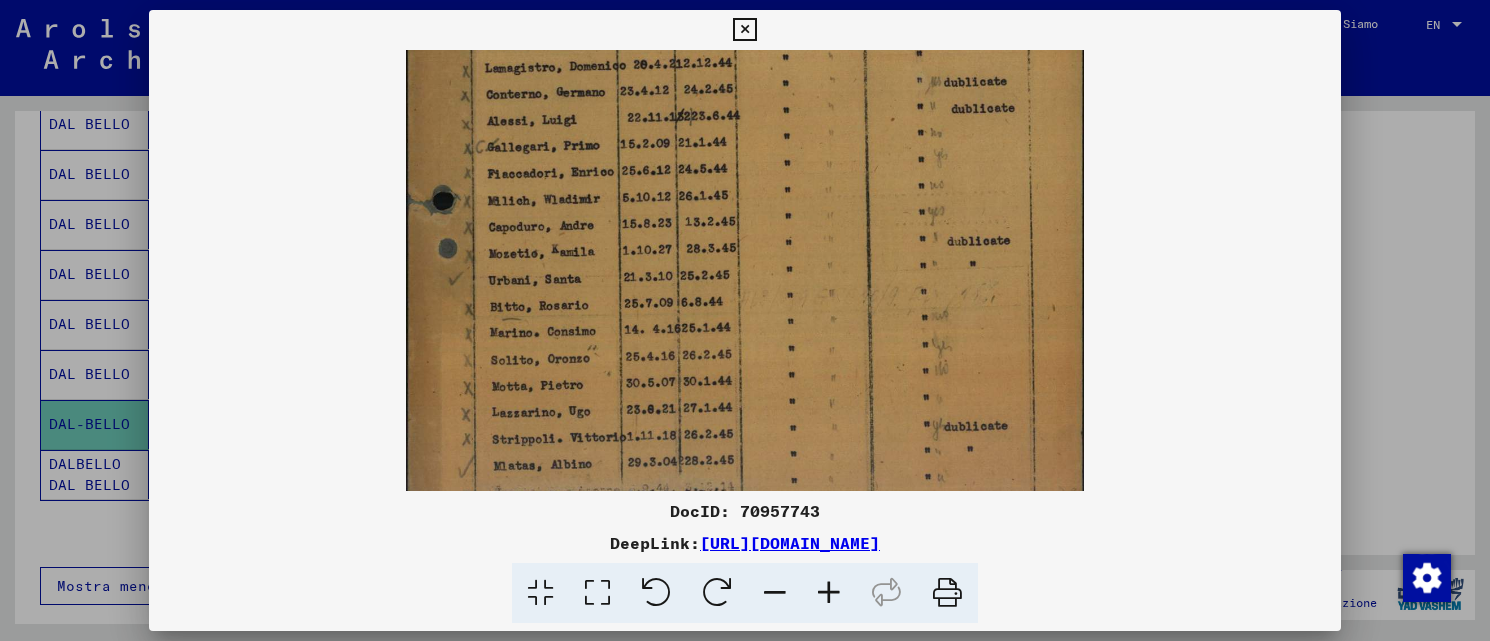 drag, startPoint x: 750, startPoint y: 393, endPoint x: 717, endPoint y: 223, distance: 173.17332 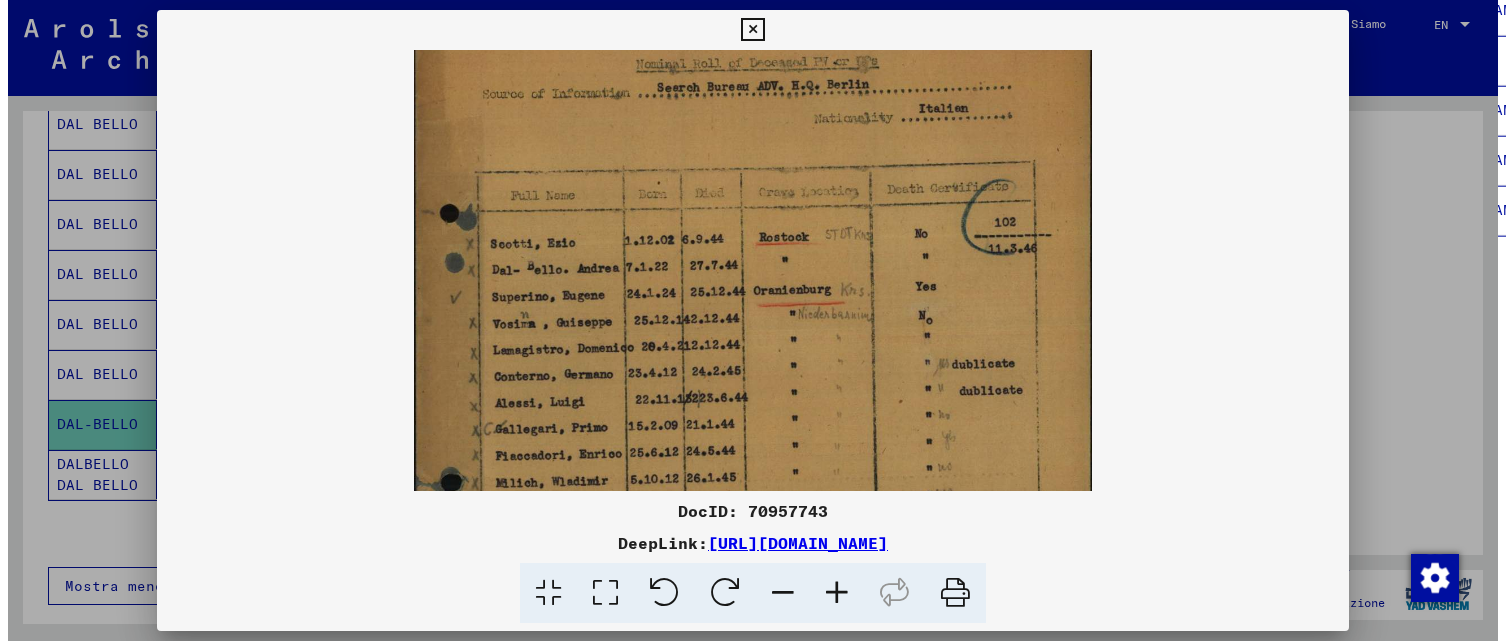scroll, scrollTop: 188, scrollLeft: 0, axis: vertical 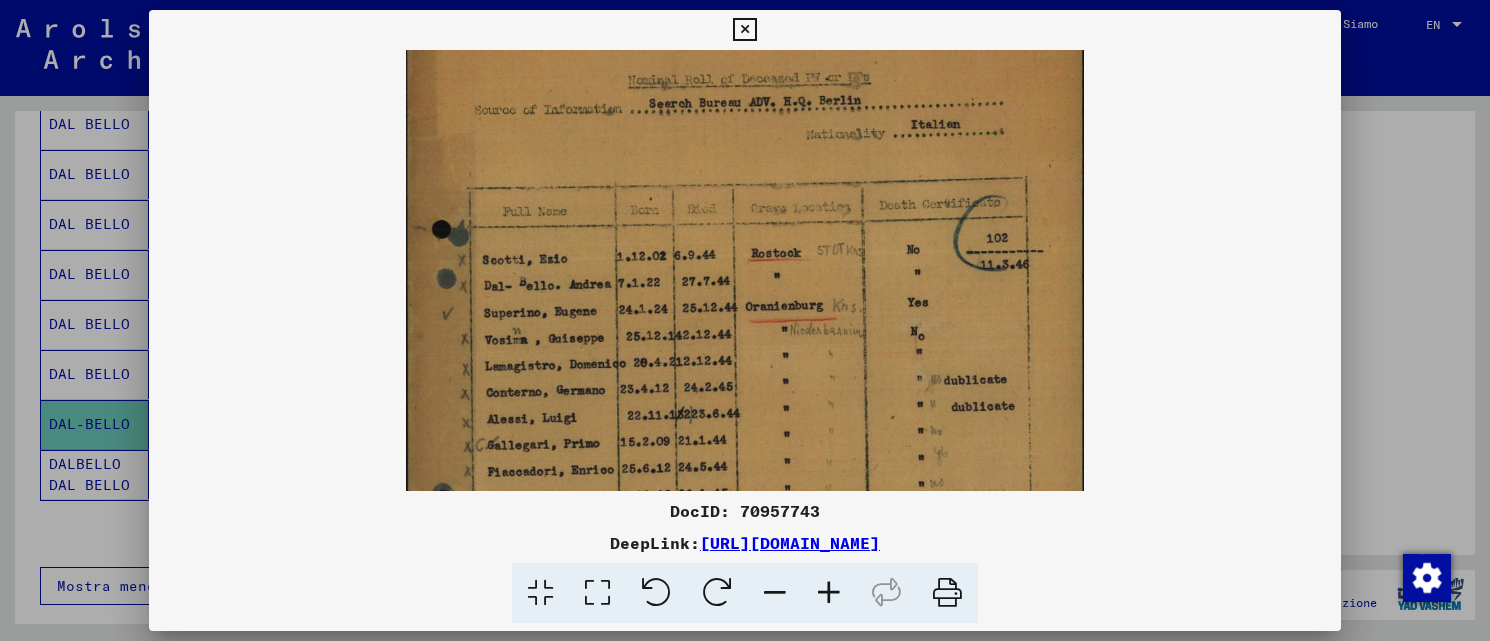 drag, startPoint x: 713, startPoint y: 361, endPoint x: 715, endPoint y: 598, distance: 237.00844 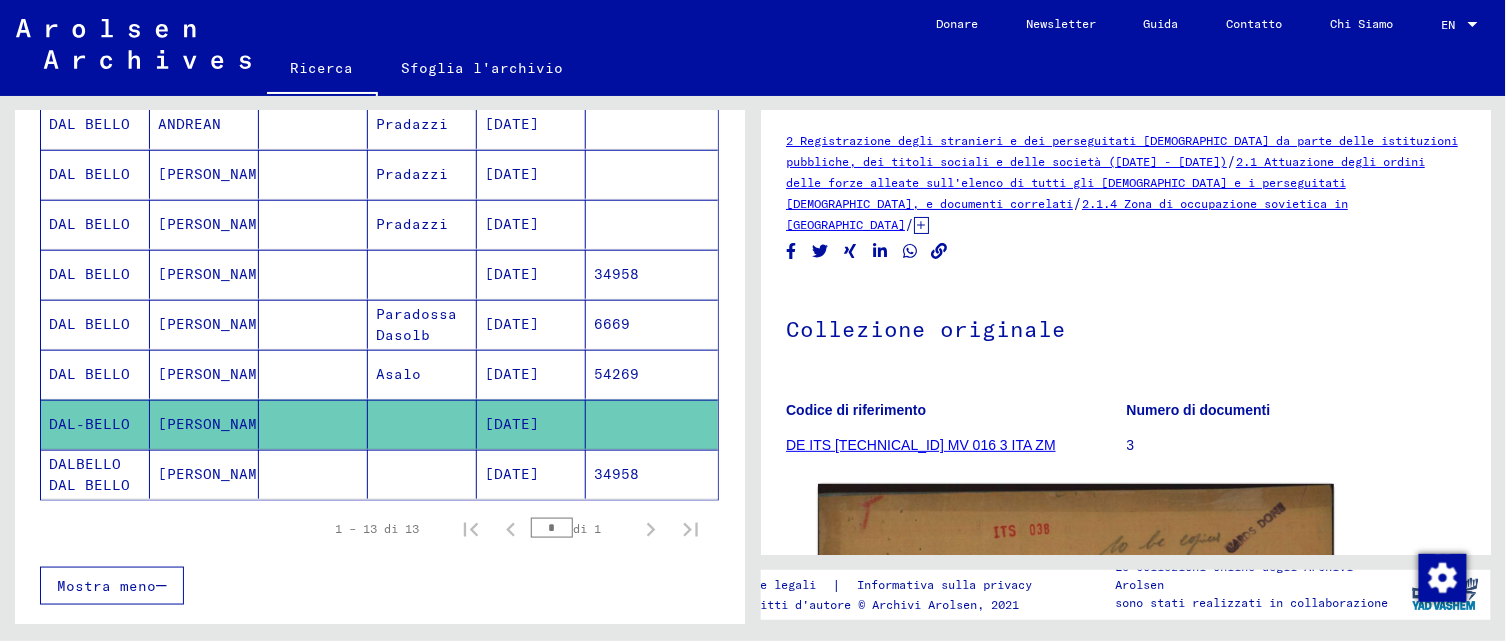 scroll, scrollTop: 95, scrollLeft: 0, axis: vertical 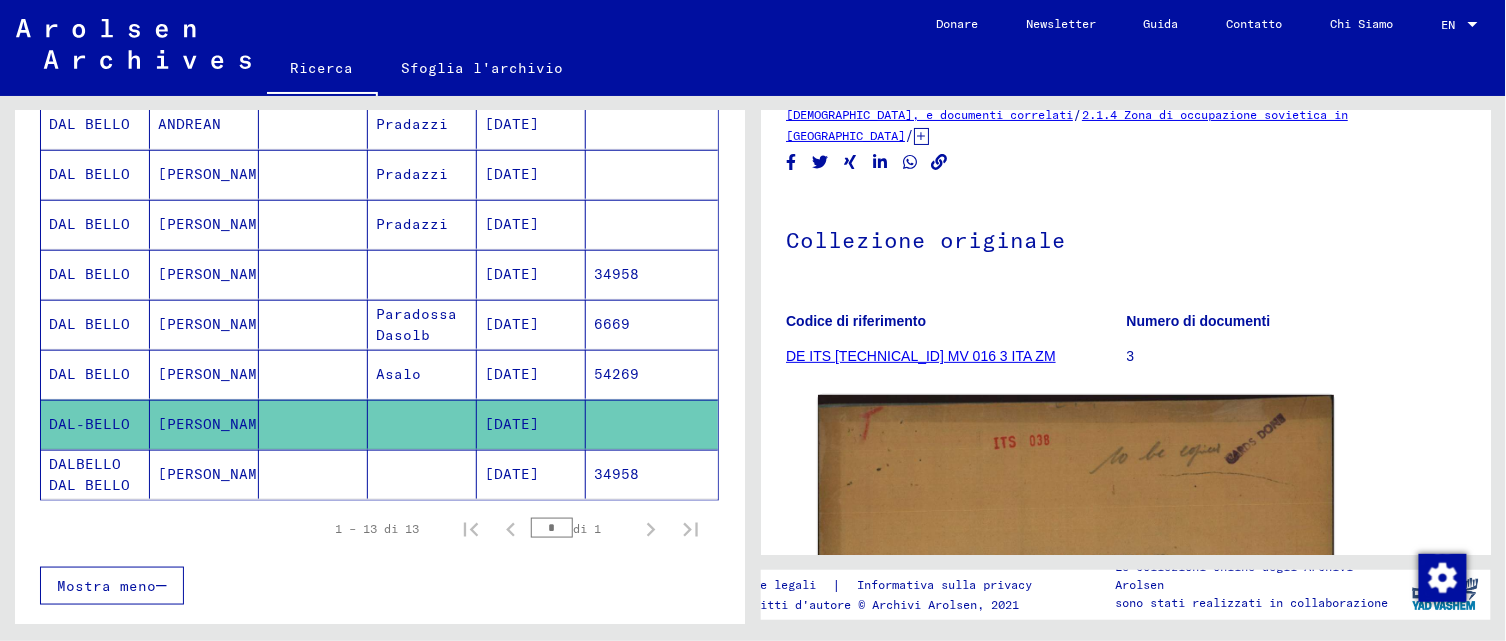 click on "[PERSON_NAME]" 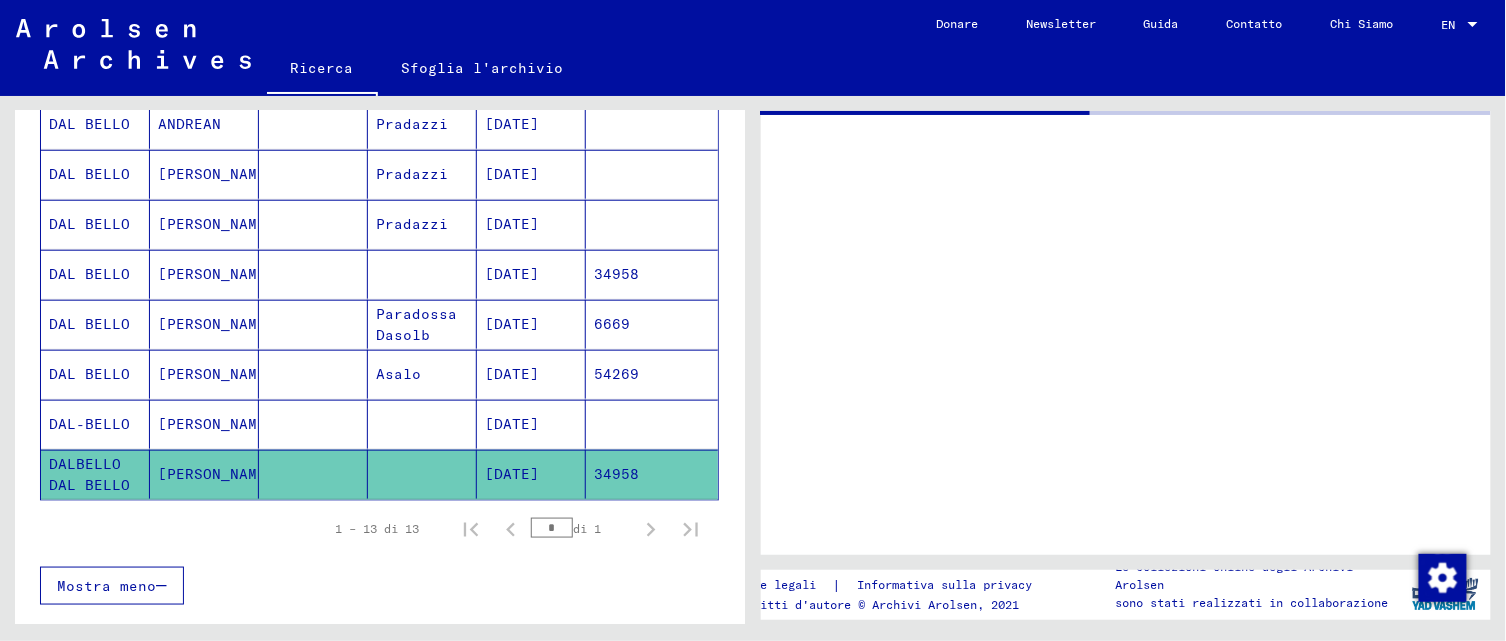 scroll, scrollTop: 0, scrollLeft: 0, axis: both 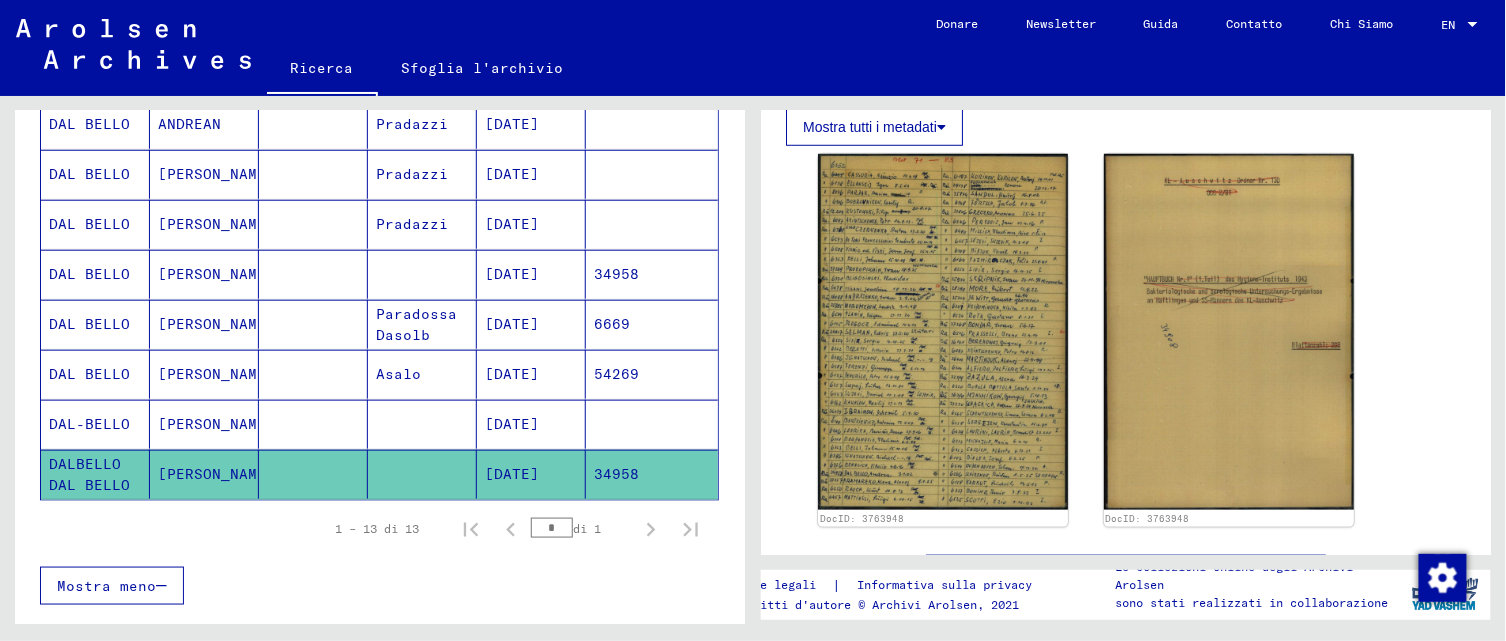 drag, startPoint x: 950, startPoint y: 282, endPoint x: 894, endPoint y: 544, distance: 267.9179 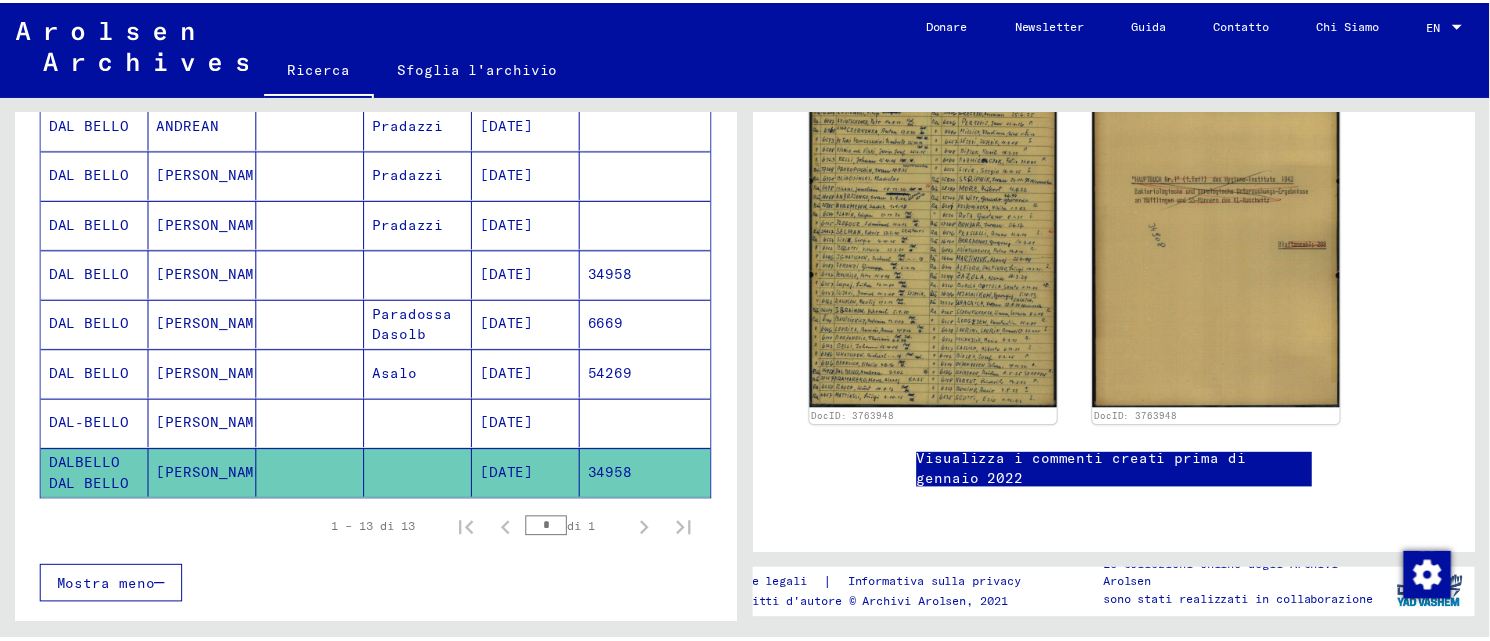 scroll, scrollTop: 606, scrollLeft: 0, axis: vertical 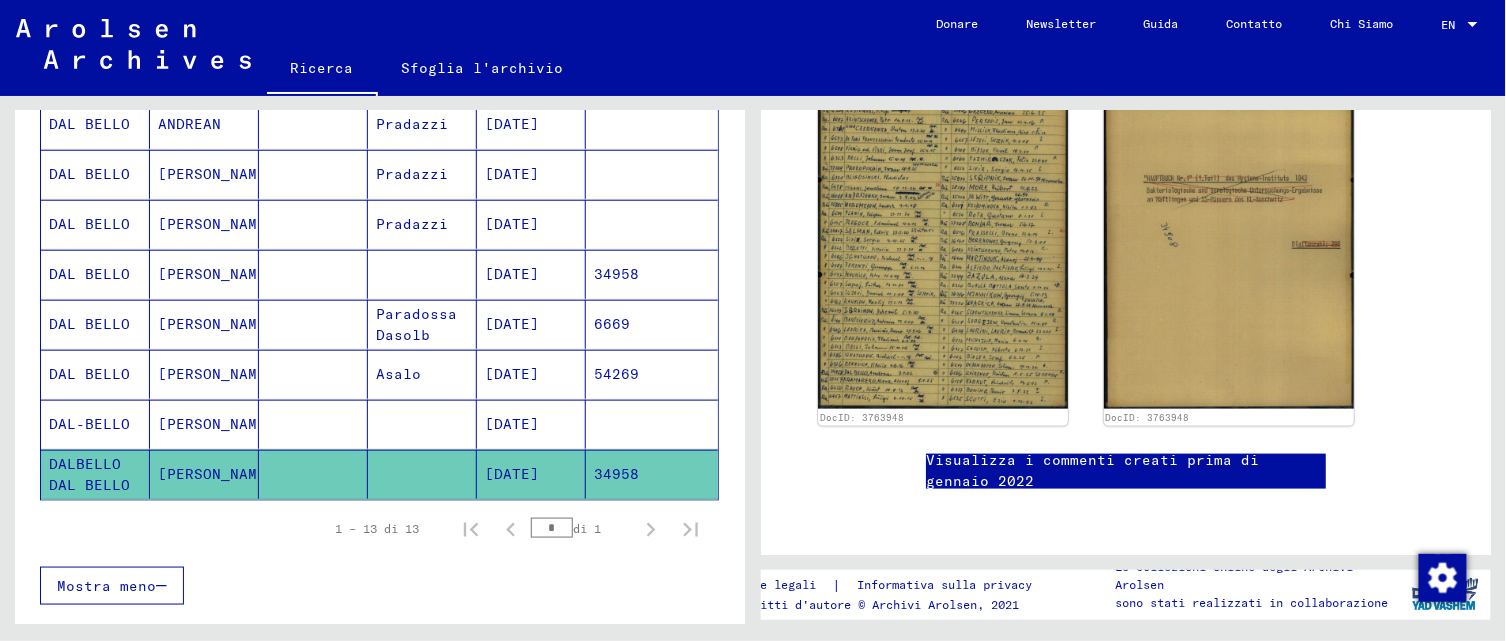 click on "DocID: 3763948 DocID: 3763948" 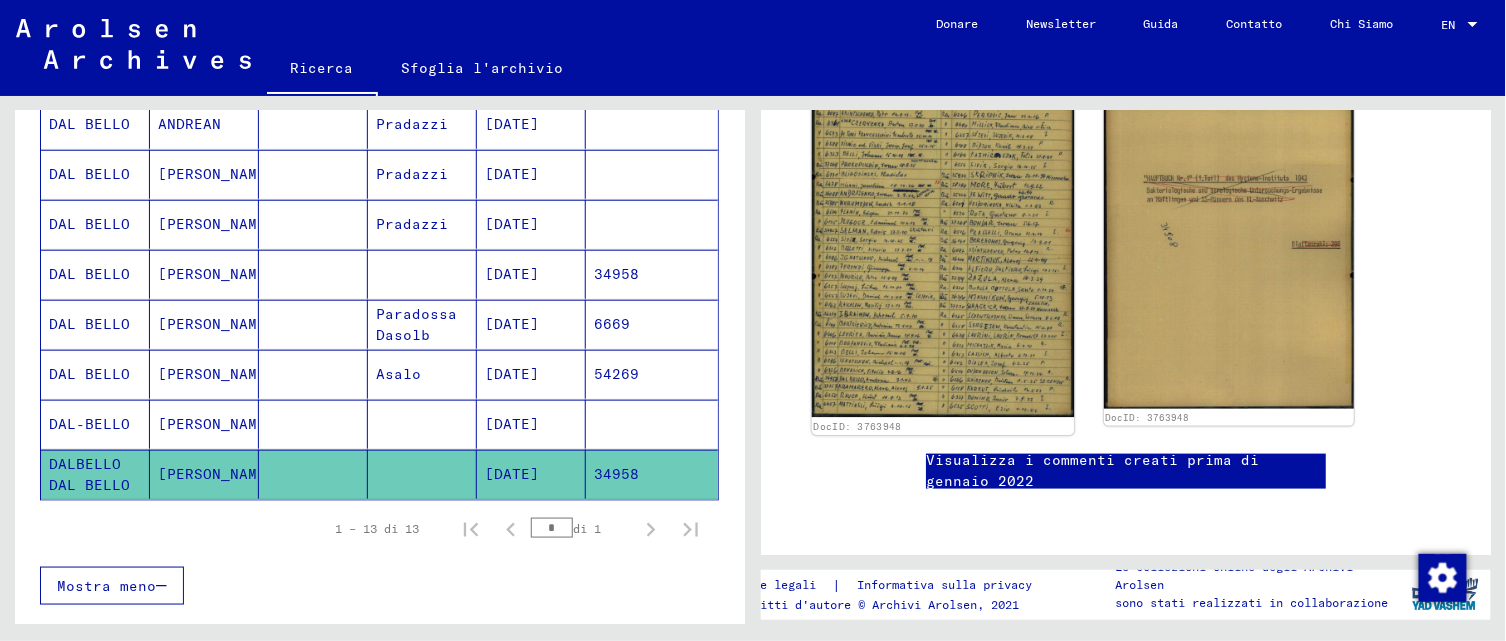 click on "DocID: 3763948" 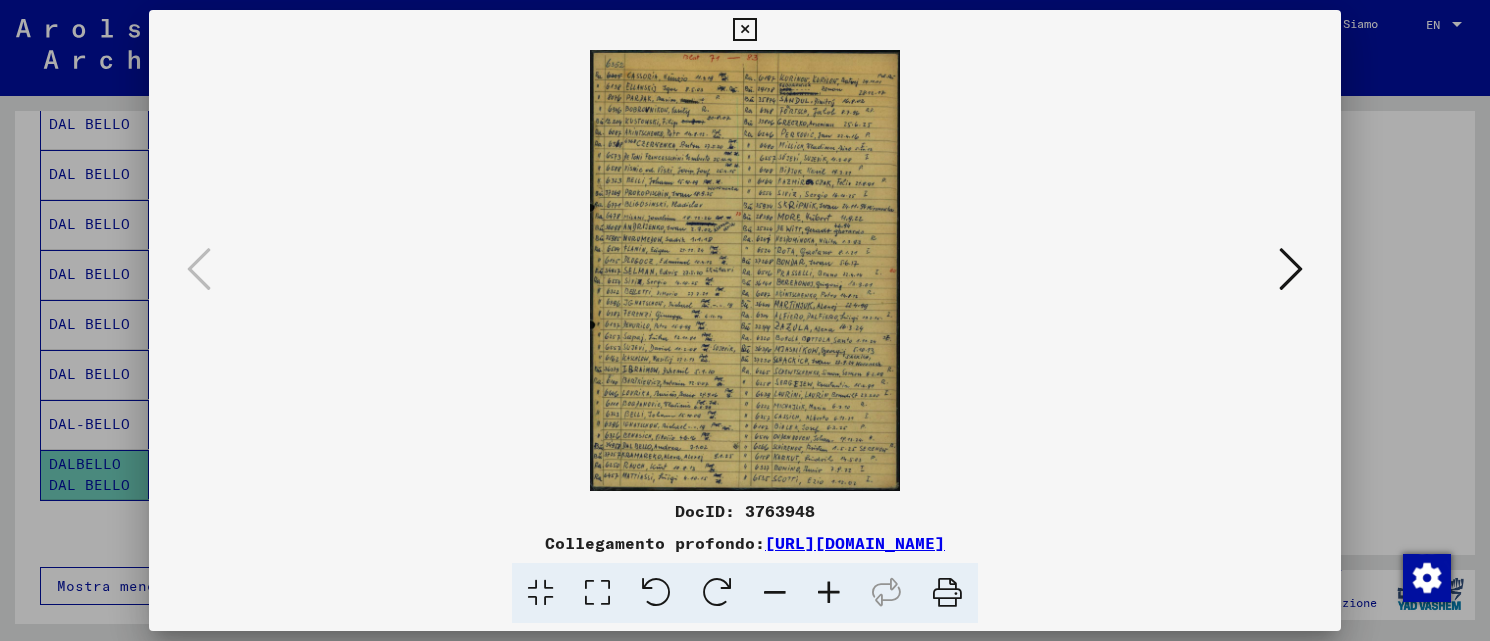click at bounding box center (829, 593) 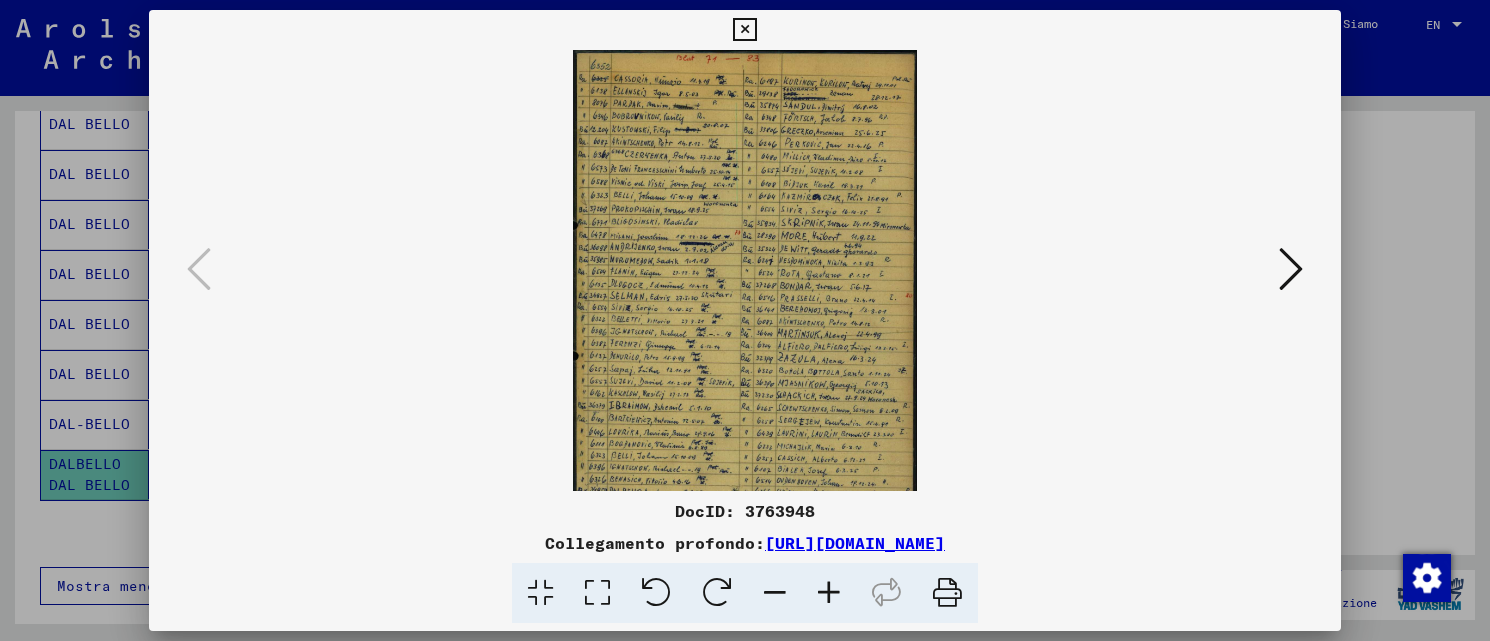 click at bounding box center [829, 593] 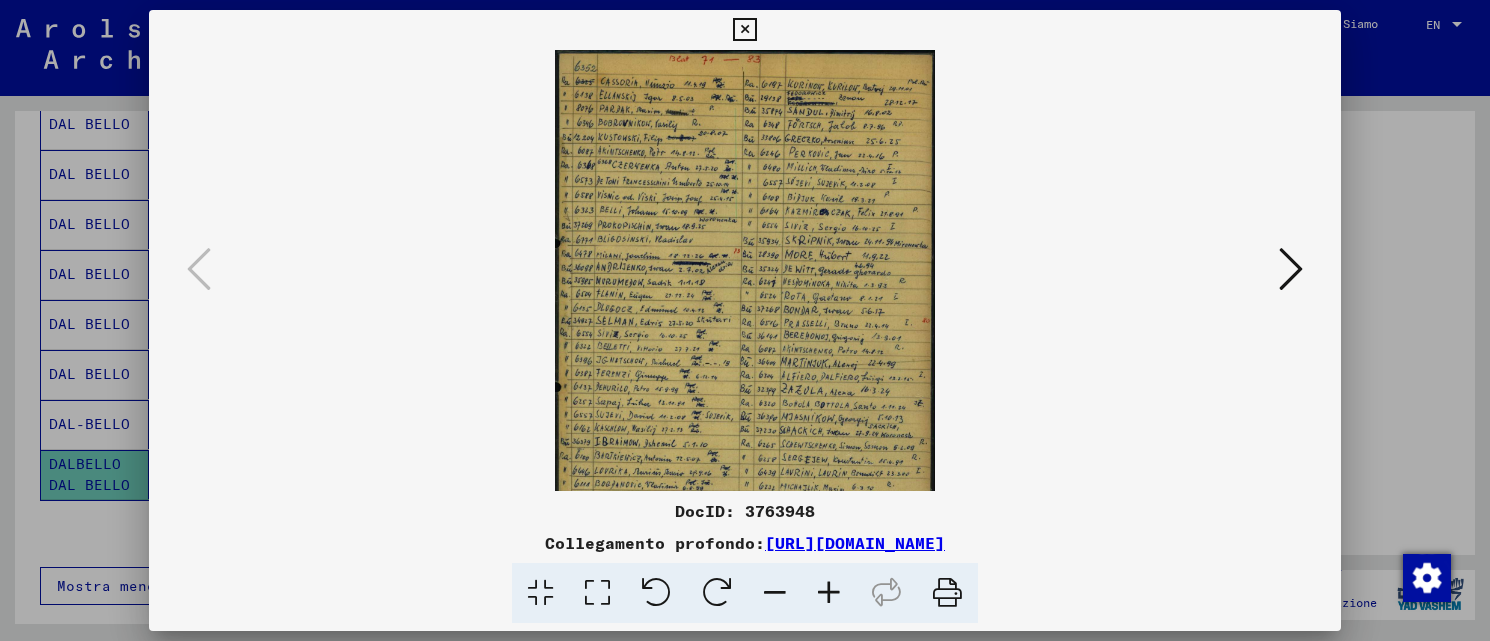click at bounding box center [829, 593] 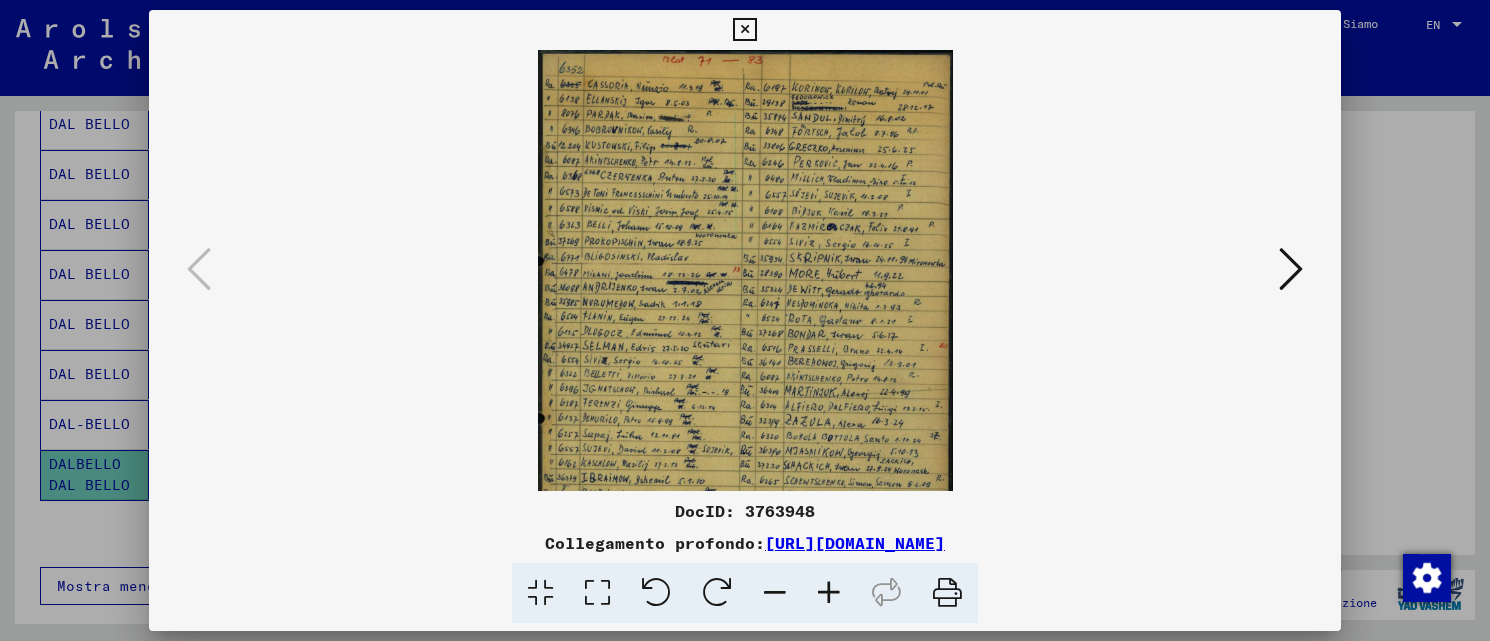 click at bounding box center [829, 593] 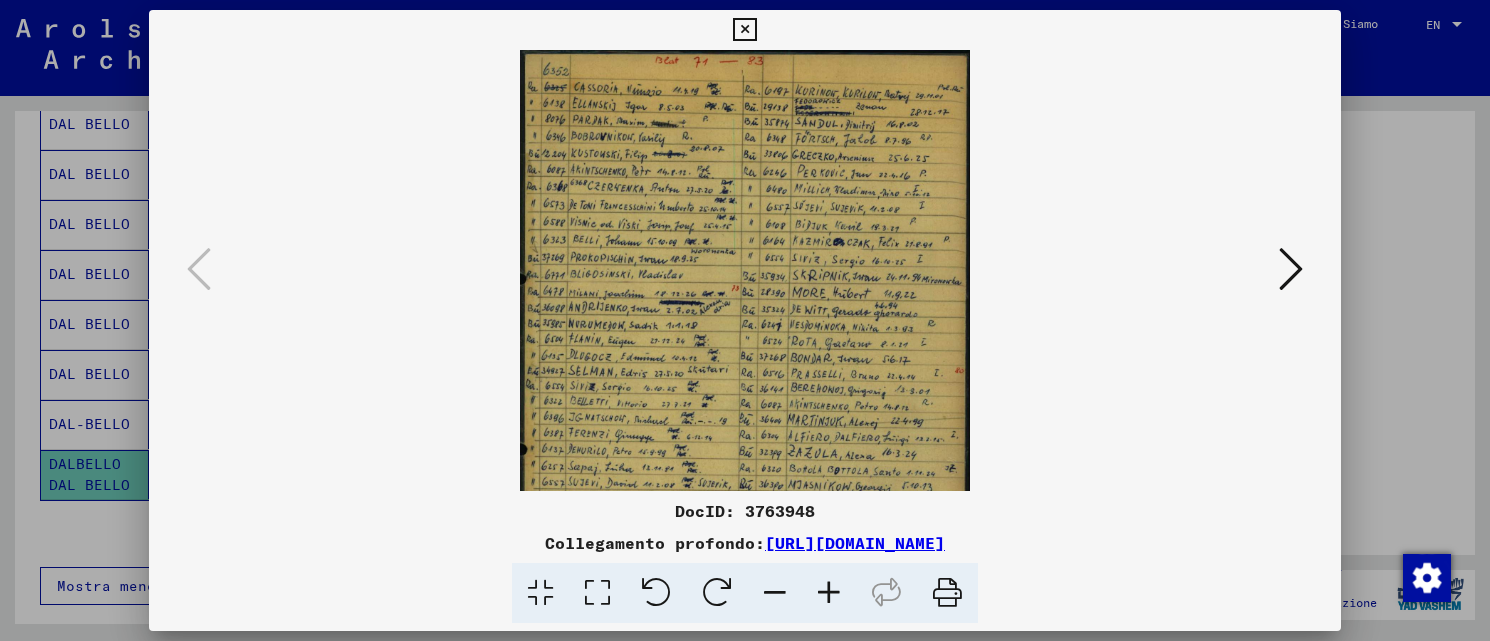 click at bounding box center [829, 593] 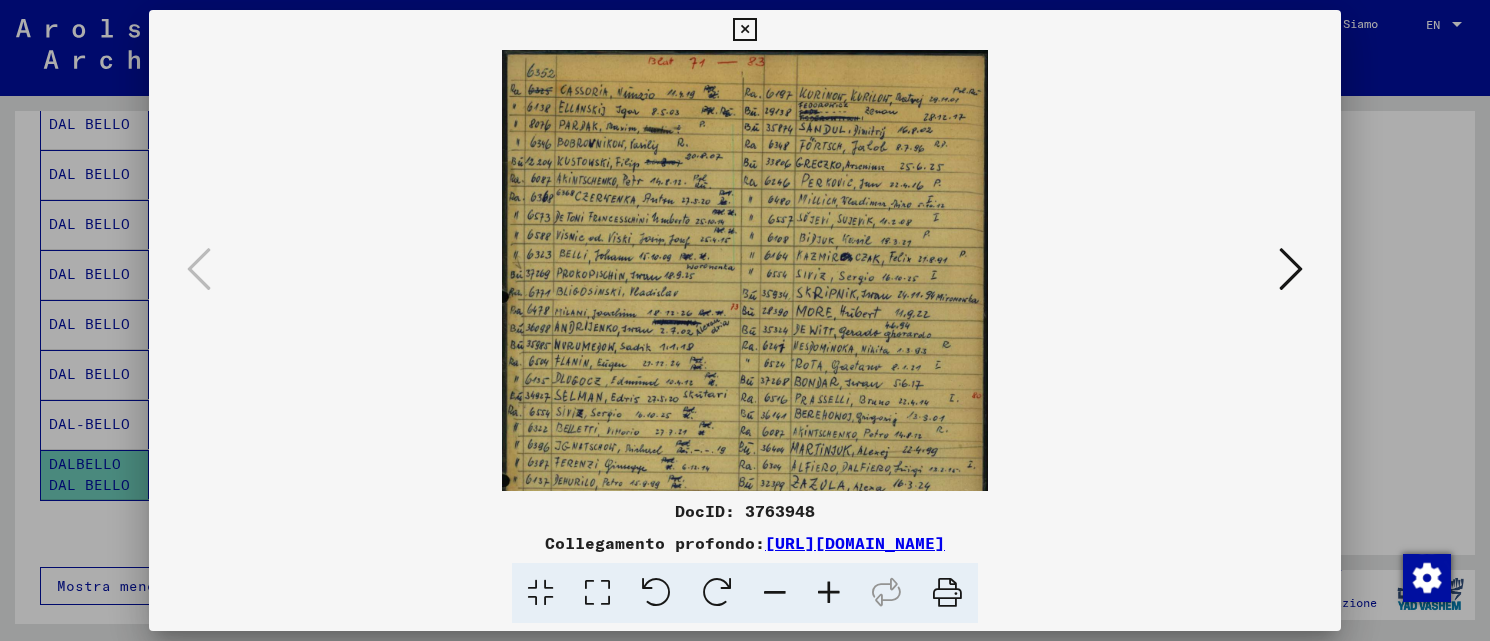 click at bounding box center [829, 593] 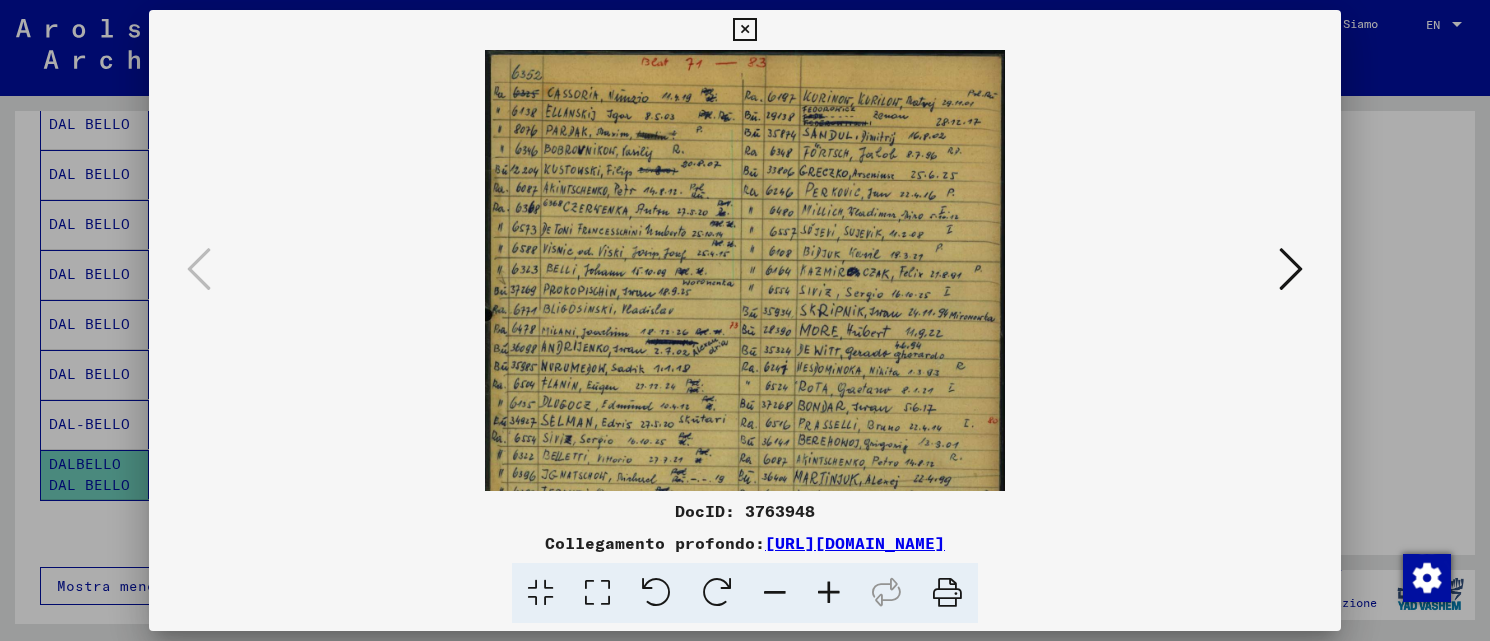click at bounding box center (829, 593) 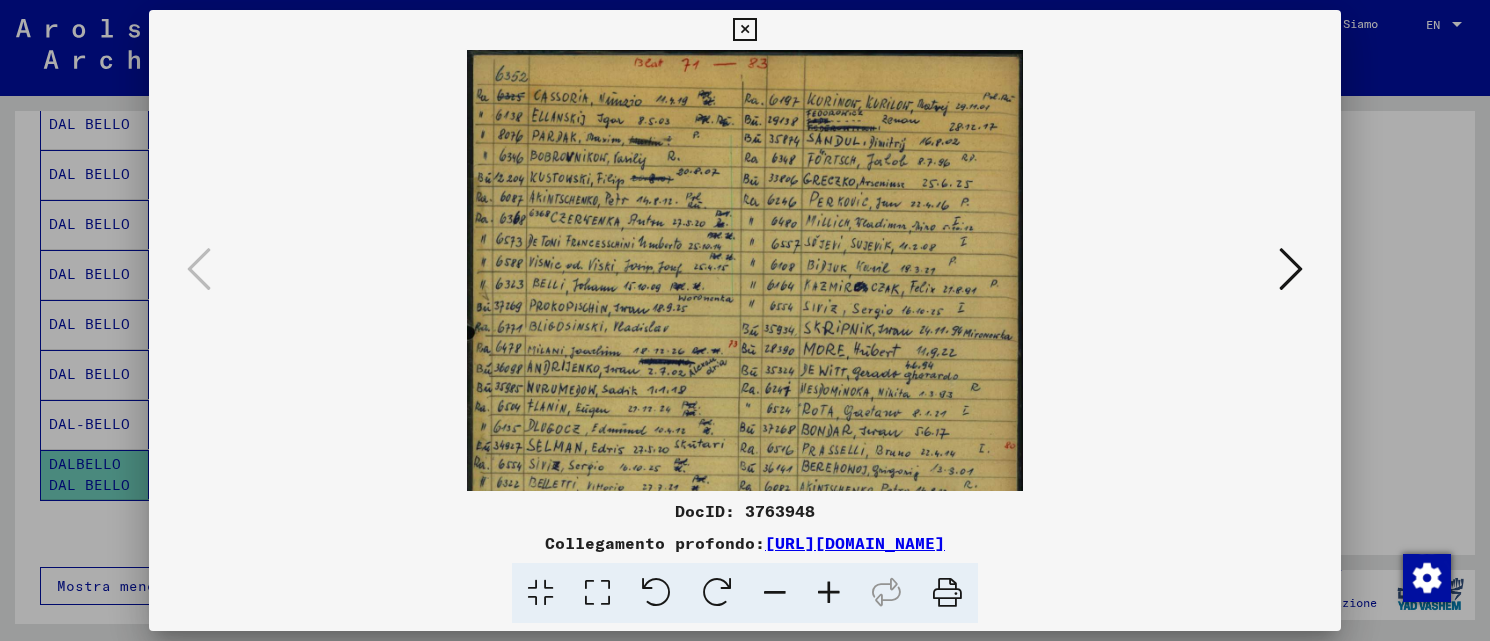 click at bounding box center (829, 593) 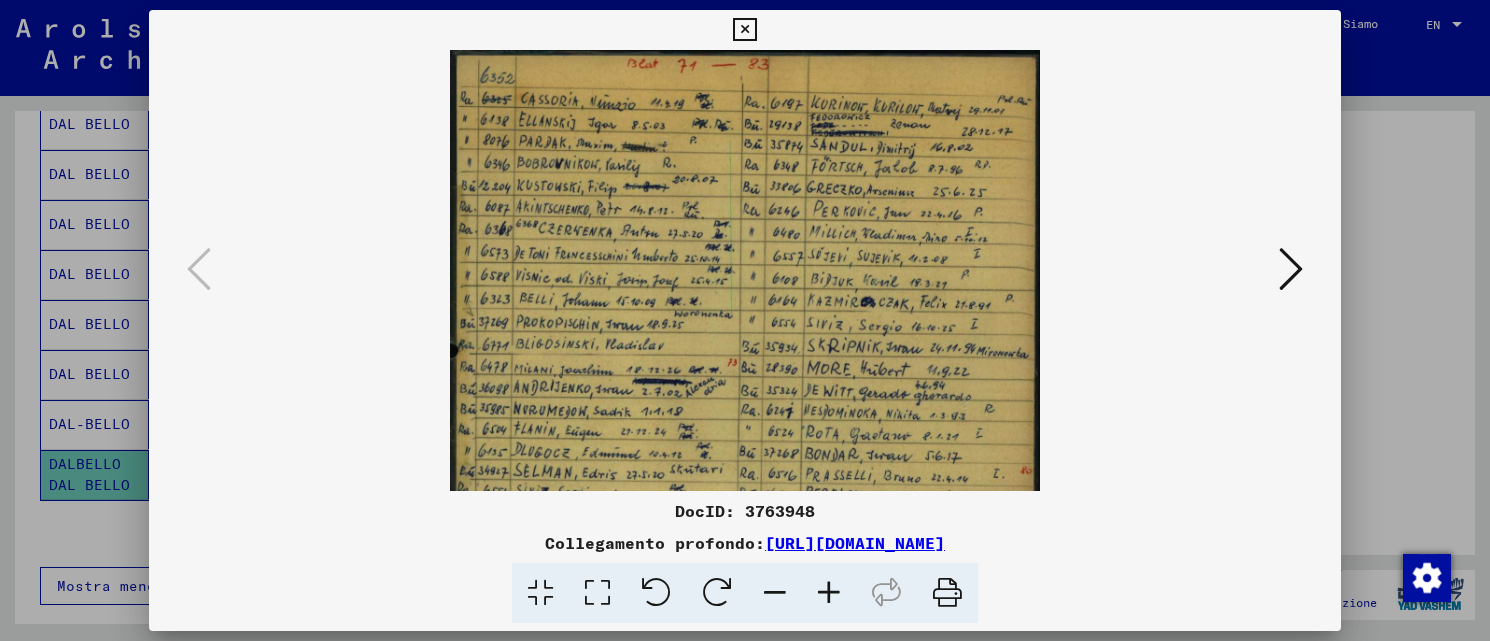 click at bounding box center (829, 593) 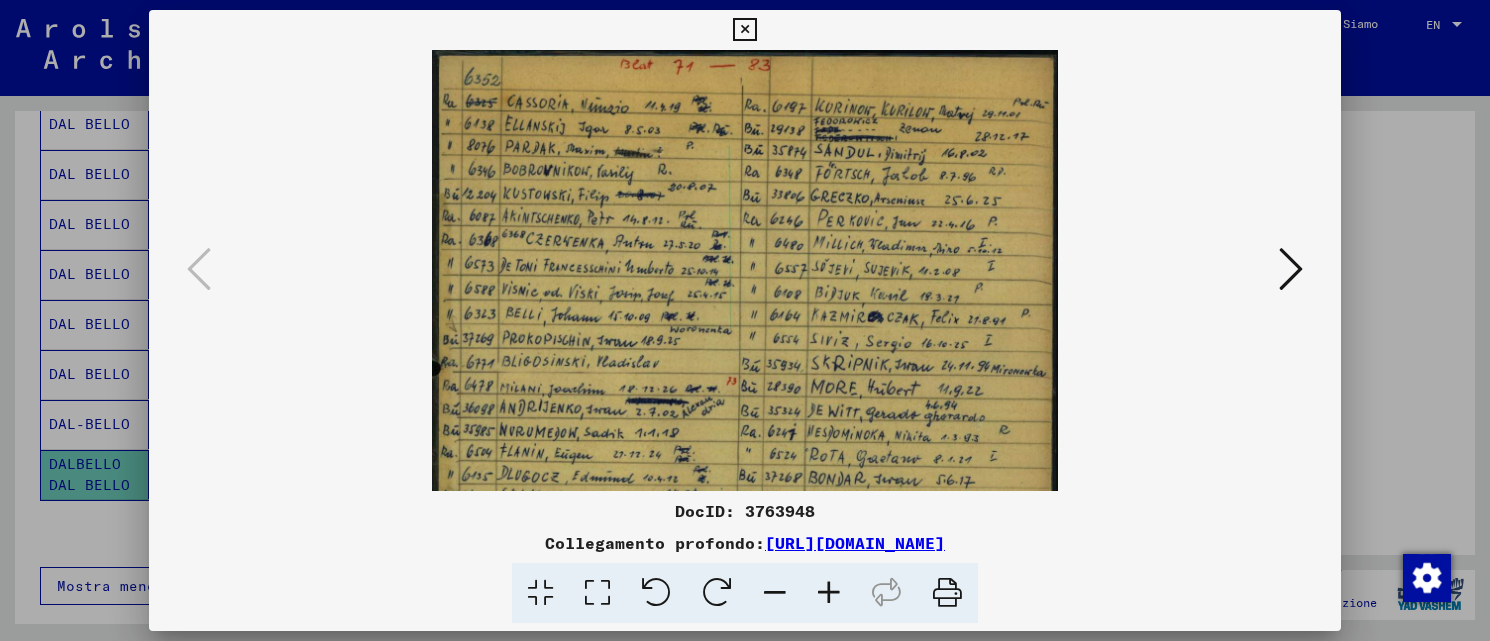 click at bounding box center (829, 593) 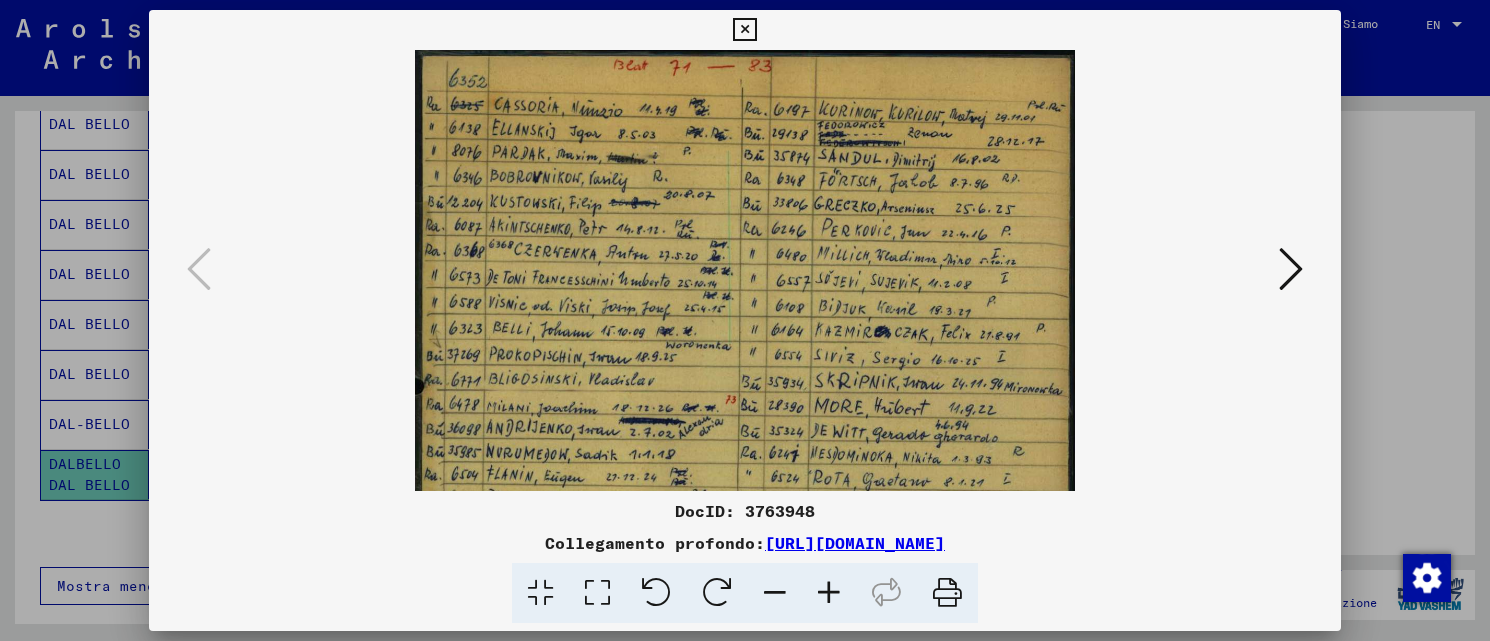 click at bounding box center (829, 593) 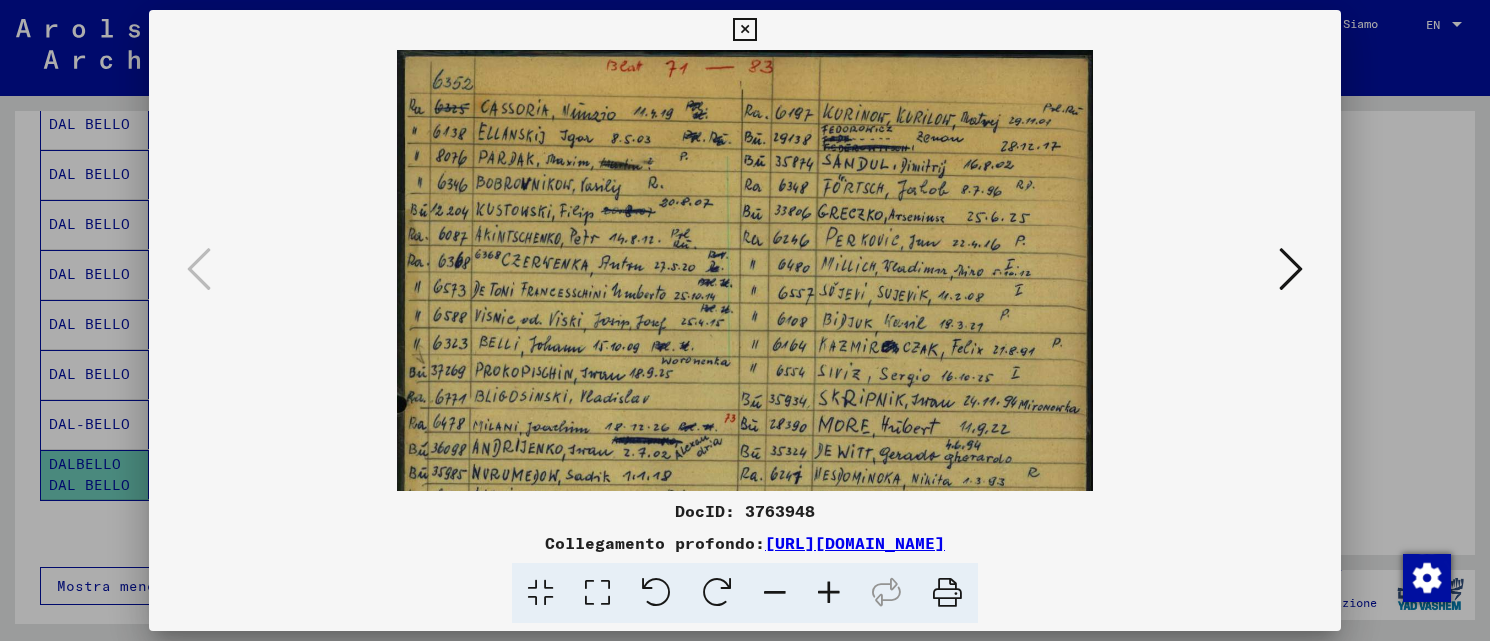 click at bounding box center [829, 593] 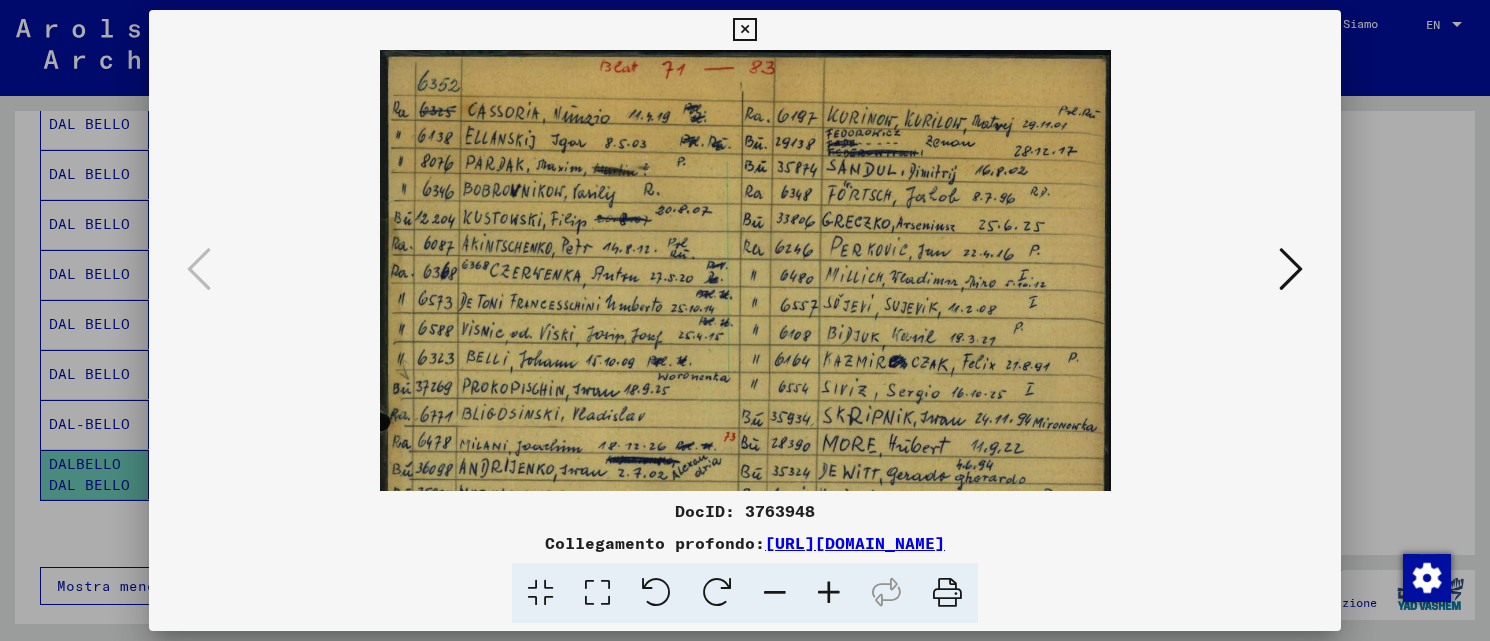click at bounding box center [829, 593] 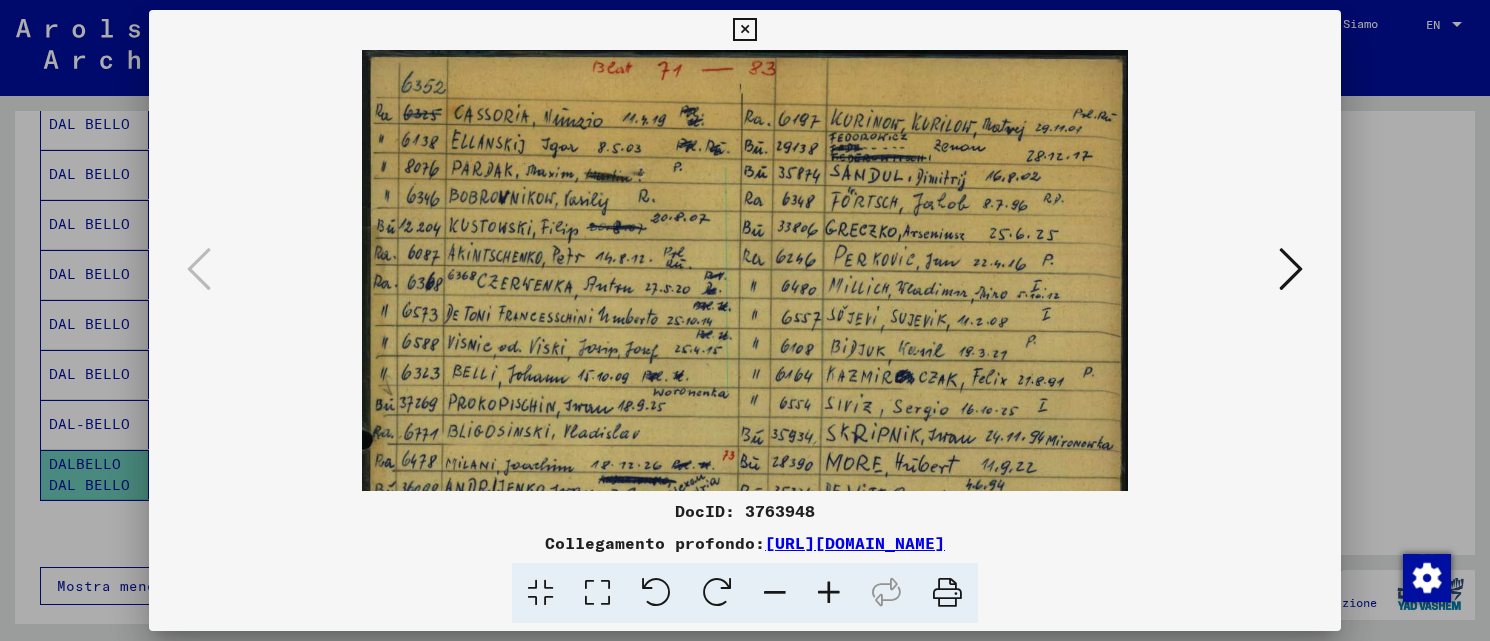 click at bounding box center [829, 593] 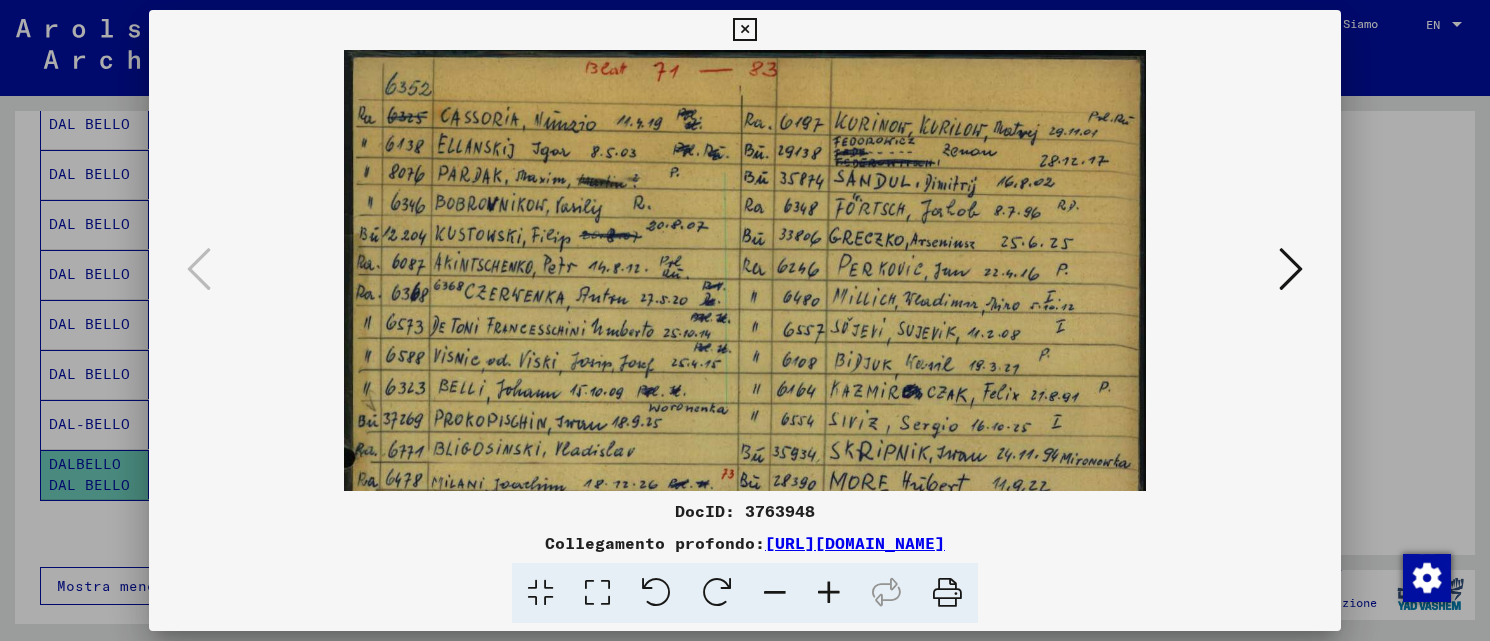 click at bounding box center (829, 593) 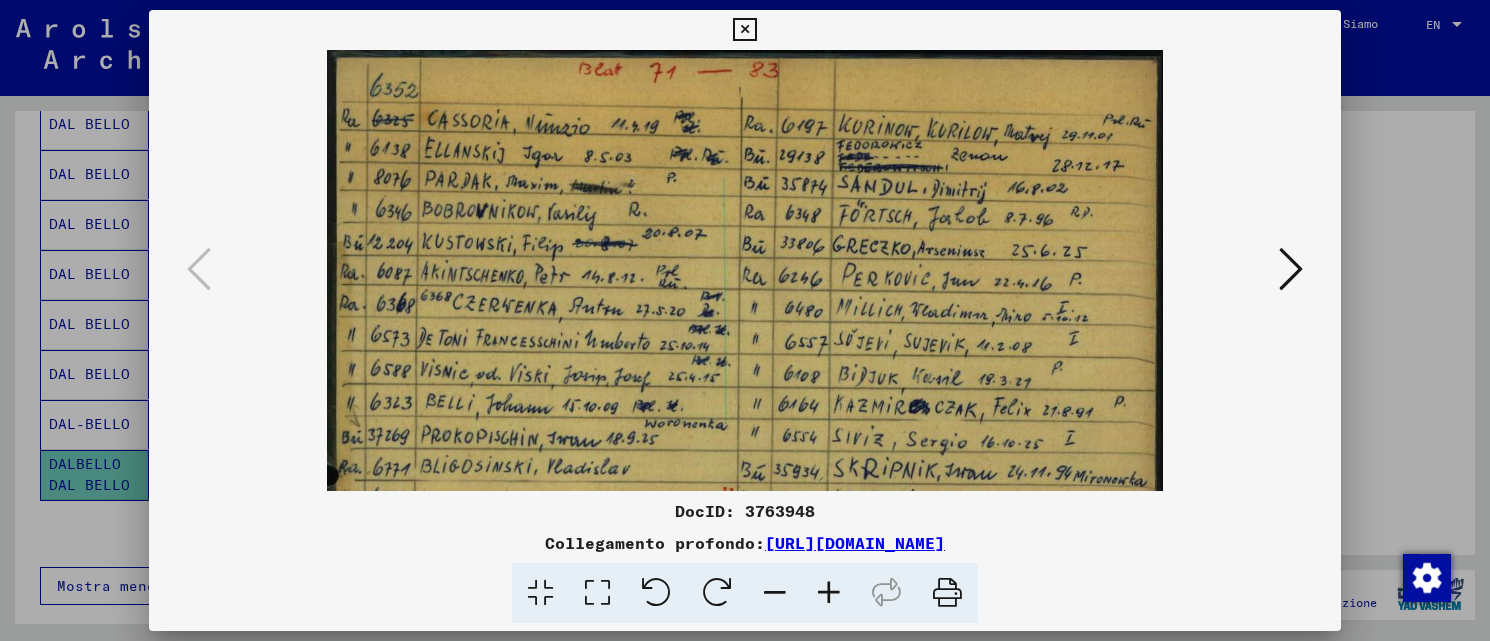 click at bounding box center (829, 593) 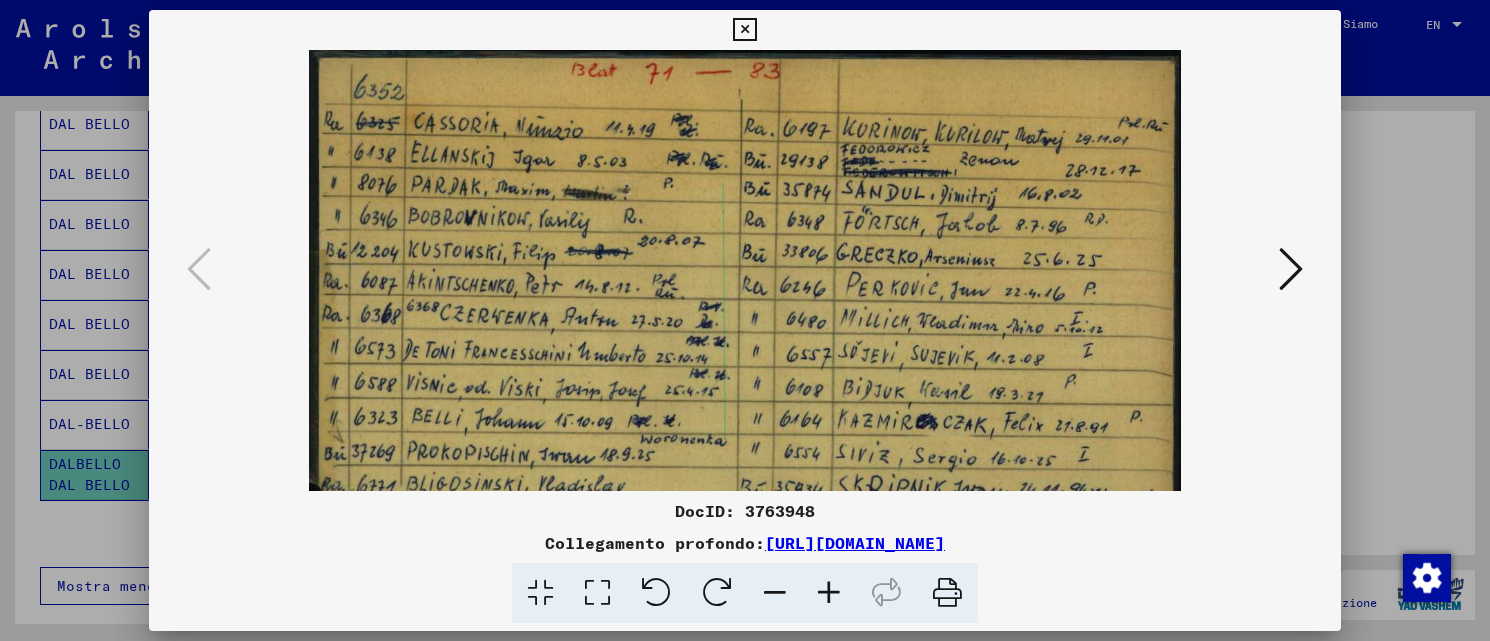 click at bounding box center (829, 593) 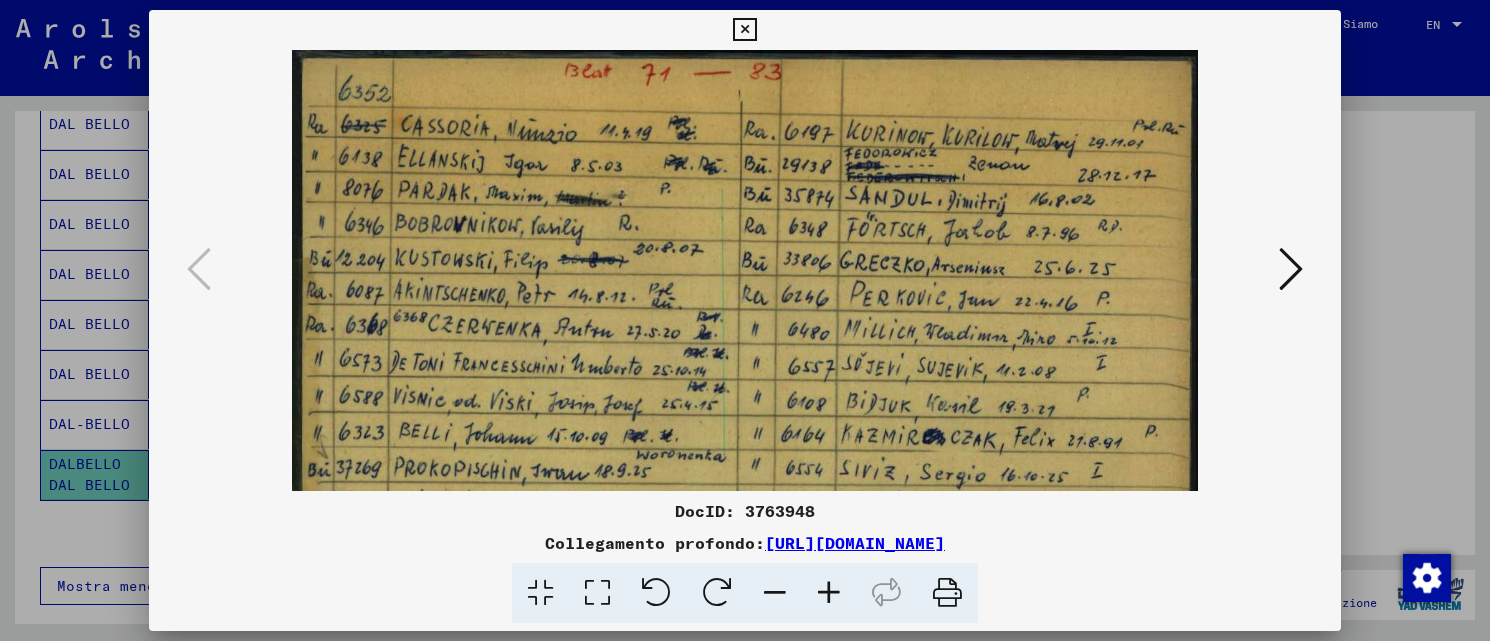 click at bounding box center (829, 593) 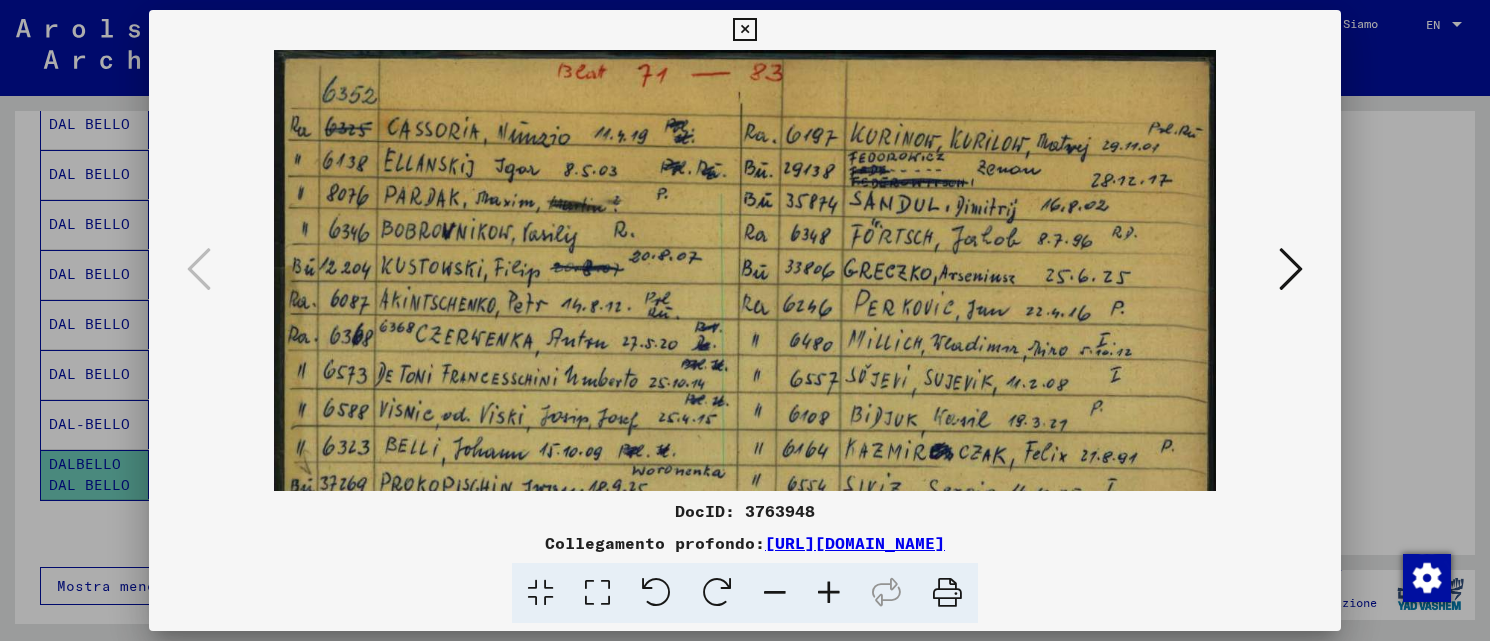 click at bounding box center (829, 593) 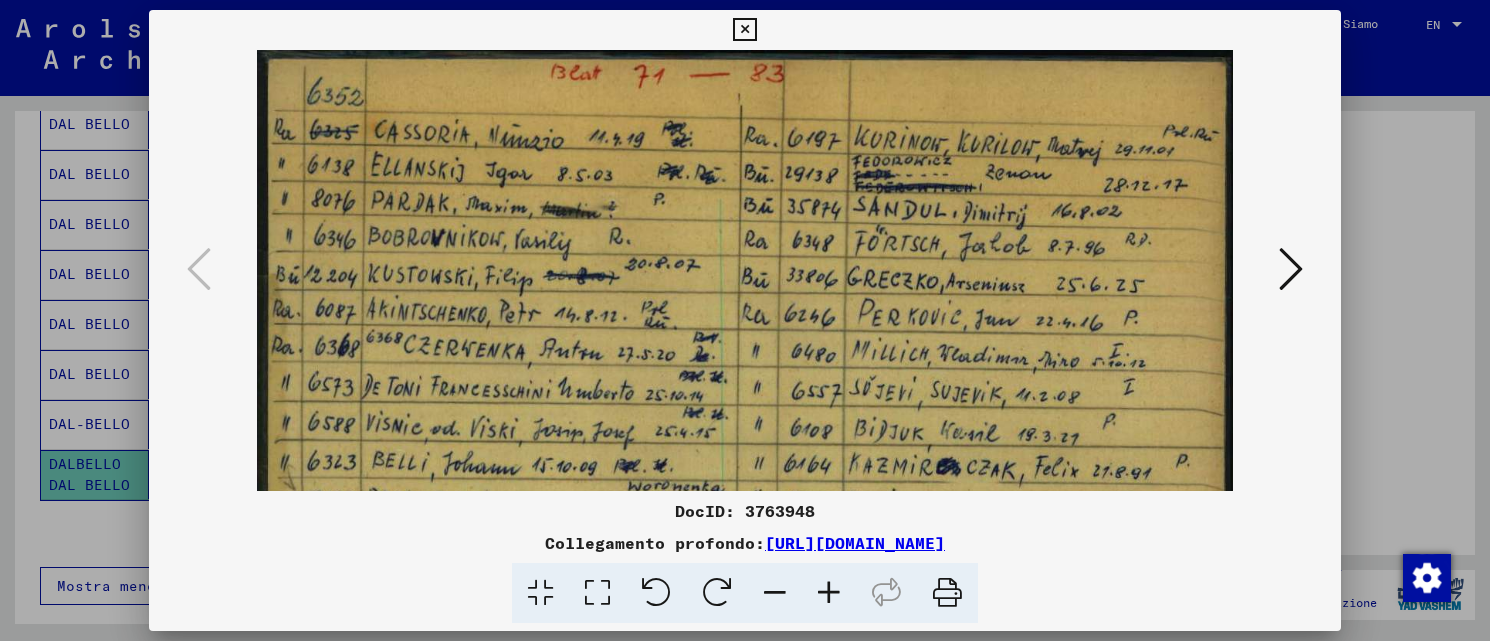 click at bounding box center [829, 593] 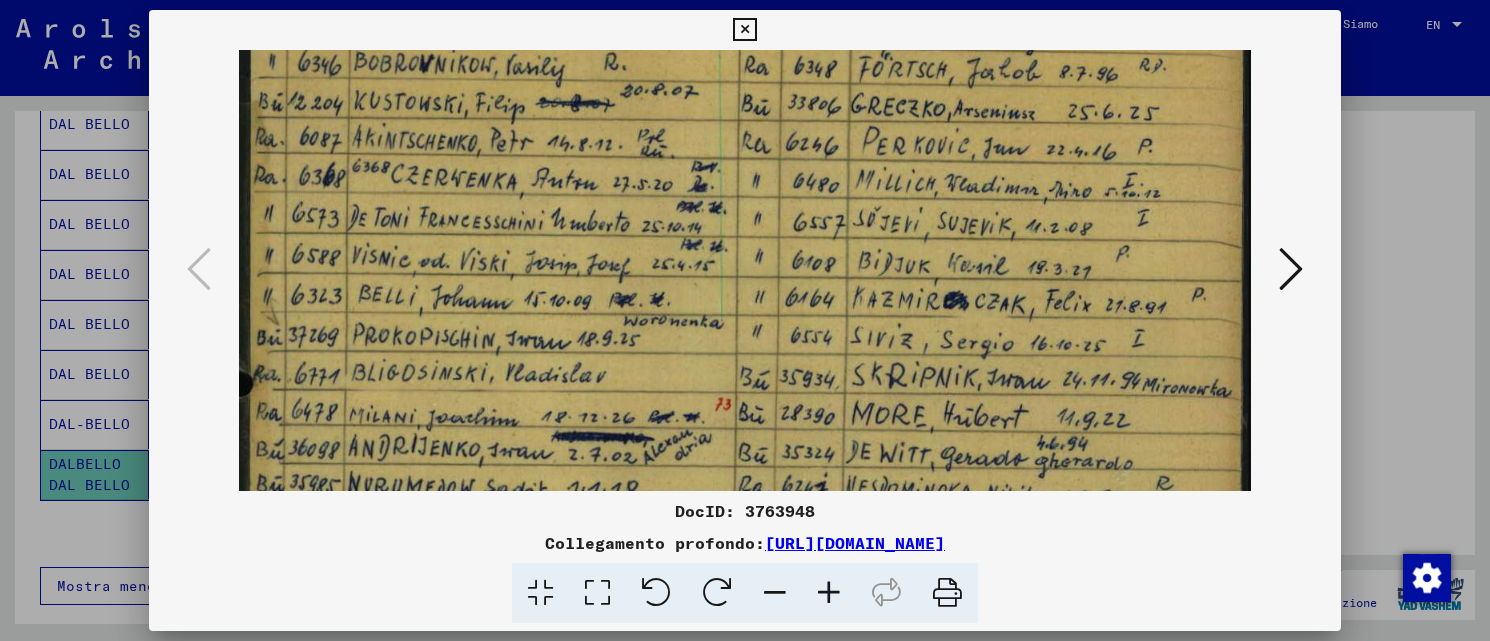 scroll, scrollTop: 184, scrollLeft: 0, axis: vertical 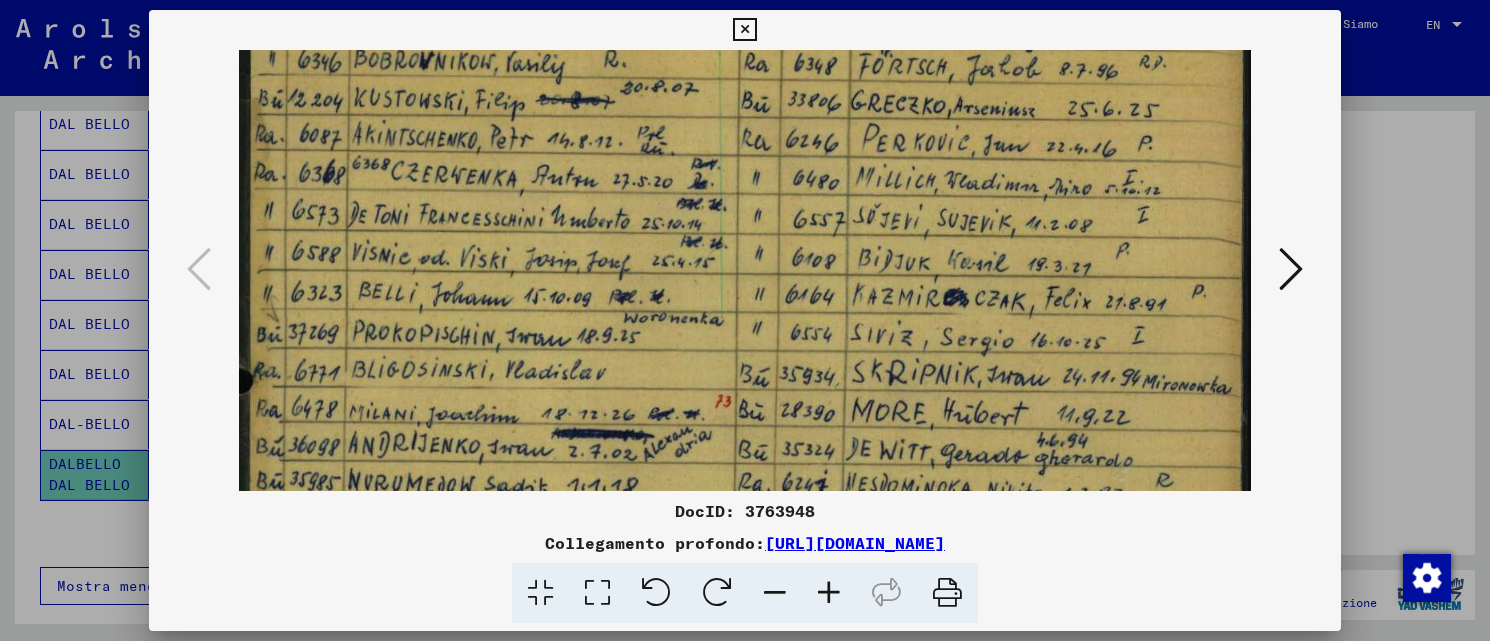 drag, startPoint x: 634, startPoint y: 387, endPoint x: 618, endPoint y: 212, distance: 175.7299 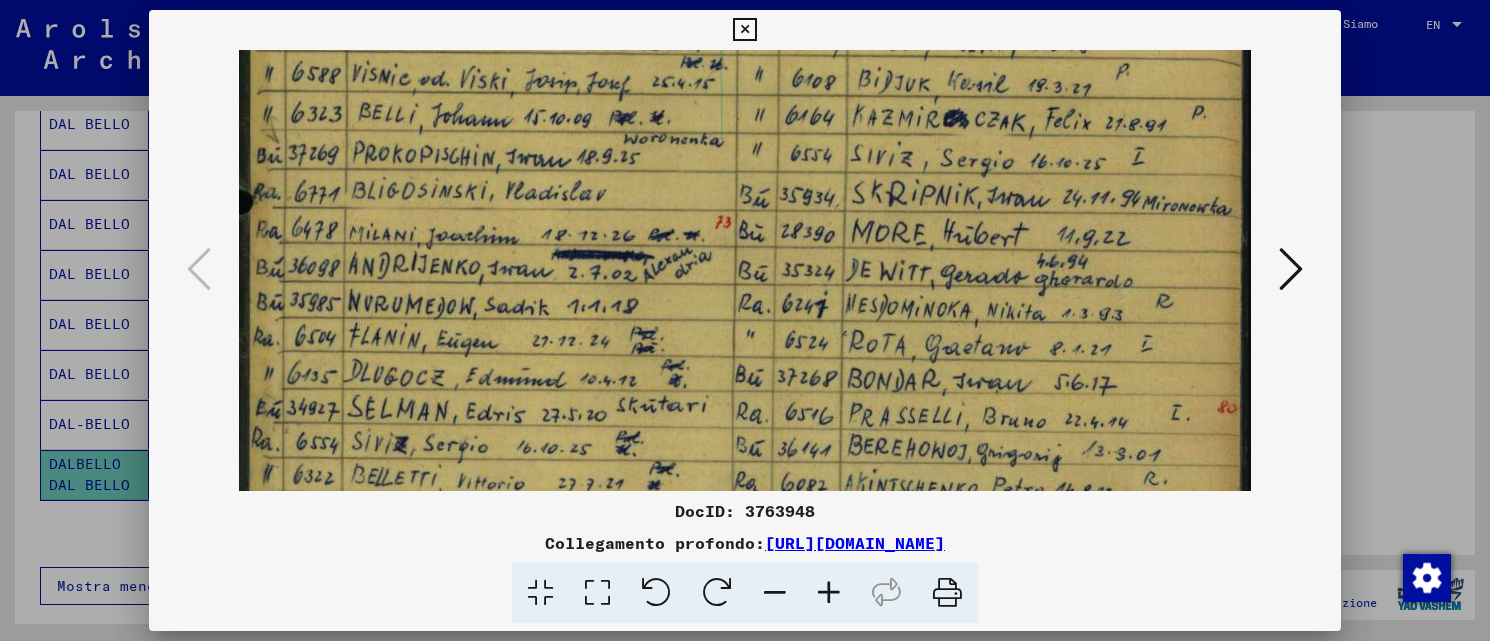 drag, startPoint x: 668, startPoint y: 357, endPoint x: 614, endPoint y: 195, distance: 170.763 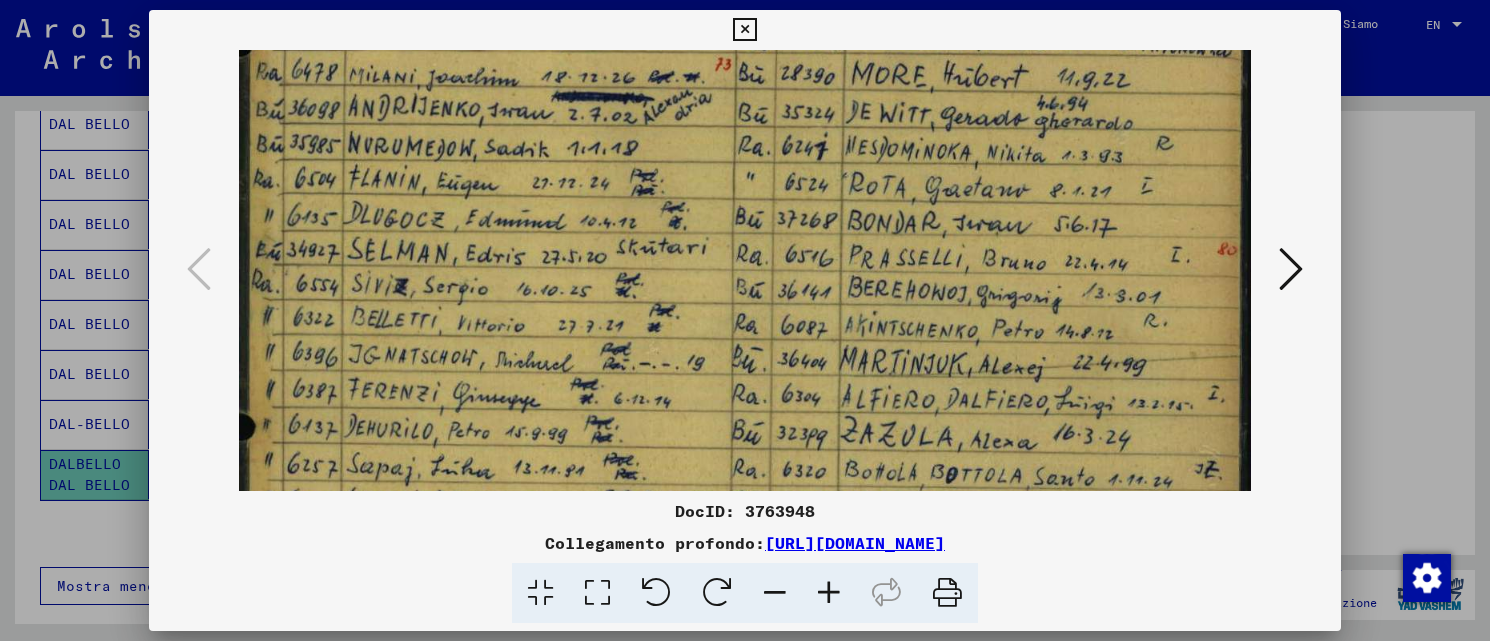 scroll, scrollTop: 534, scrollLeft: 0, axis: vertical 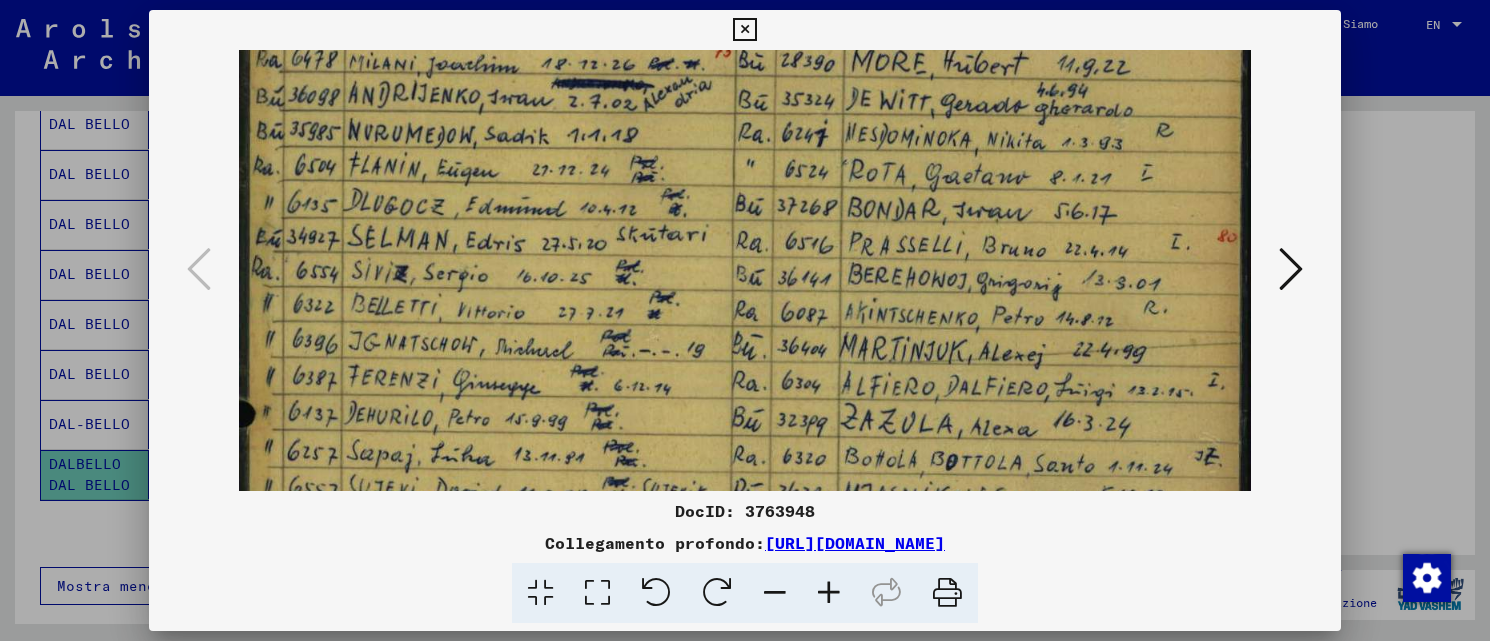 drag, startPoint x: 628, startPoint y: 336, endPoint x: 590, endPoint y: 178, distance: 162.50539 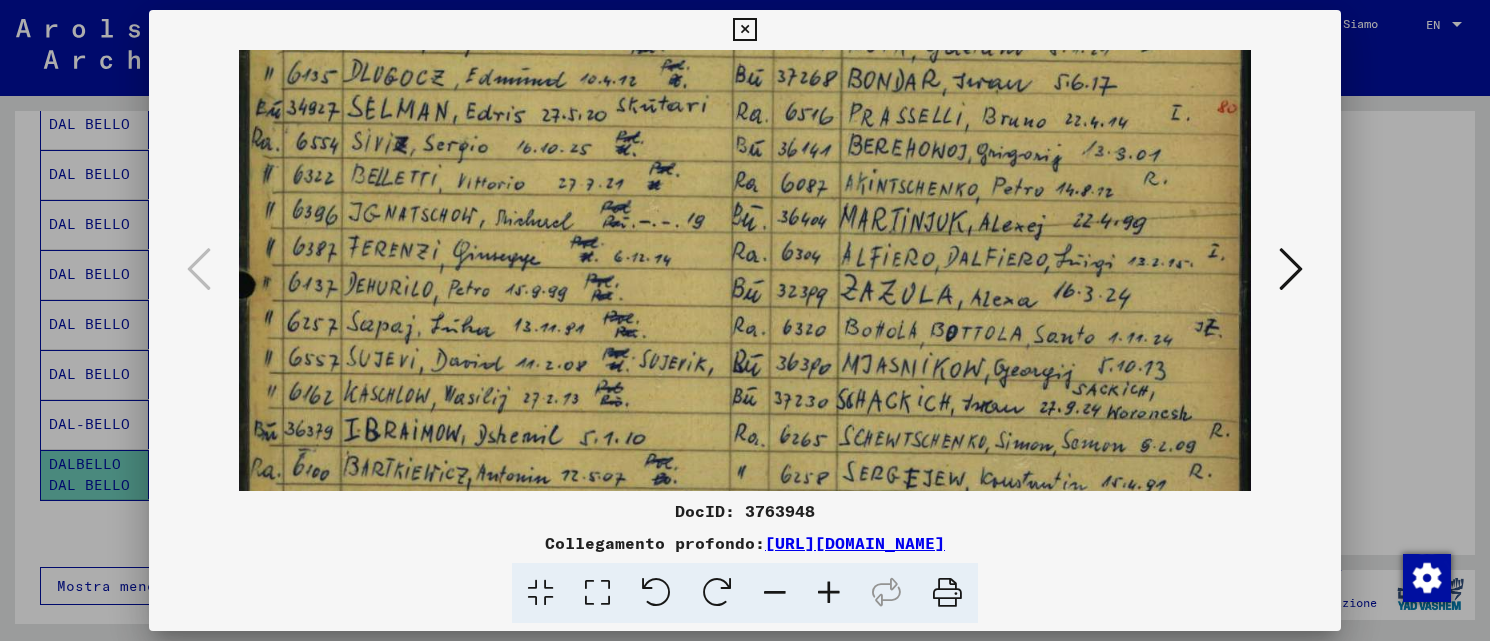 scroll, scrollTop: 666, scrollLeft: 0, axis: vertical 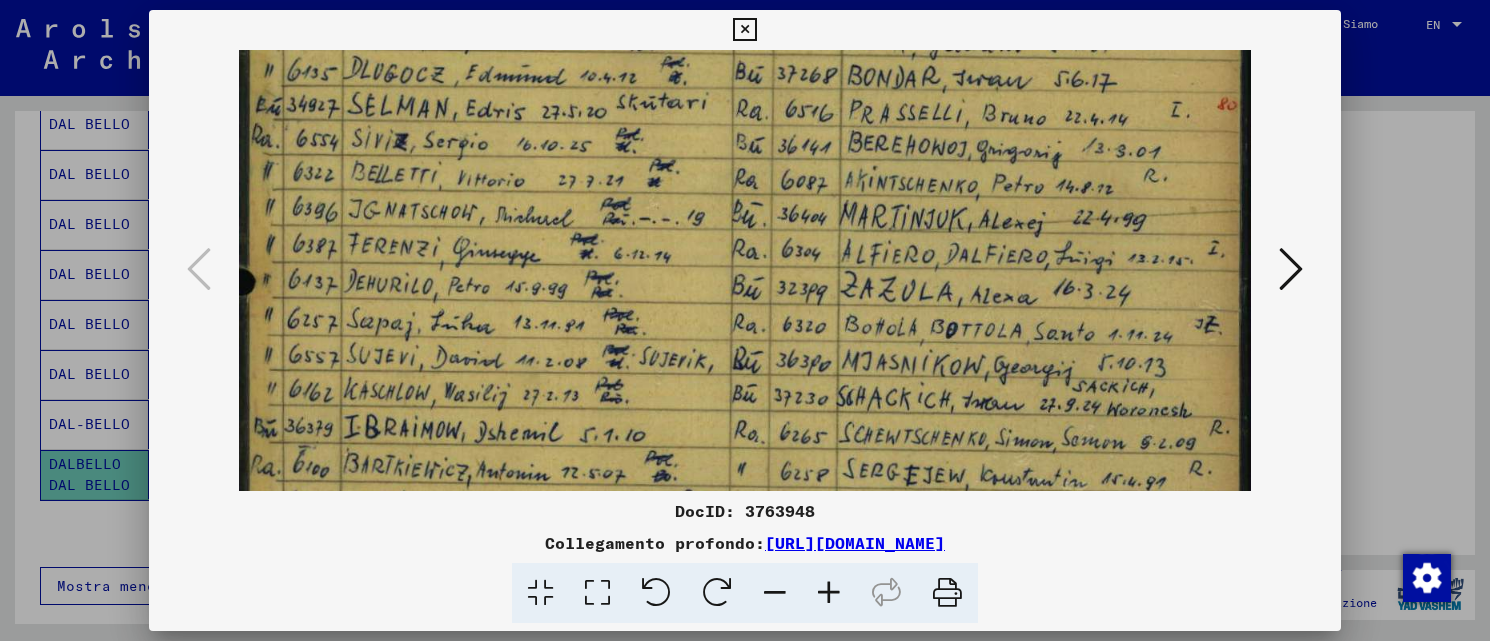 drag, startPoint x: 615, startPoint y: 296, endPoint x: 587, endPoint y: 177, distance: 122.24974 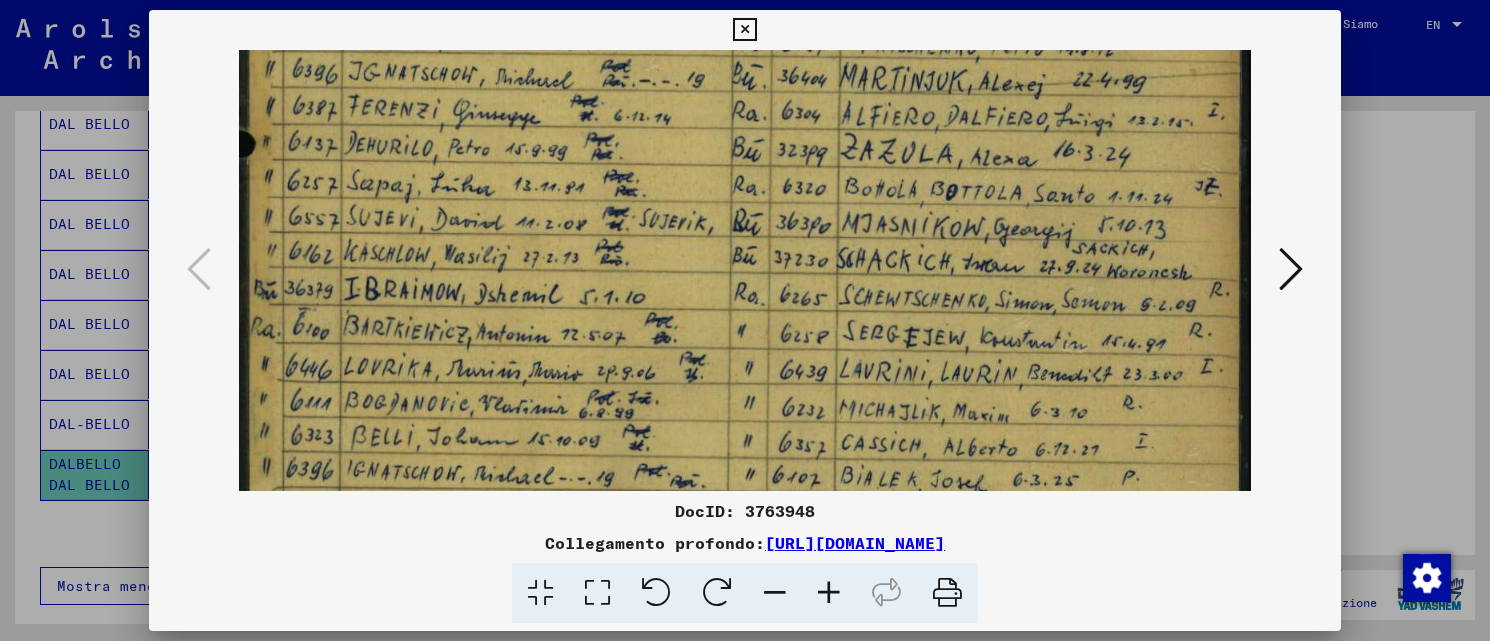 scroll, scrollTop: 810, scrollLeft: 0, axis: vertical 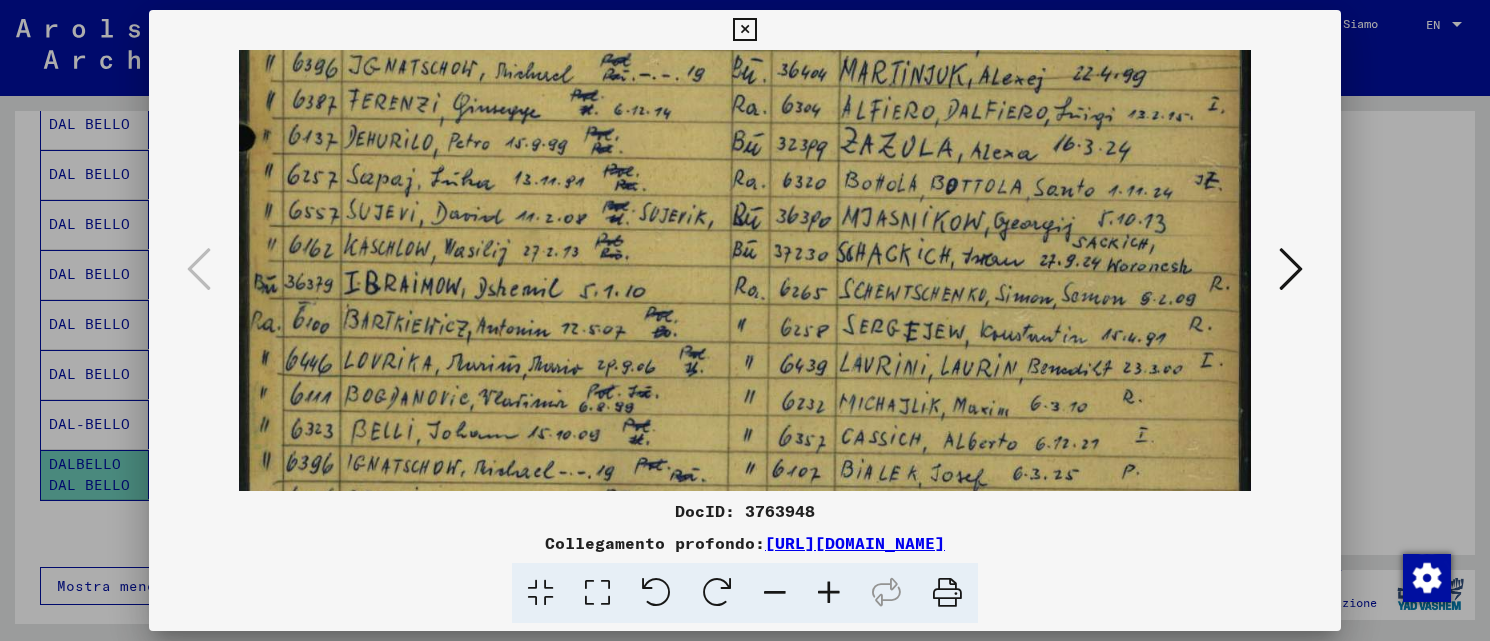 drag, startPoint x: 606, startPoint y: 313, endPoint x: 581, endPoint y: 183, distance: 132.38202 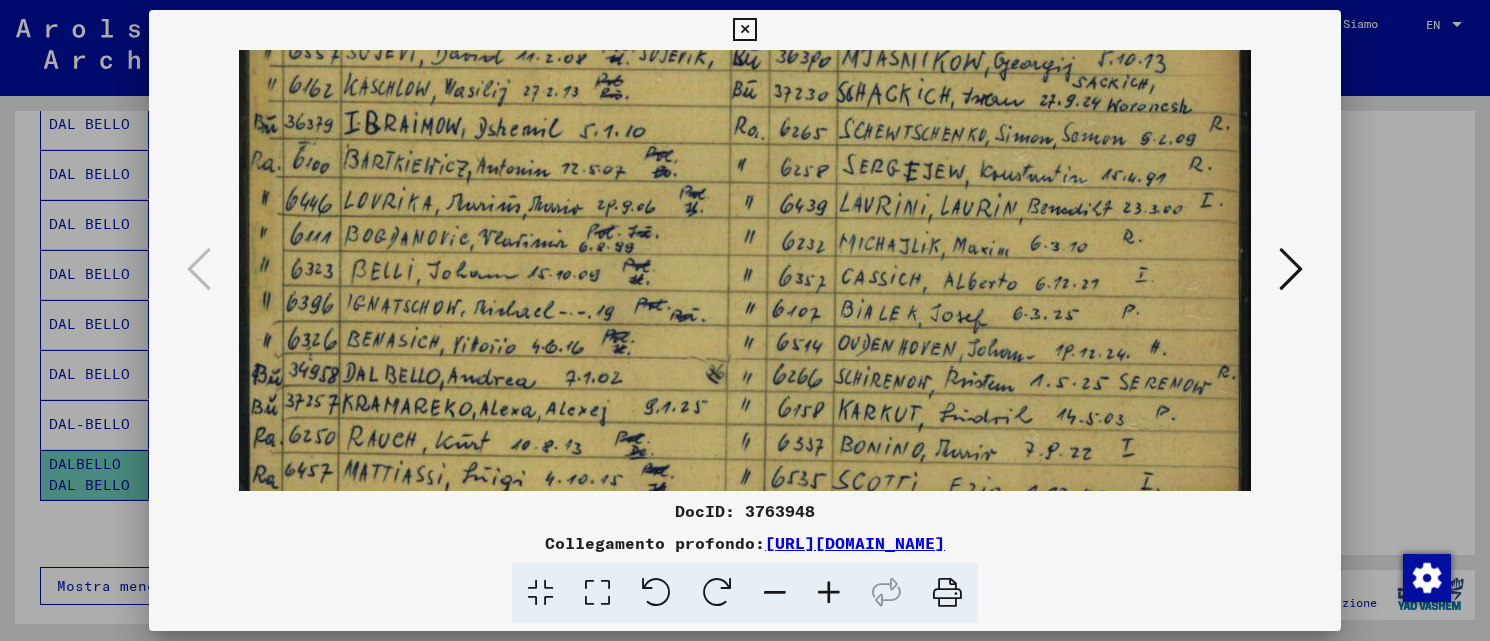 scroll, scrollTop: 971, scrollLeft: 0, axis: vertical 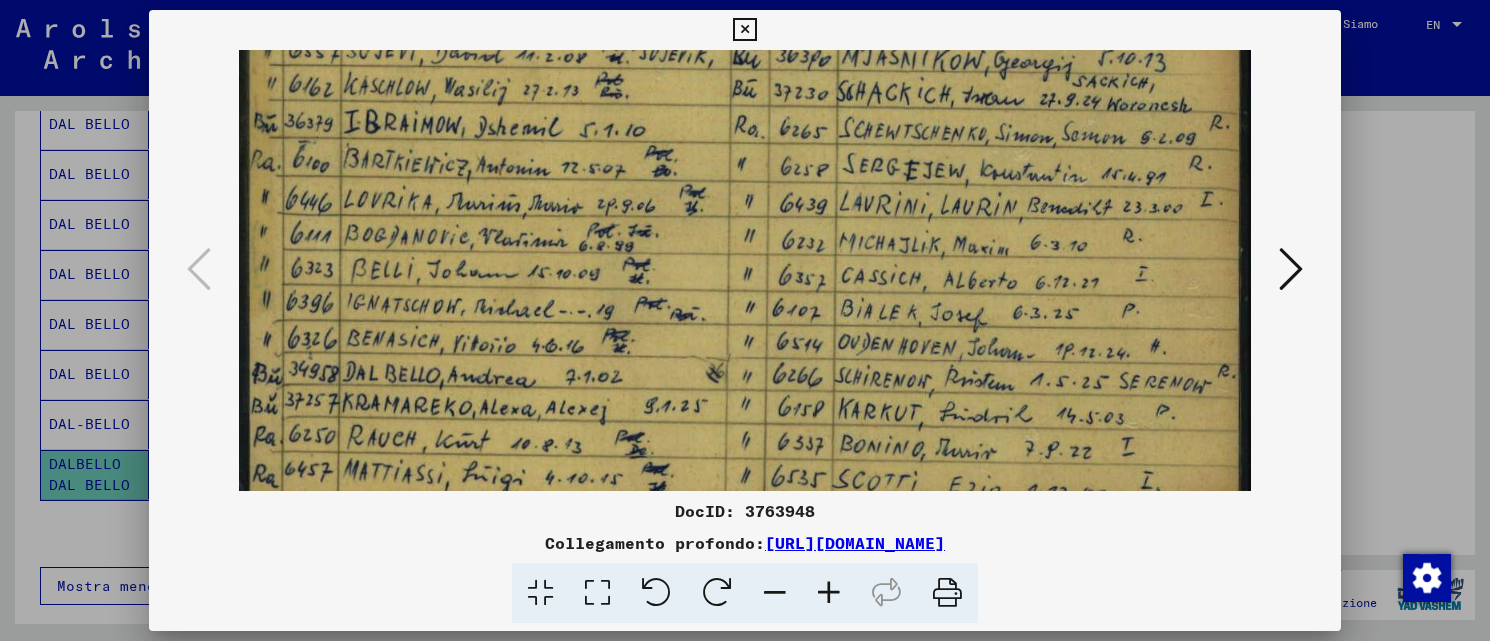 drag, startPoint x: 617, startPoint y: 333, endPoint x: 585, endPoint y: 182, distance: 154.35349 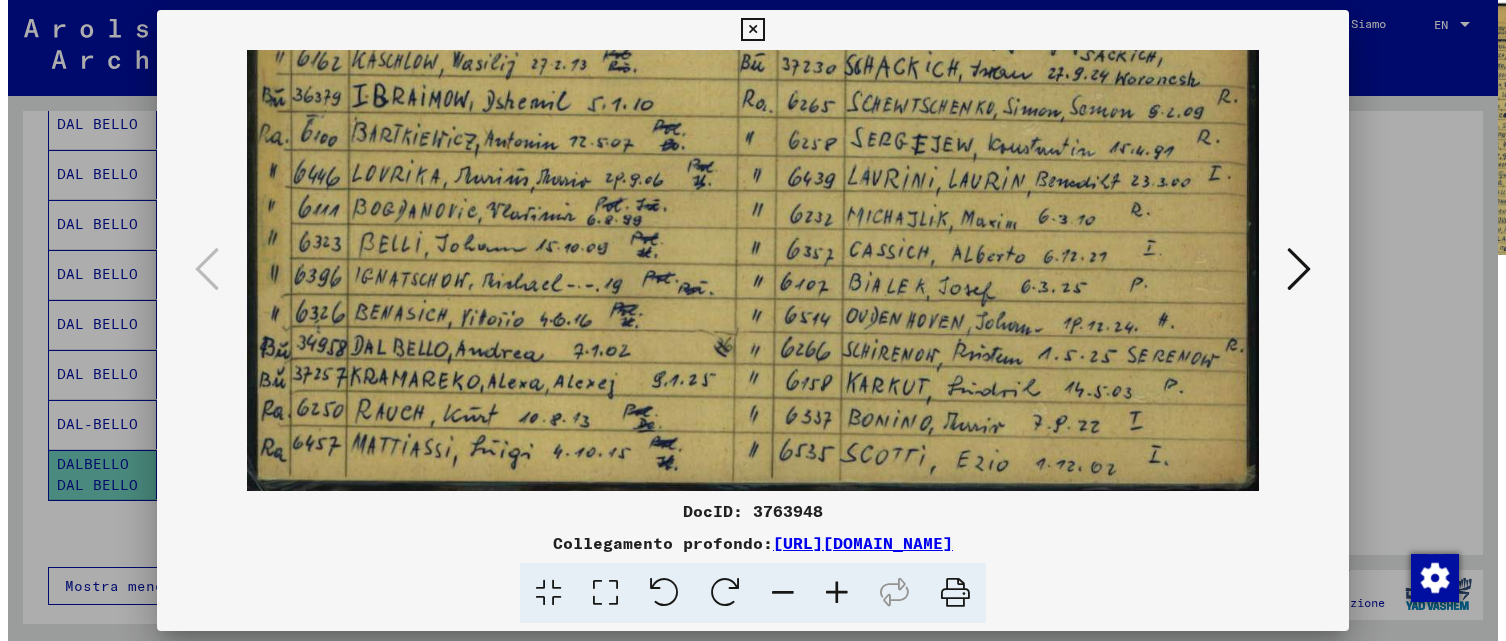 scroll, scrollTop: 998, scrollLeft: 0, axis: vertical 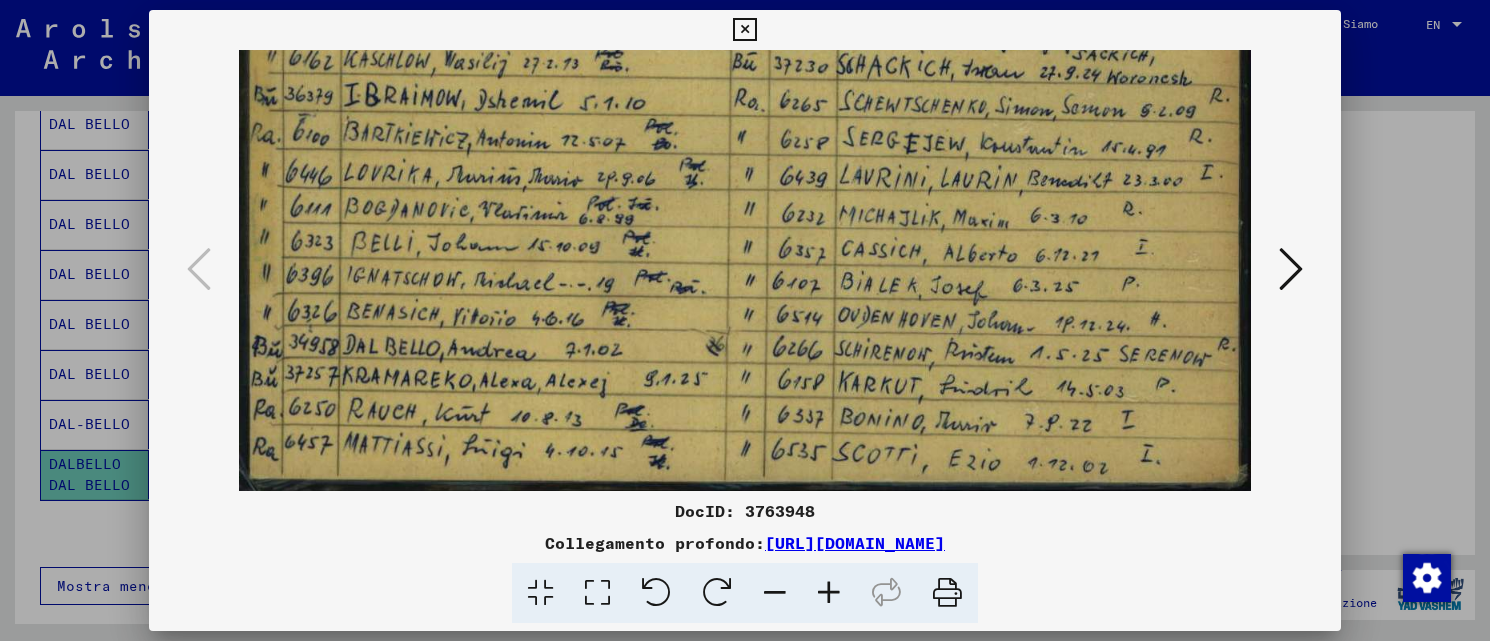 drag, startPoint x: 1201, startPoint y: 396, endPoint x: 1145, endPoint y: 370, distance: 61.741398 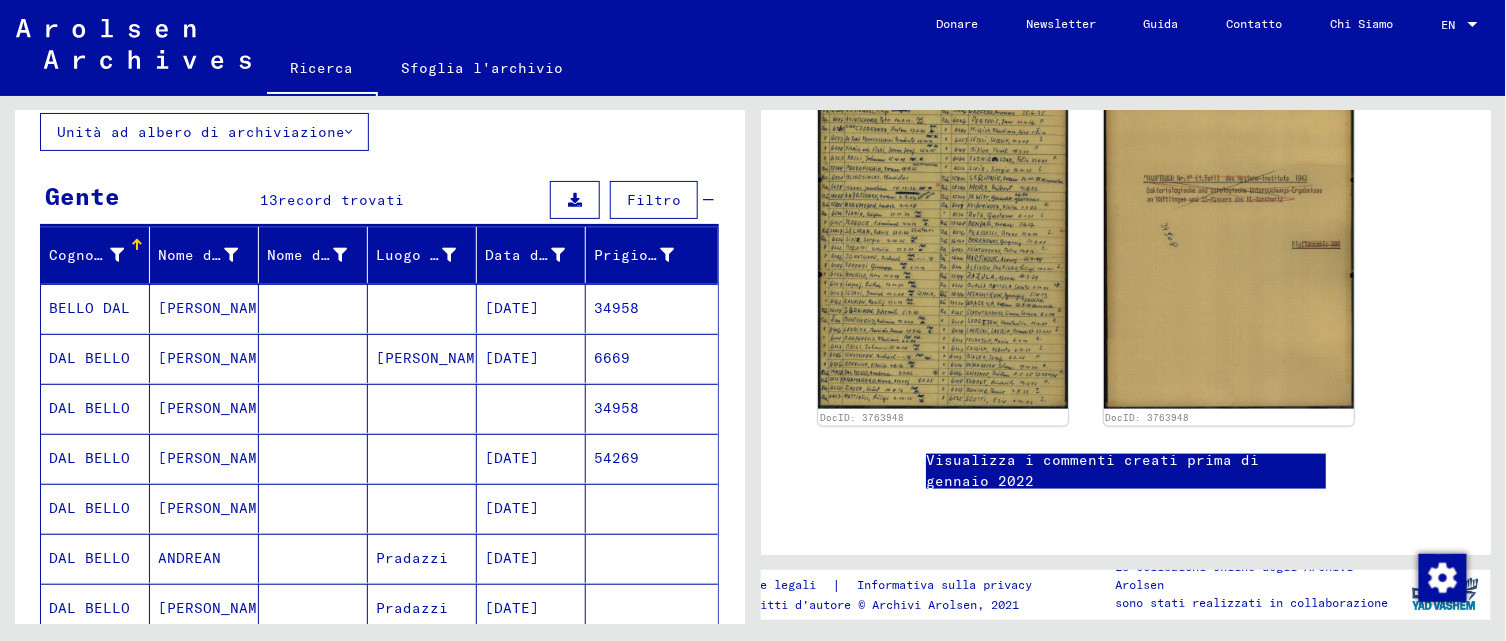scroll, scrollTop: 114, scrollLeft: 0, axis: vertical 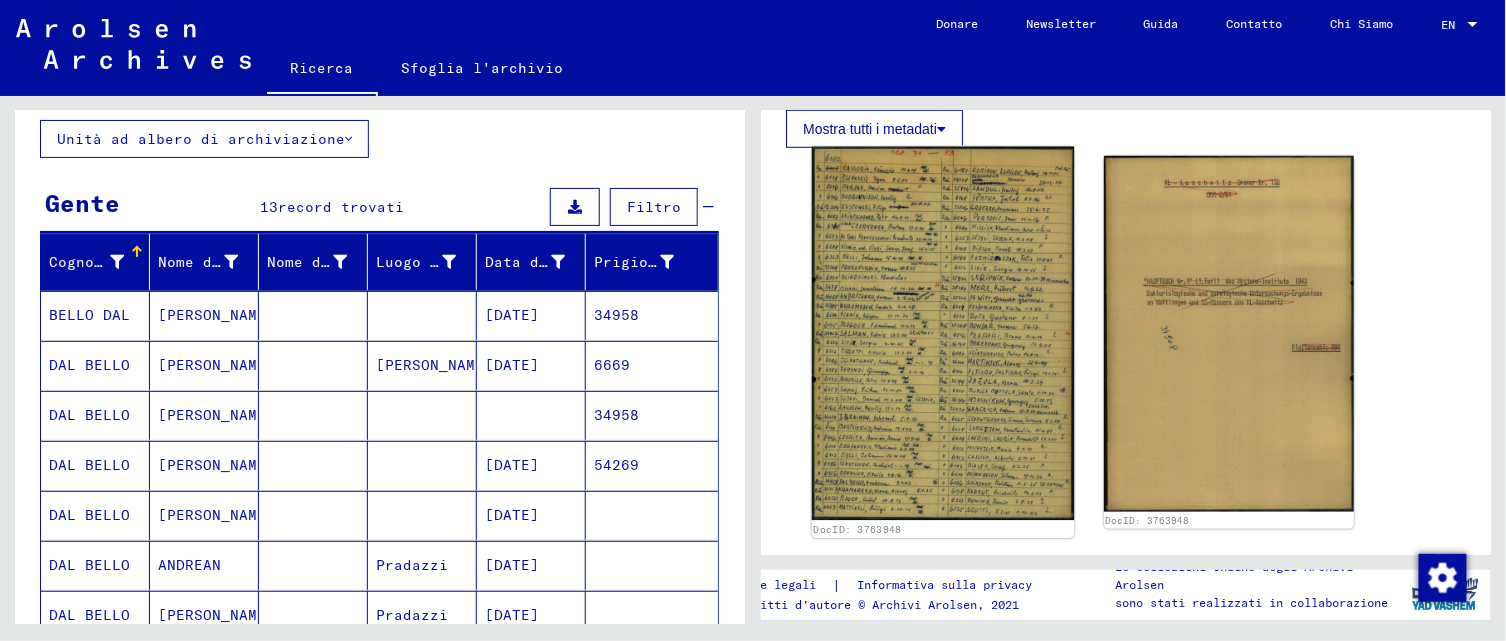 click 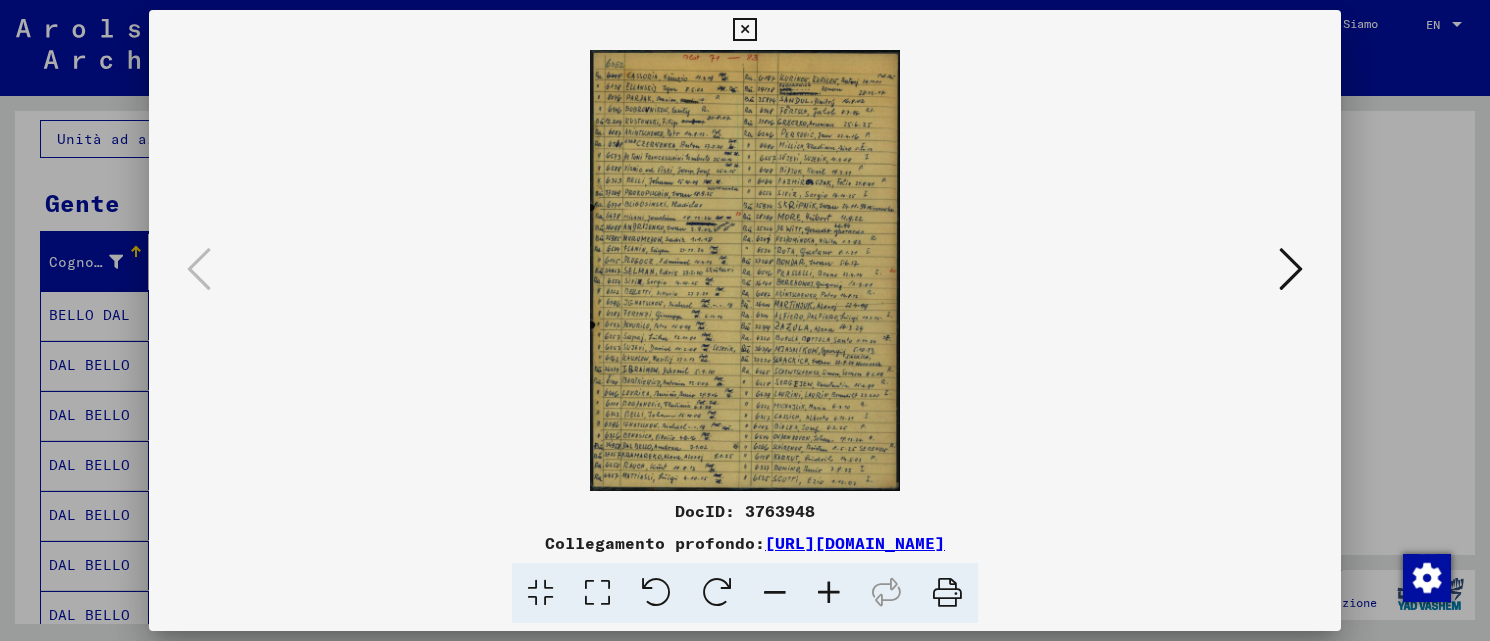 click at bounding box center (745, 270) 